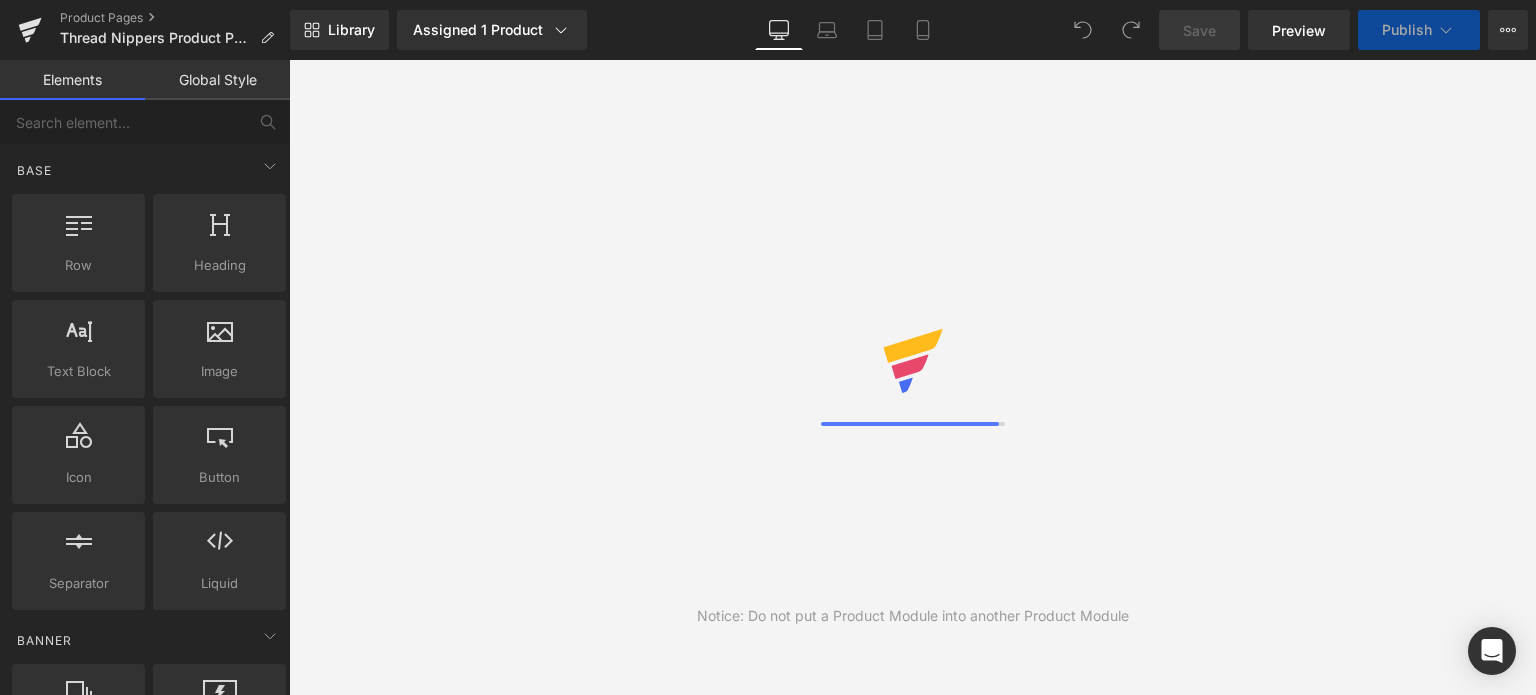 scroll, scrollTop: 0, scrollLeft: 0, axis: both 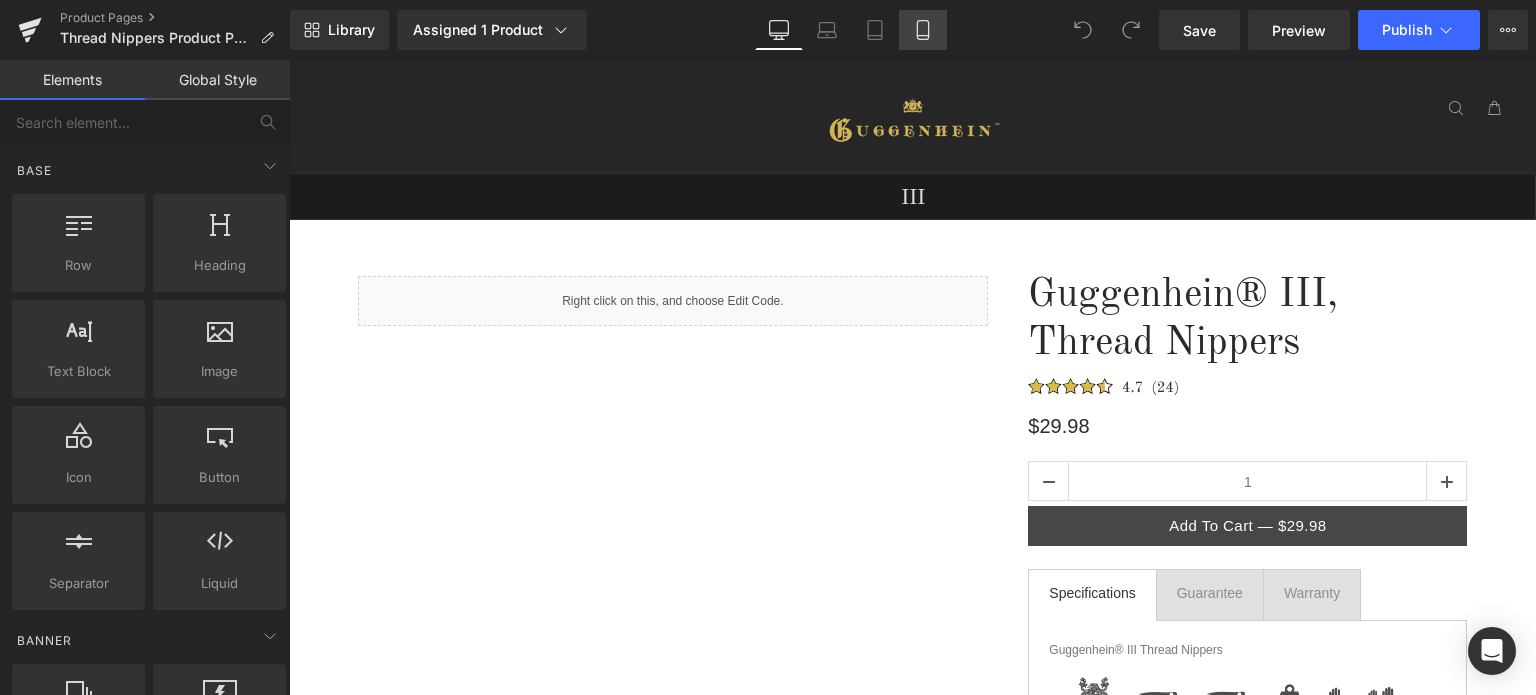 drag, startPoint x: 926, startPoint y: 31, endPoint x: 931, endPoint y: 45, distance: 14.866069 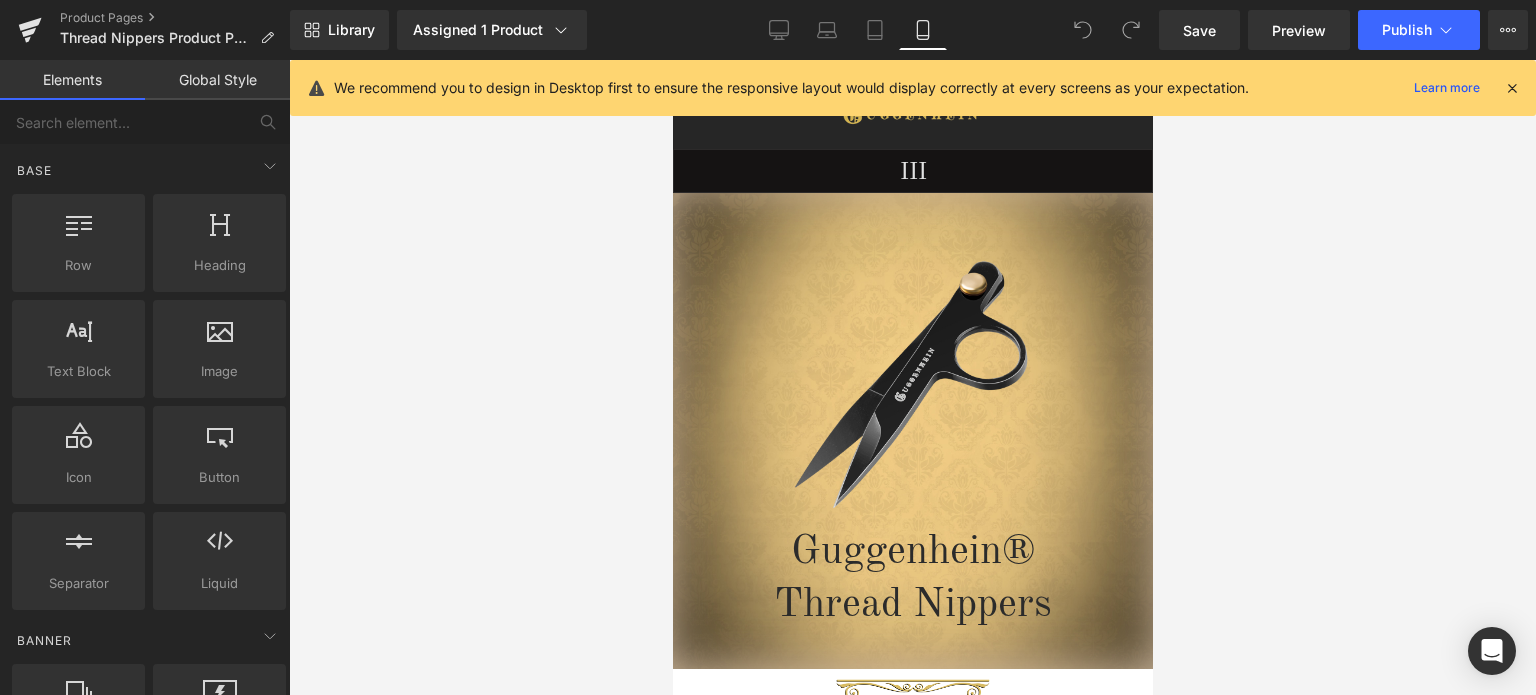 click at bounding box center [1512, 88] 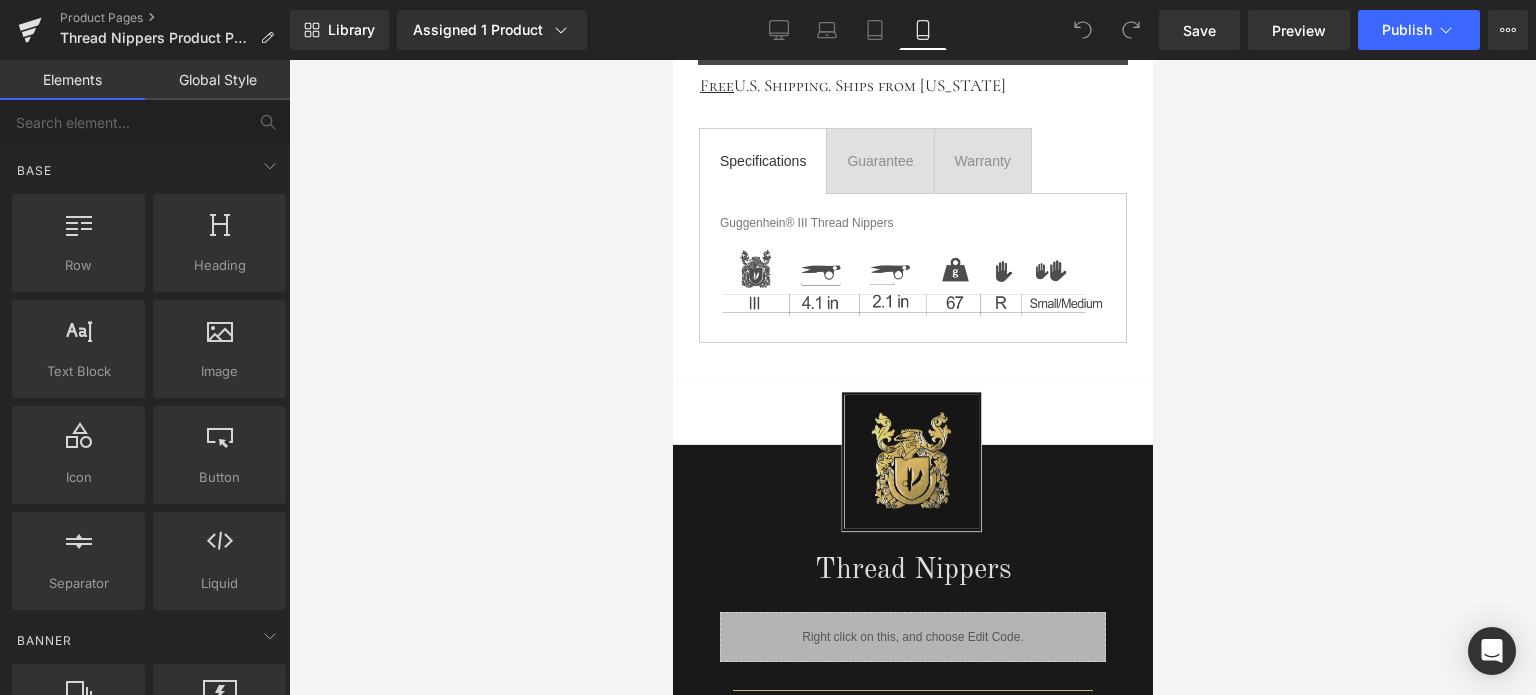 scroll, scrollTop: 1700, scrollLeft: 0, axis: vertical 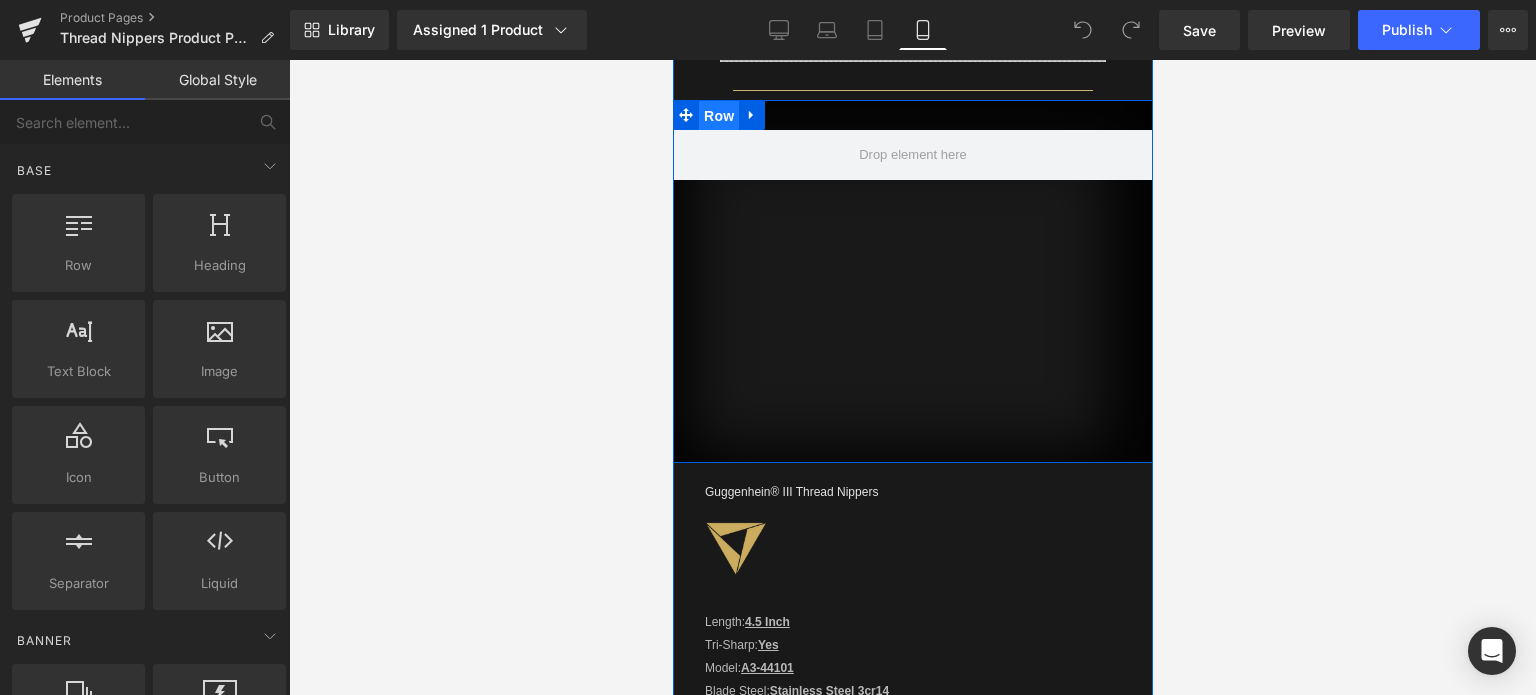 click on "Row" at bounding box center (718, 116) 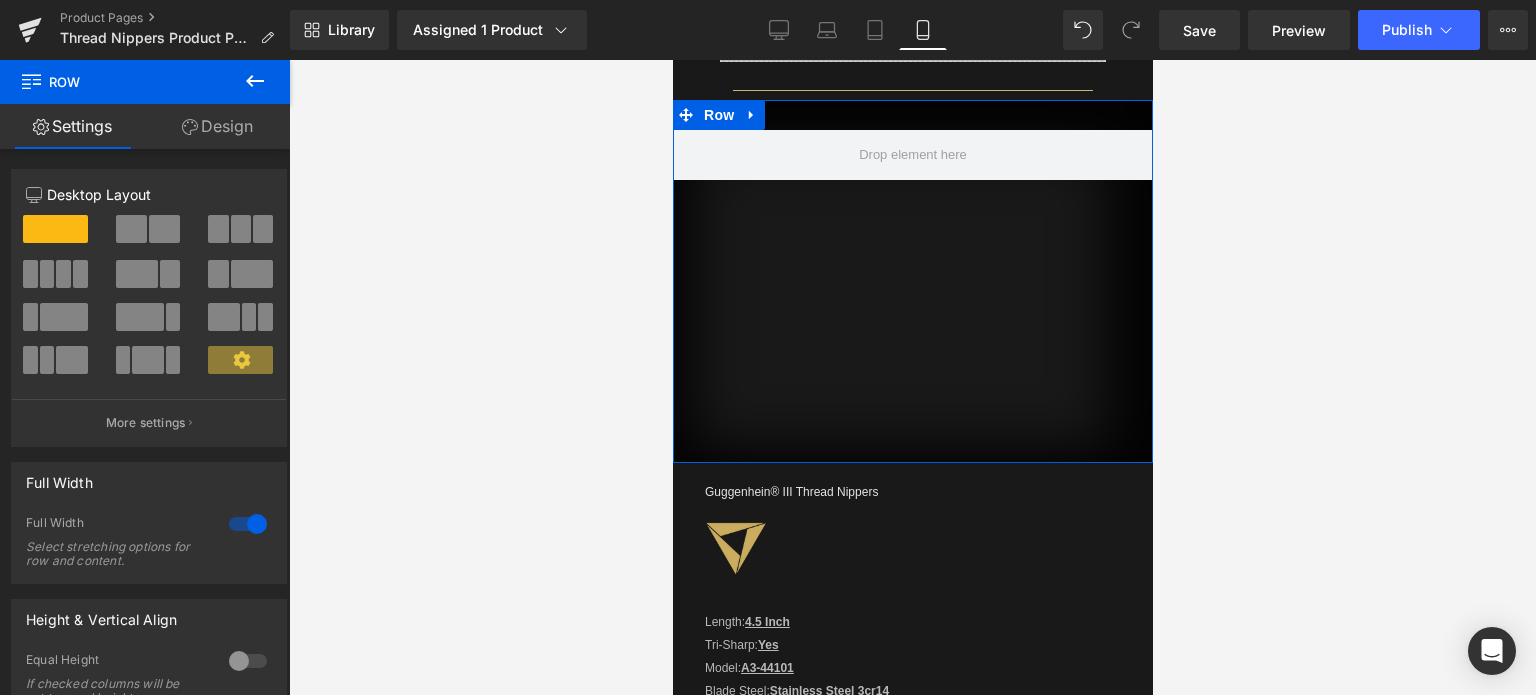 click on "Design" at bounding box center [217, 126] 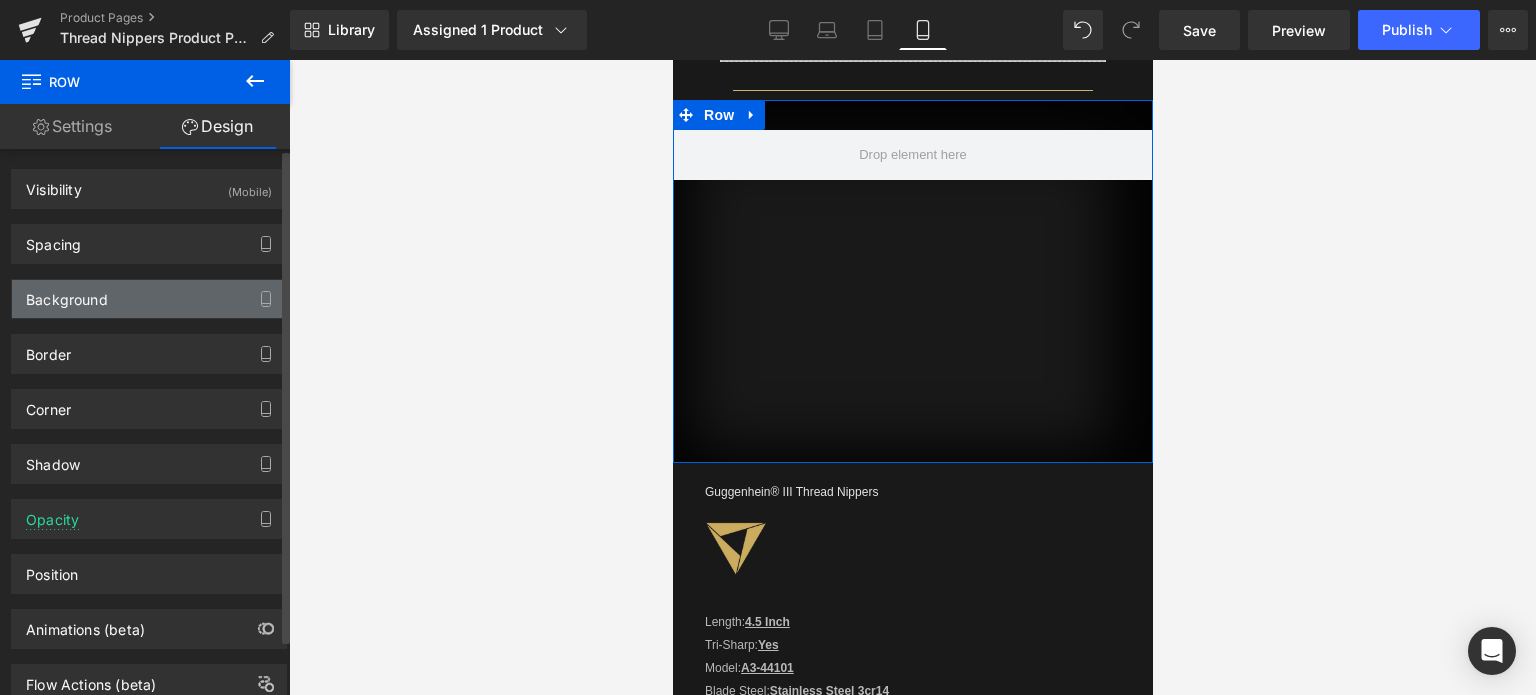 click on "Background" at bounding box center (149, 299) 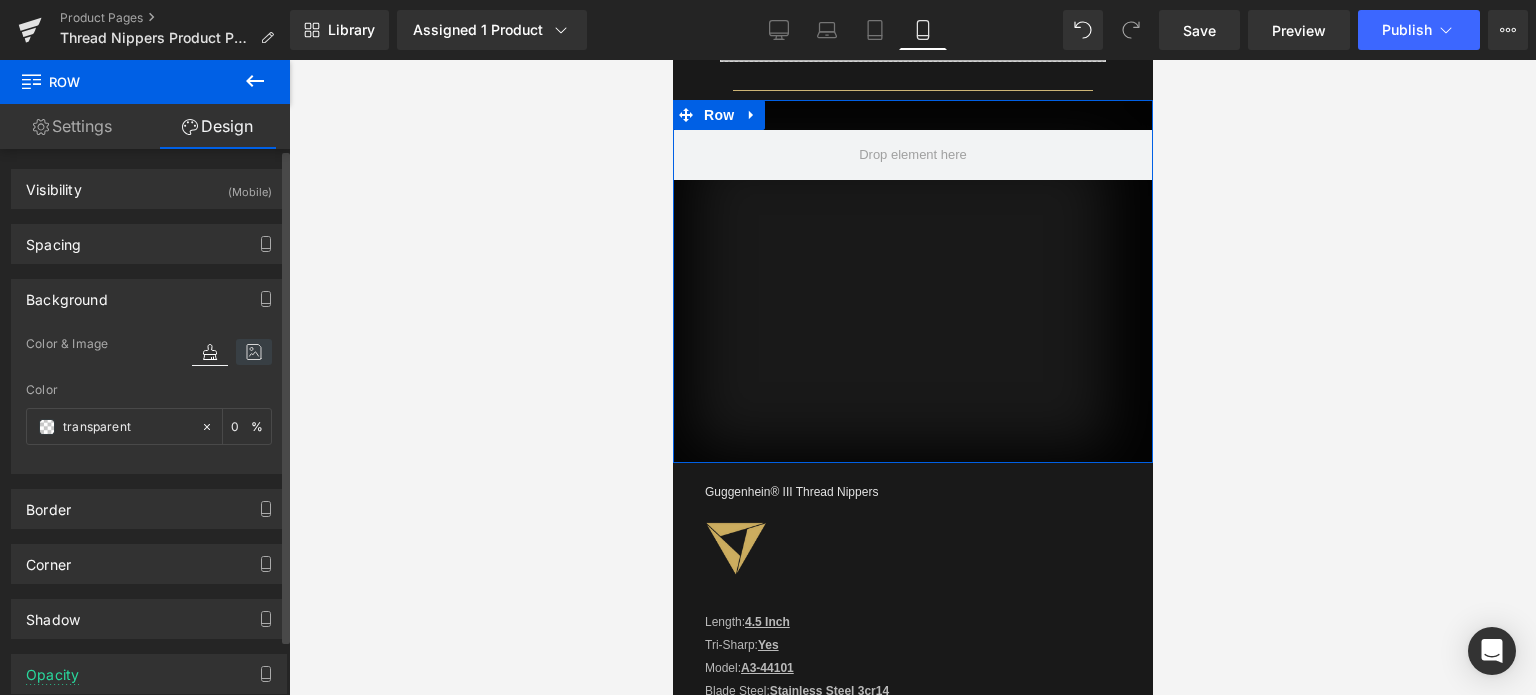 click at bounding box center (254, 352) 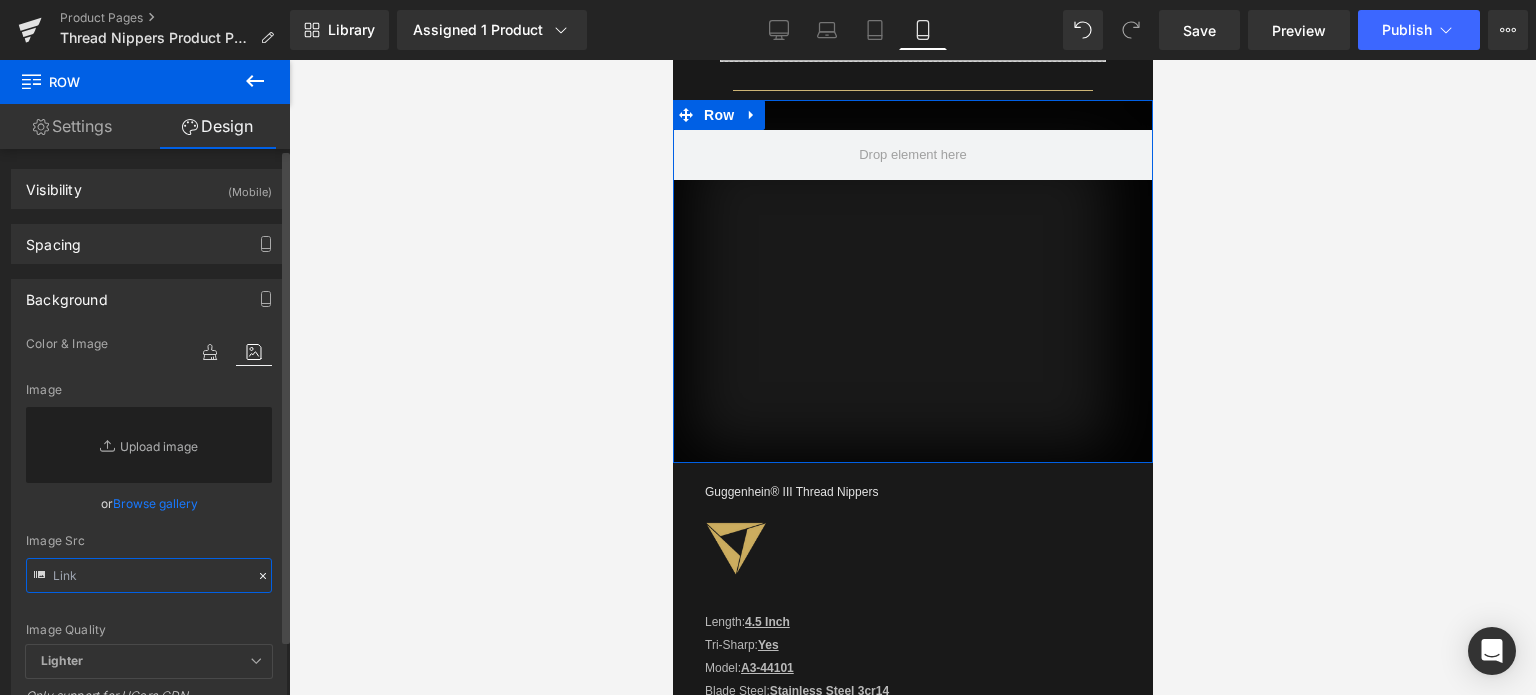 click at bounding box center (149, 575) 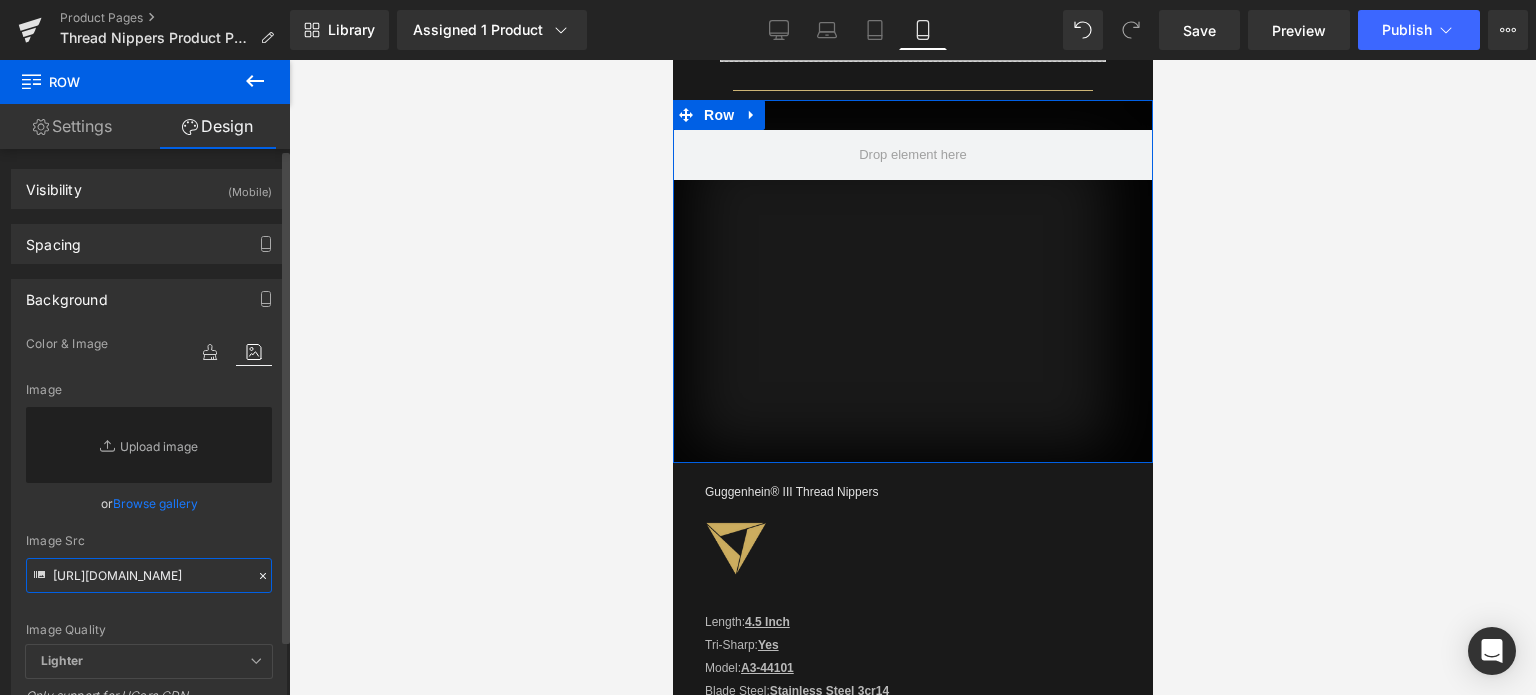 scroll, scrollTop: 0, scrollLeft: 503, axis: horizontal 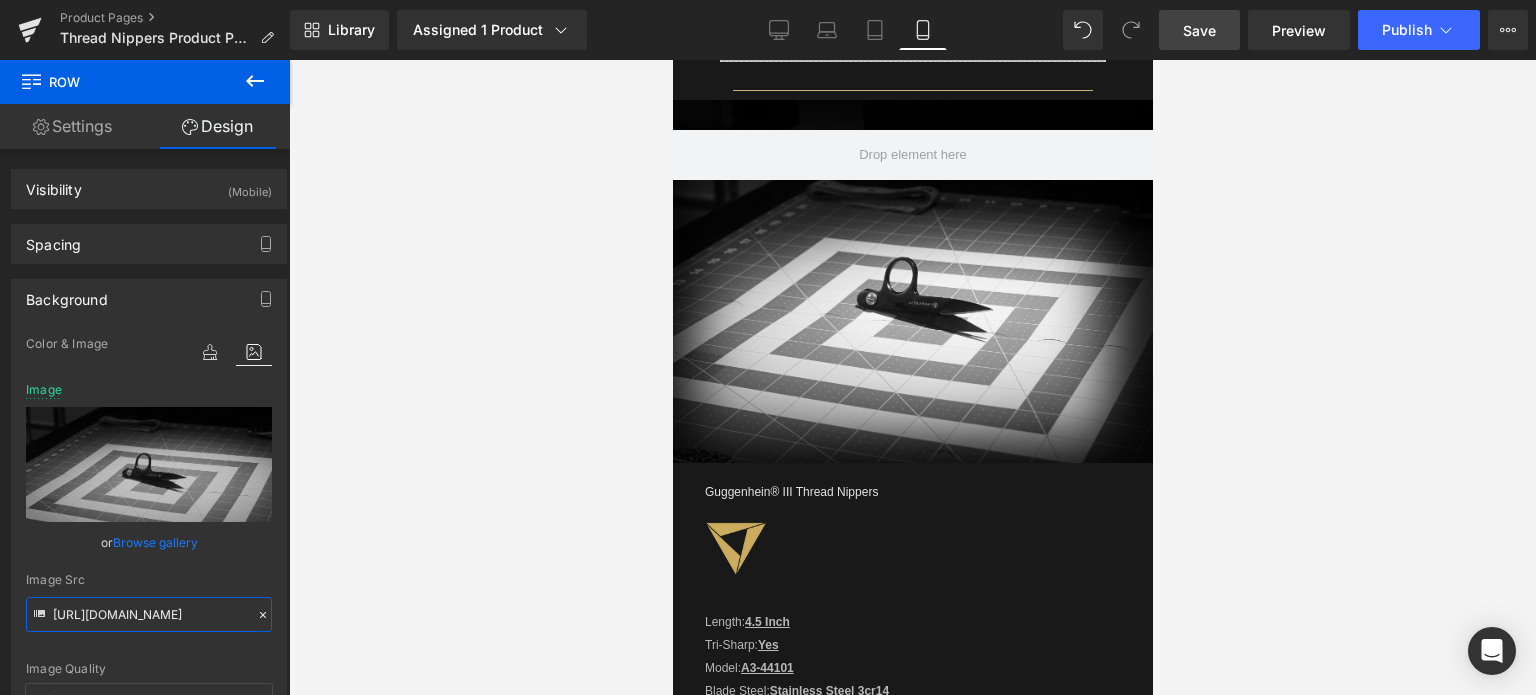 type on "https://cdn.shopify.com/s/files/1/0566/0963/6442/files/2_941bbefd-0e02-4bb7-ba9f-53acb4f94bdc.jpg?v=1753048746" 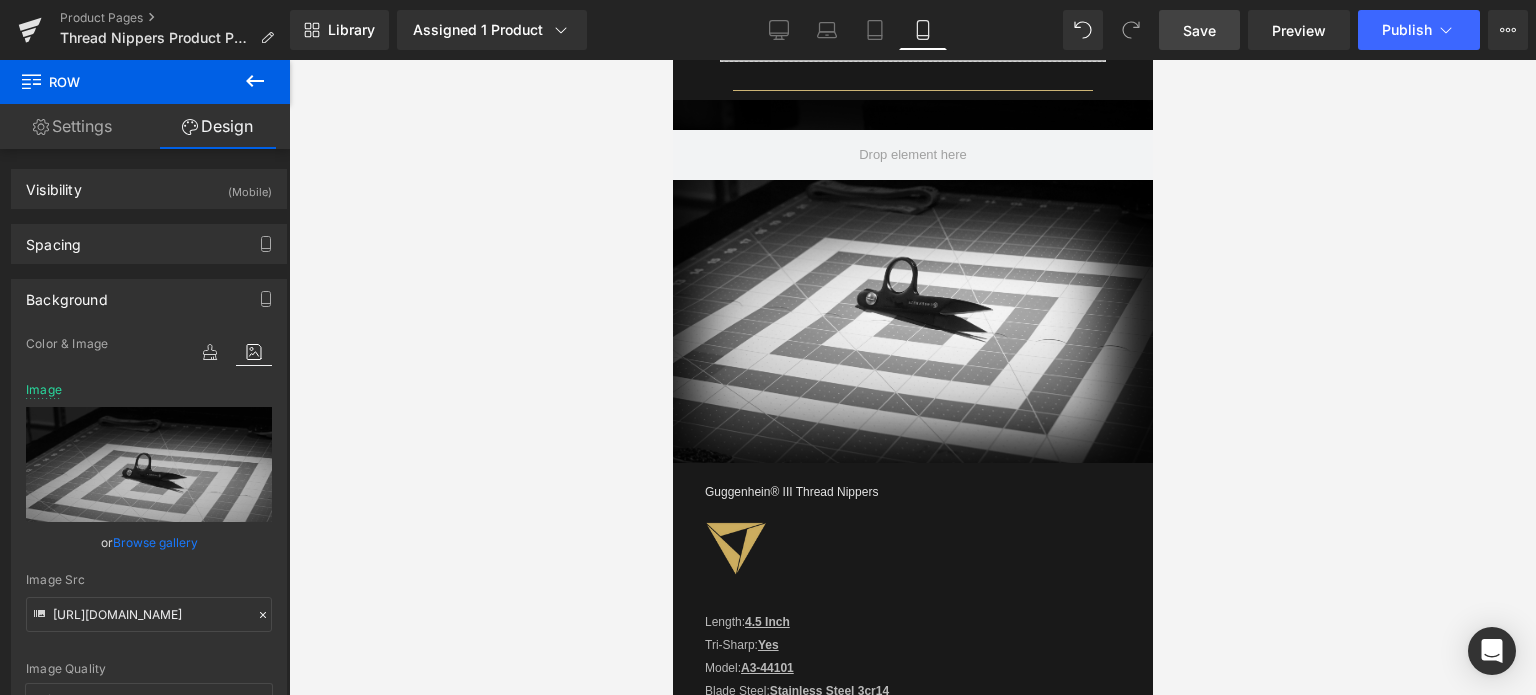 scroll, scrollTop: 0, scrollLeft: 0, axis: both 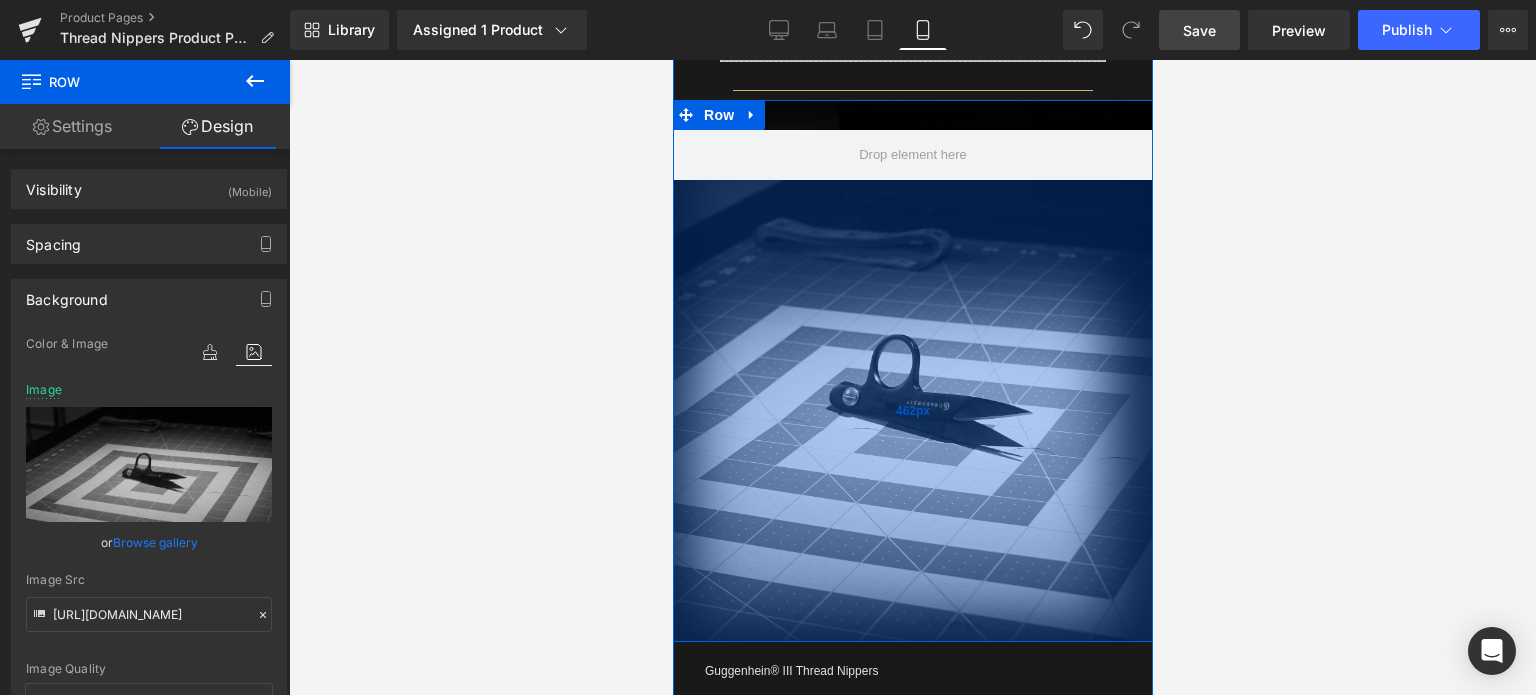 drag, startPoint x: 937, startPoint y: 451, endPoint x: 930, endPoint y: 630, distance: 179.13683 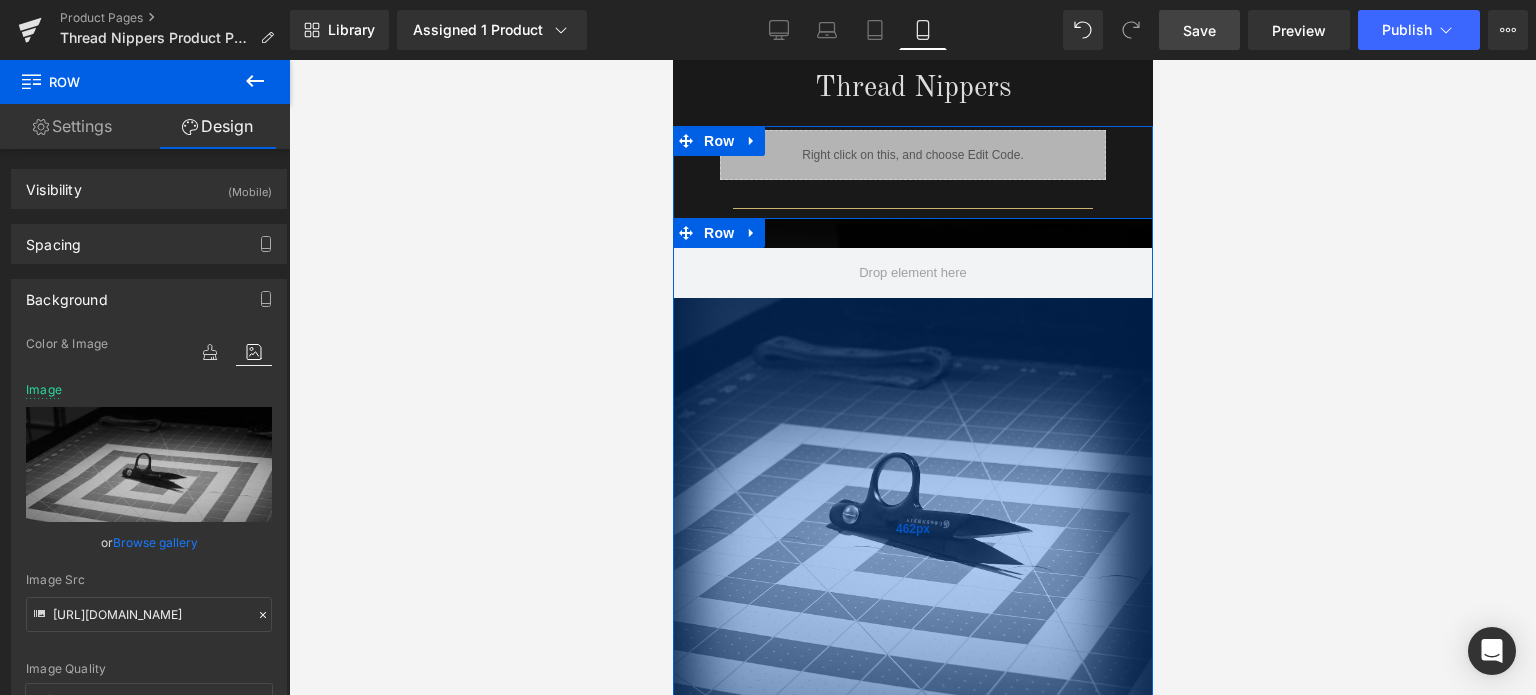 scroll, scrollTop: 1500, scrollLeft: 0, axis: vertical 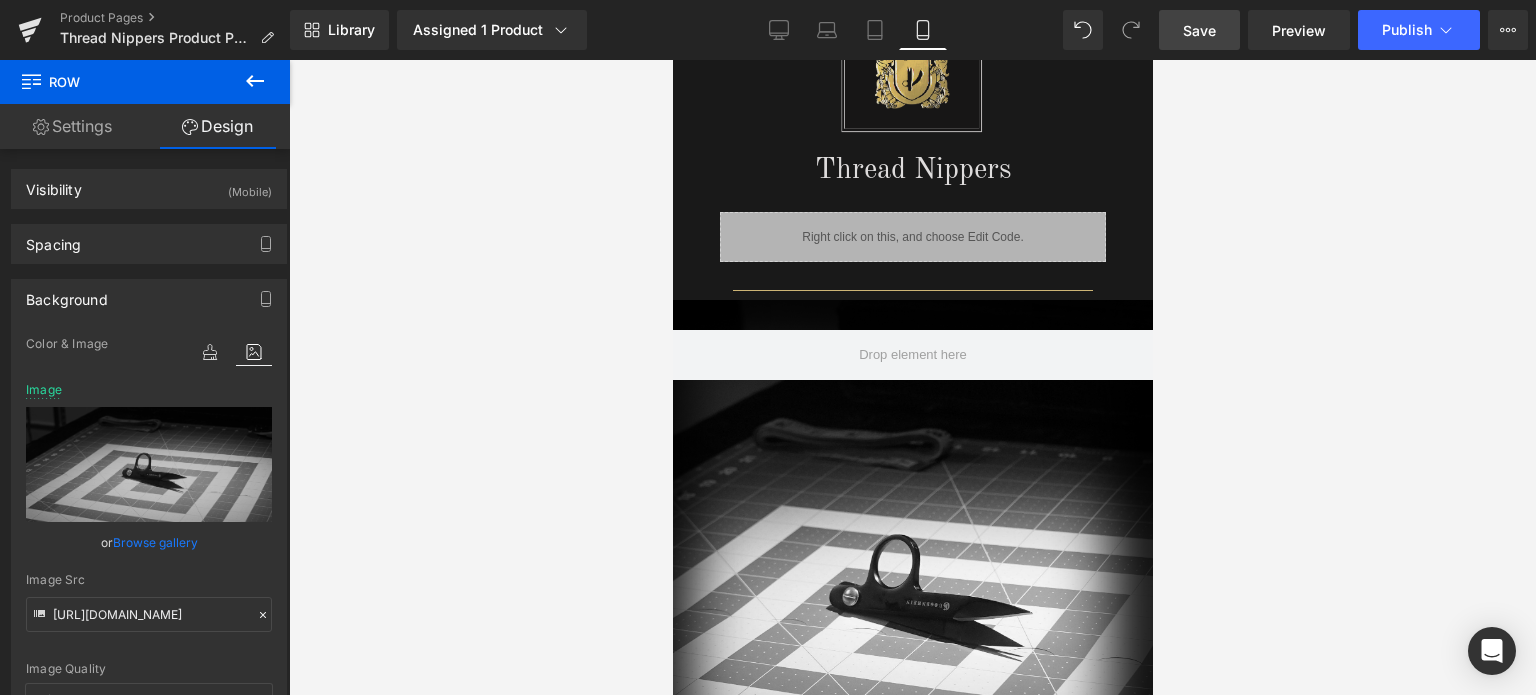 click on "Save" at bounding box center [1199, 30] 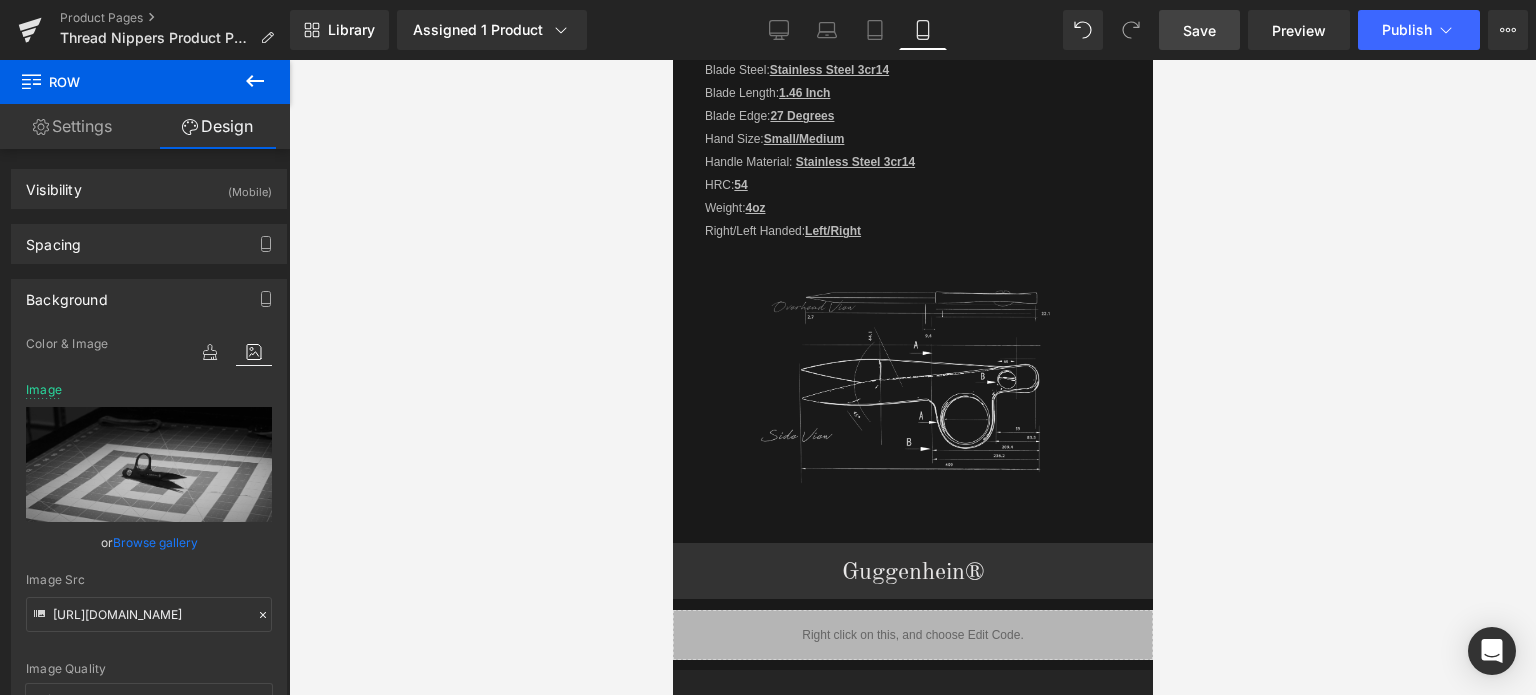 scroll, scrollTop: 2509, scrollLeft: 0, axis: vertical 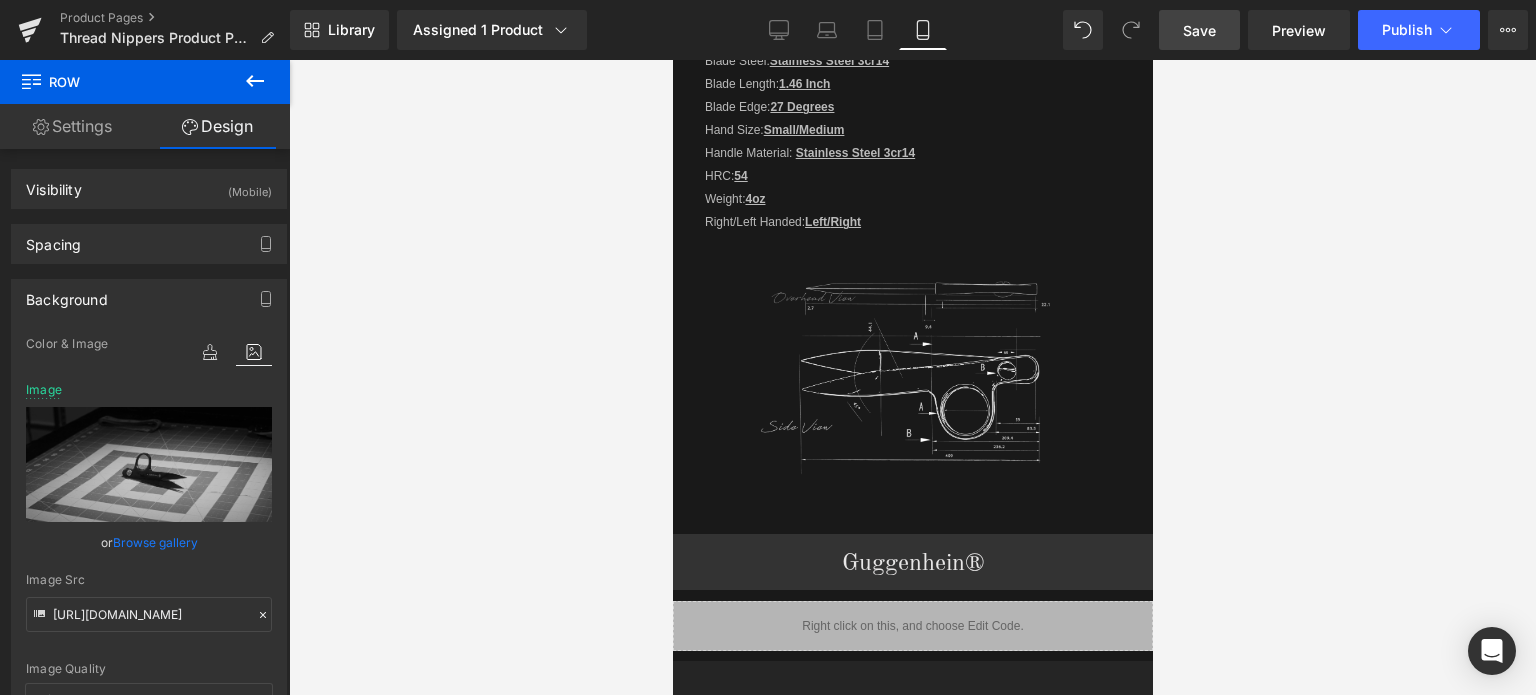 click 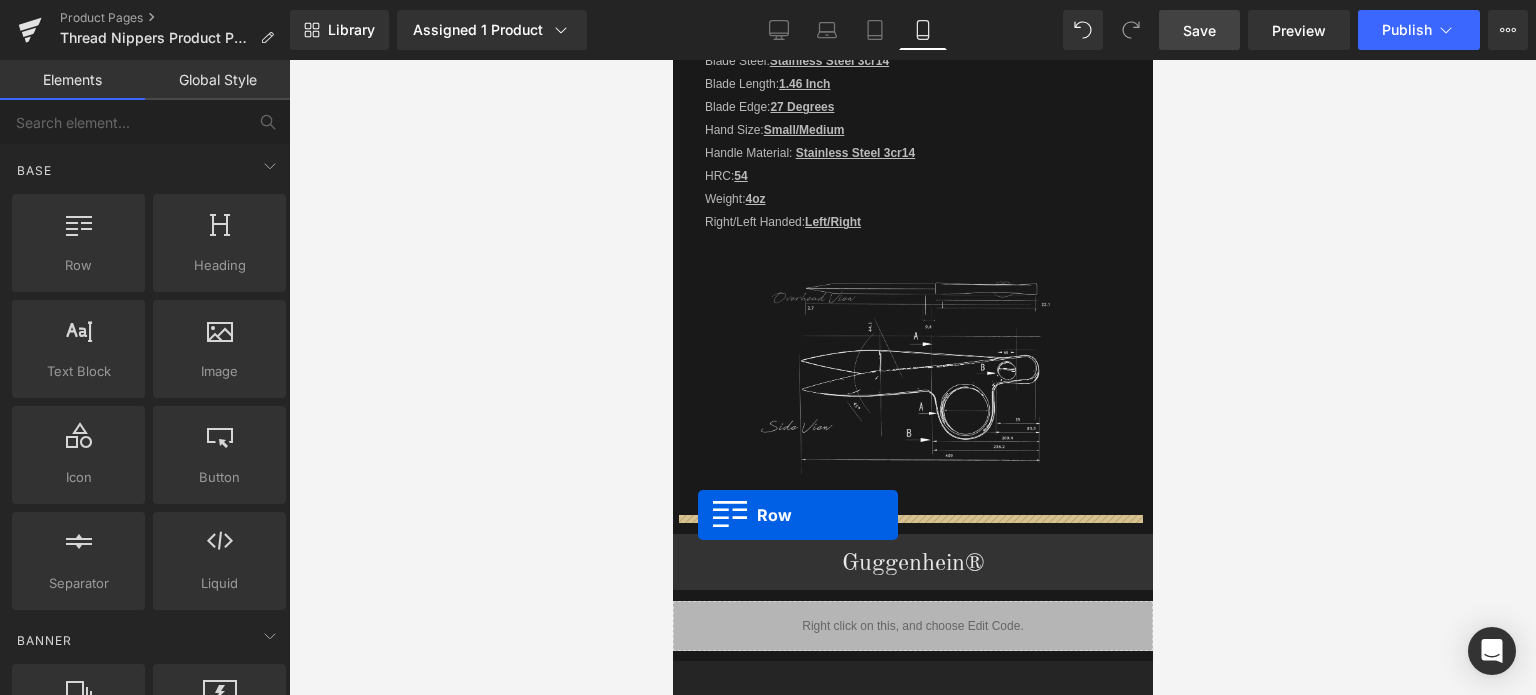 drag, startPoint x: 1033, startPoint y: 384, endPoint x: 687, endPoint y: 483, distance: 359.8847 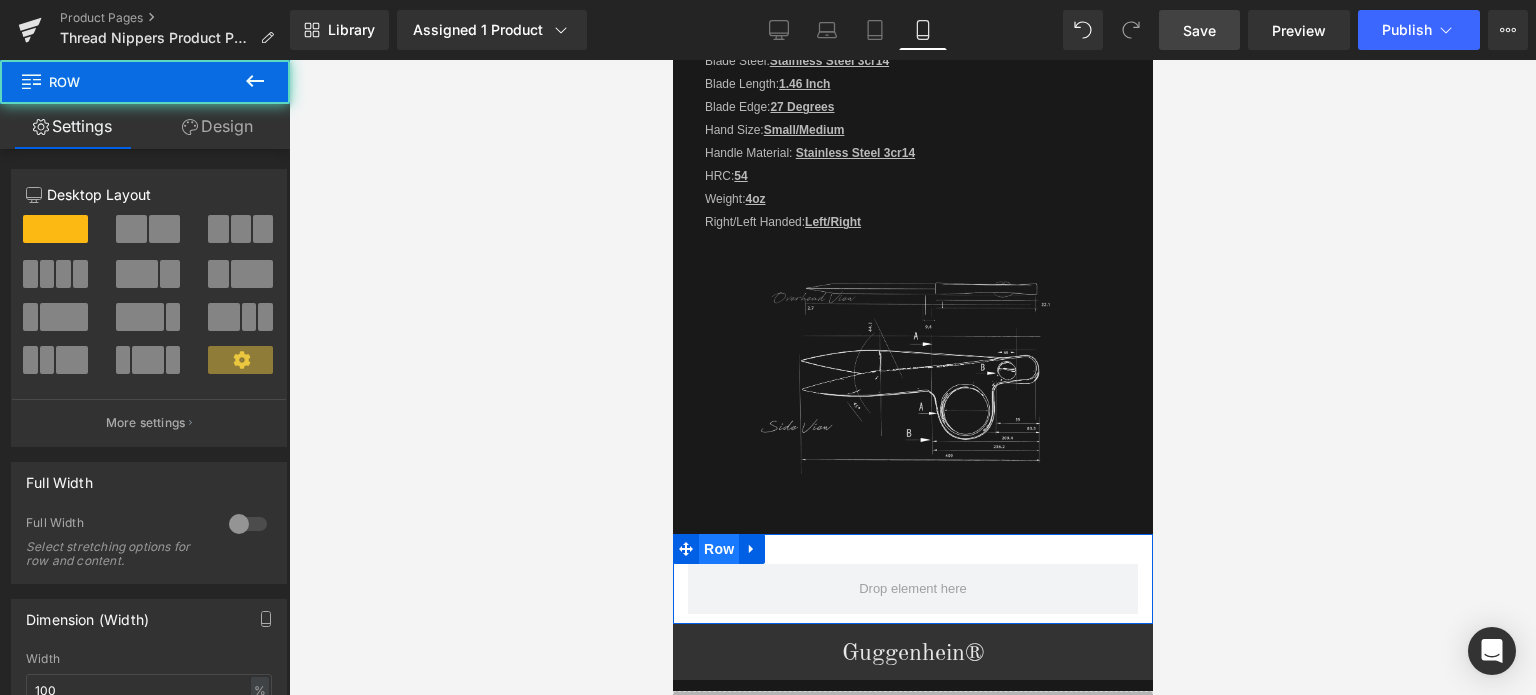 click on "Row" at bounding box center [718, 549] 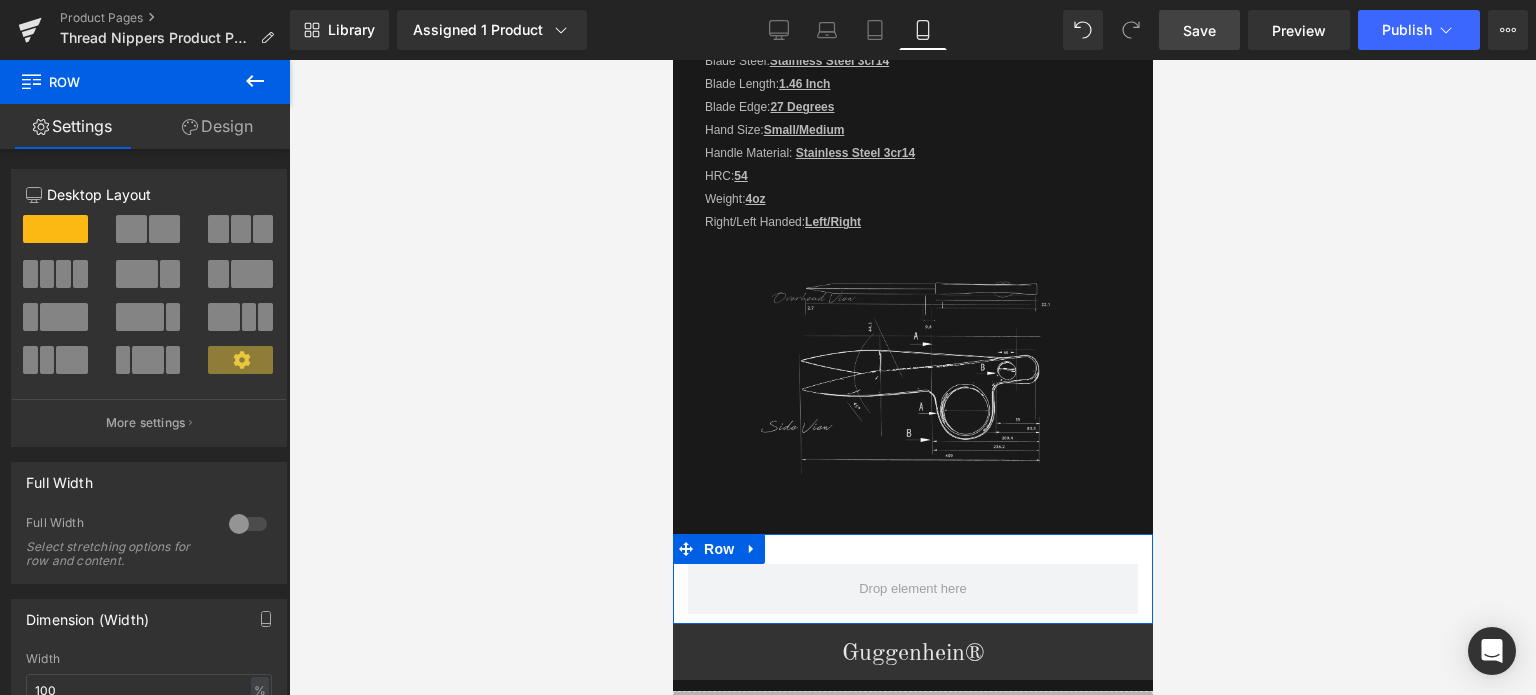 click on "Design" at bounding box center [217, 126] 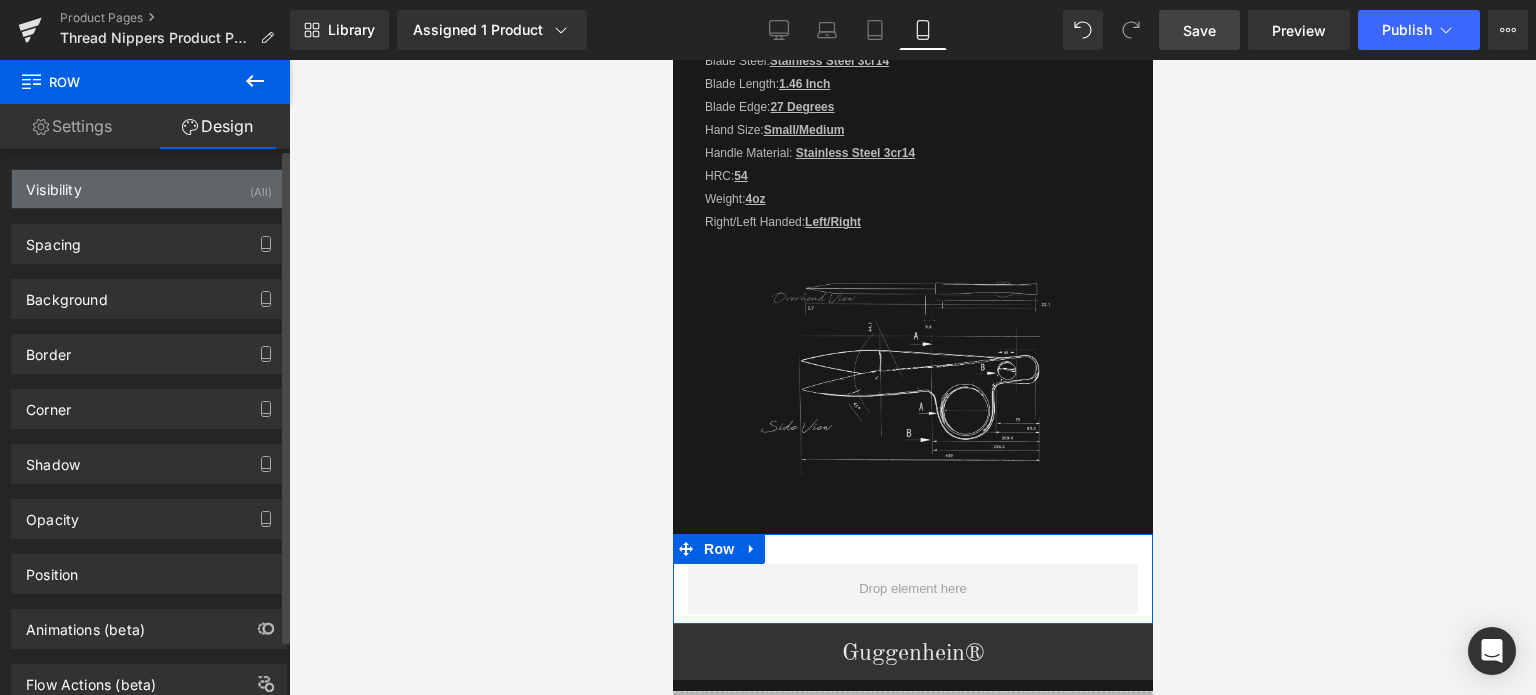 click on "Visibility
(All)" at bounding box center [149, 189] 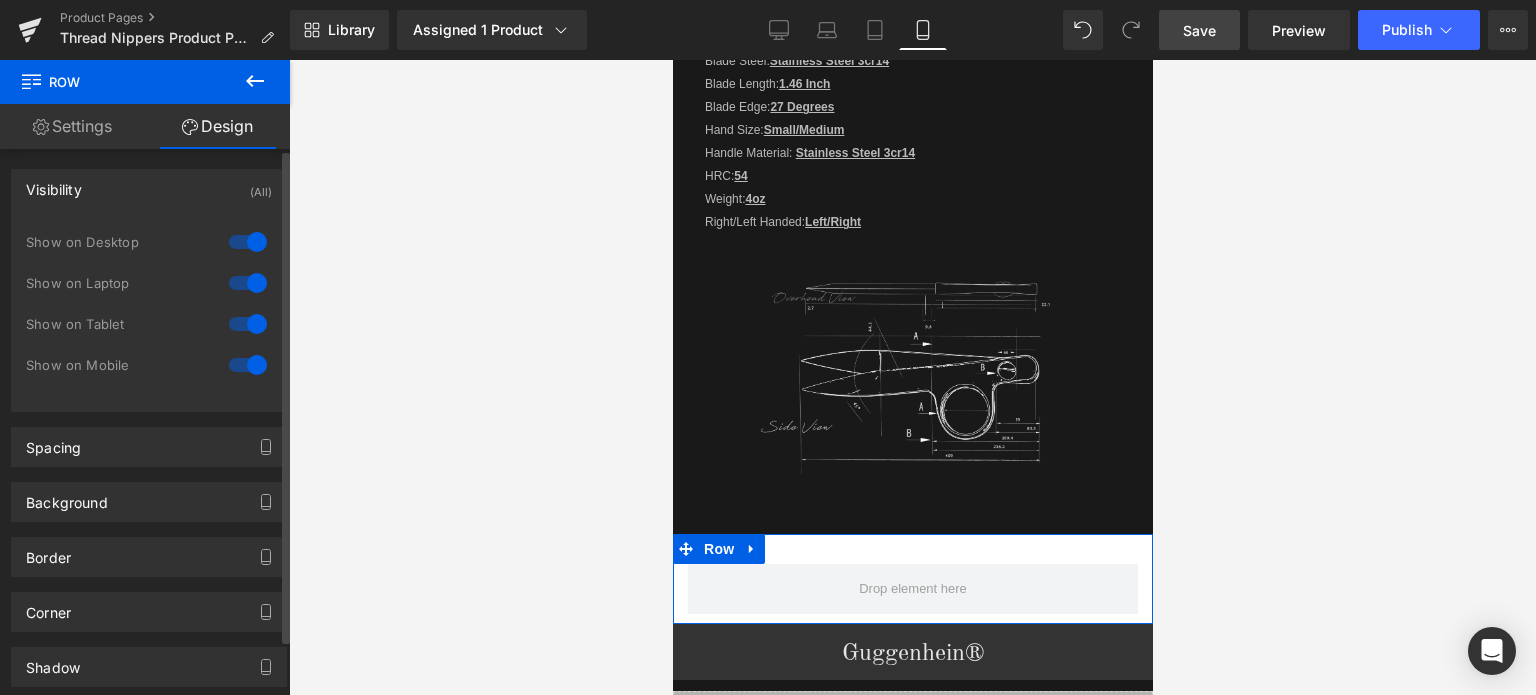 click at bounding box center (248, 242) 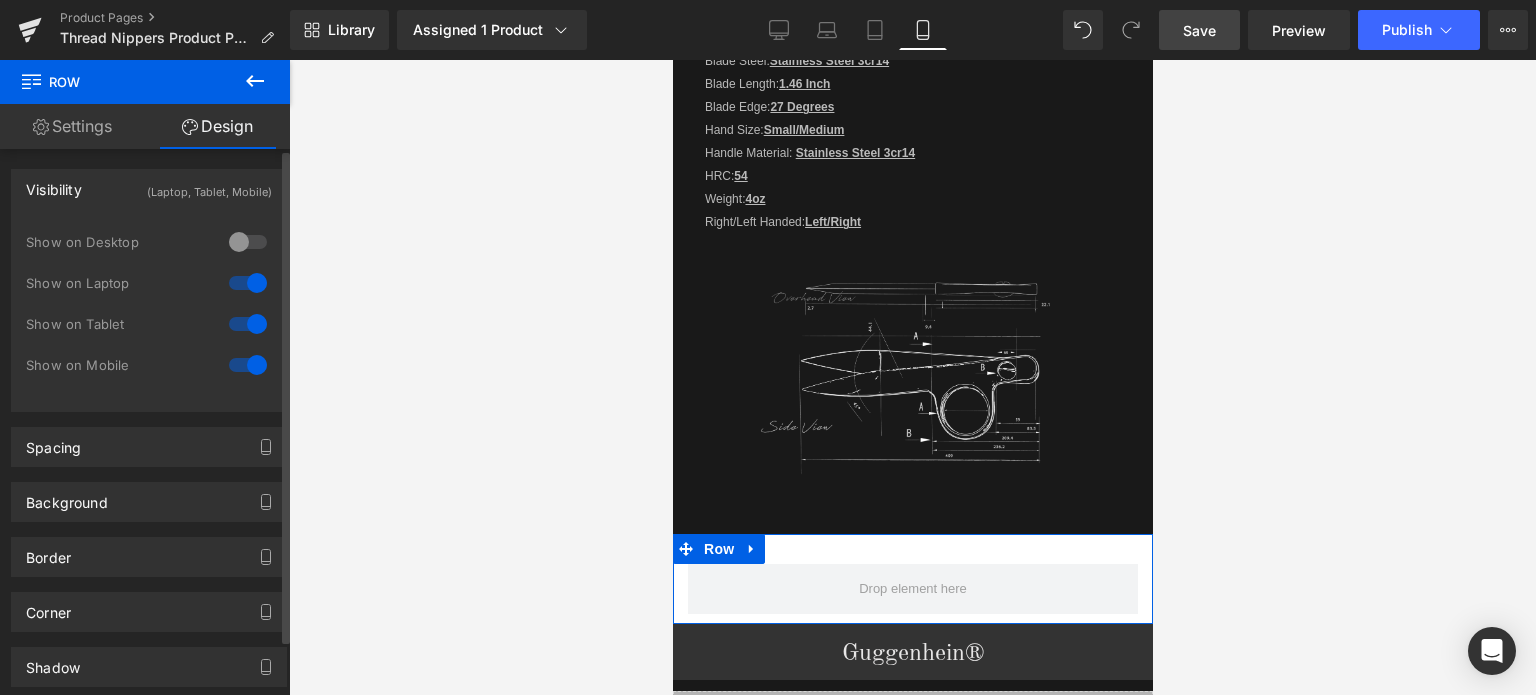 click at bounding box center [248, 283] 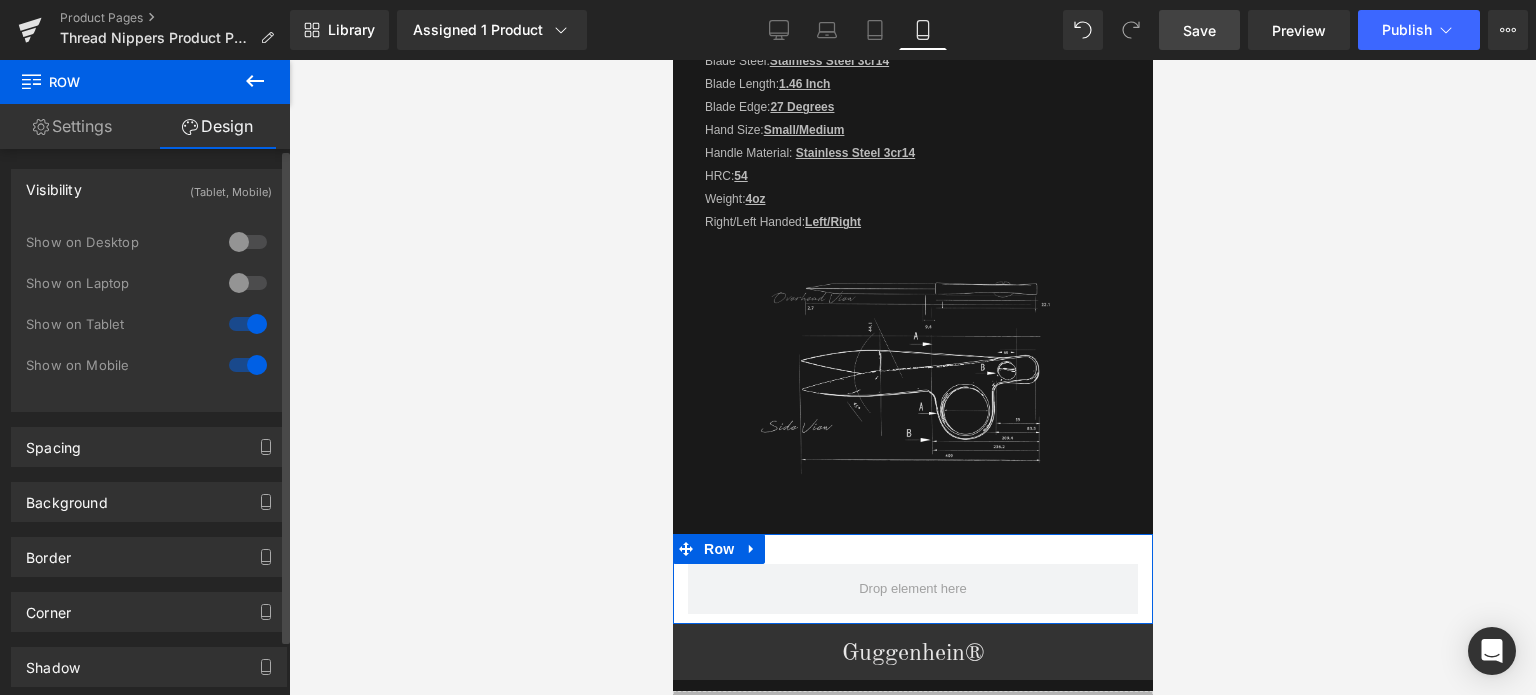 click at bounding box center [248, 324] 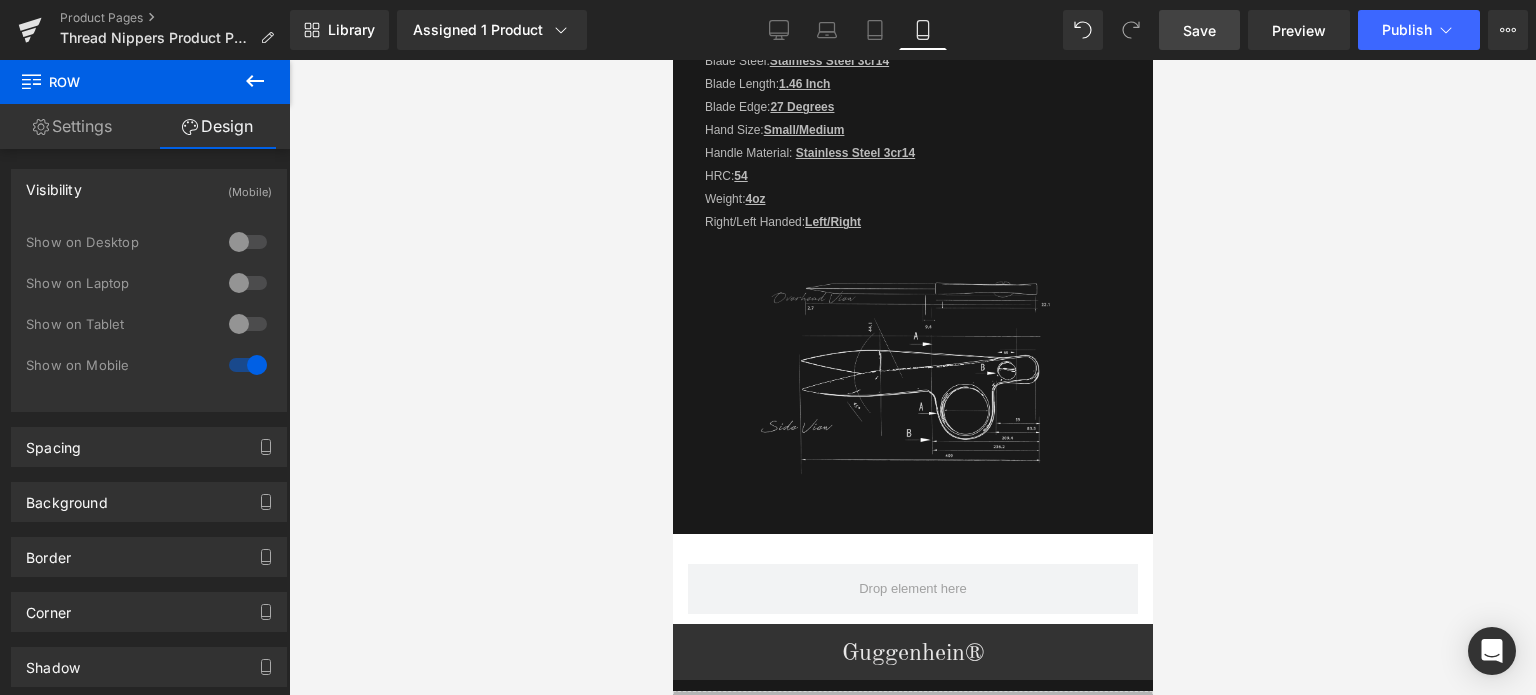 click 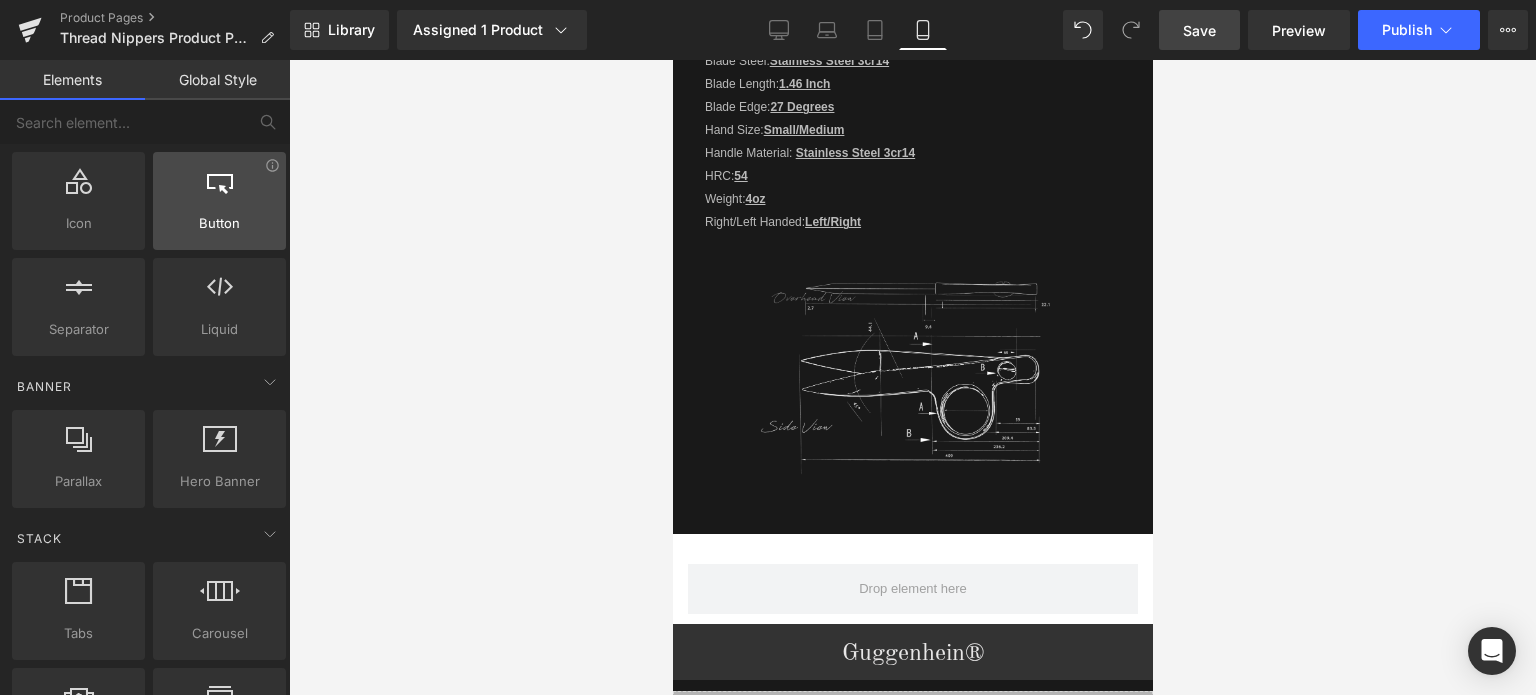 scroll, scrollTop: 400, scrollLeft: 0, axis: vertical 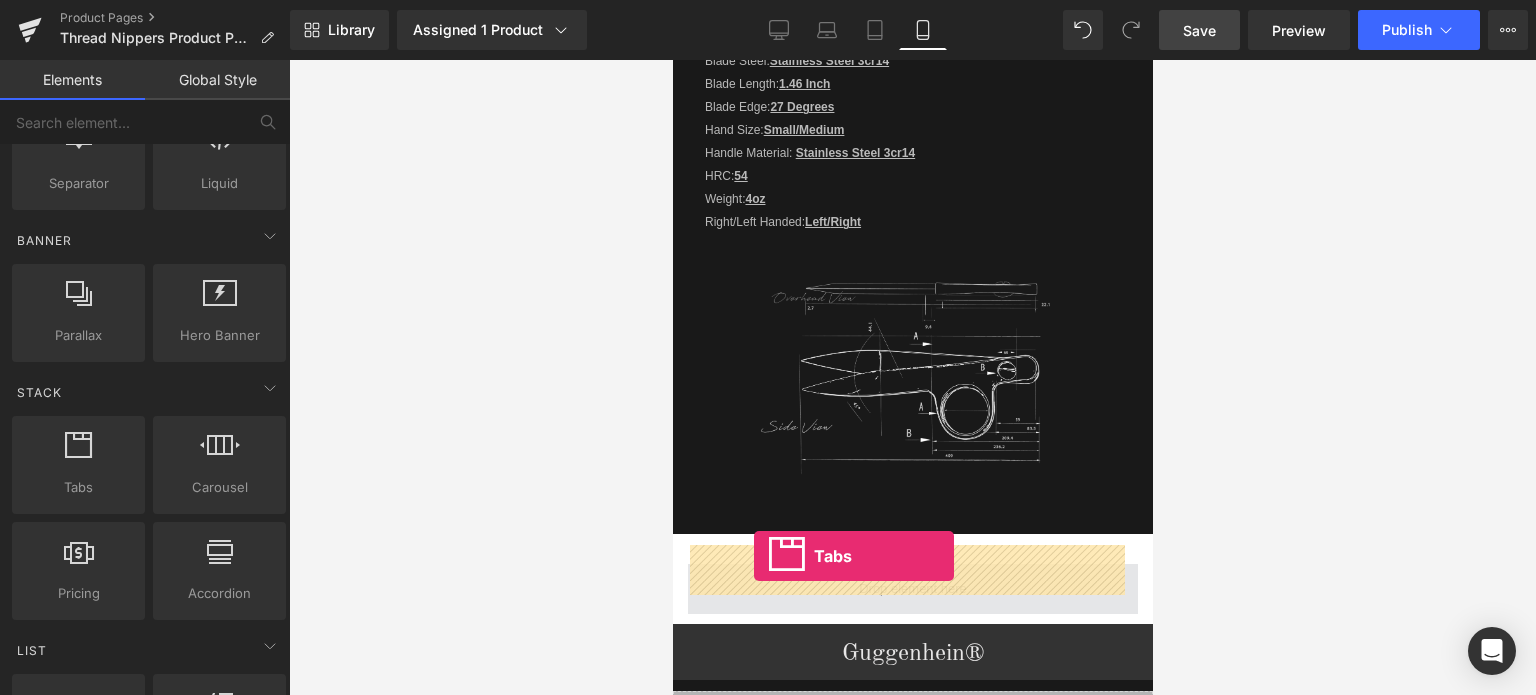 drag, startPoint x: 762, startPoint y: 522, endPoint x: 753, endPoint y: 557, distance: 36.138622 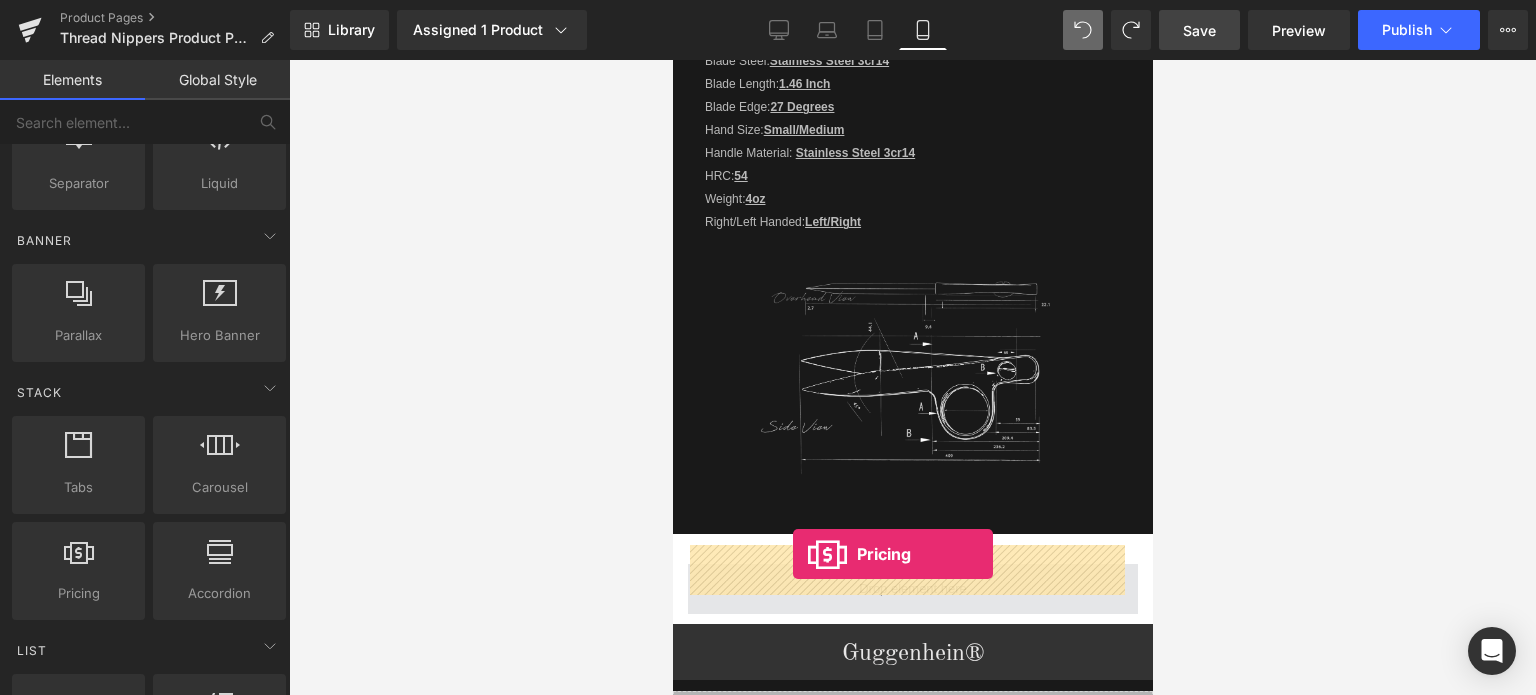 drag, startPoint x: 887, startPoint y: 637, endPoint x: 792, endPoint y: 554, distance: 126.1507 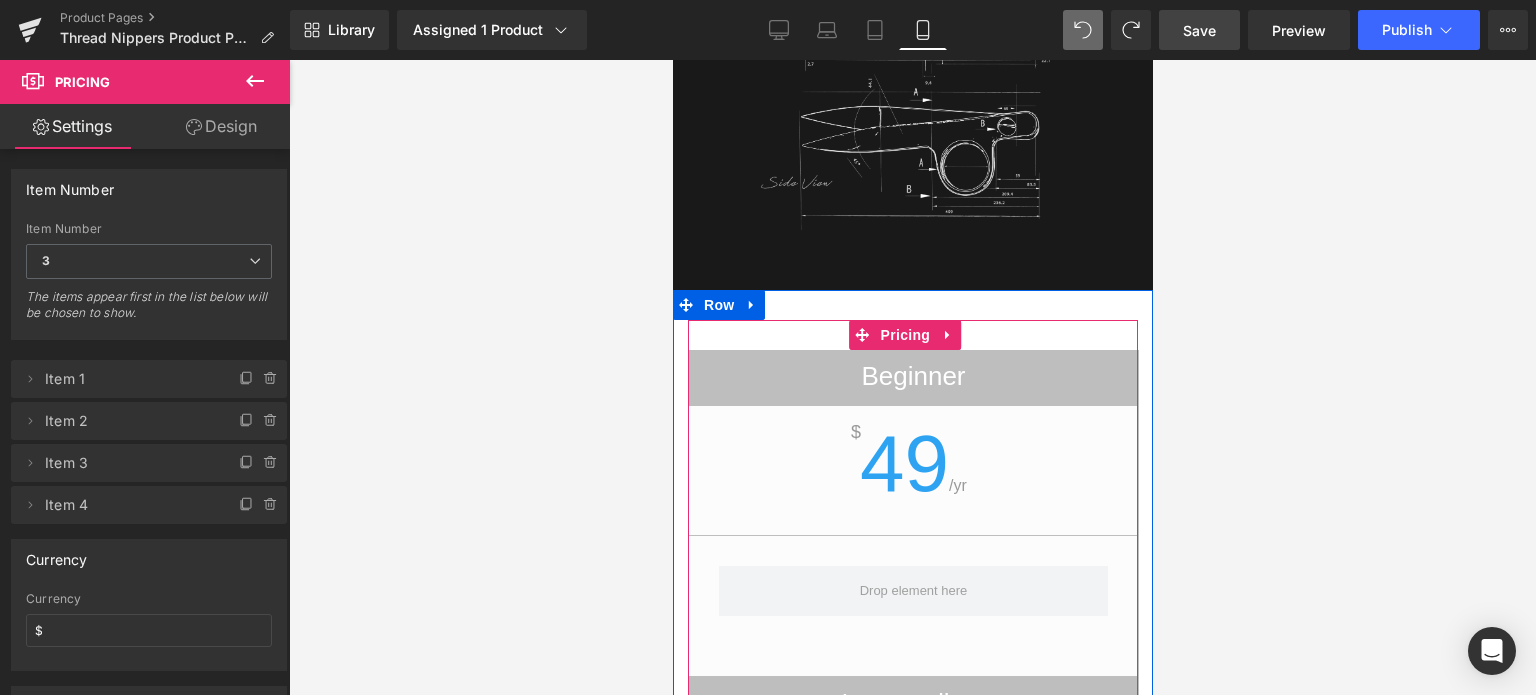 scroll, scrollTop: 2709, scrollLeft: 0, axis: vertical 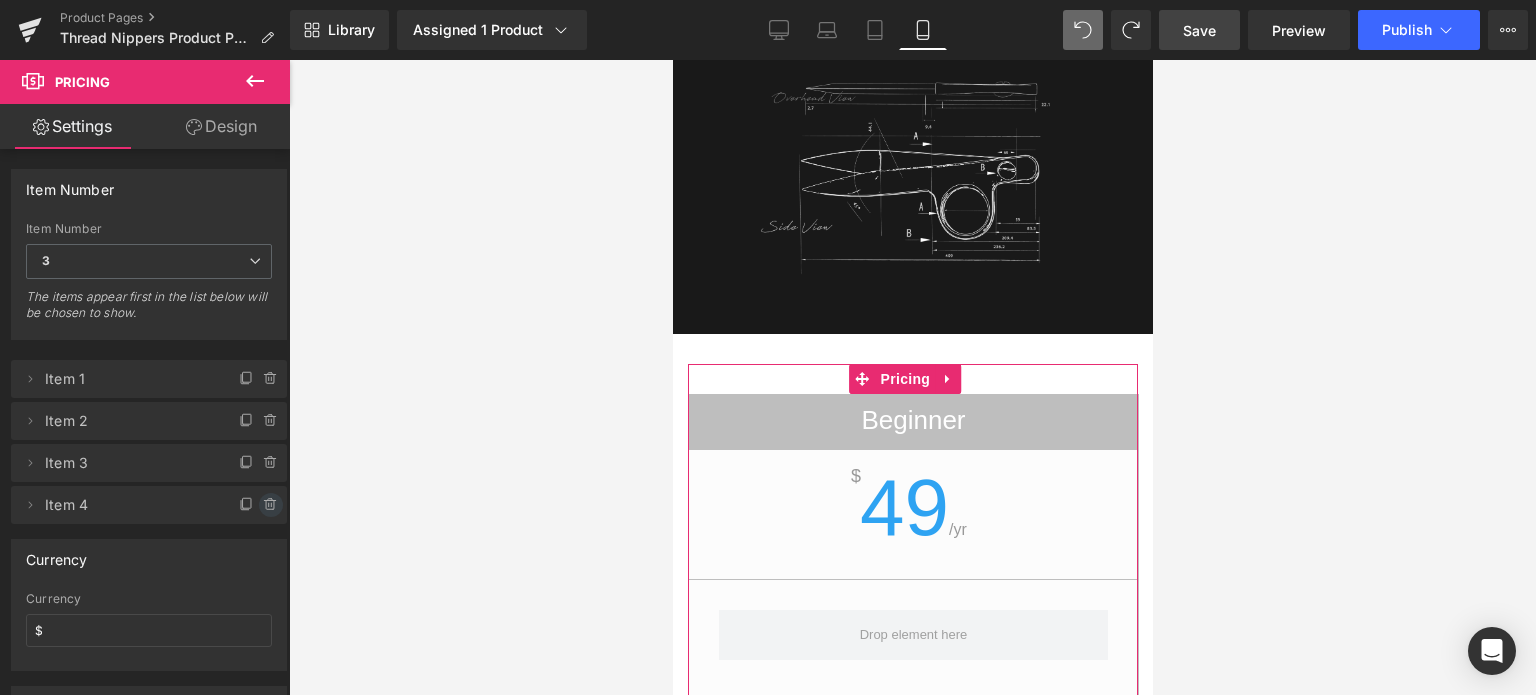 click 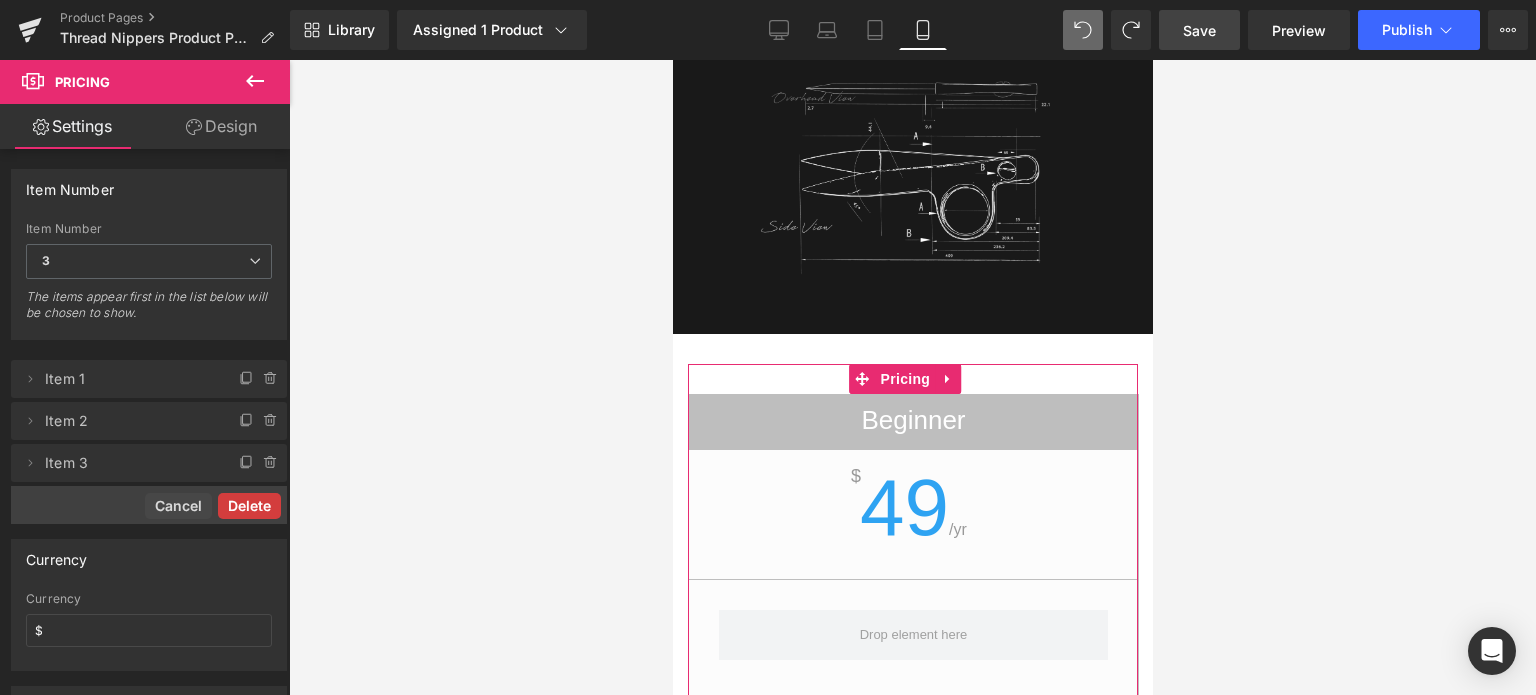 click on "Delete" at bounding box center [249, 506] 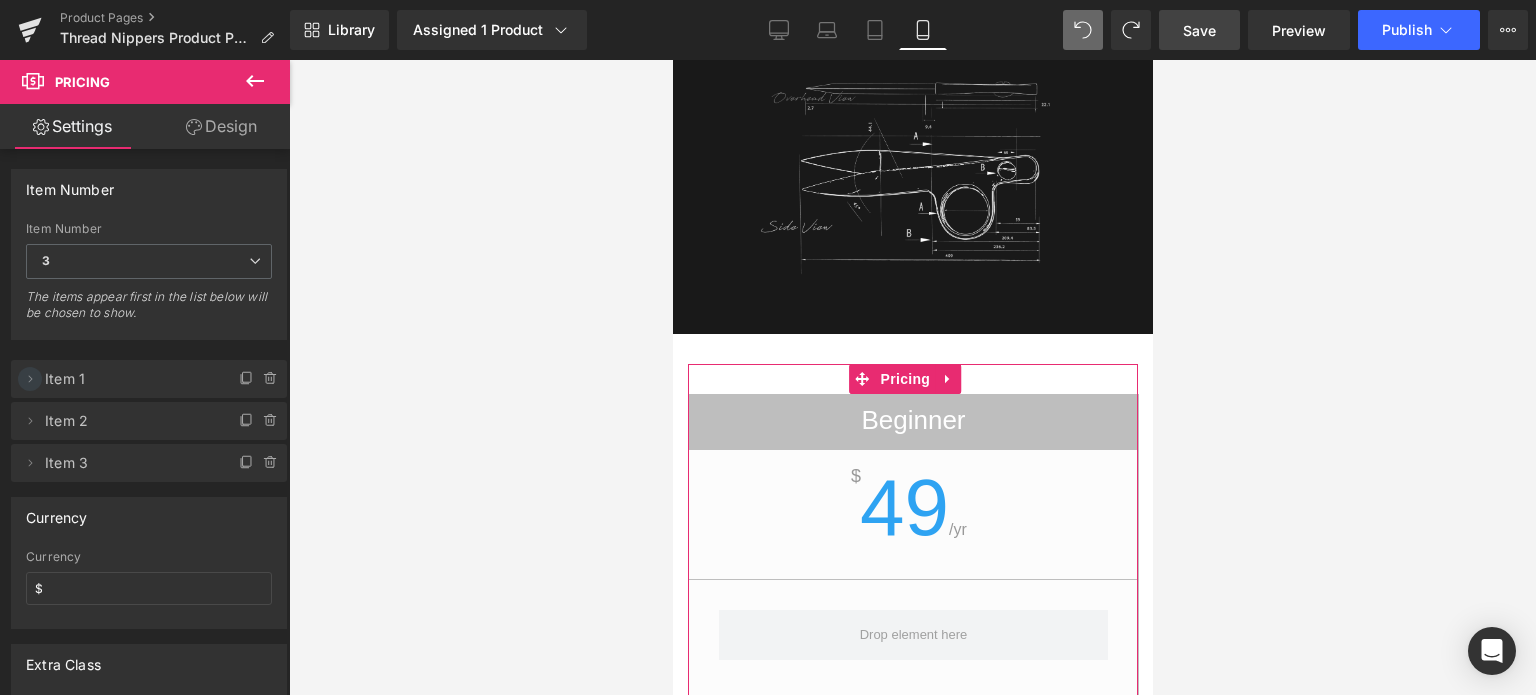 click 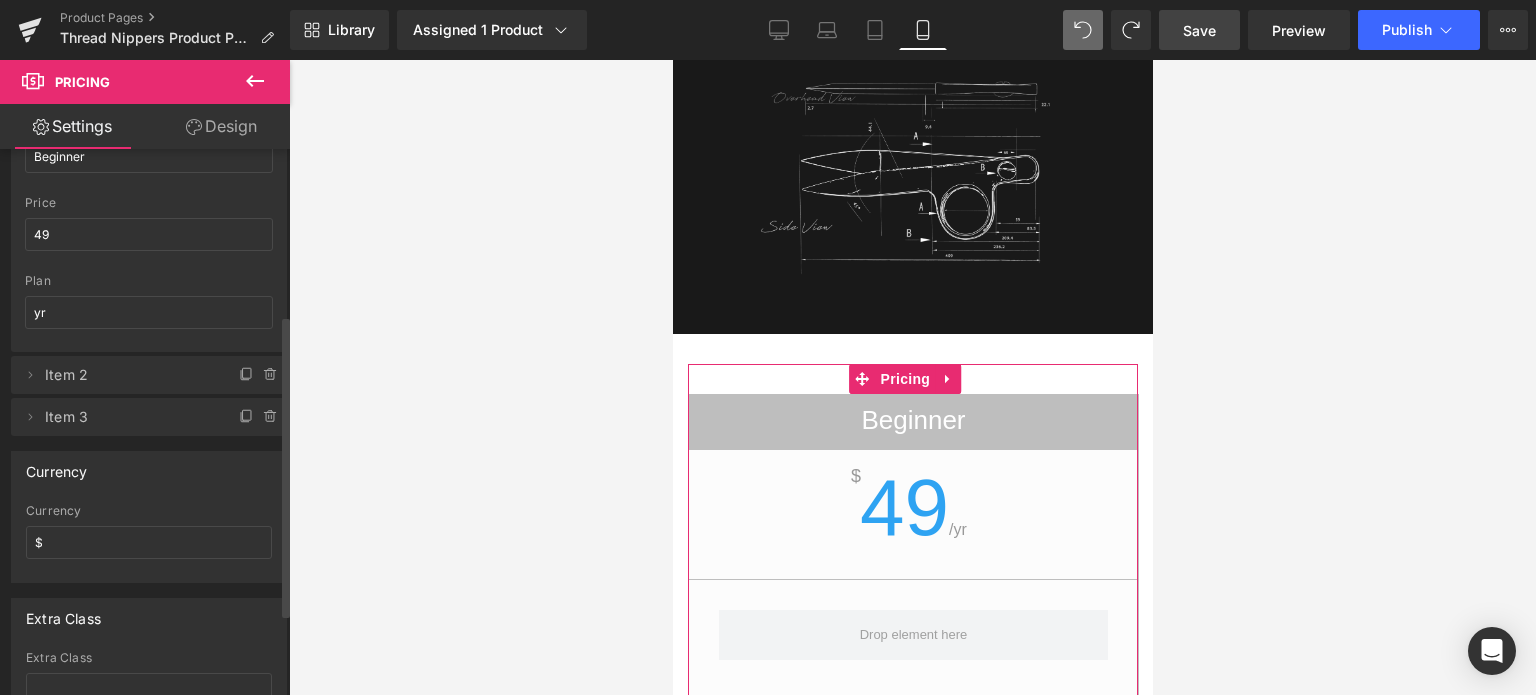 scroll, scrollTop: 100, scrollLeft: 0, axis: vertical 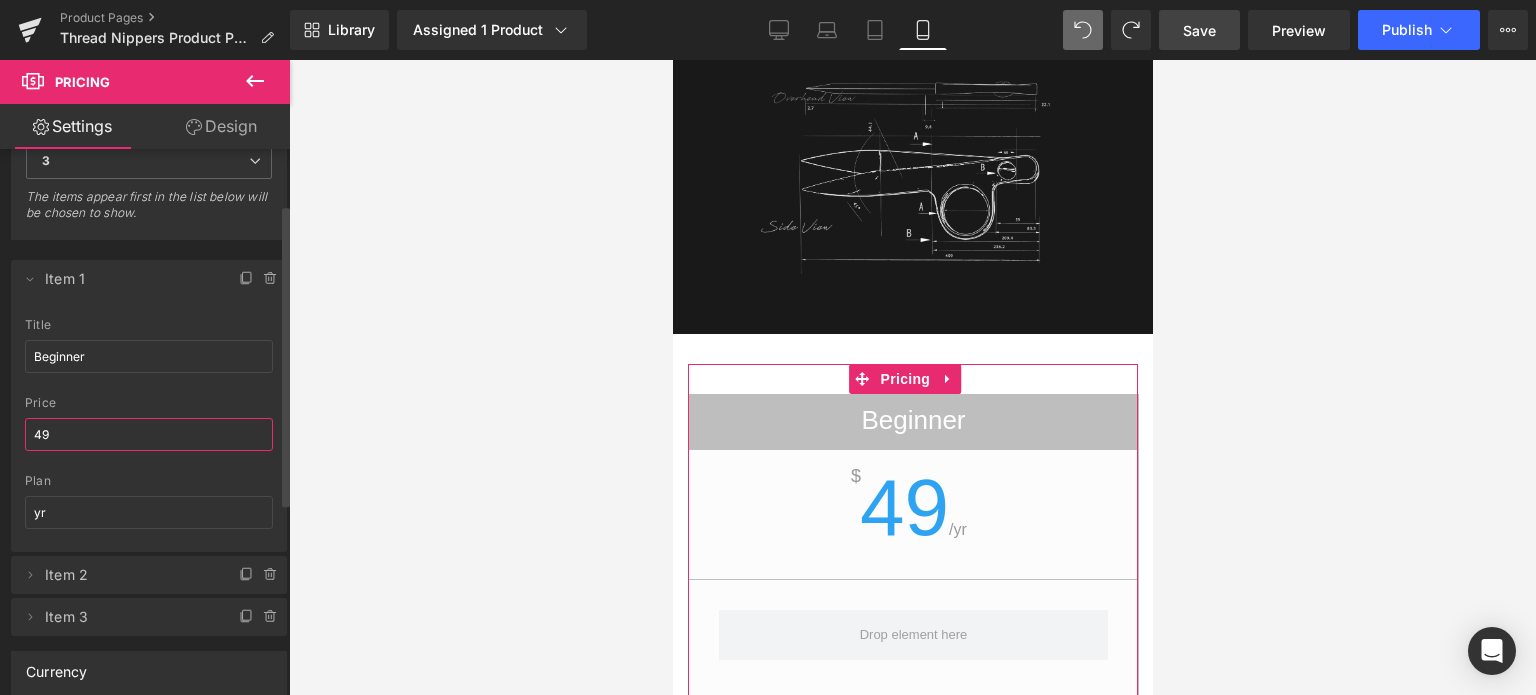 drag, startPoint x: 70, startPoint y: 435, endPoint x: 26, endPoint y: 434, distance: 44.011364 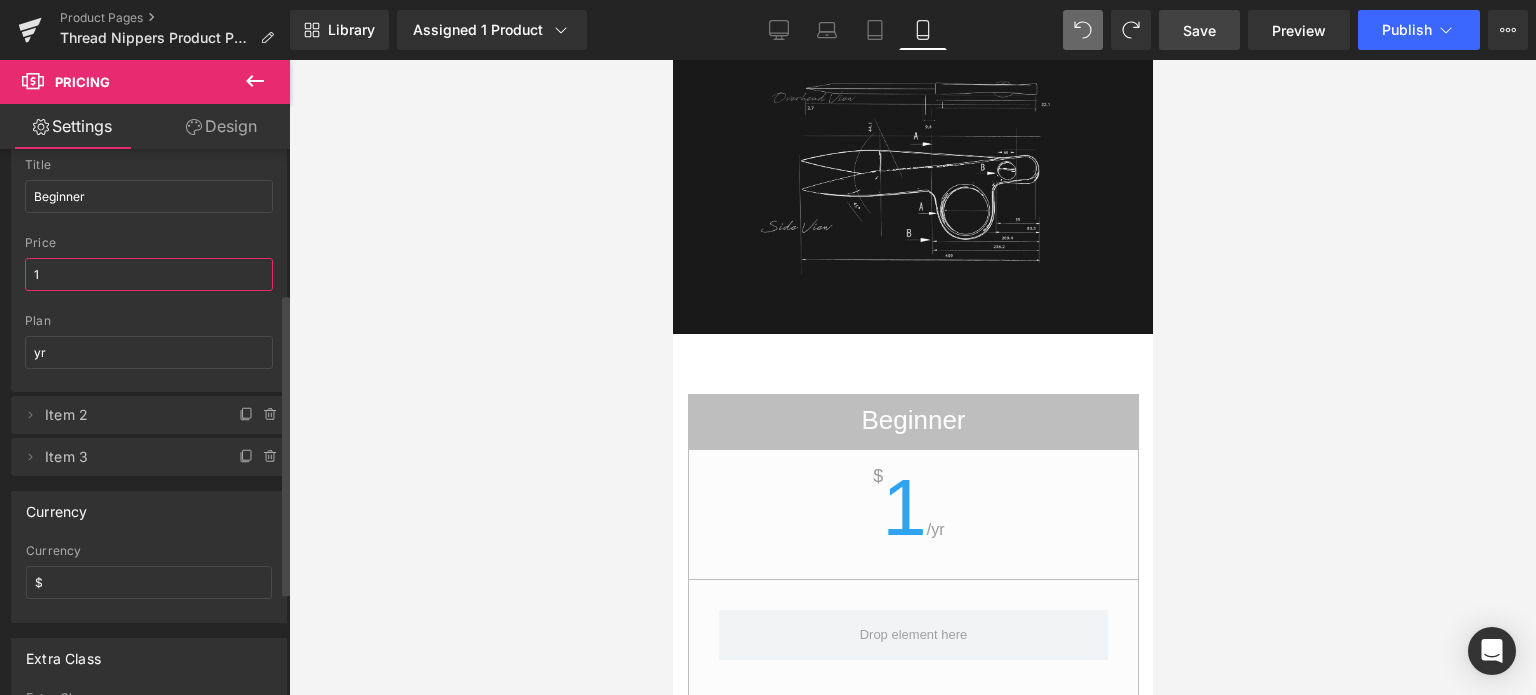 scroll, scrollTop: 400, scrollLeft: 0, axis: vertical 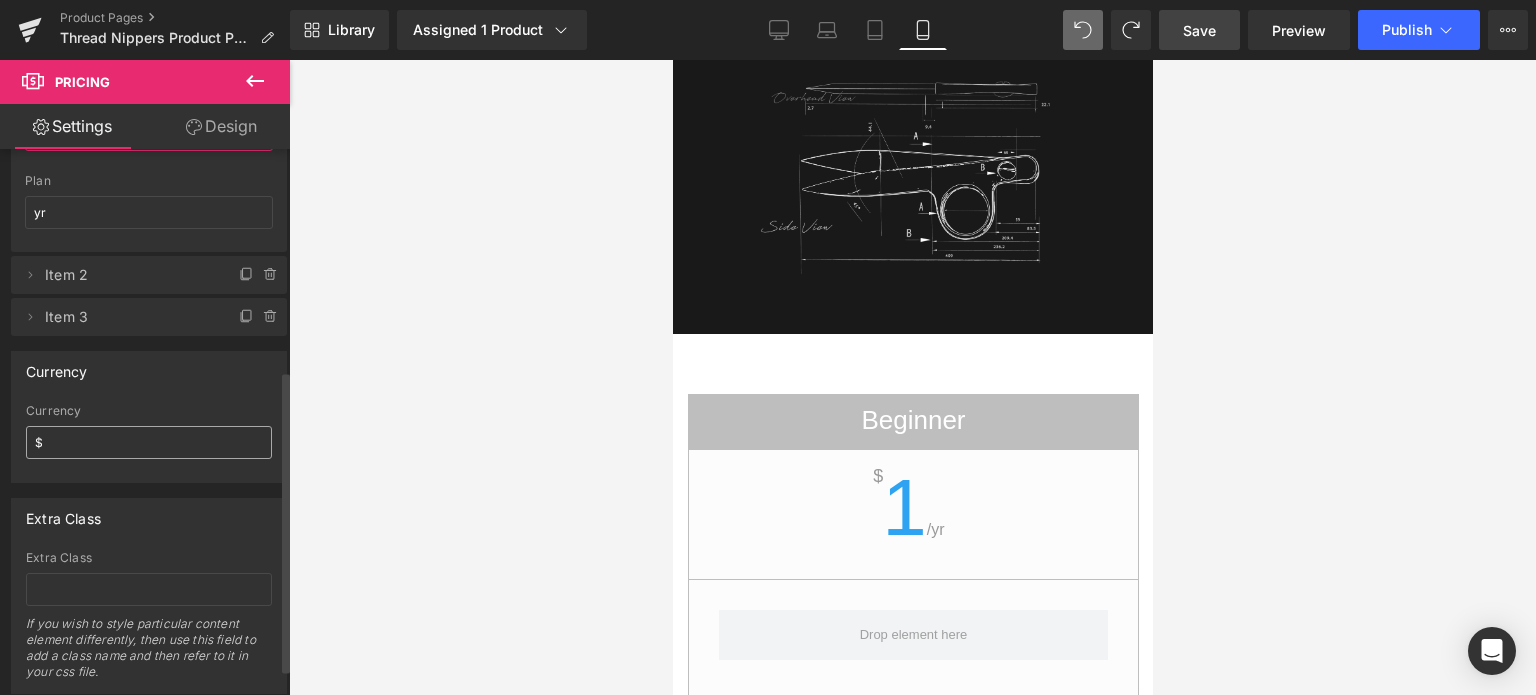 type on "1" 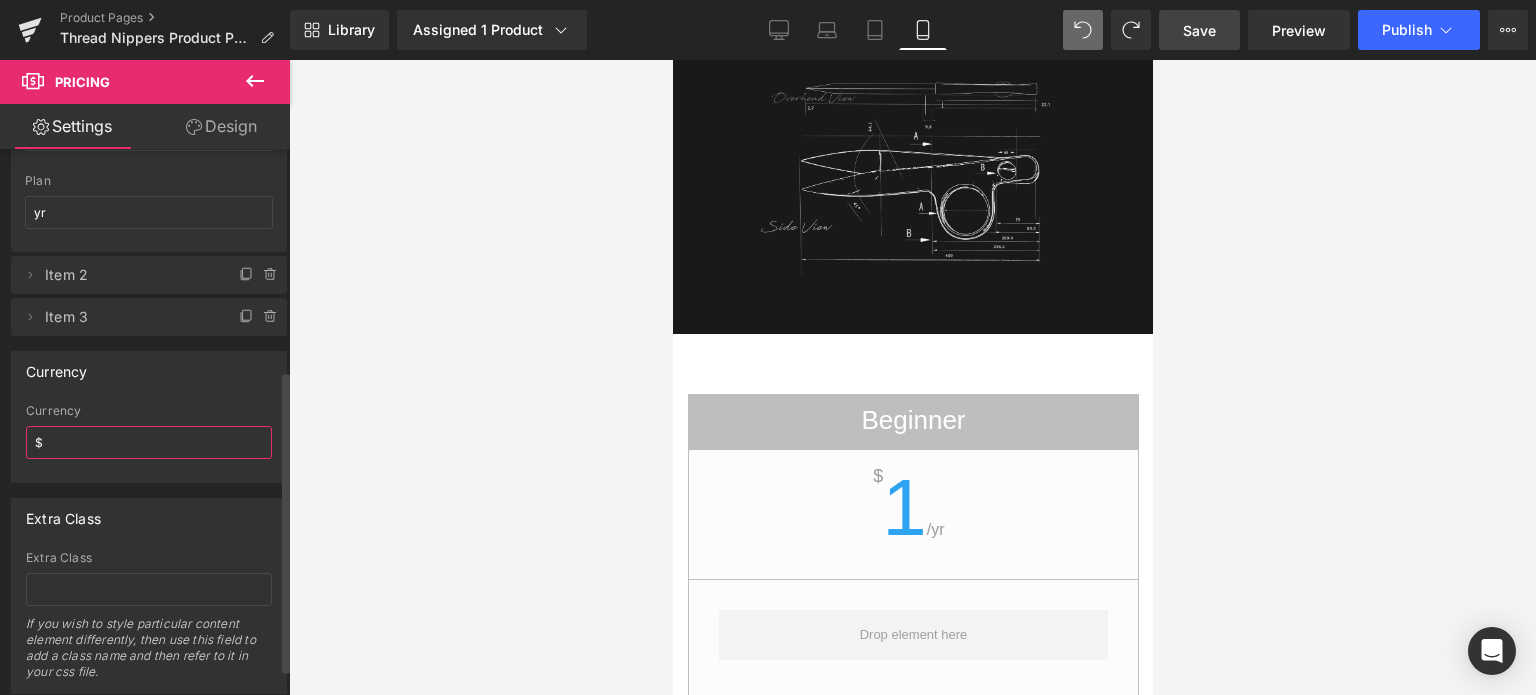 drag, startPoint x: 62, startPoint y: 438, endPoint x: 26, endPoint y: 441, distance: 36.124783 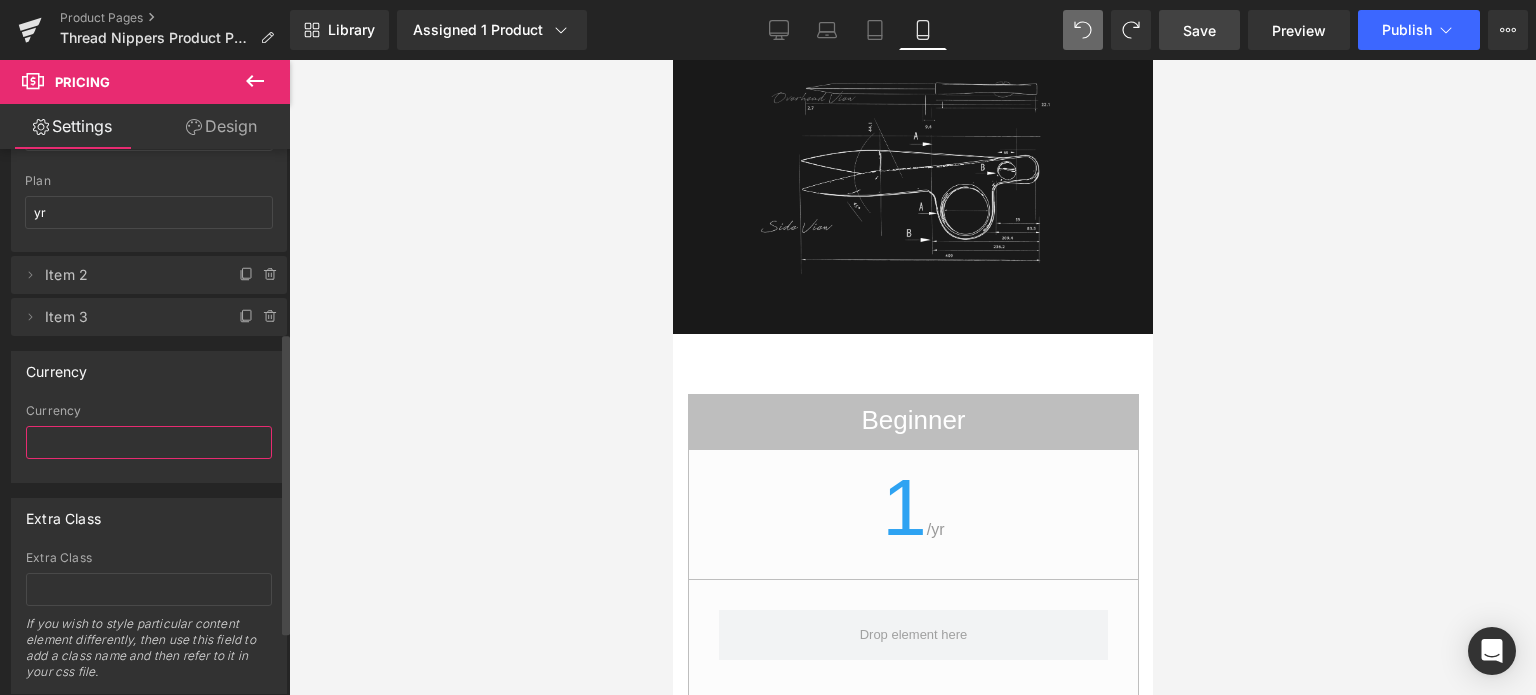 scroll, scrollTop: 300, scrollLeft: 0, axis: vertical 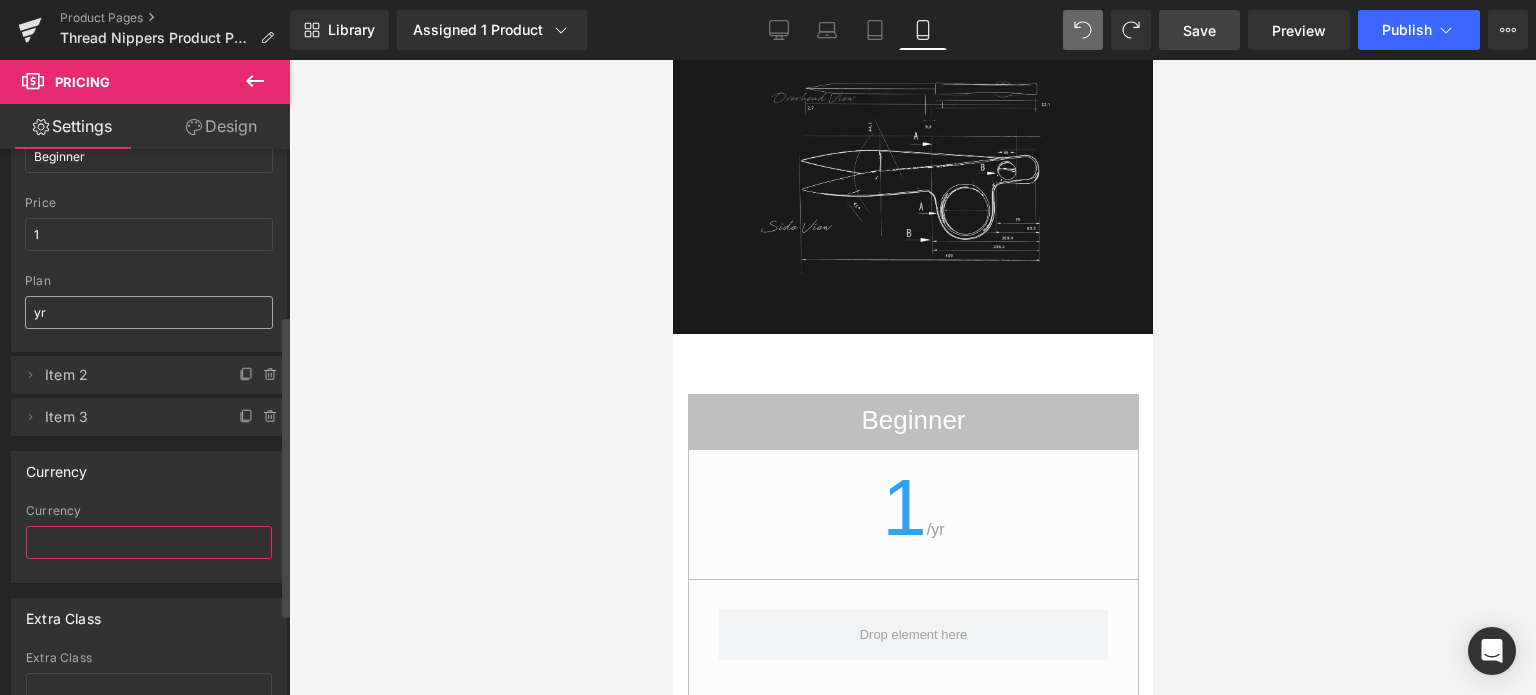 type 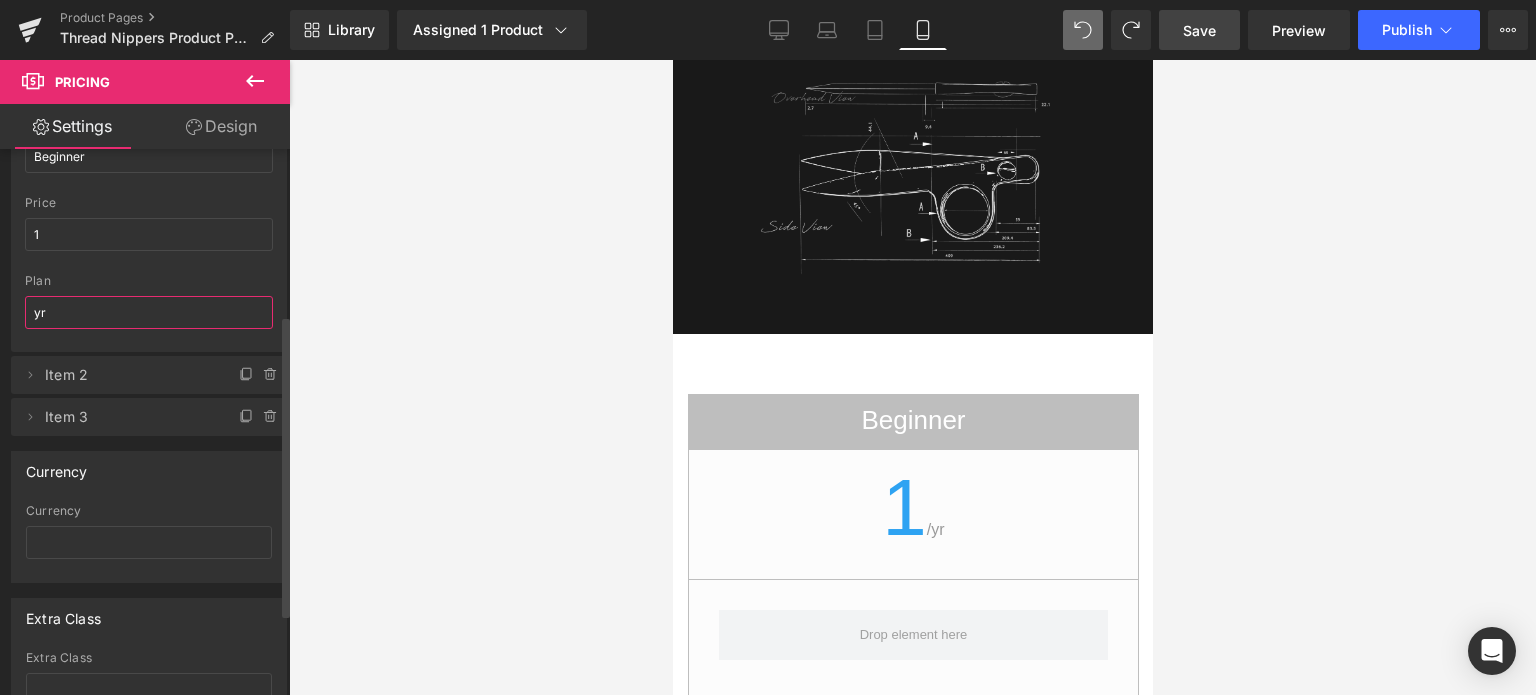 drag, startPoint x: 65, startPoint y: 313, endPoint x: 27, endPoint y: 313, distance: 38 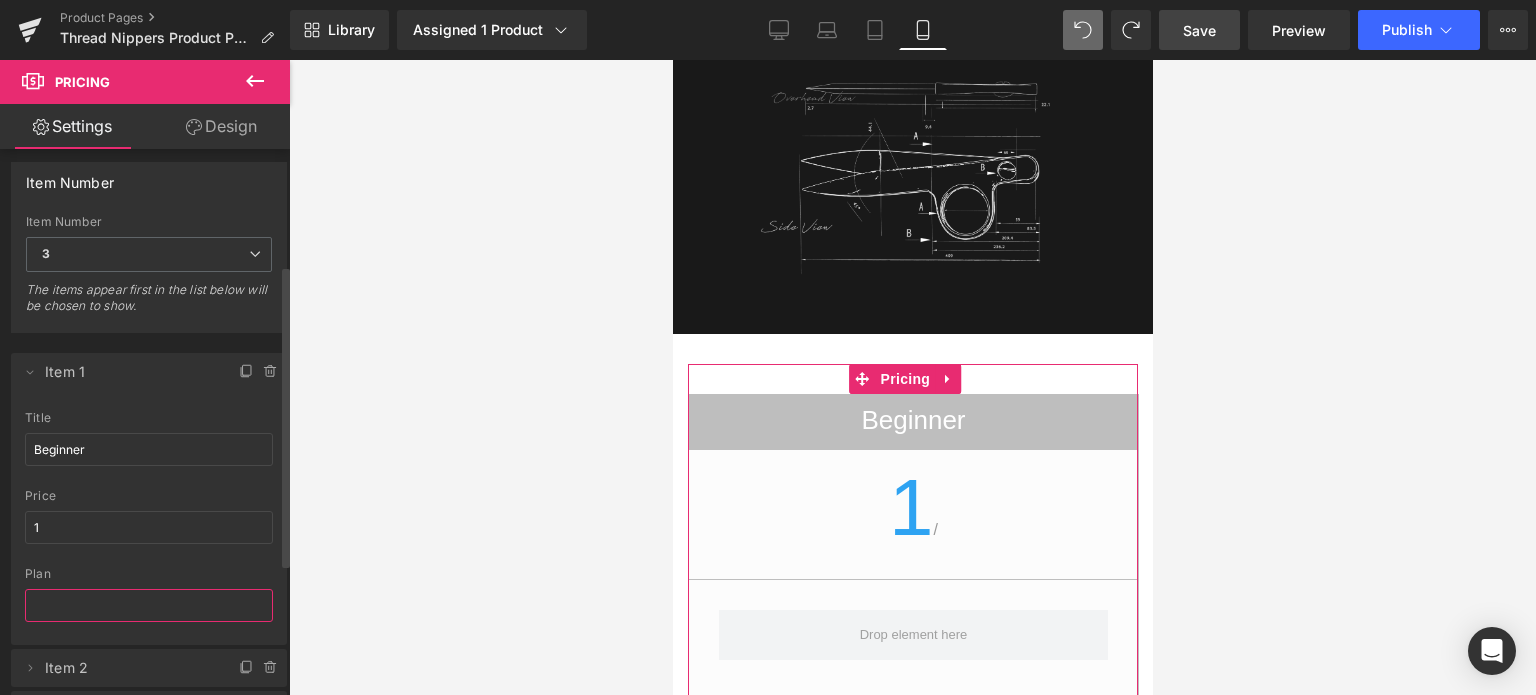 scroll, scrollTop: 0, scrollLeft: 0, axis: both 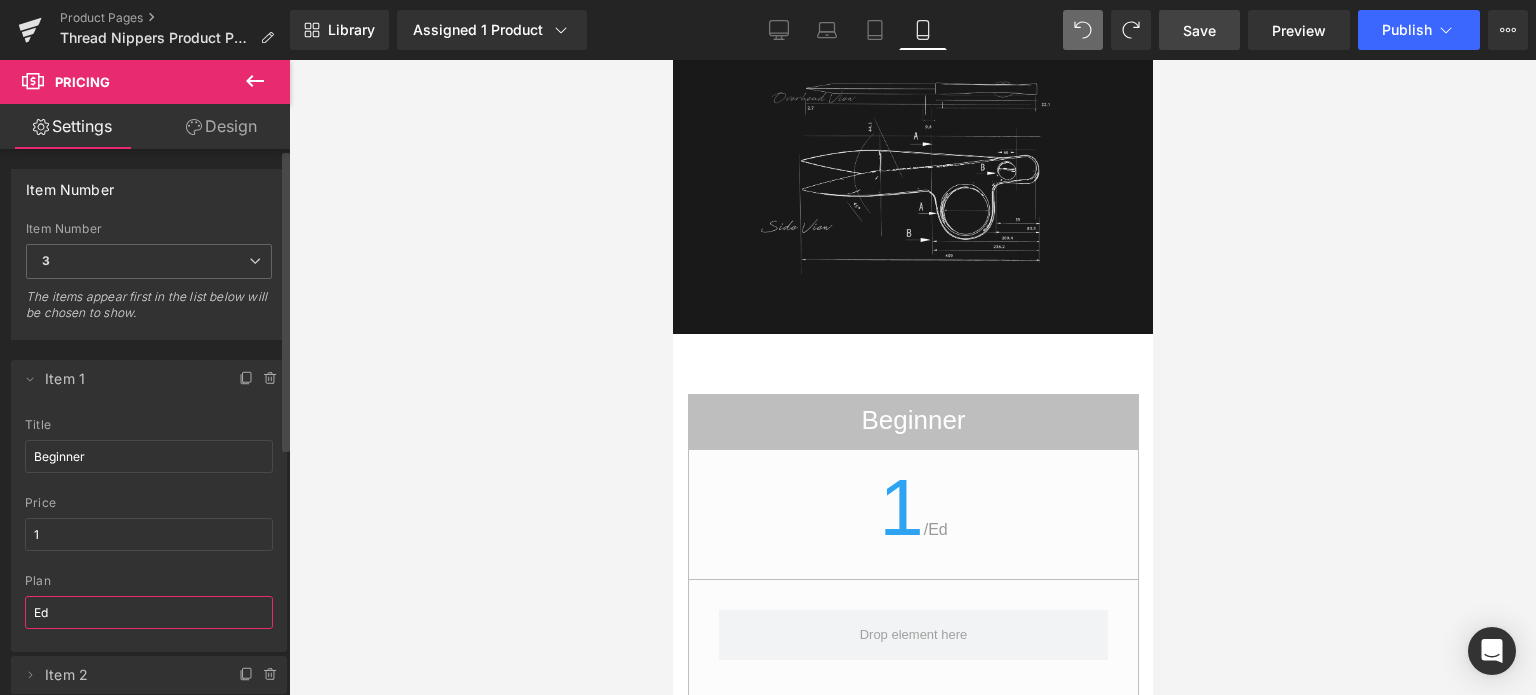 type on "E" 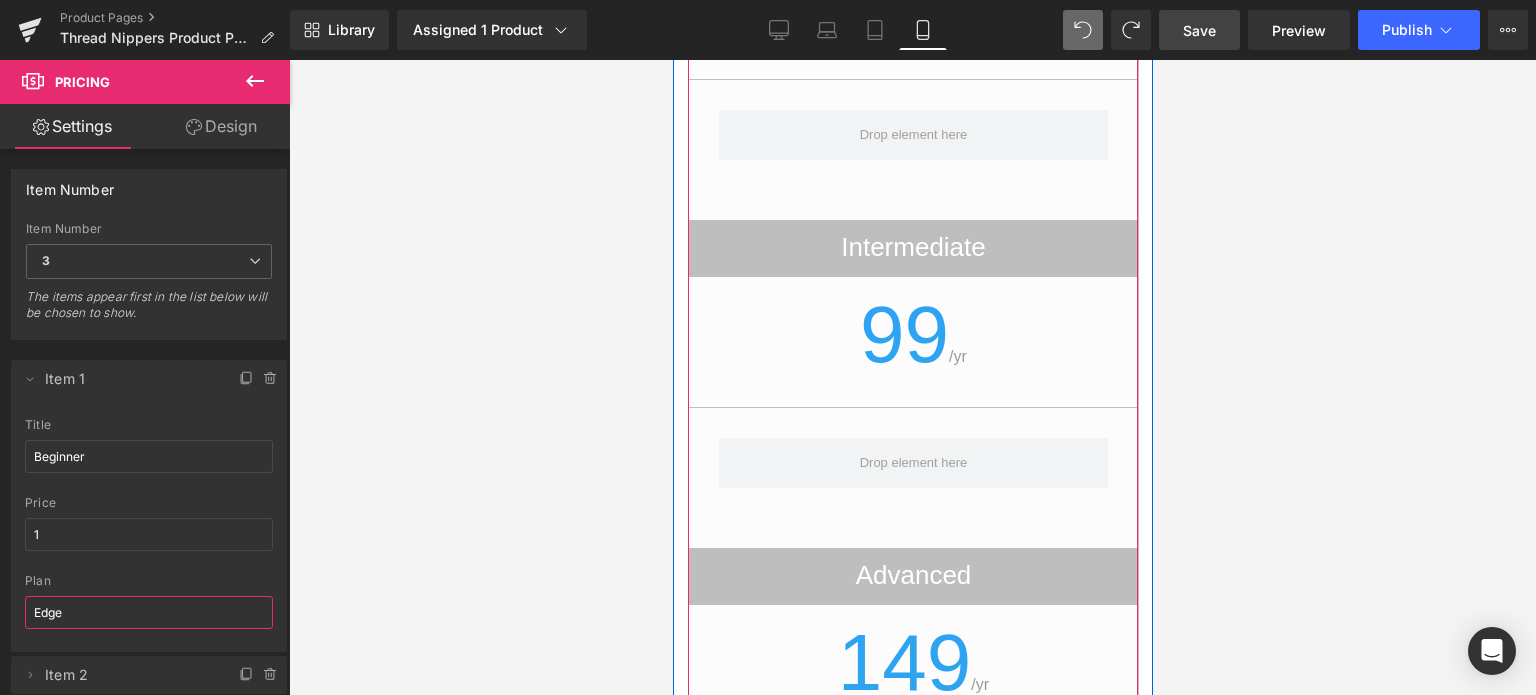 scroll, scrollTop: 2909, scrollLeft: 0, axis: vertical 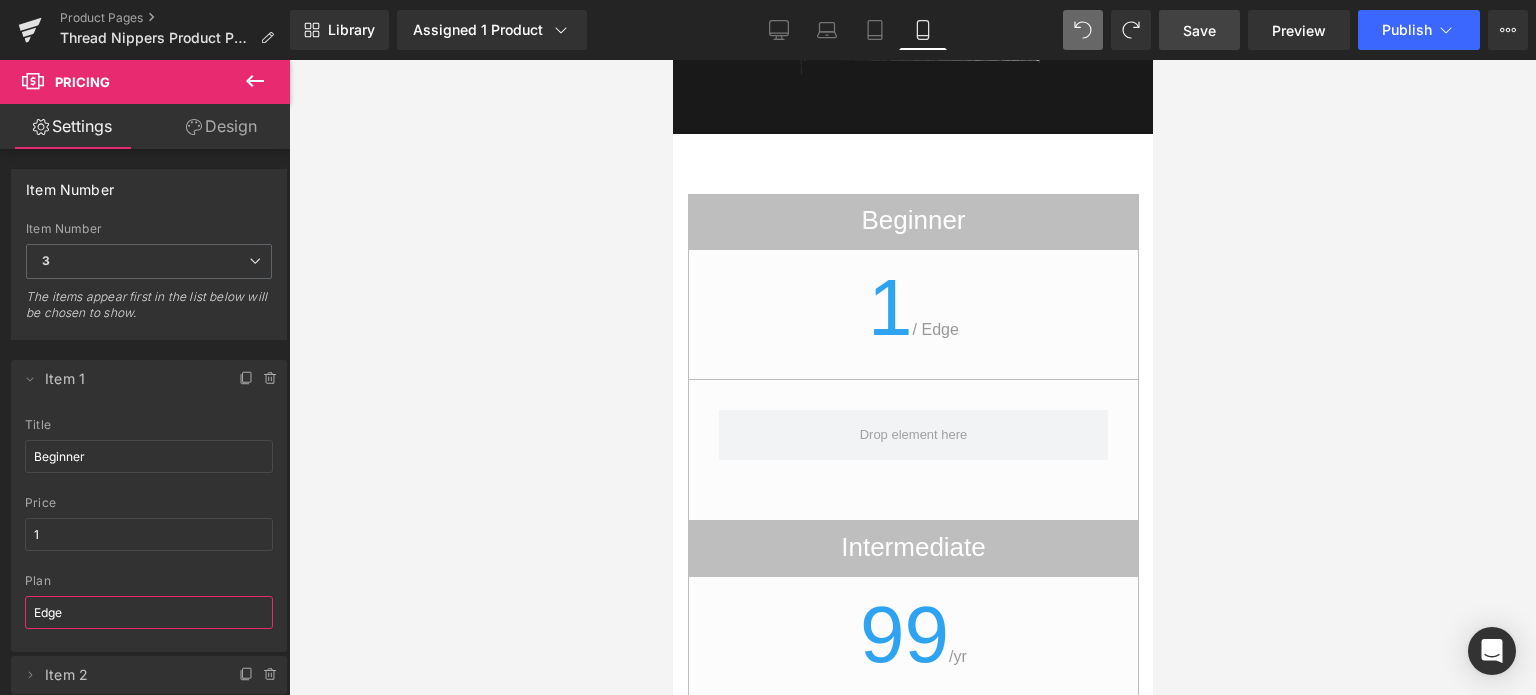 type on "Edge" 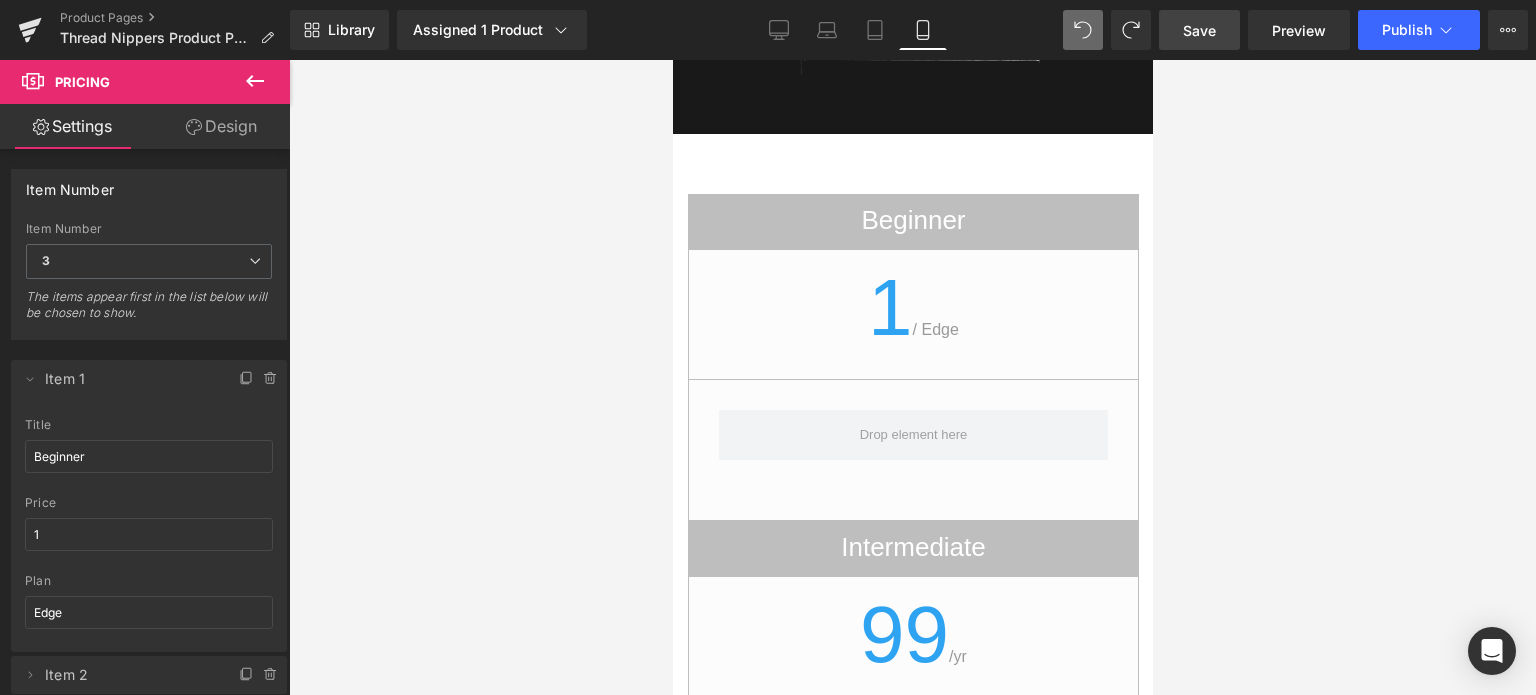 click on "Design" at bounding box center [221, 126] 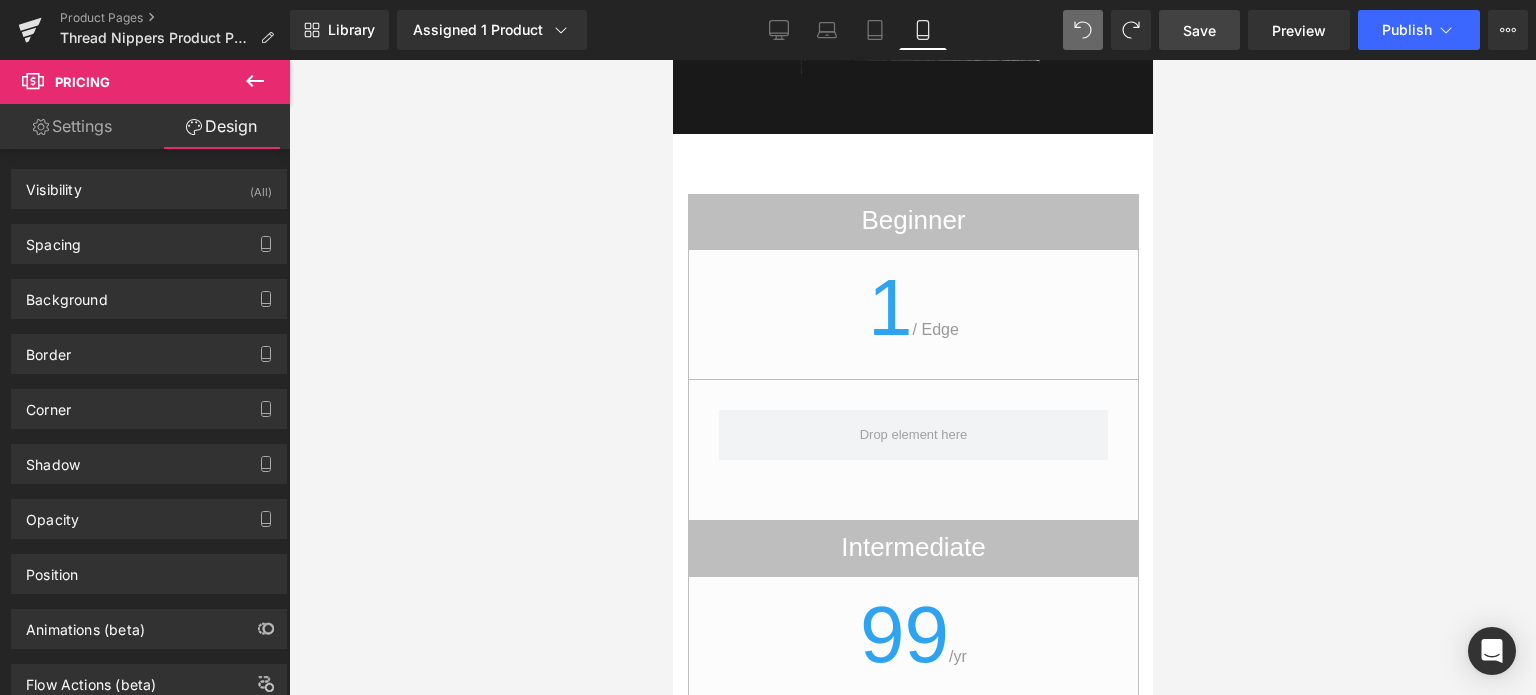 click on "Settings" at bounding box center (72, 126) 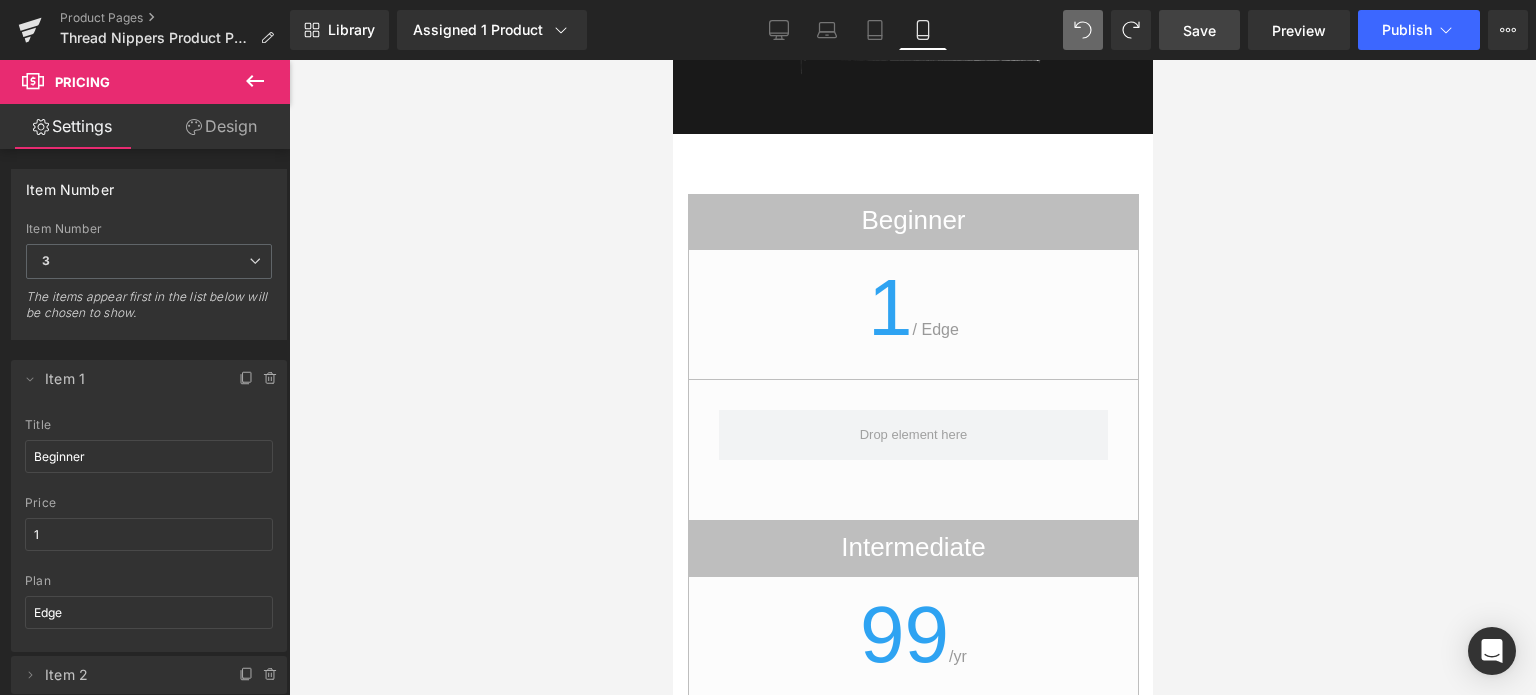 click 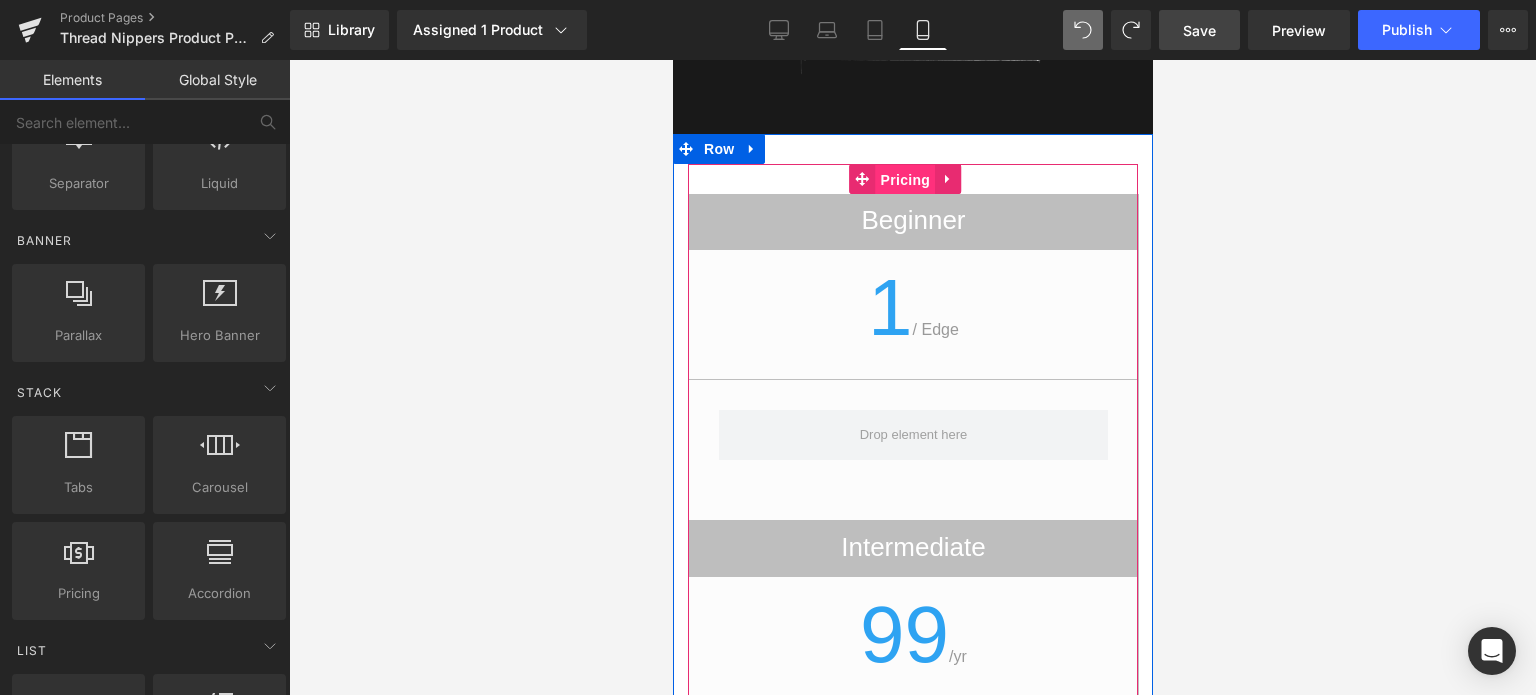click on "Pricing" at bounding box center [905, 180] 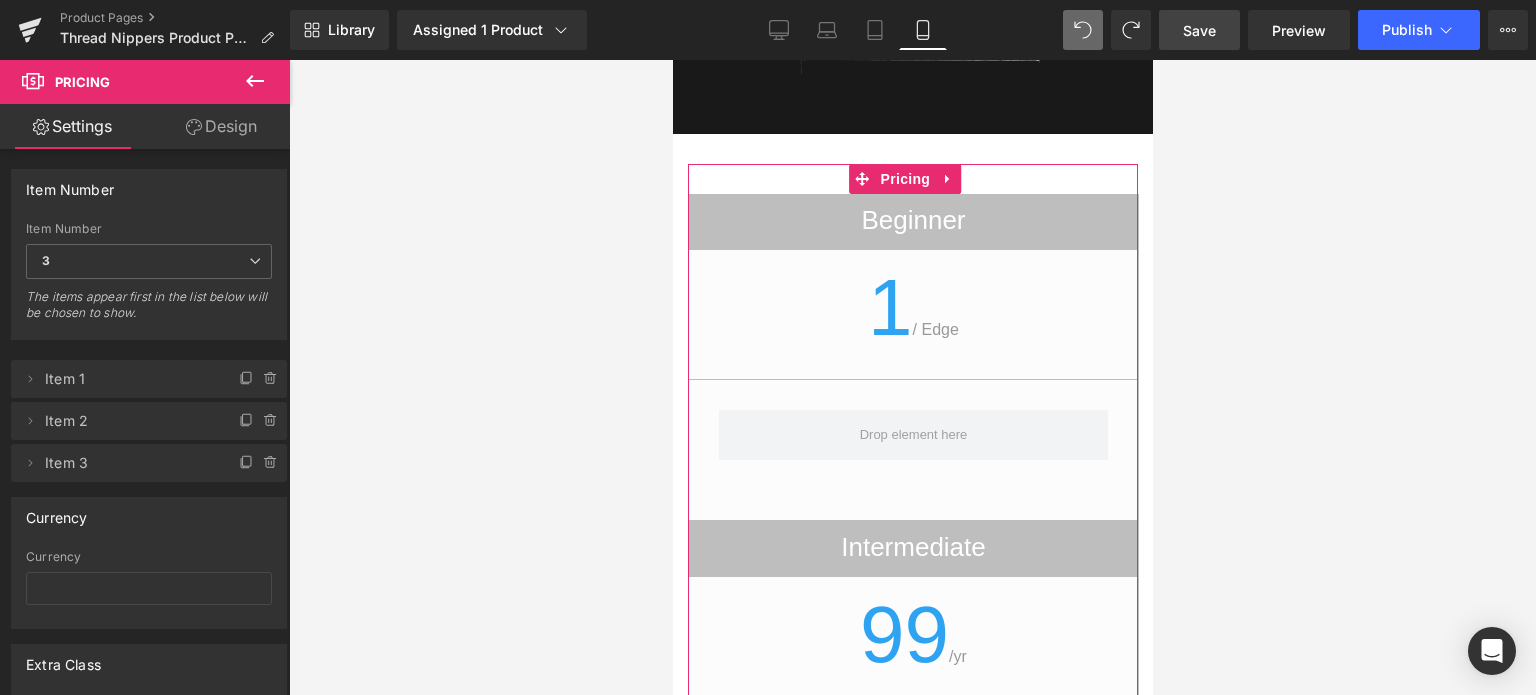 scroll, scrollTop: 0, scrollLeft: 0, axis: both 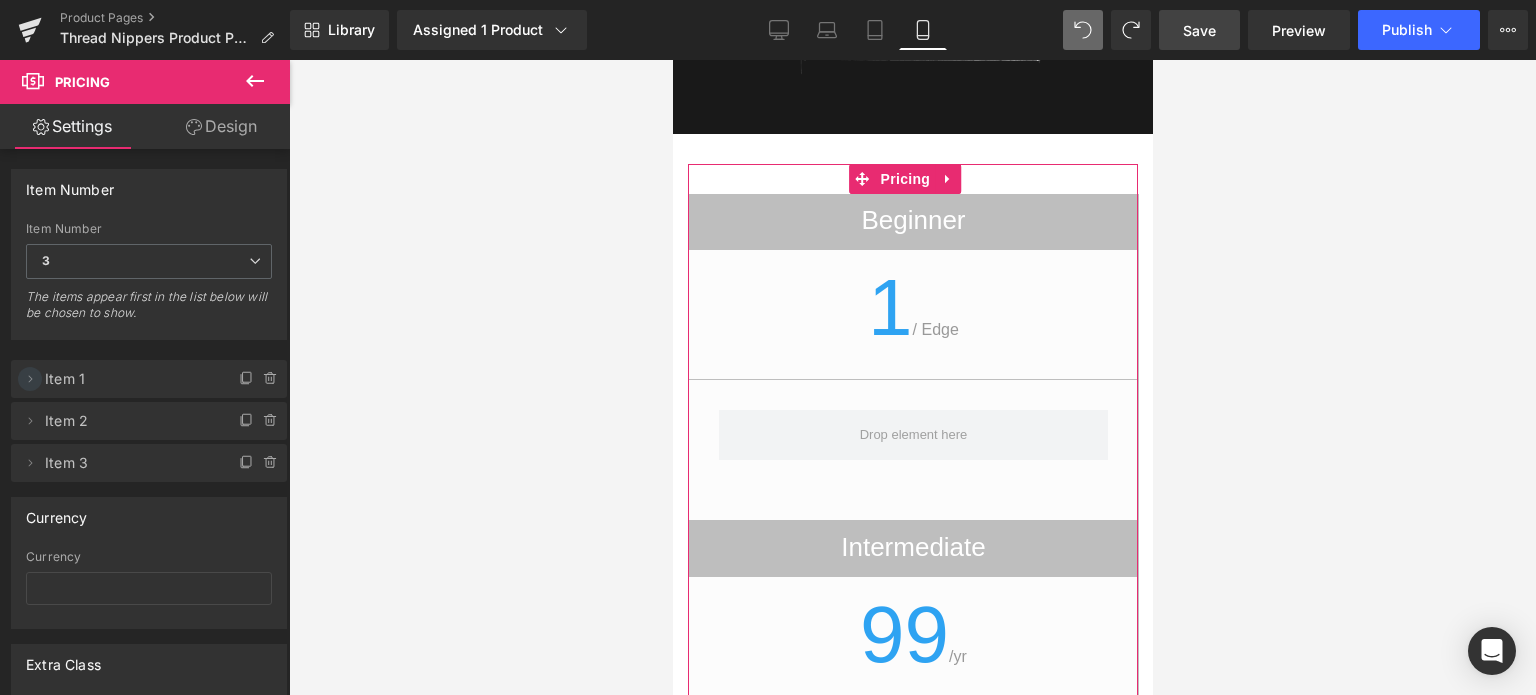 click 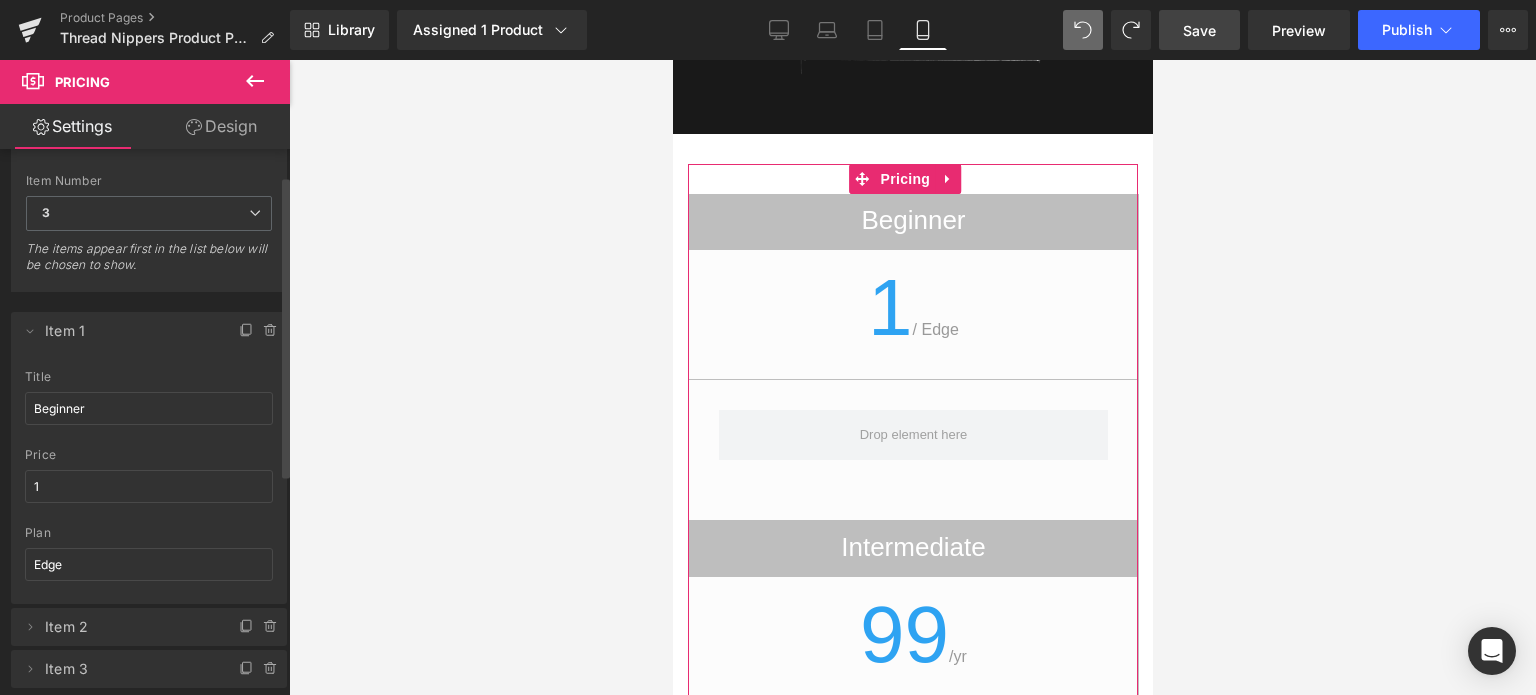 scroll, scrollTop: 0, scrollLeft: 0, axis: both 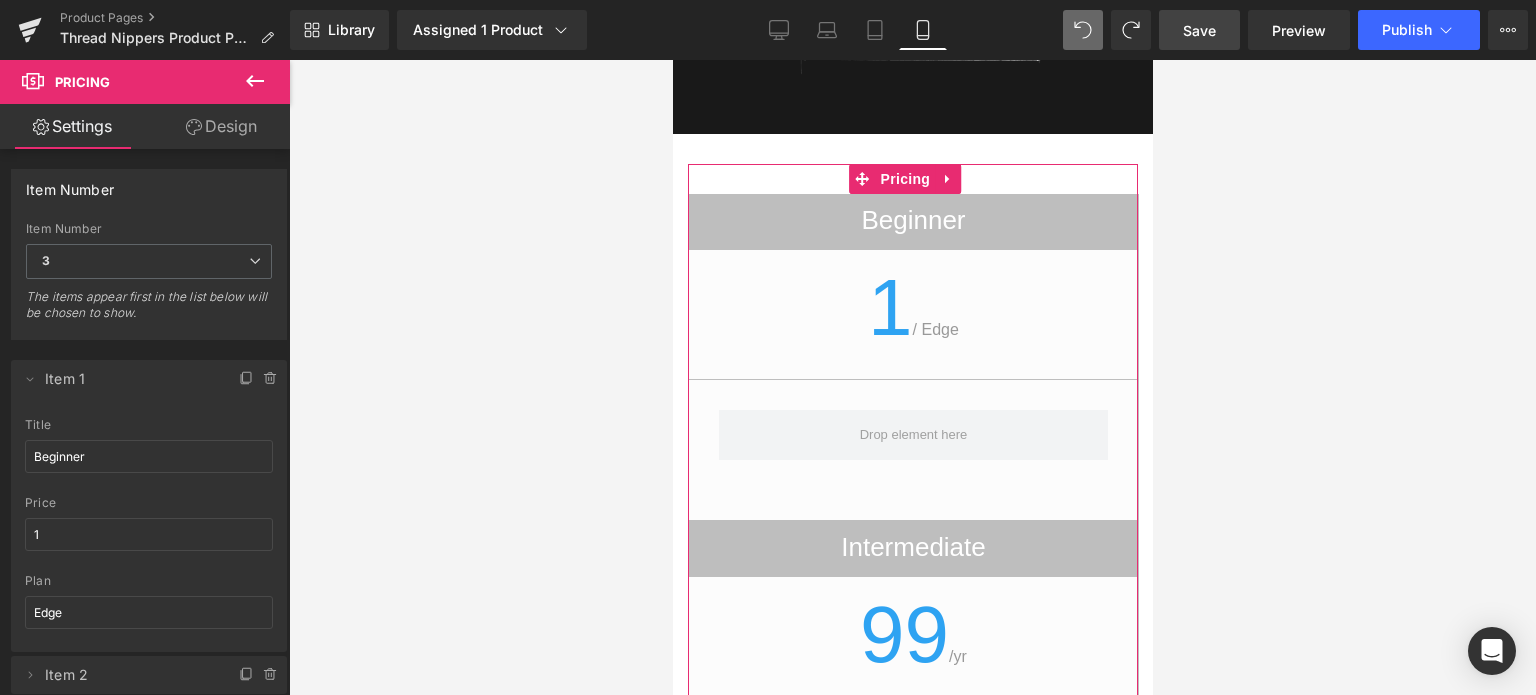 click on "Design" at bounding box center (221, 126) 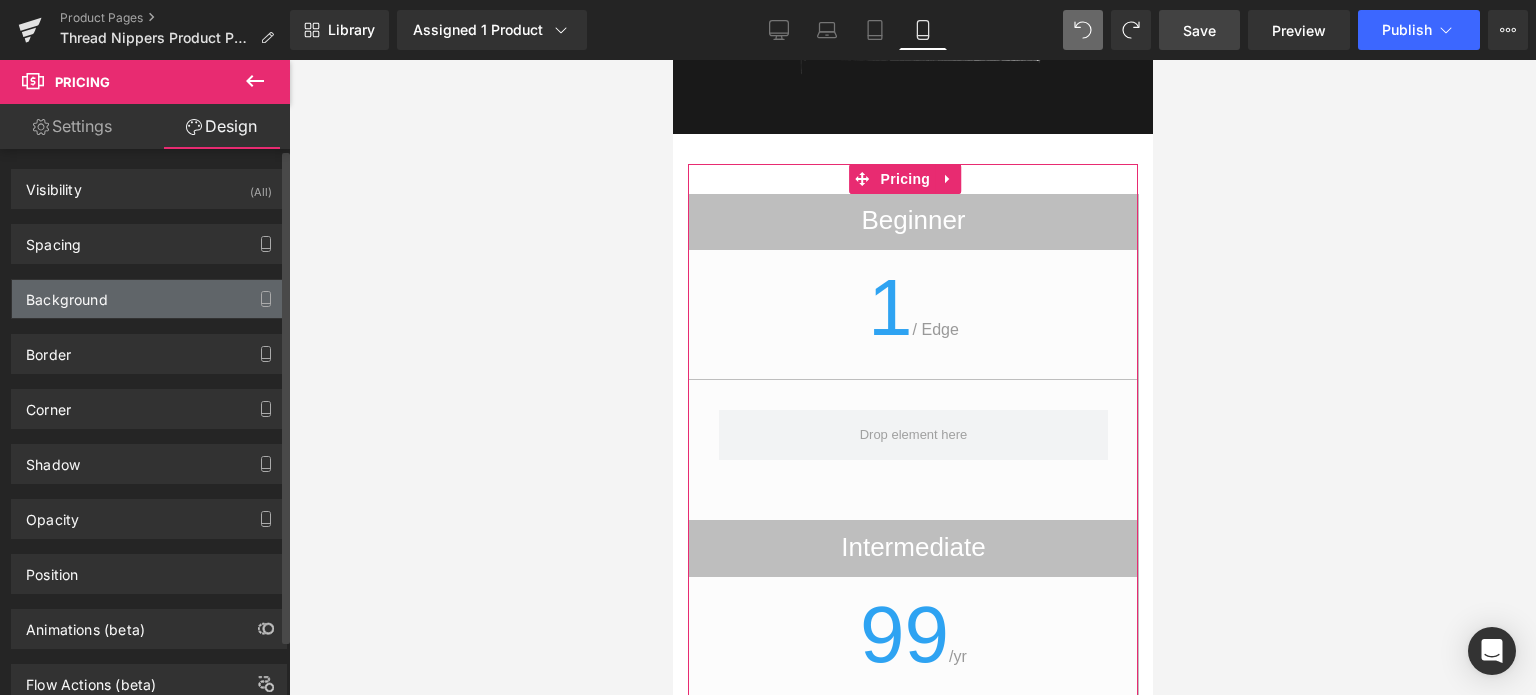 click on "Background" at bounding box center (149, 299) 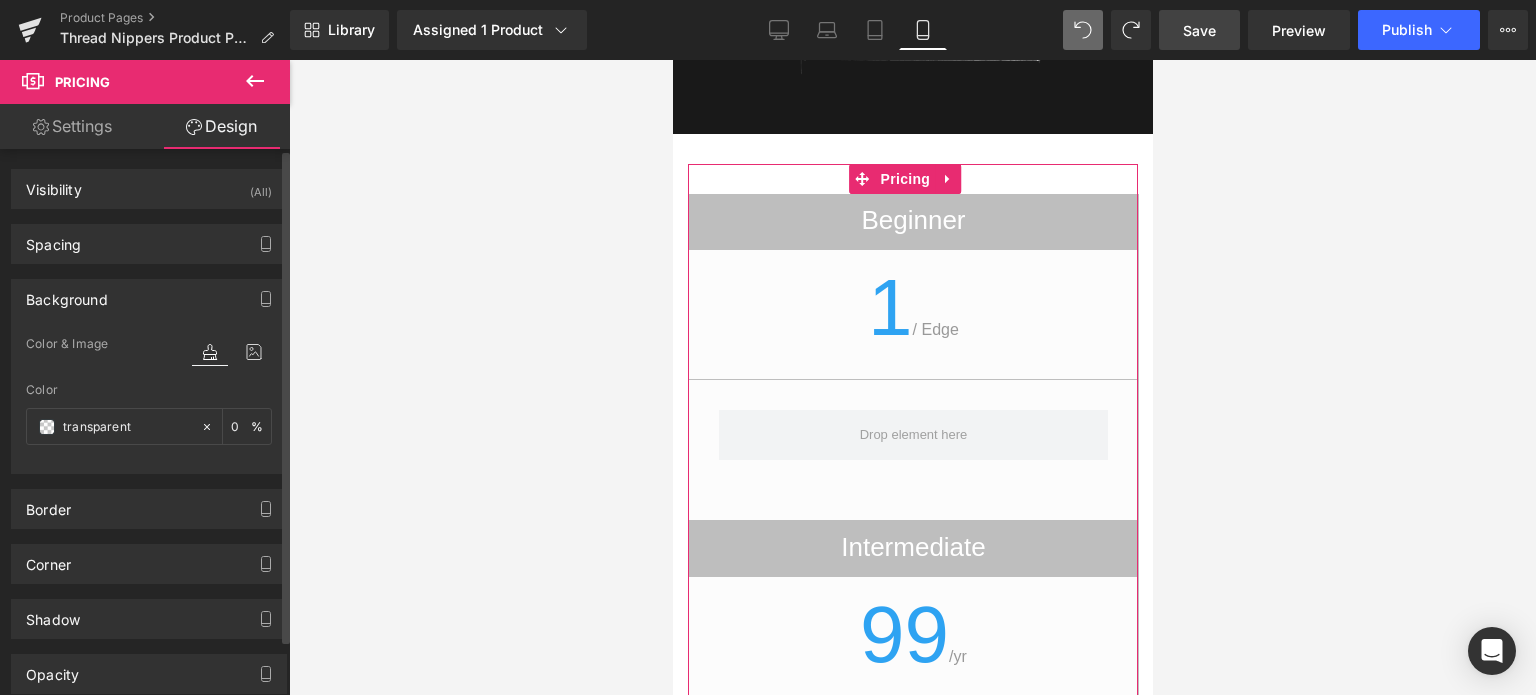 click on "Background" at bounding box center [149, 299] 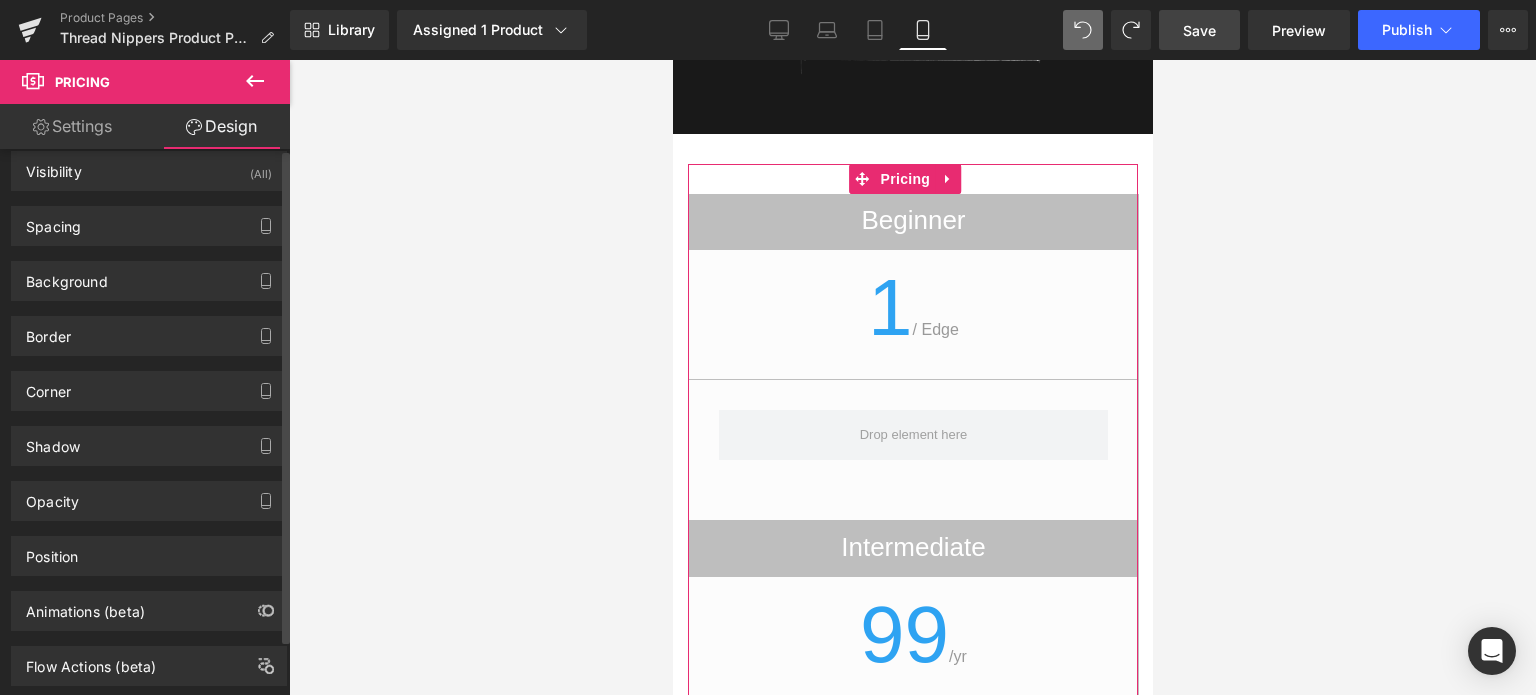 scroll, scrollTop: 0, scrollLeft: 0, axis: both 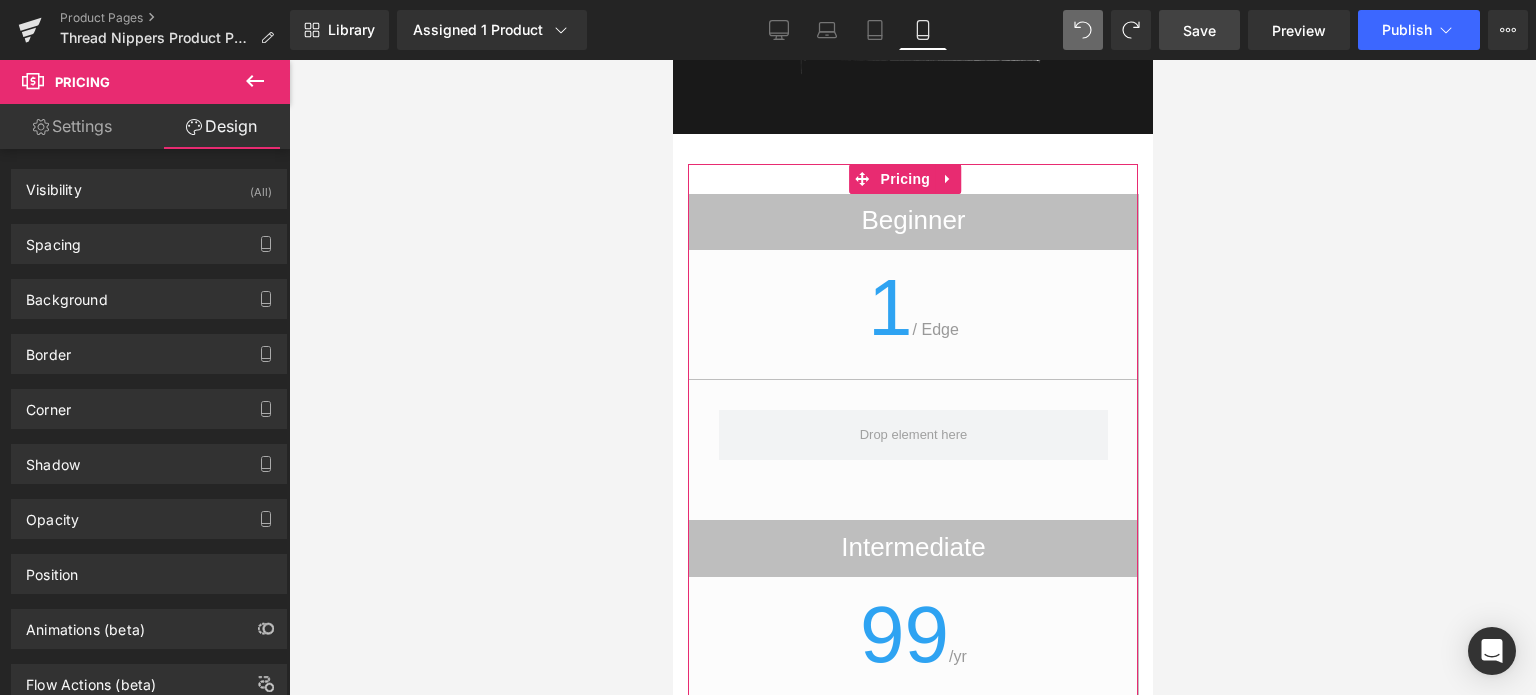 click on "Settings" at bounding box center [72, 126] 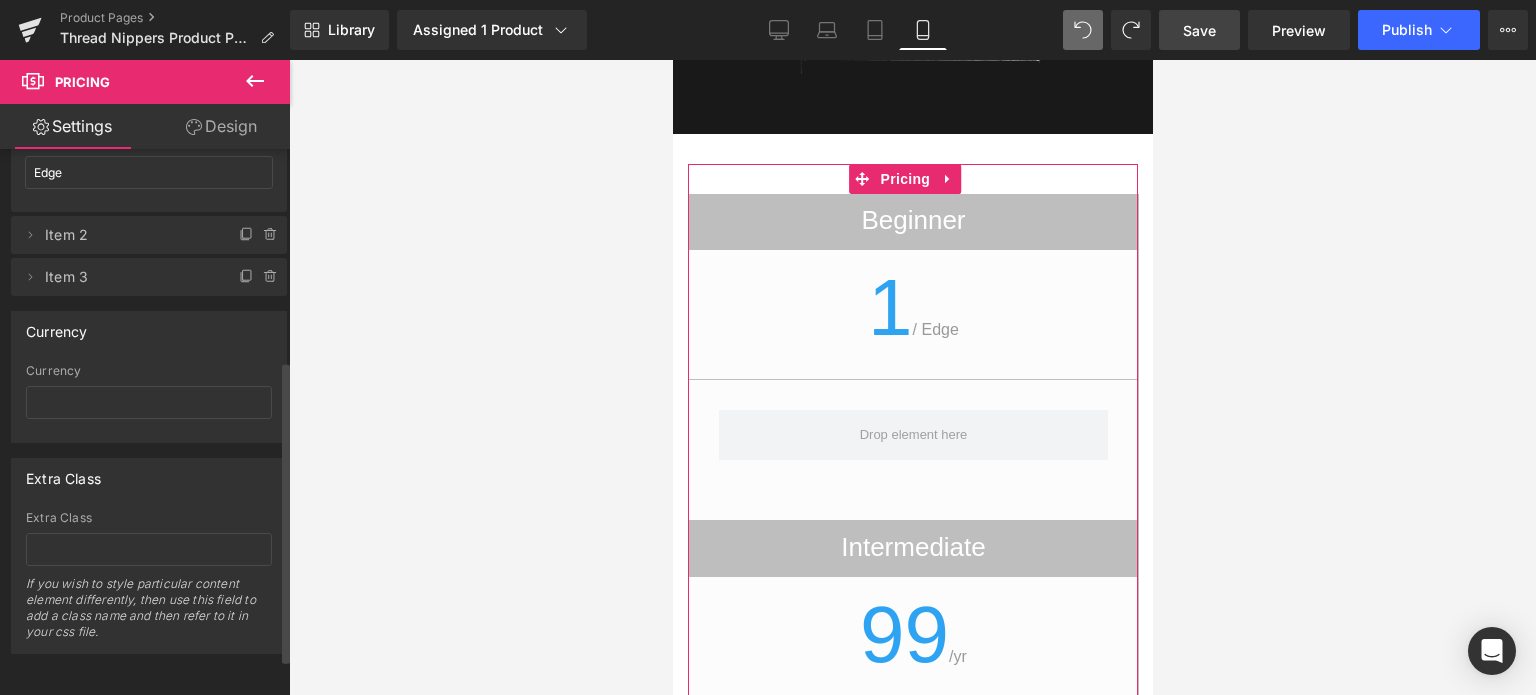 scroll, scrollTop: 0, scrollLeft: 0, axis: both 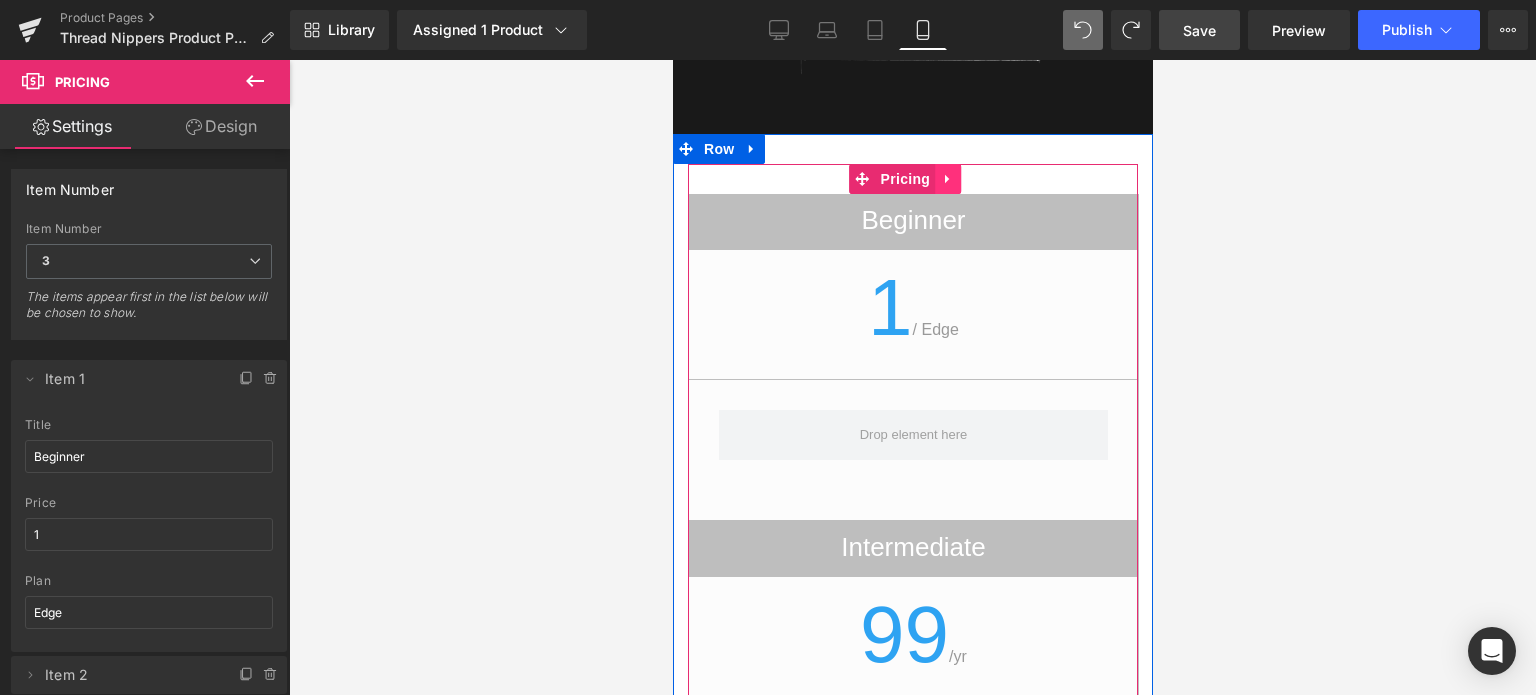 click 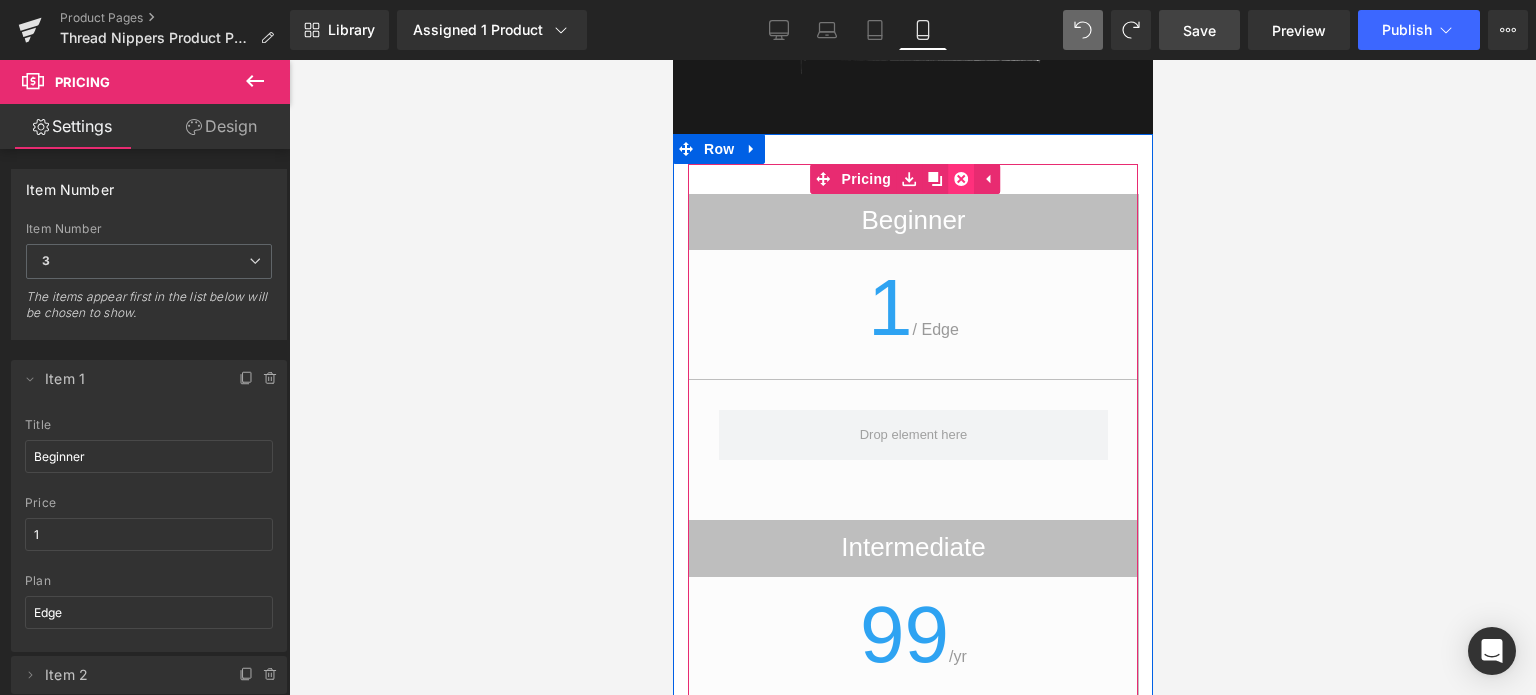 click 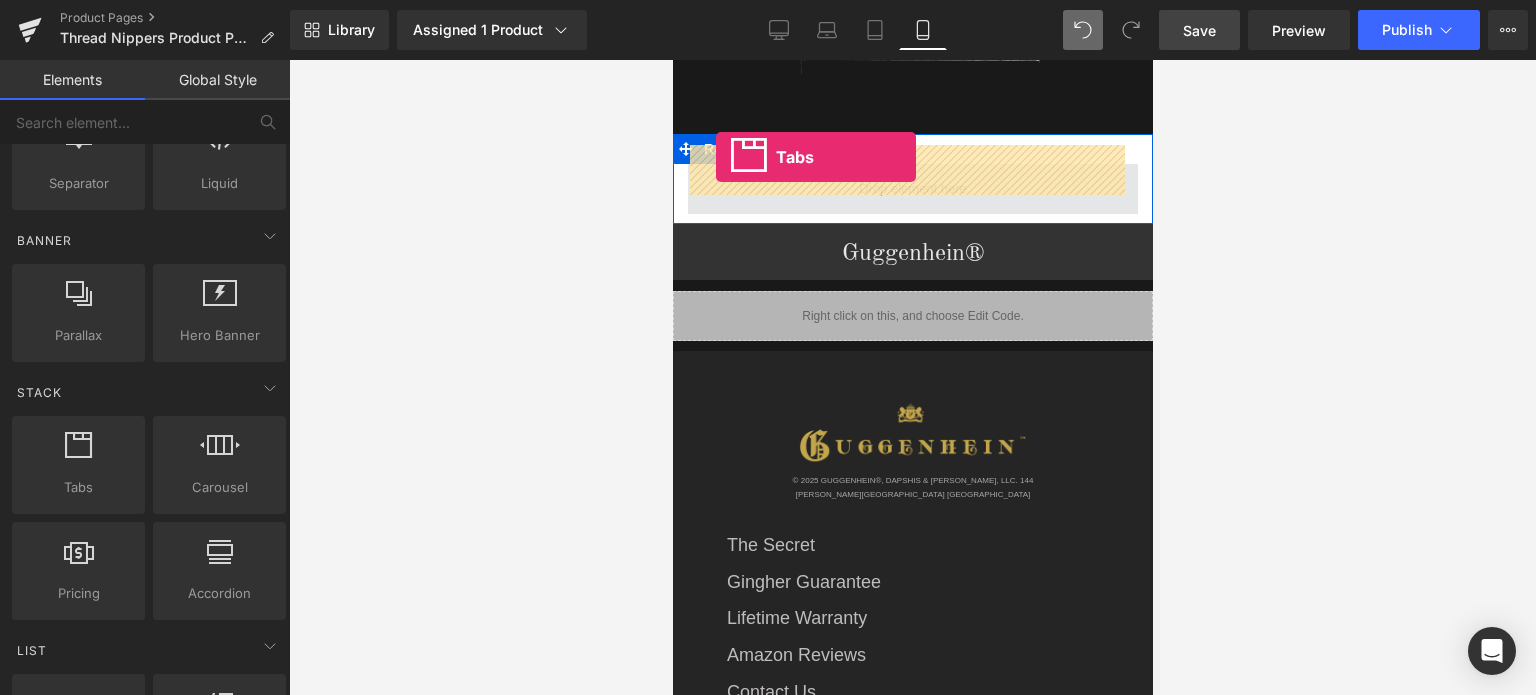 drag, startPoint x: 772, startPoint y: 537, endPoint x: 715, endPoint y: 157, distance: 384.25122 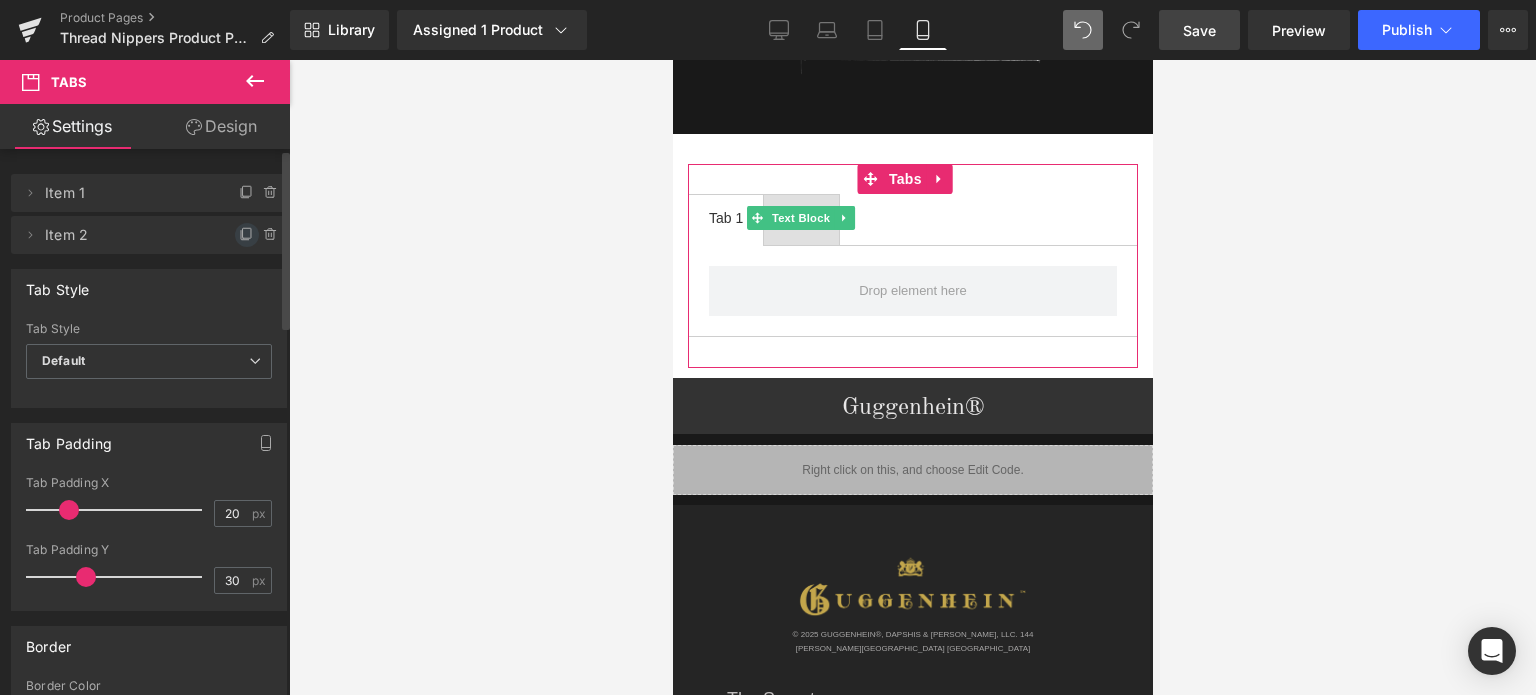 click 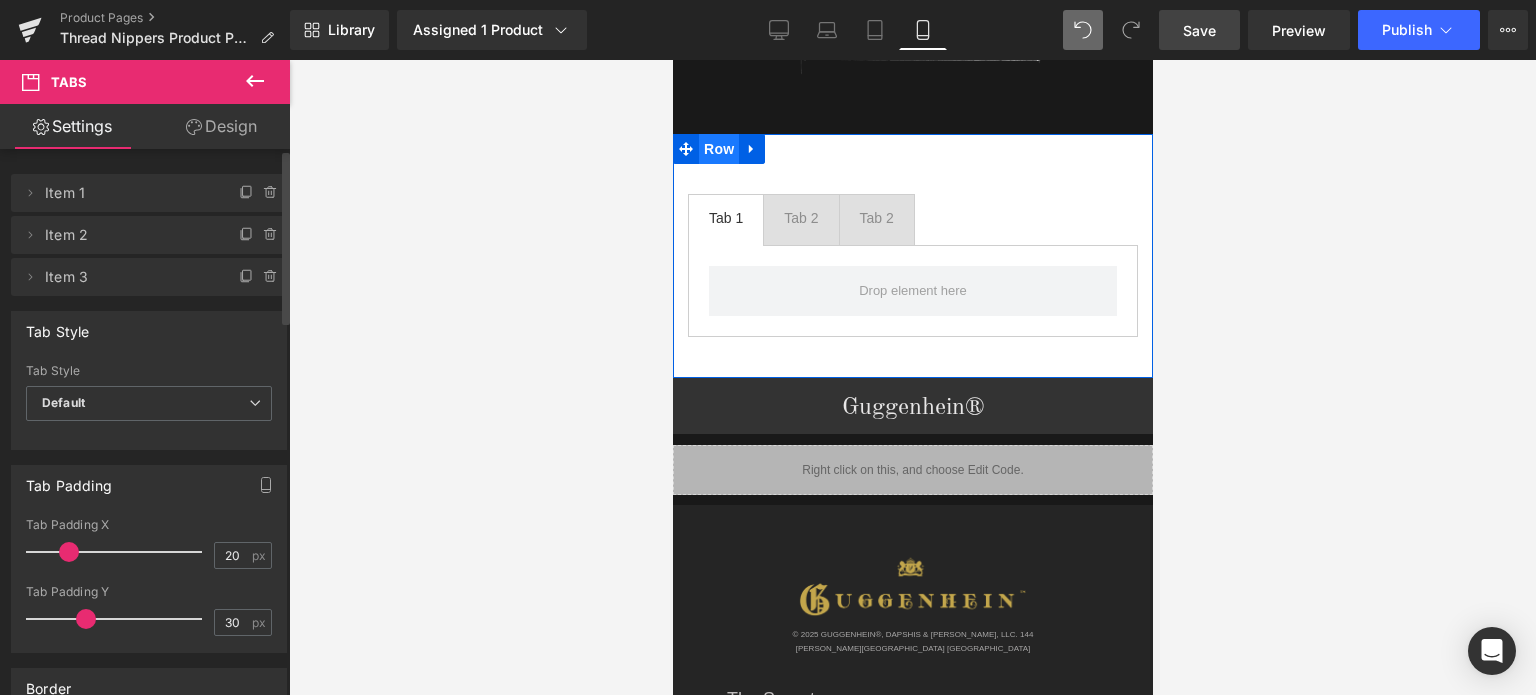 click on "Row" at bounding box center [718, 149] 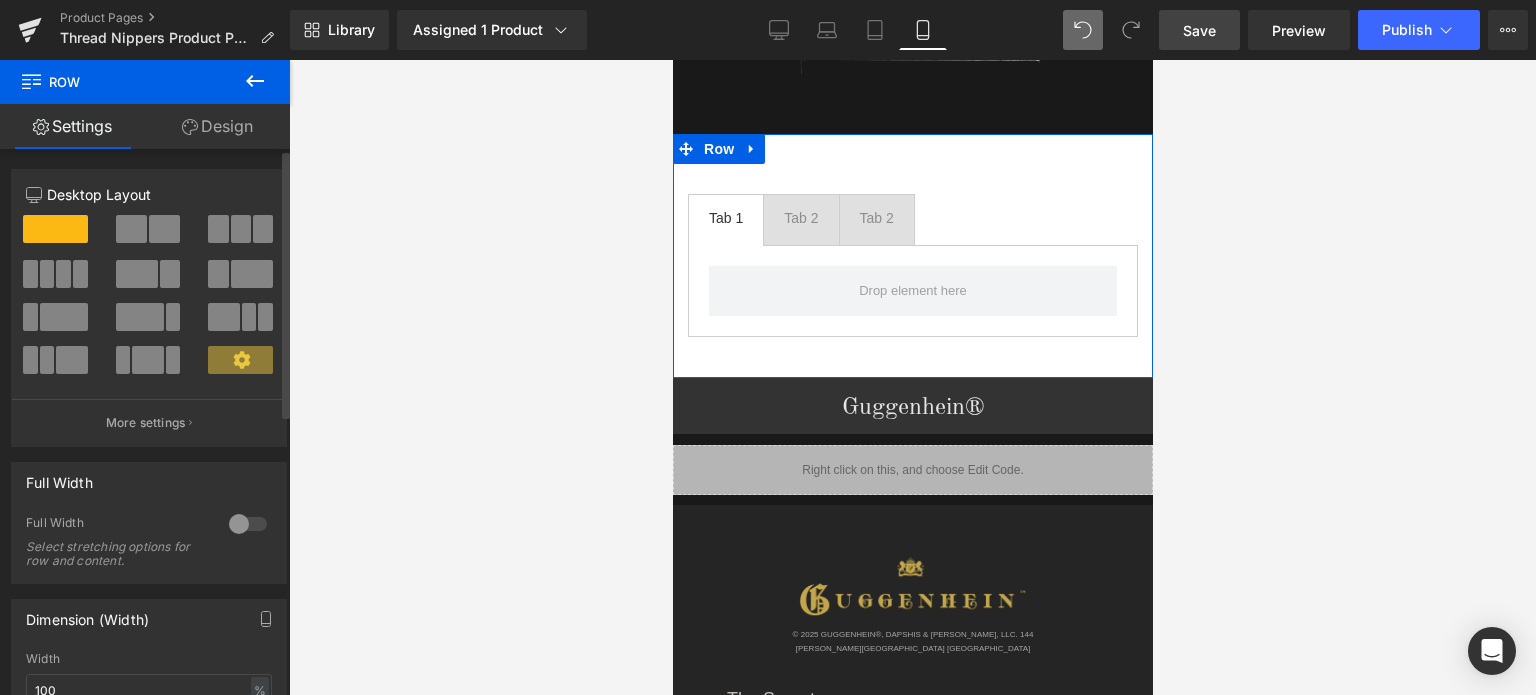 click at bounding box center (248, 524) 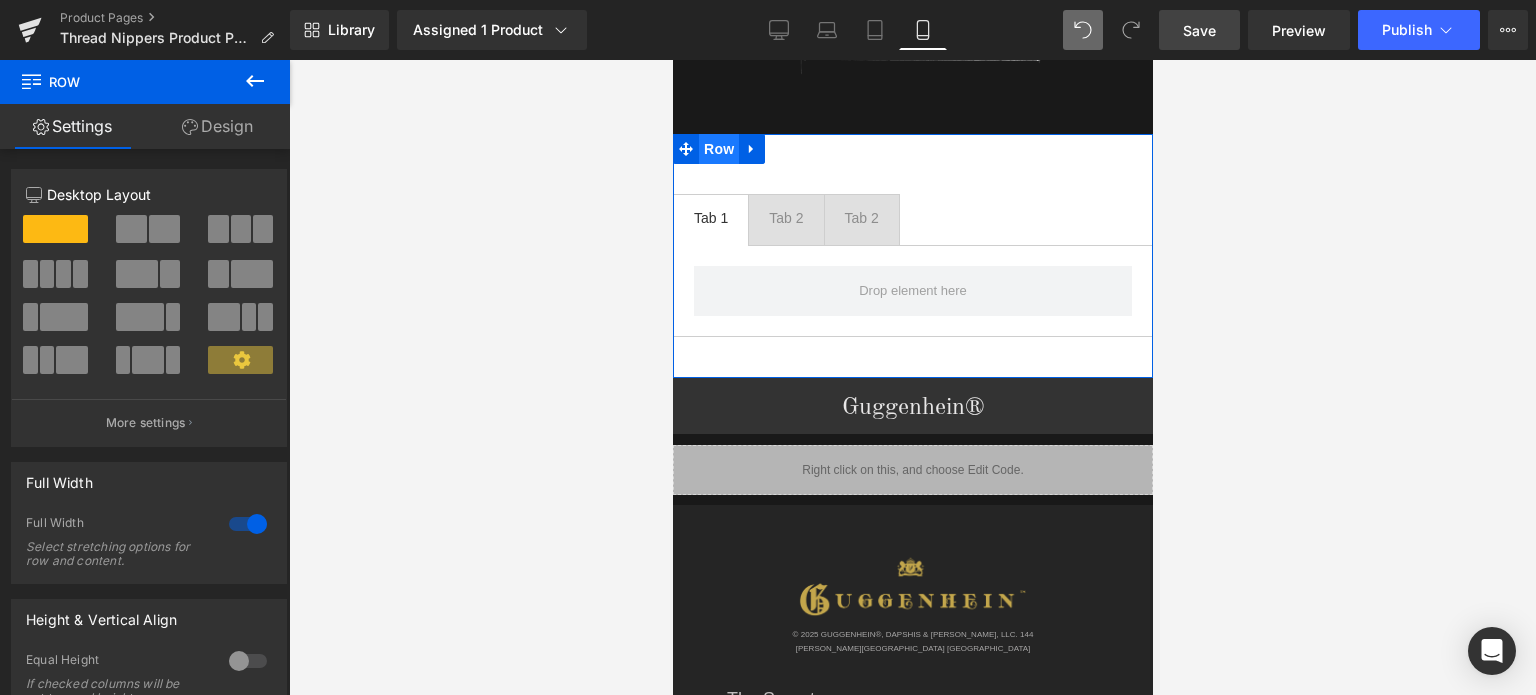 click on "Row" at bounding box center [718, 149] 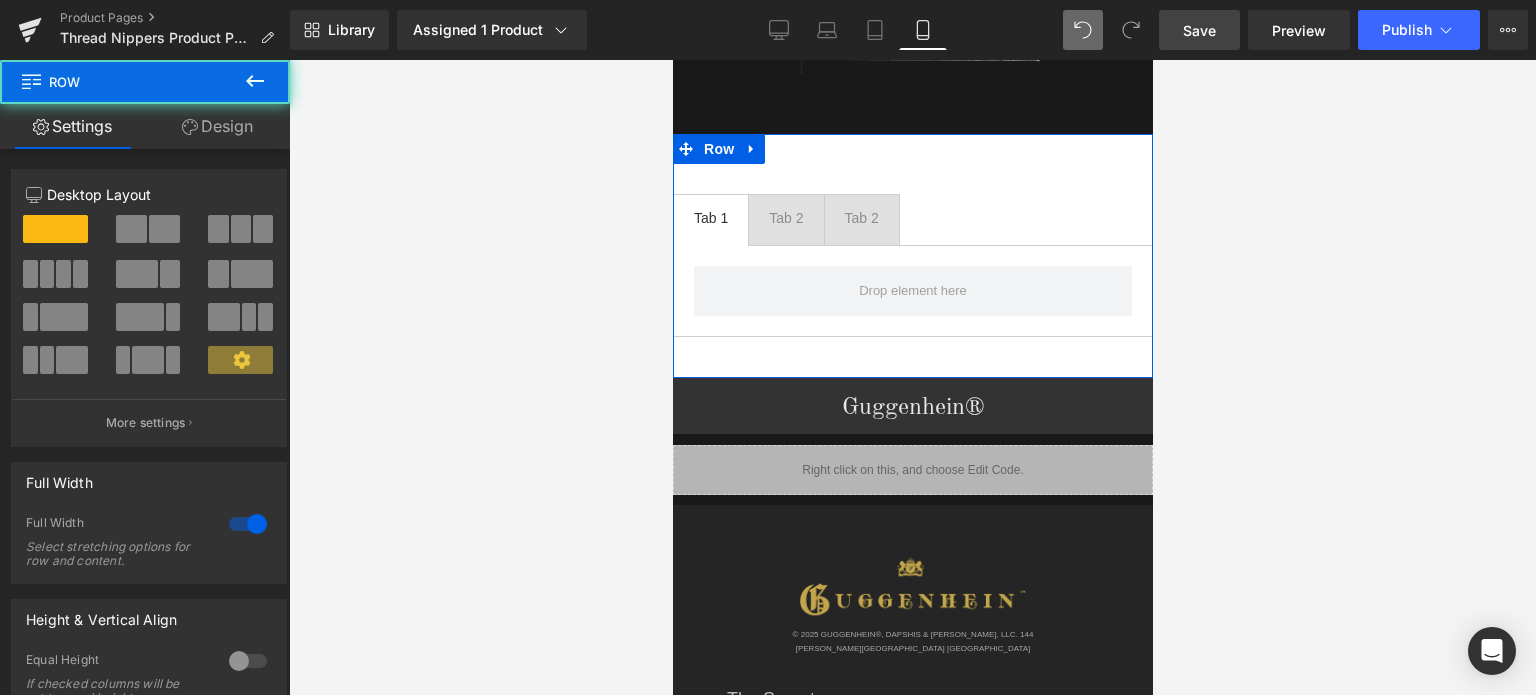 click on "Design" at bounding box center (217, 126) 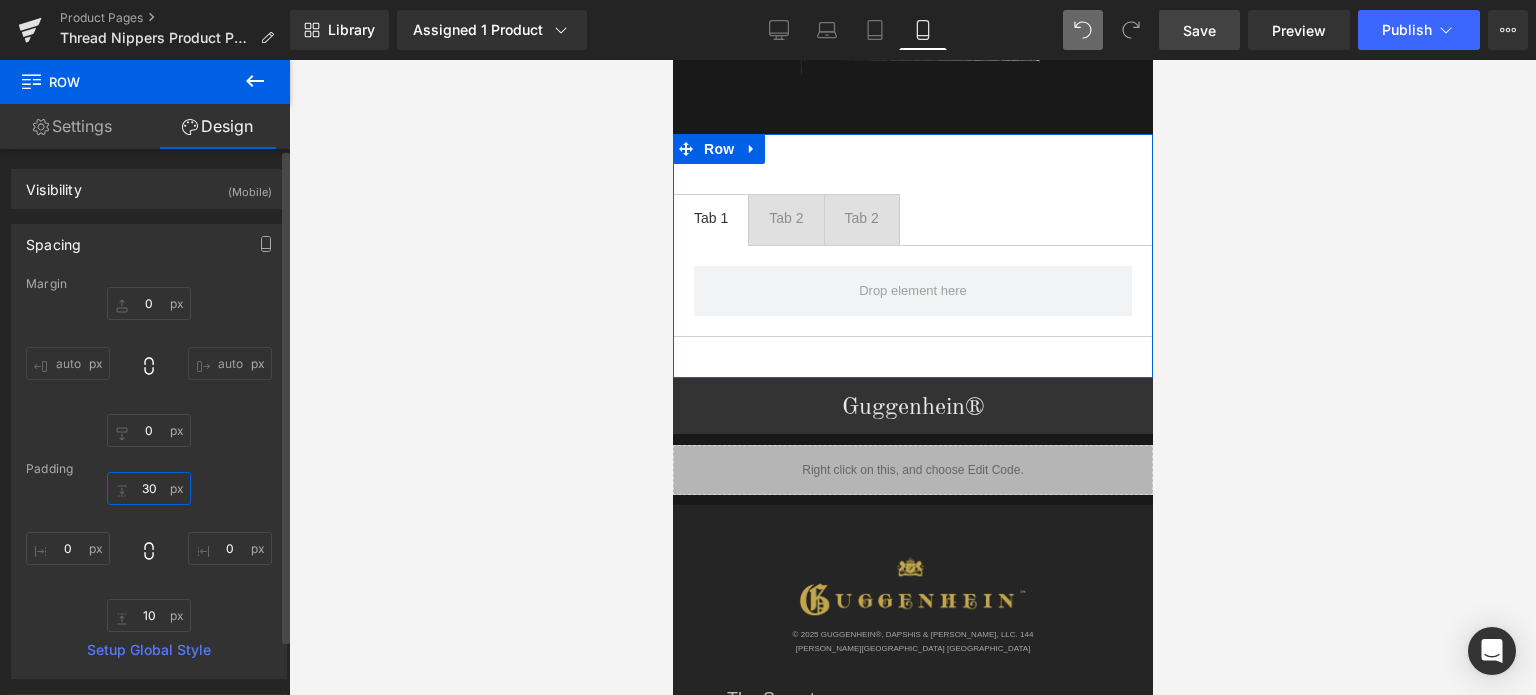click at bounding box center (149, 488) 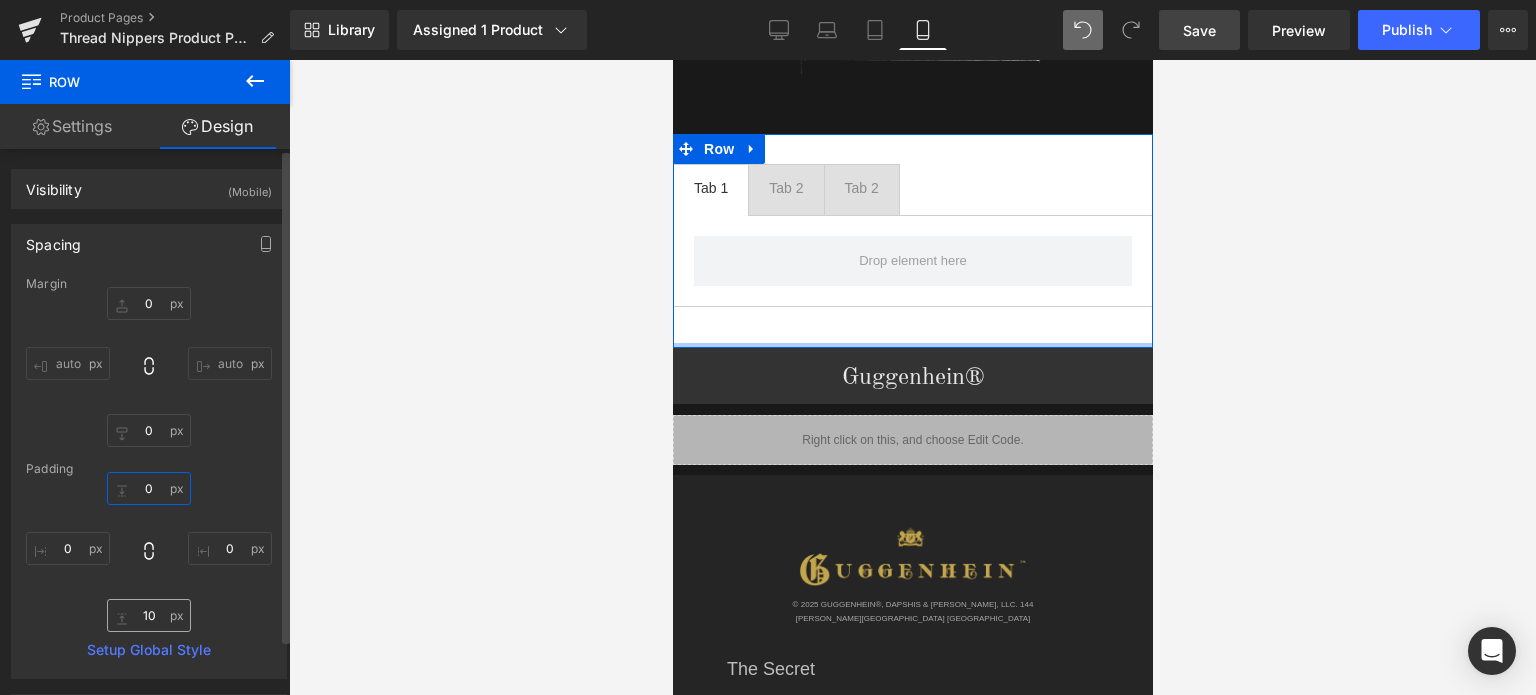 type on "0" 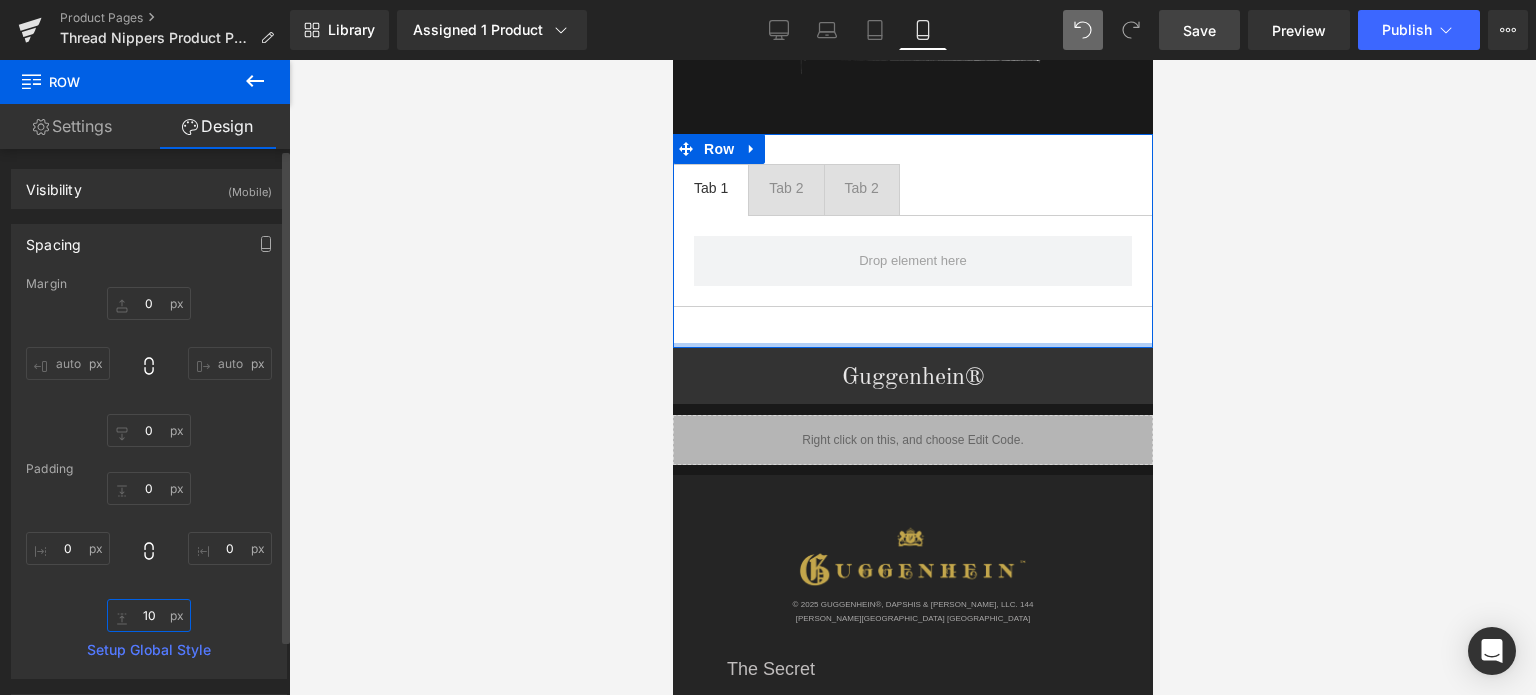 click at bounding box center [149, 615] 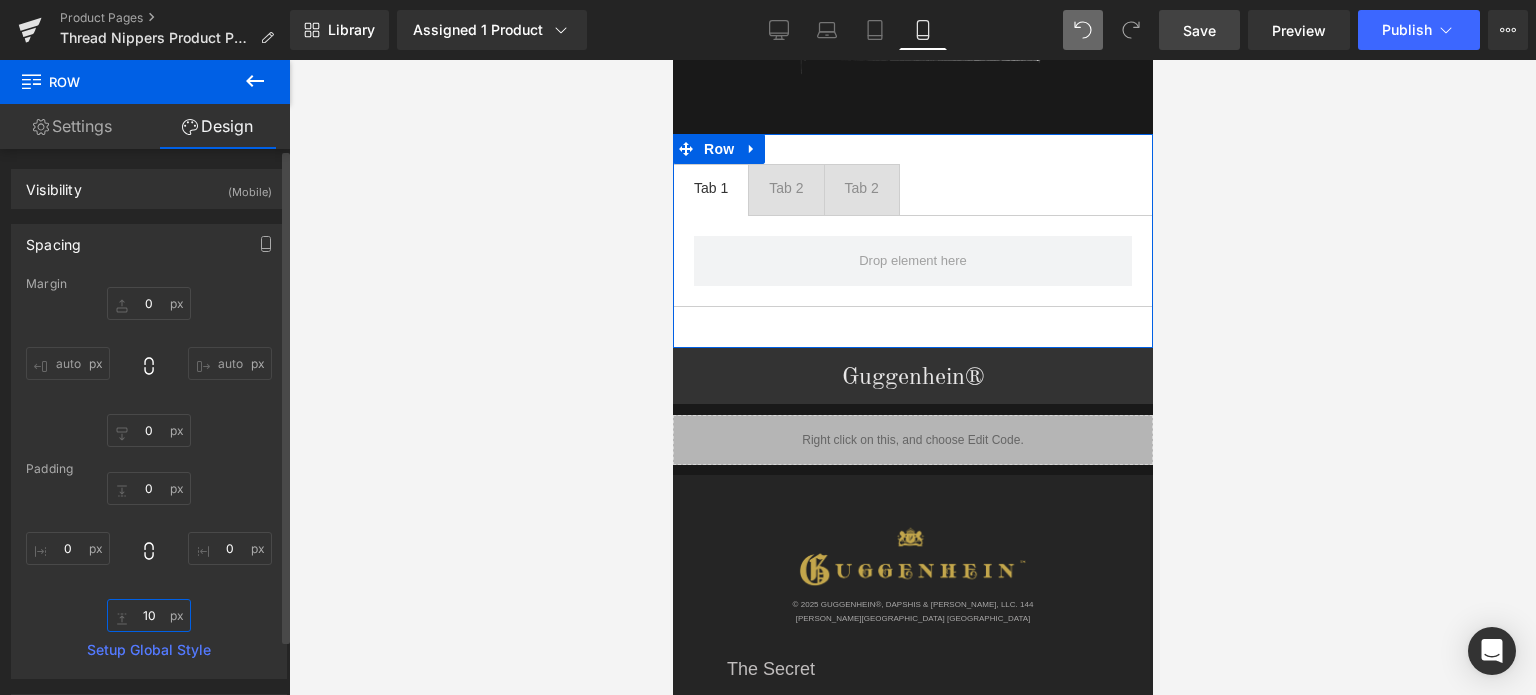 type on "0" 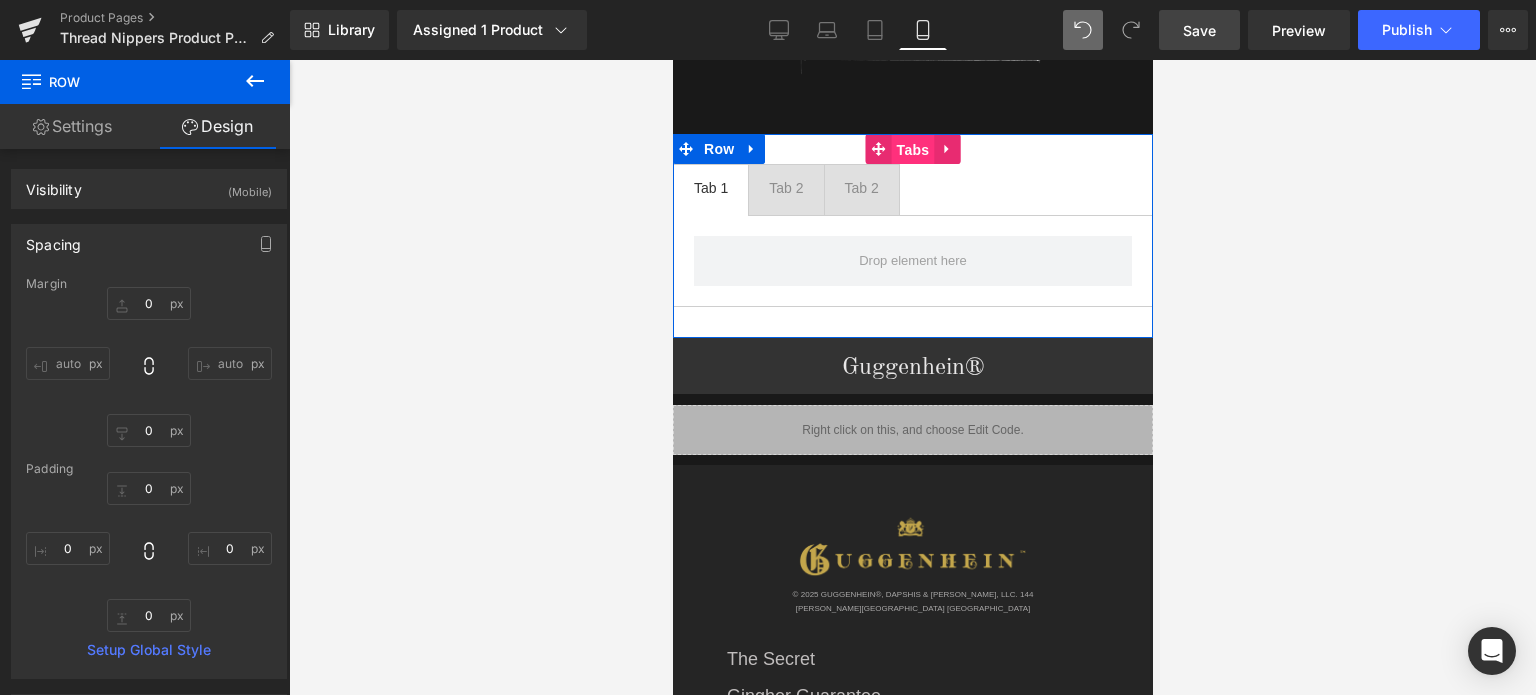 click on "Tabs" at bounding box center [912, 150] 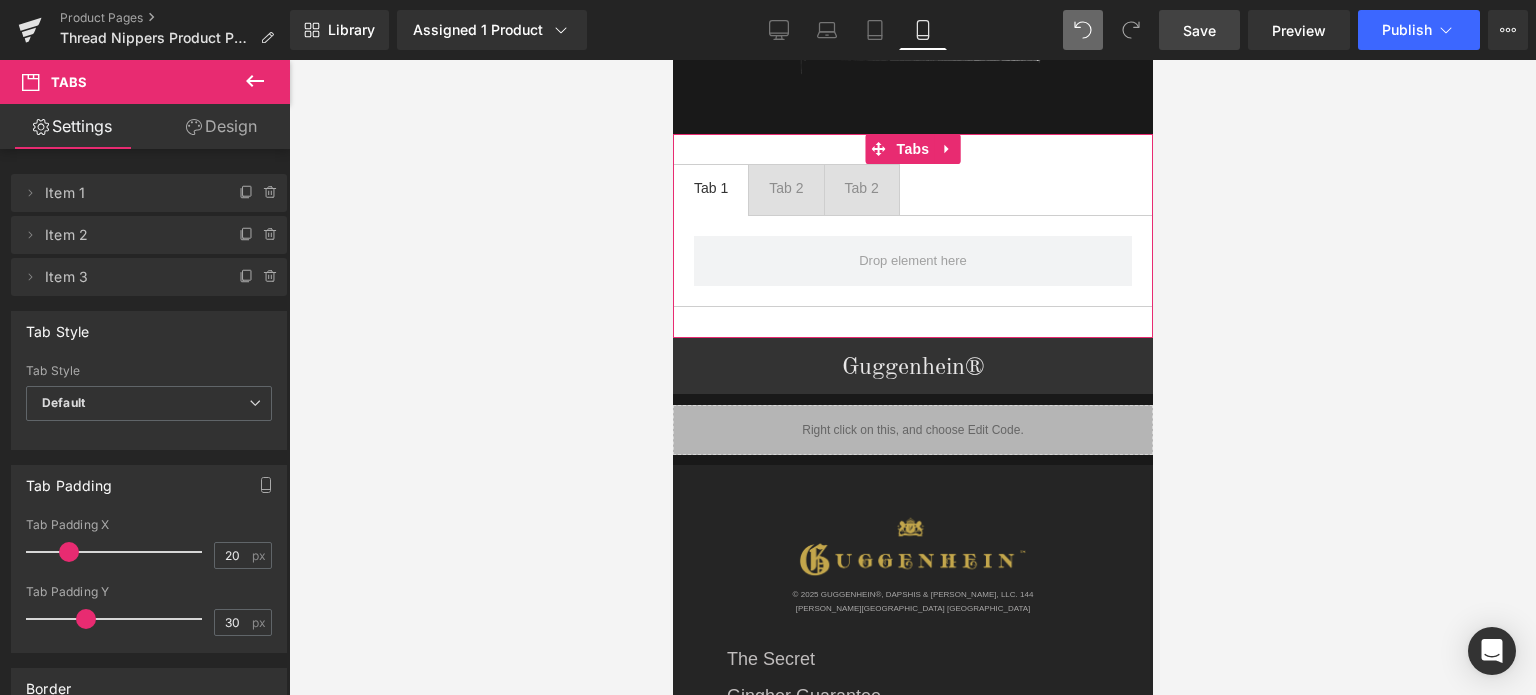 click on "Design" at bounding box center [221, 126] 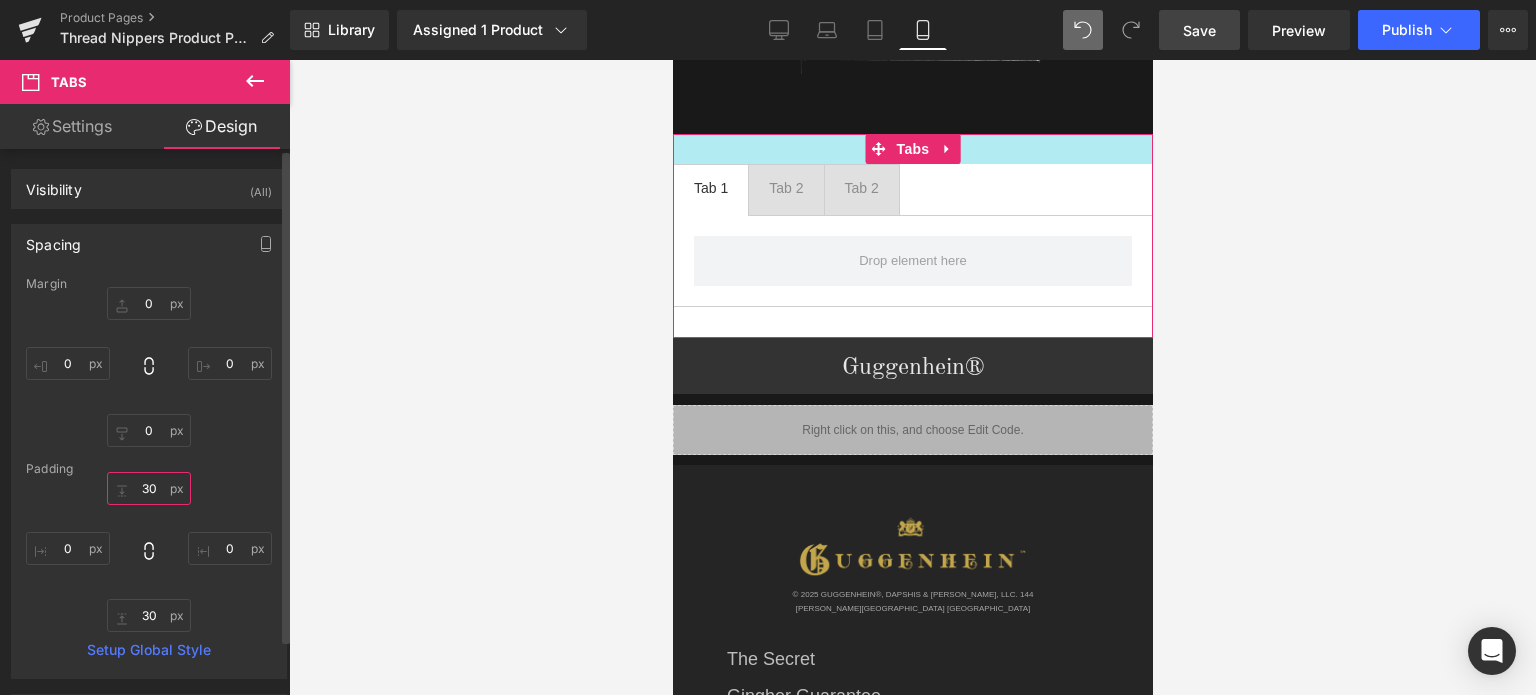 click at bounding box center (149, 488) 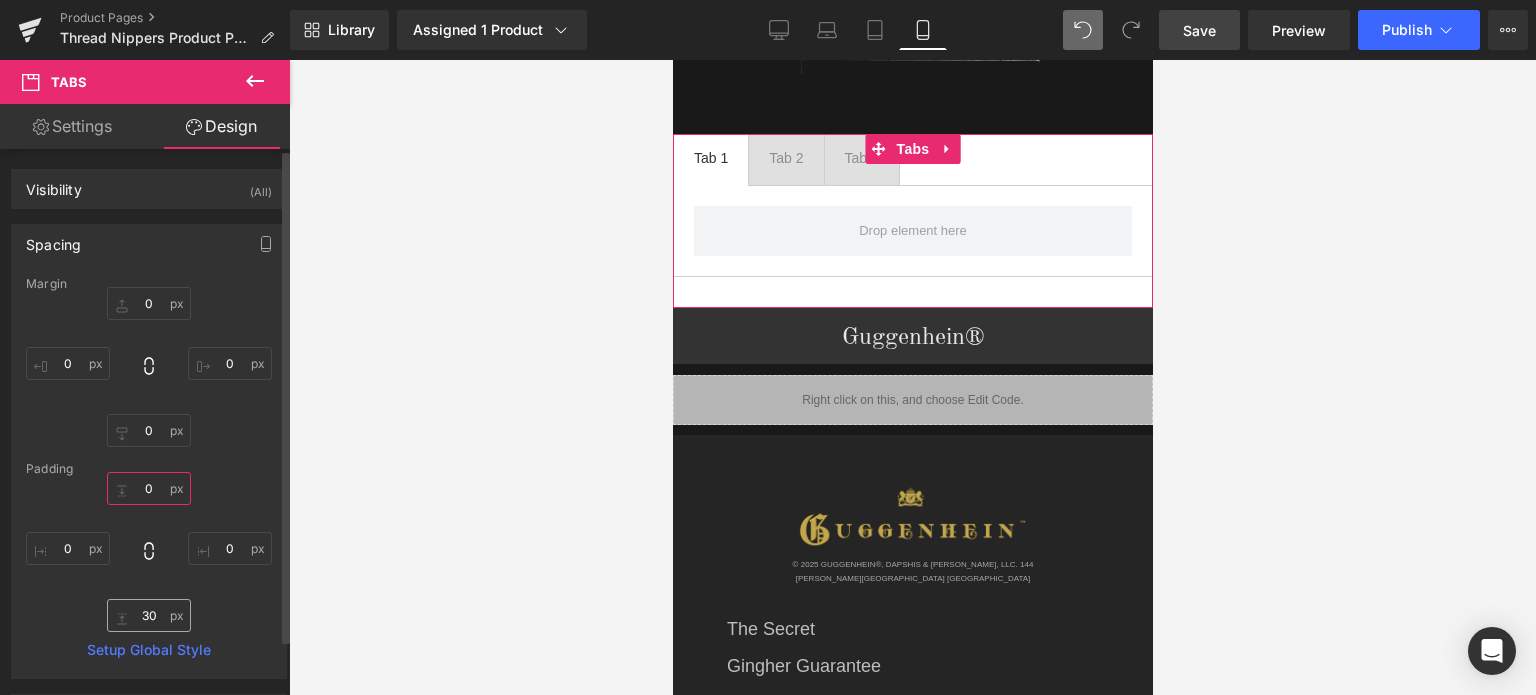 type on "0" 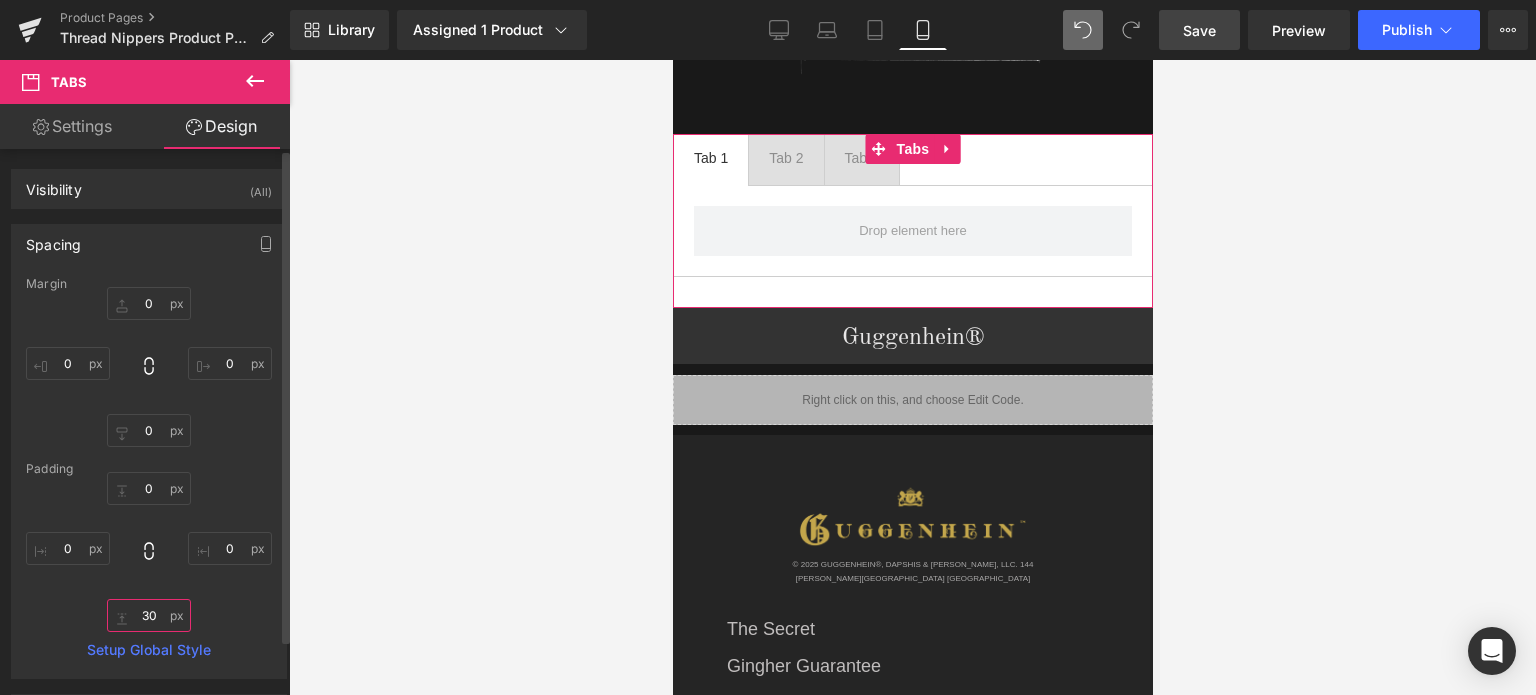click at bounding box center [149, 615] 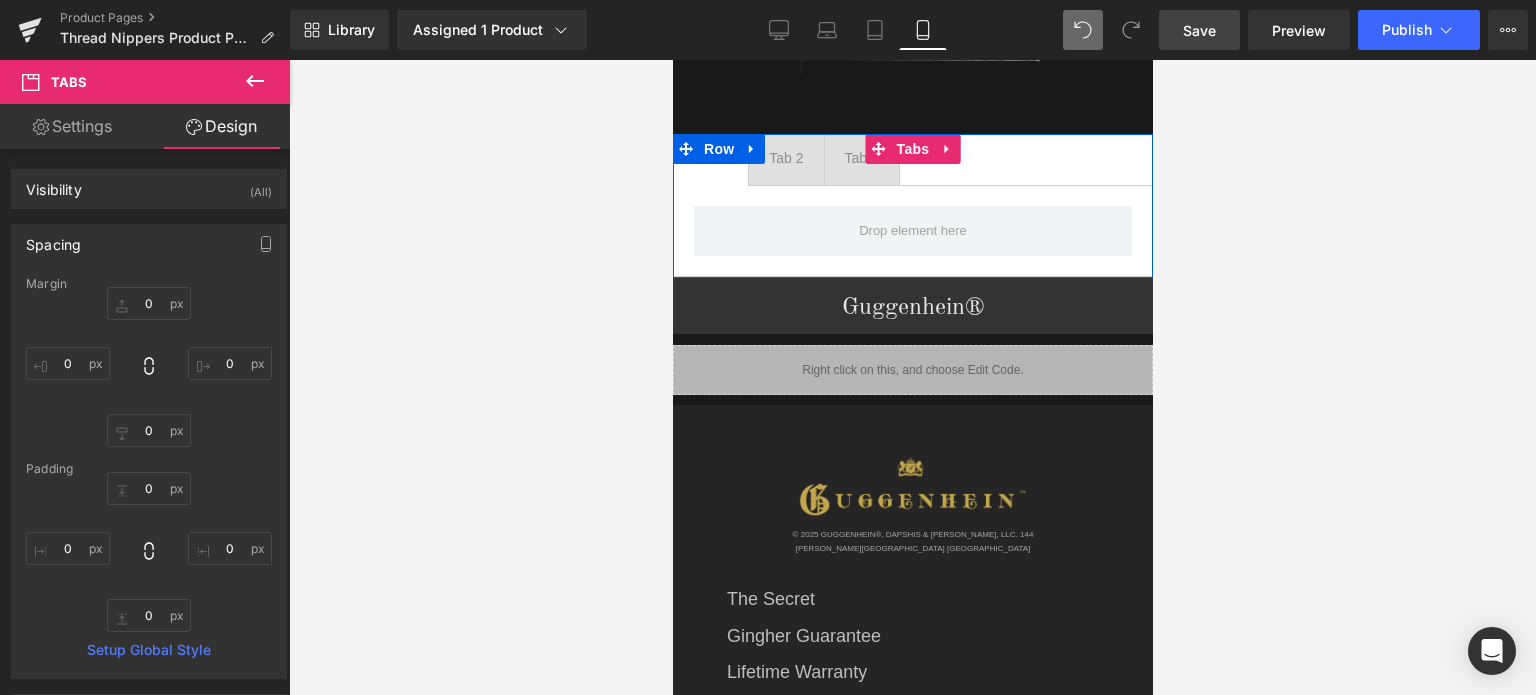 click on "Tab 1
Text Block" at bounding box center [710, 160] 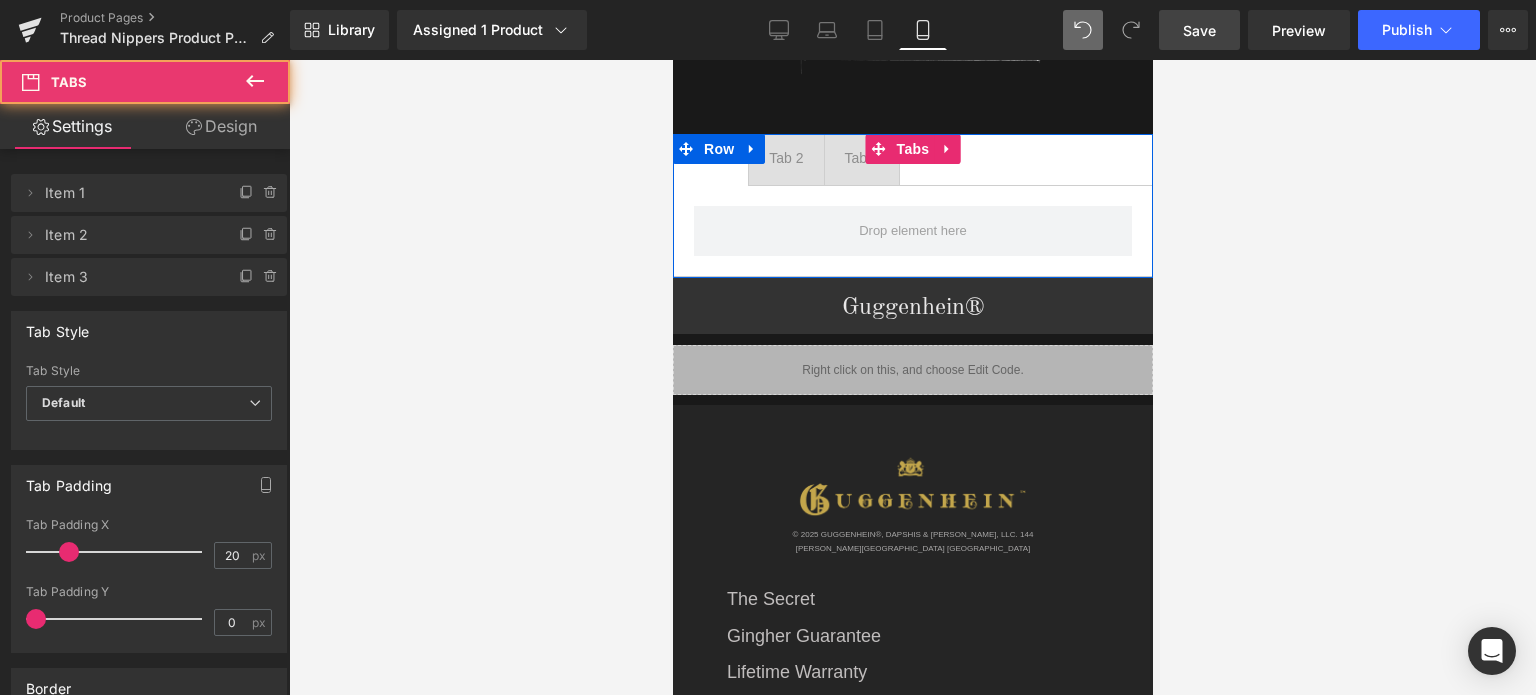 click on "Tab 1
Text Block" at bounding box center [710, 160] 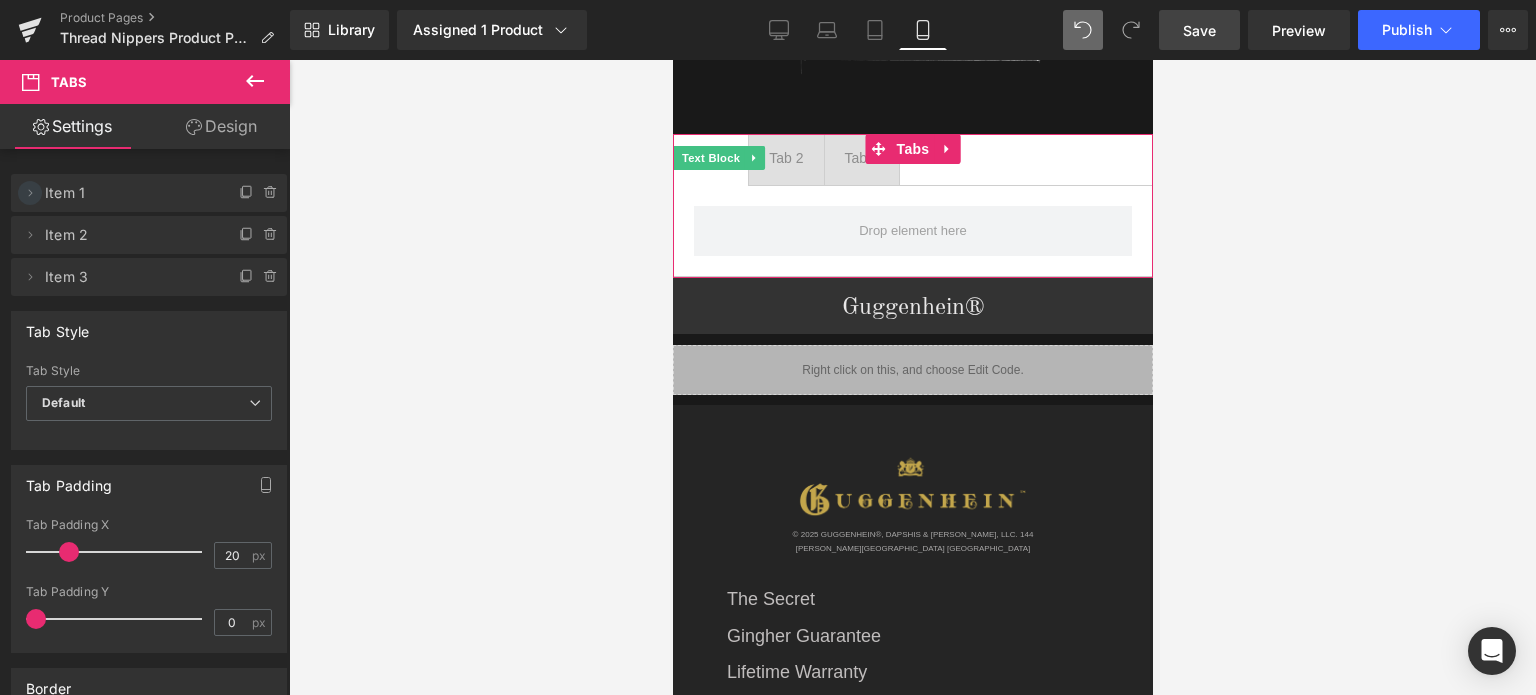 click 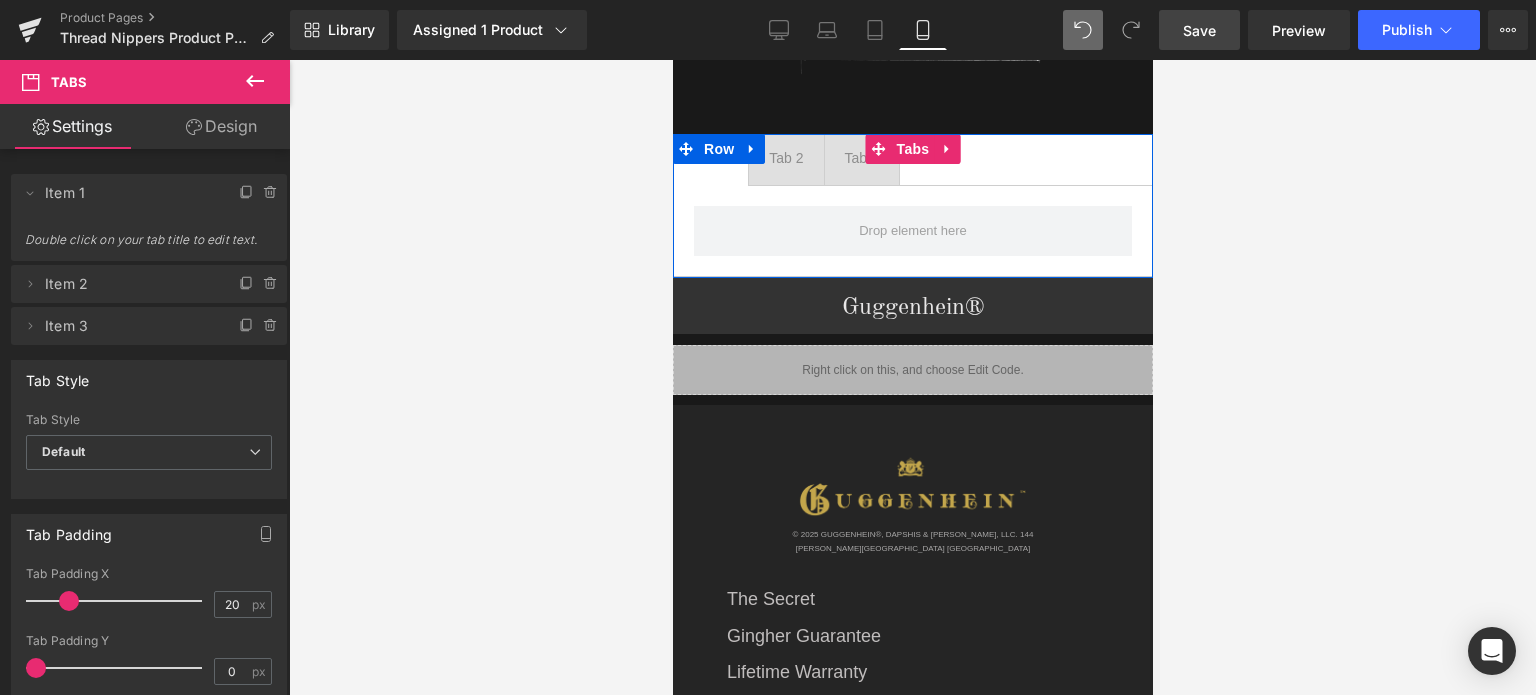click on "Tab 1
Text Block" at bounding box center [710, 160] 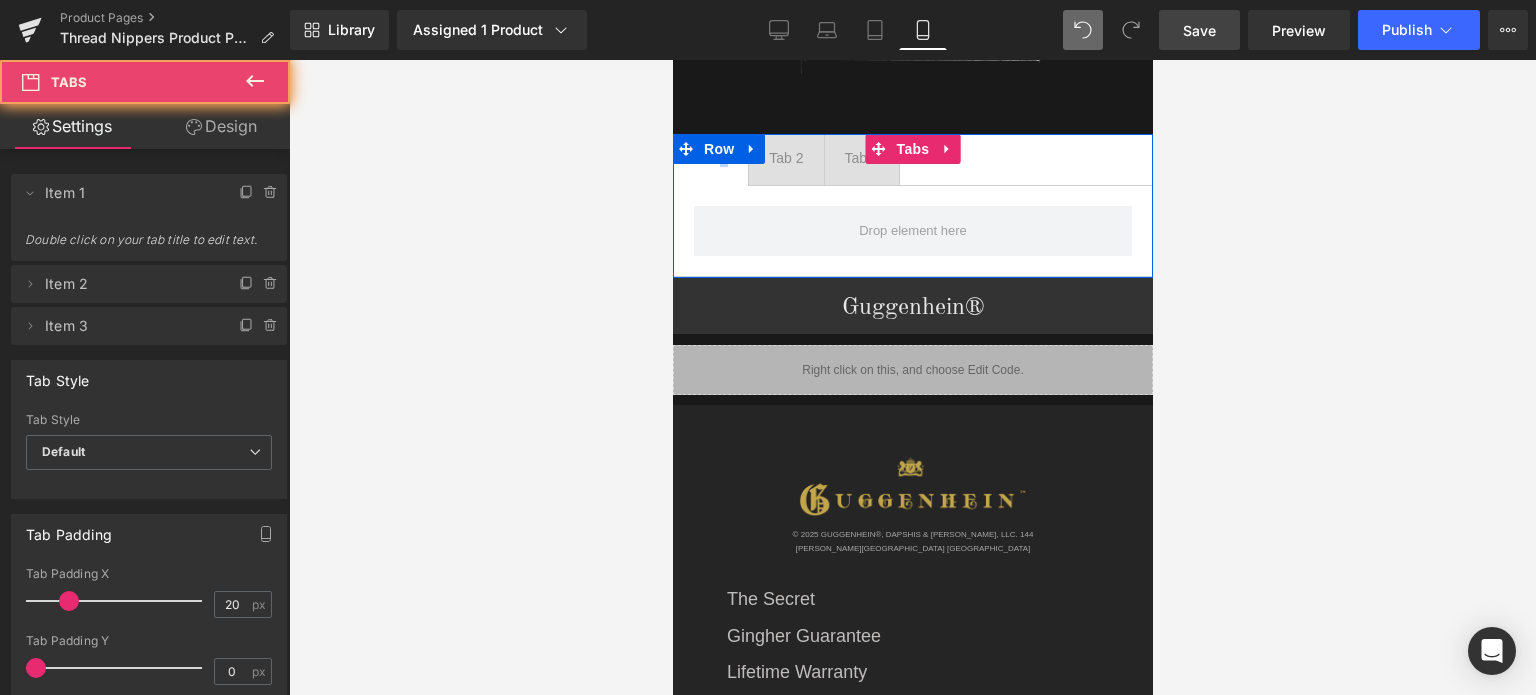 click on "Tab 1
Text Block" at bounding box center (710, 160) 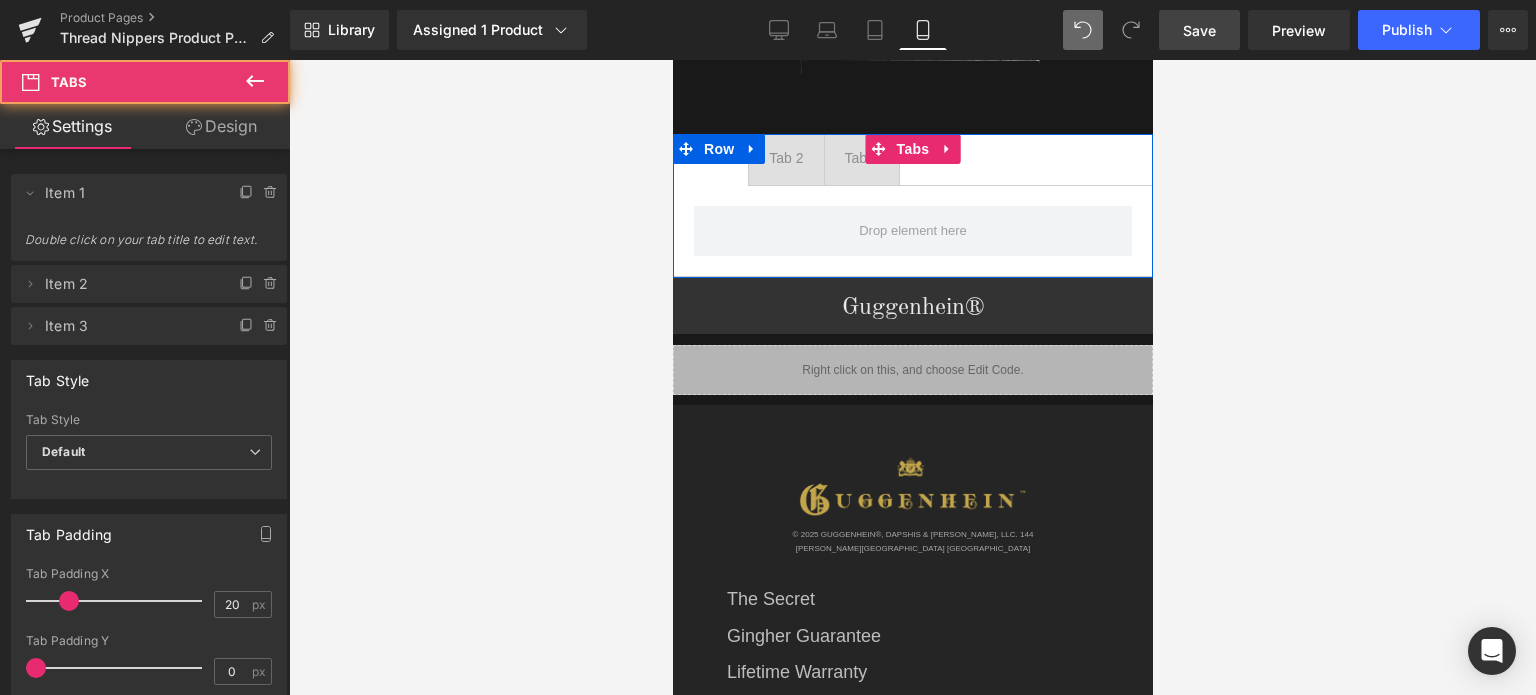 click on "Tab 1
Text Block" at bounding box center [710, 160] 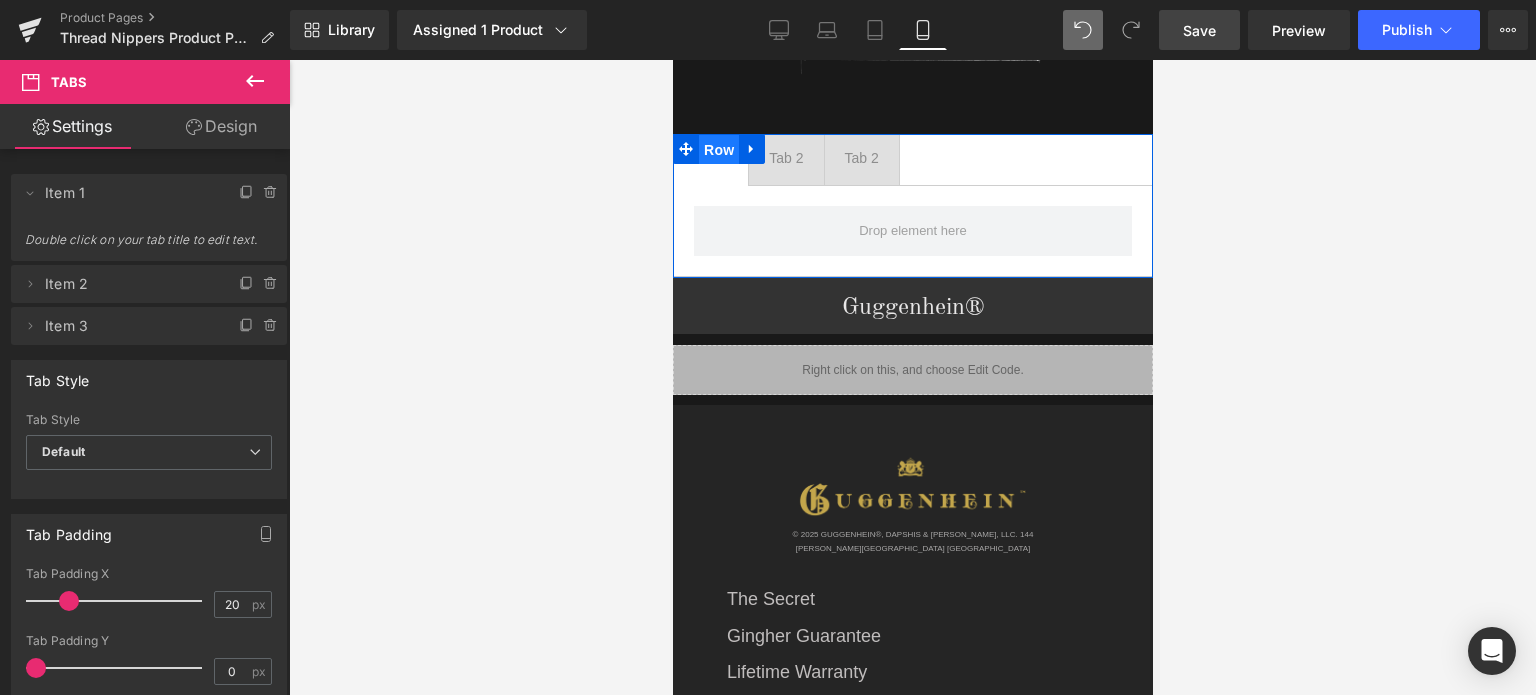 click on "Row" at bounding box center (718, 150) 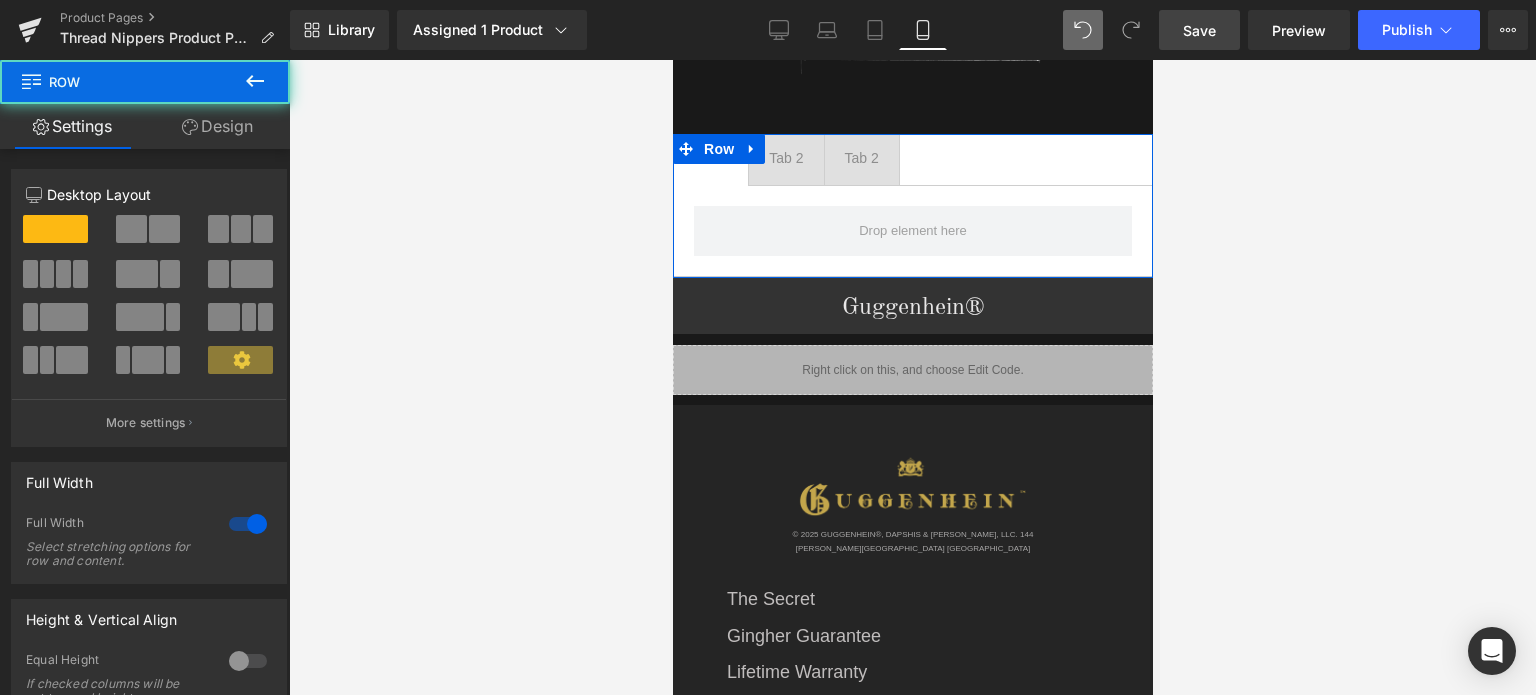 click on "Design" at bounding box center [217, 126] 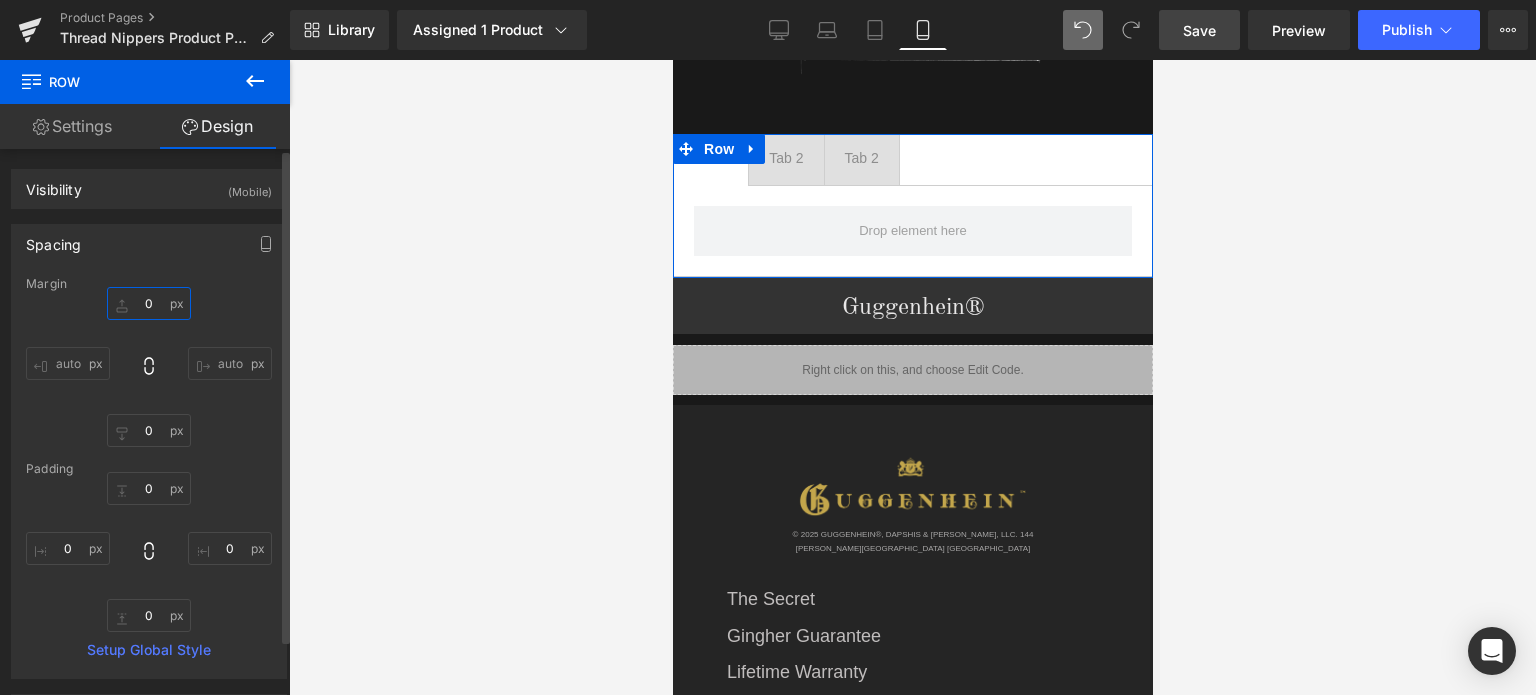 click at bounding box center [149, 303] 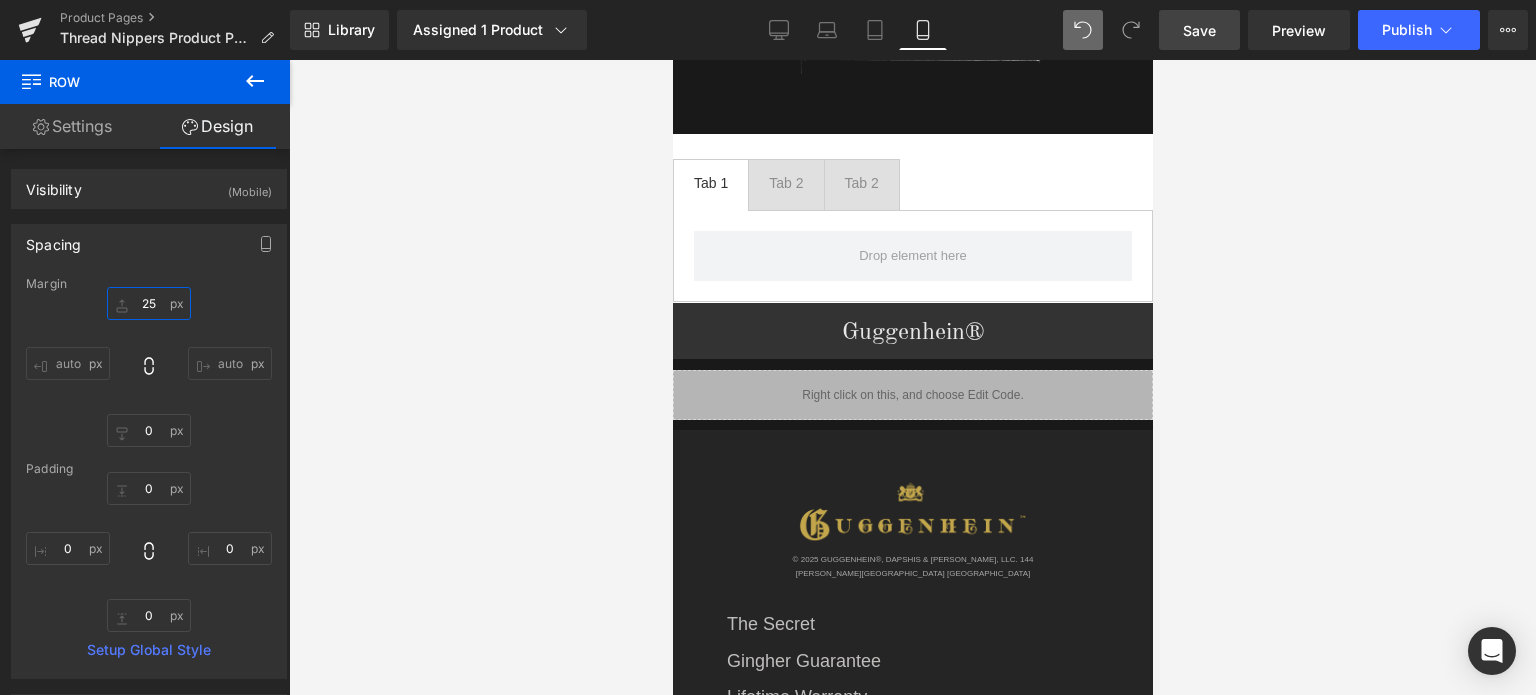 type on "25" 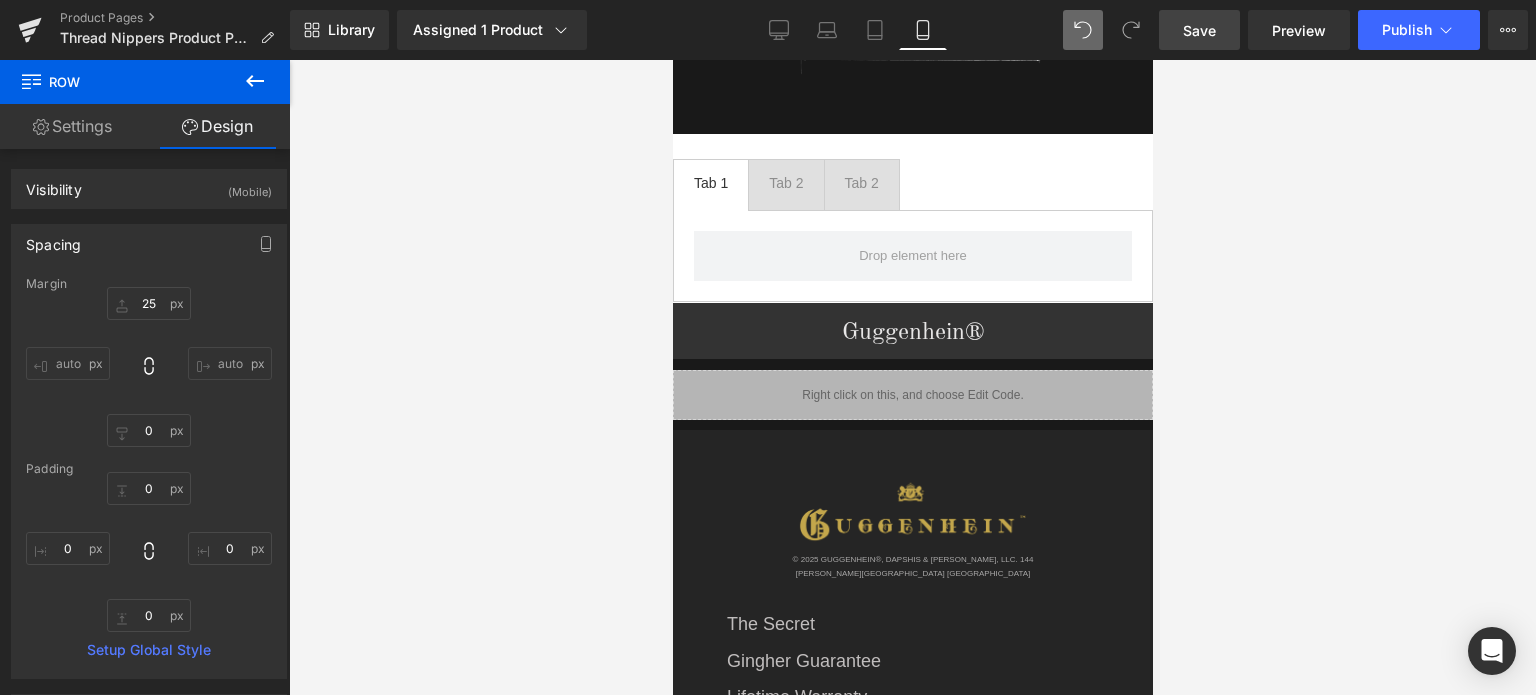 click 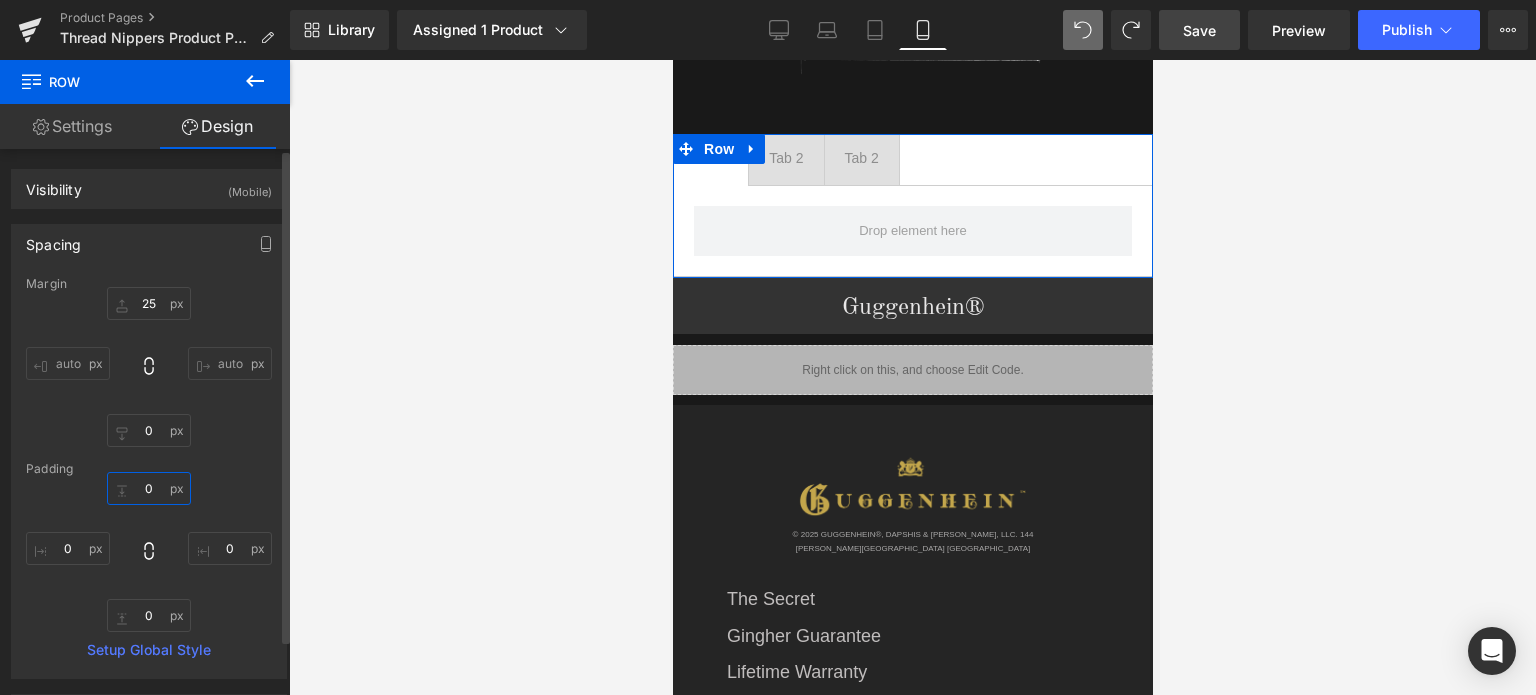 click at bounding box center [149, 488] 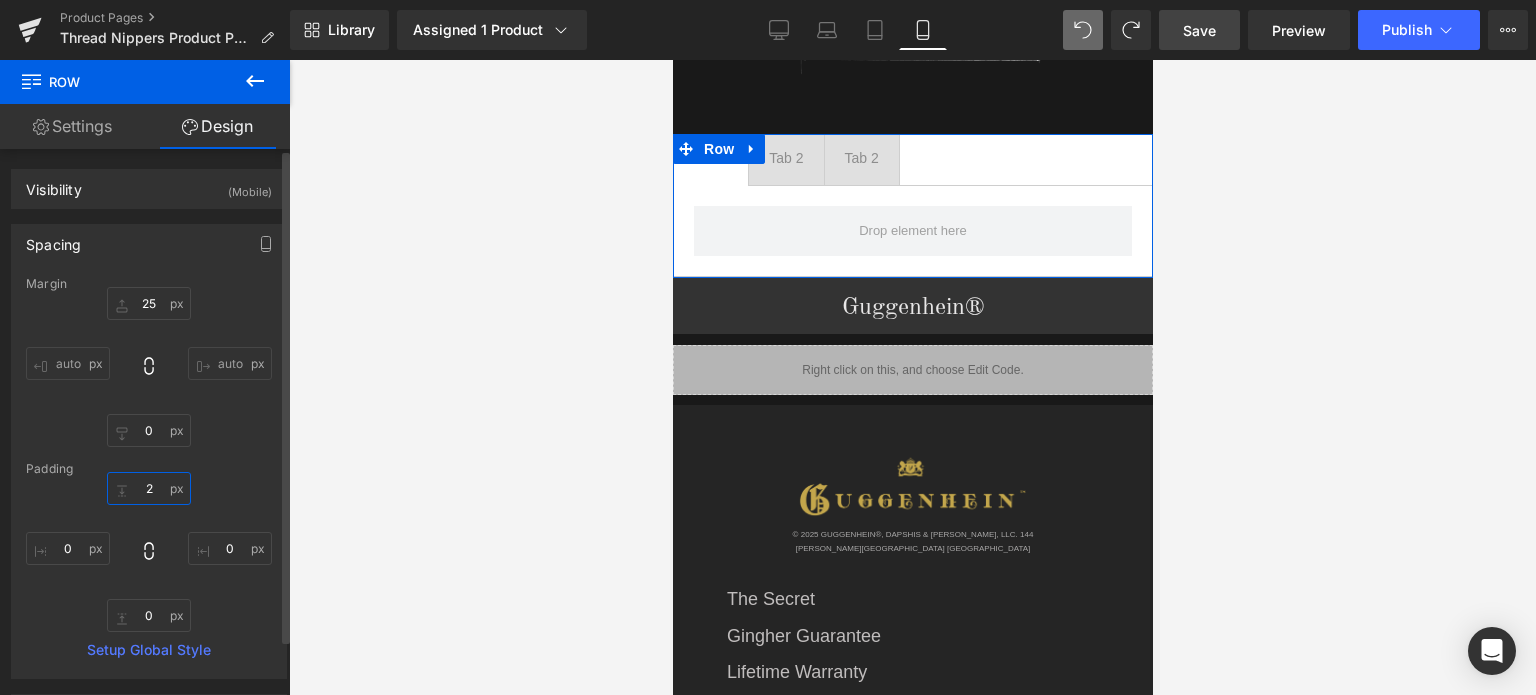 type on "25" 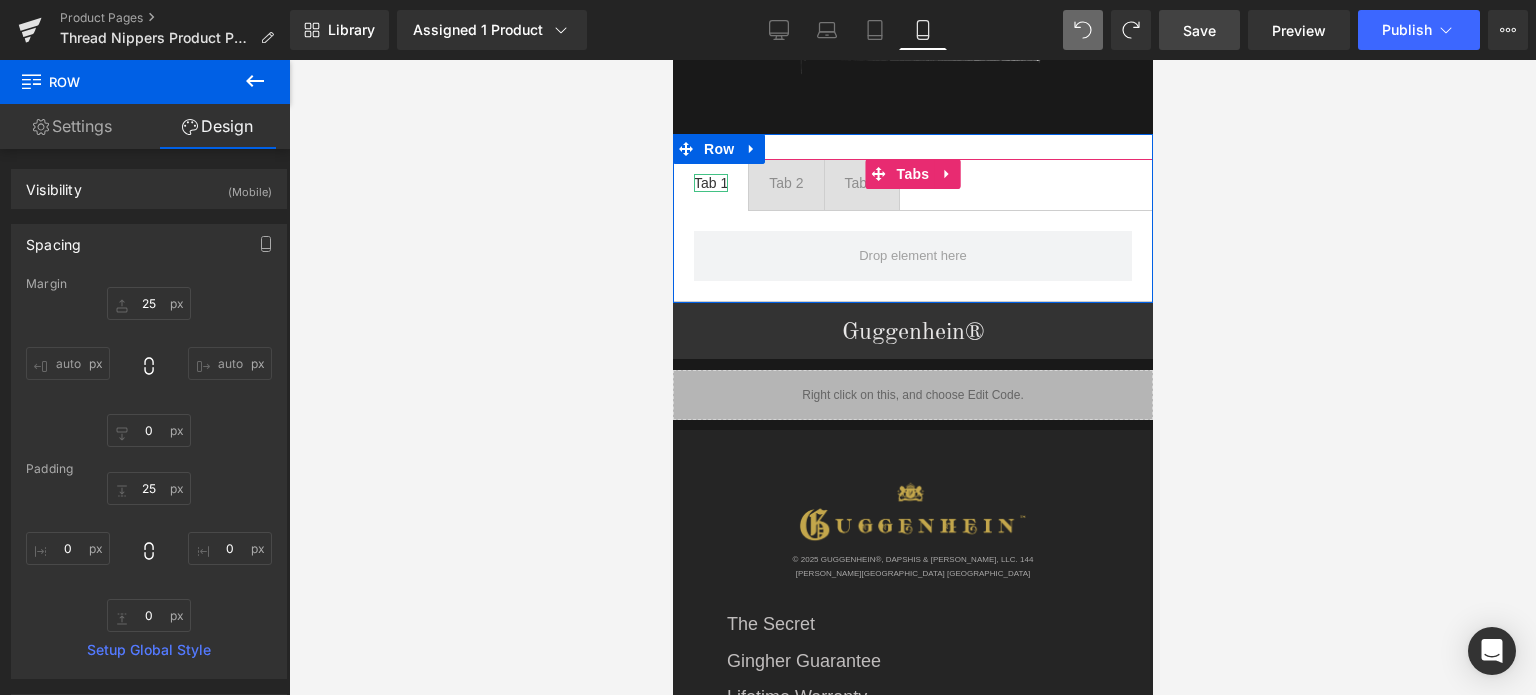 click on "Tab 1" at bounding box center (710, 183) 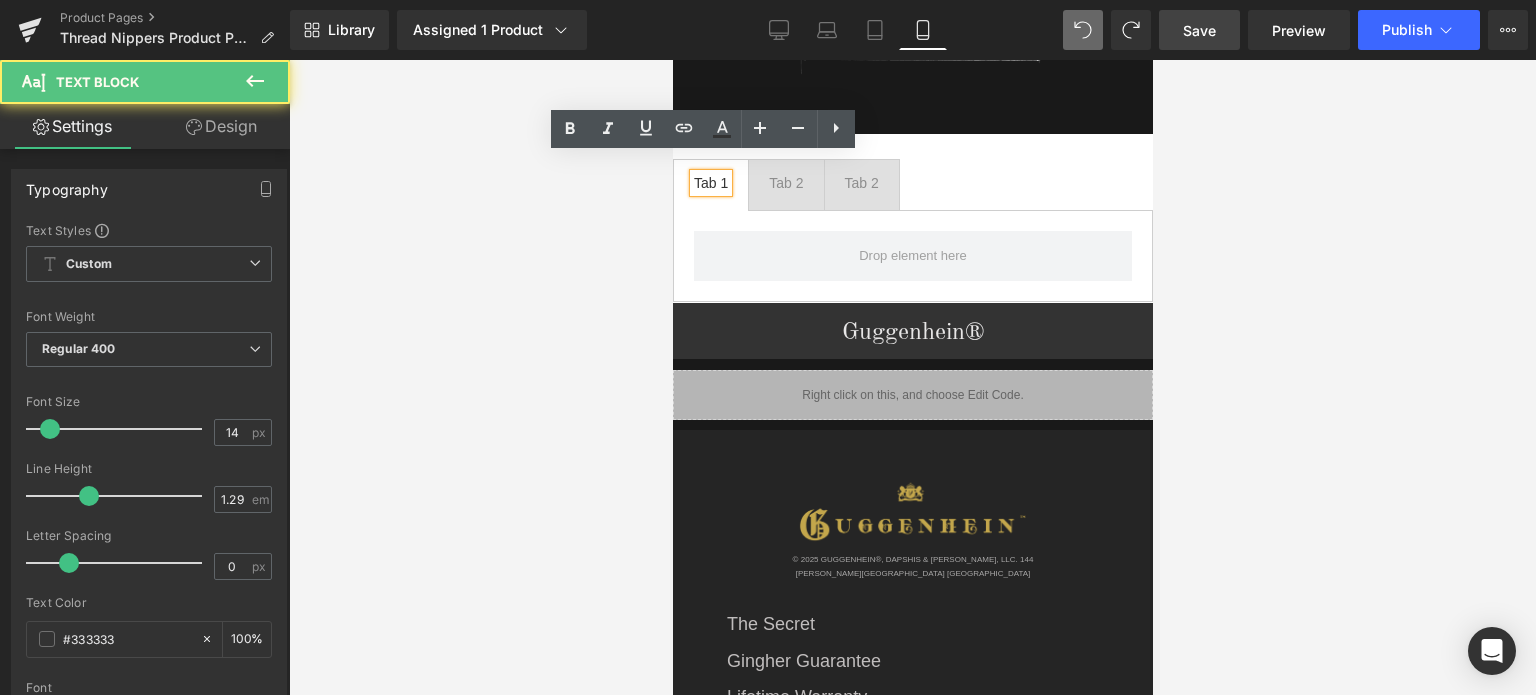 drag, startPoint x: 718, startPoint y: 165, endPoint x: 682, endPoint y: 167, distance: 36.05551 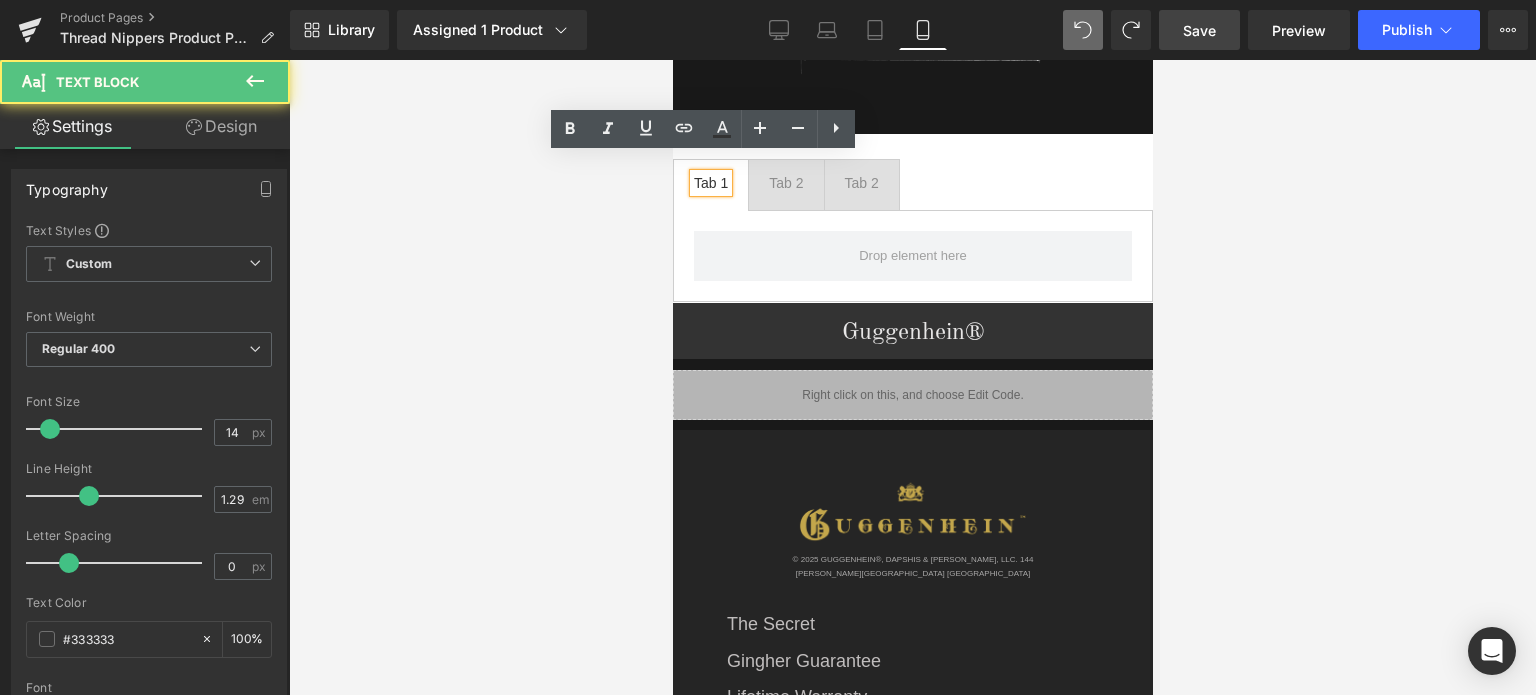click on "Tab 1" at bounding box center (710, 183) 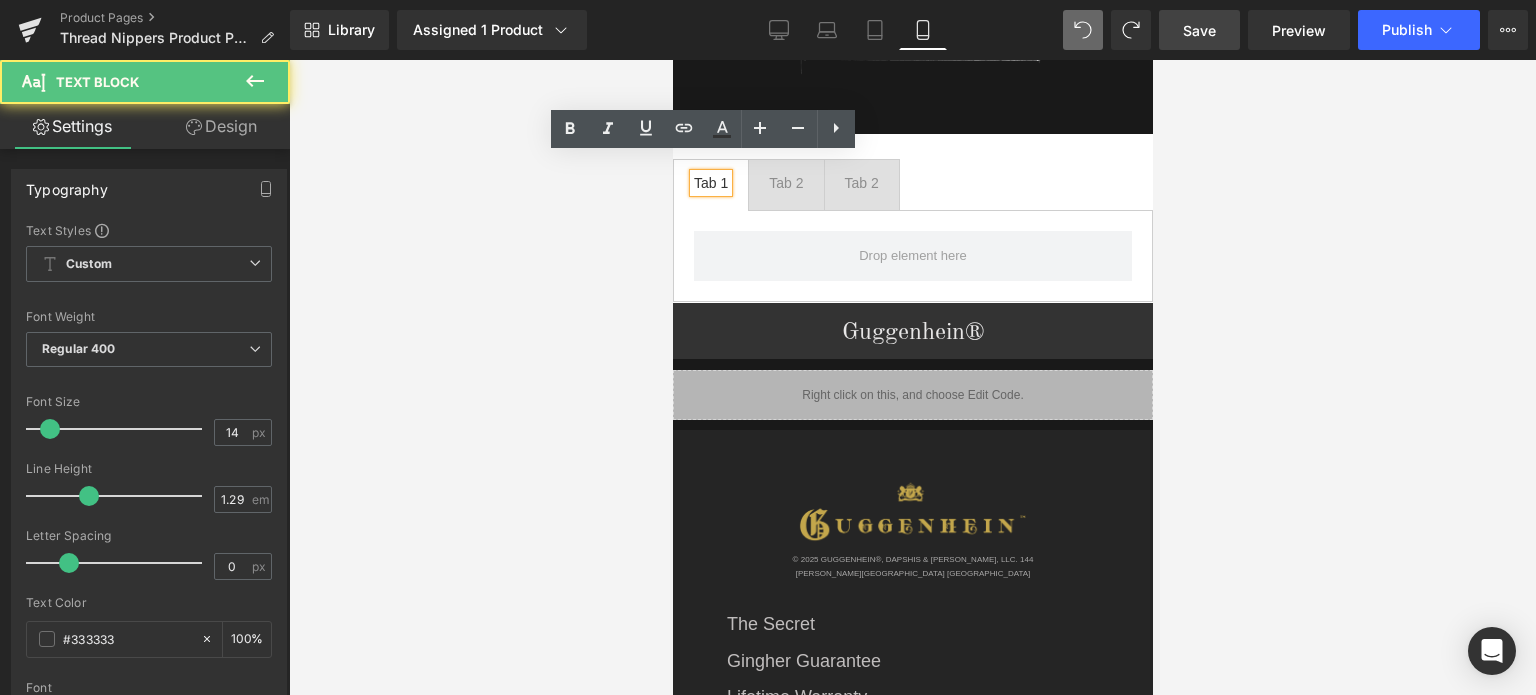 drag, startPoint x: 718, startPoint y: 163, endPoint x: 687, endPoint y: 165, distance: 31.06445 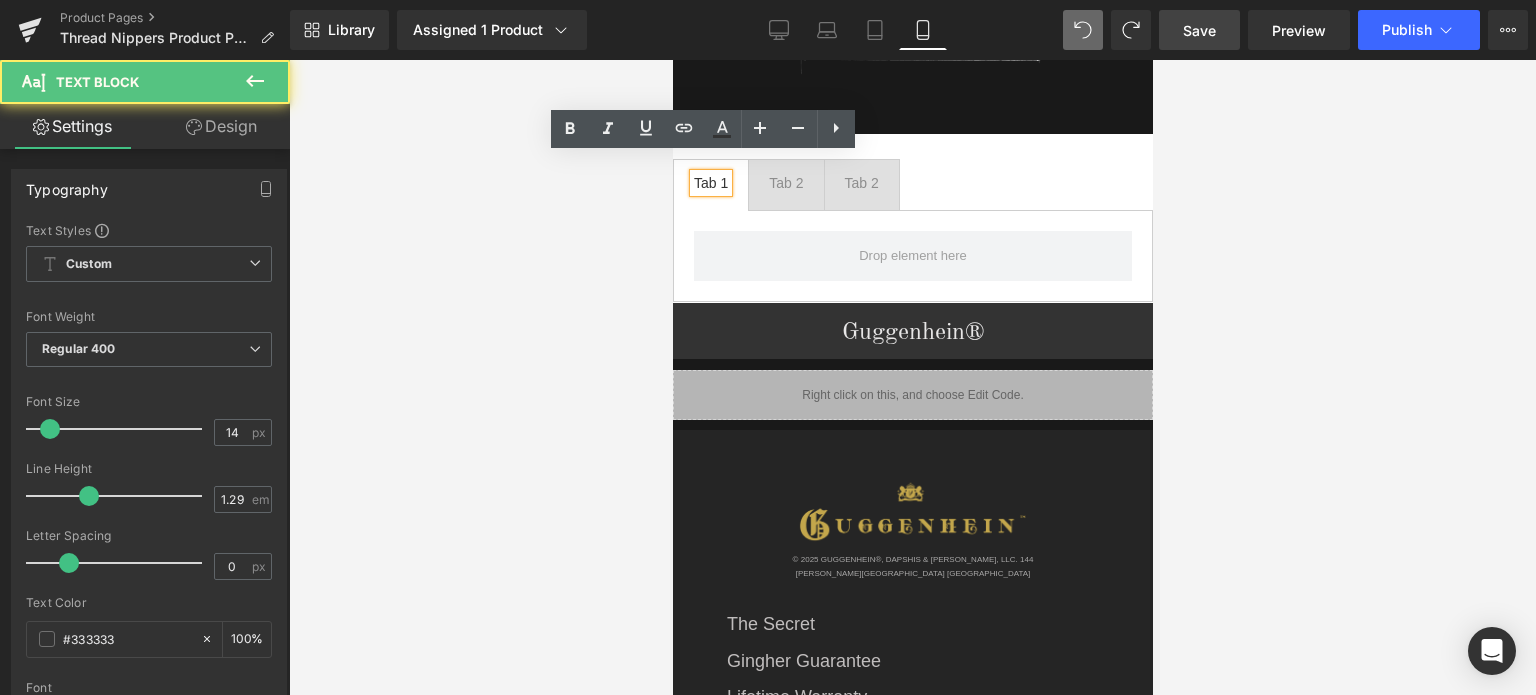 click on "Tab 1" at bounding box center [710, 183] 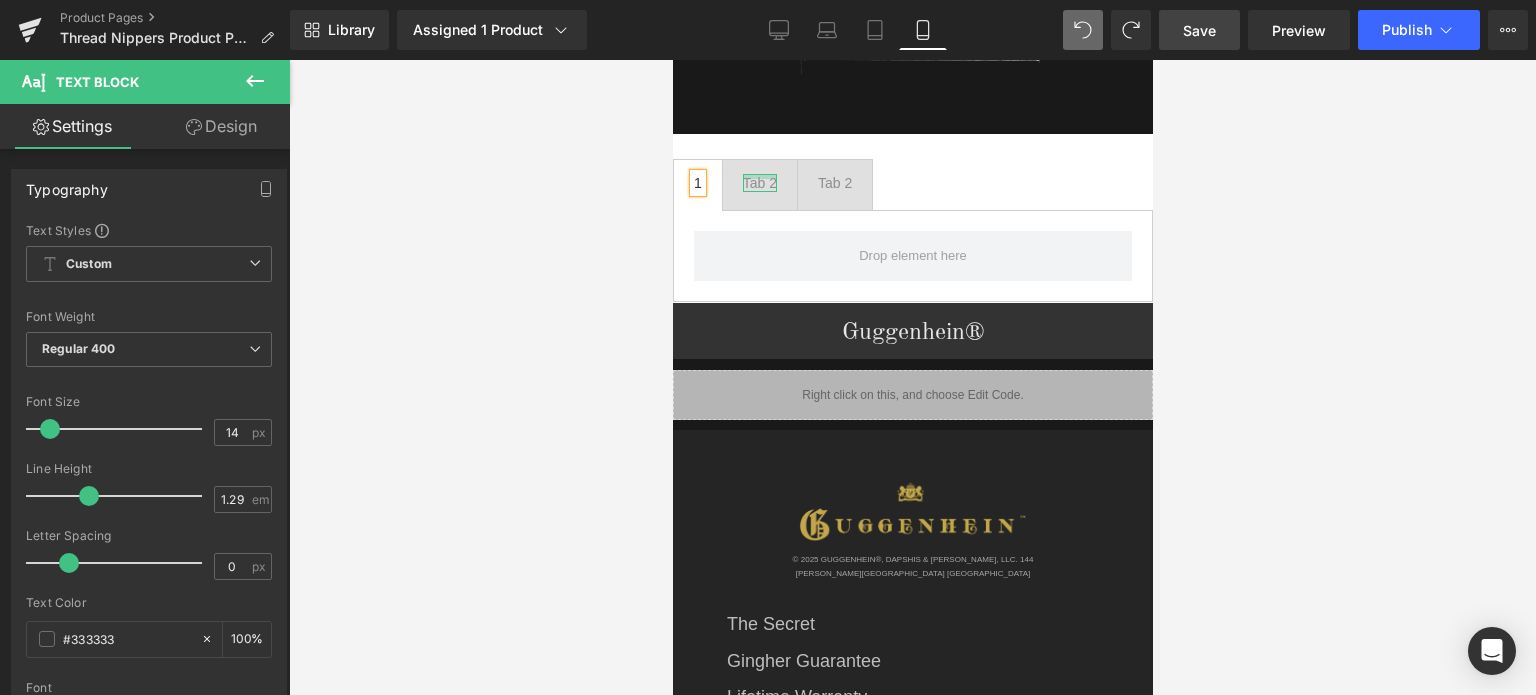 click at bounding box center (759, 176) 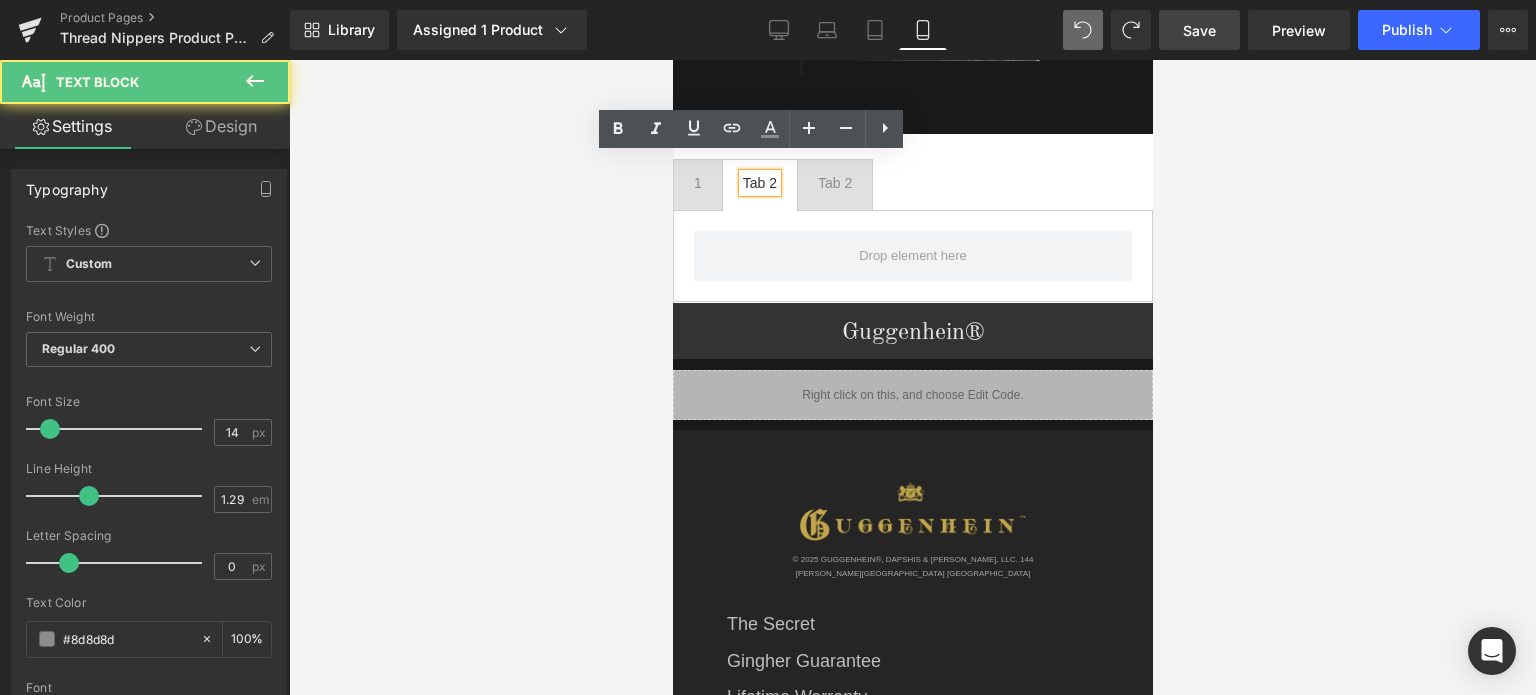 drag, startPoint x: 766, startPoint y: 165, endPoint x: 735, endPoint y: 167, distance: 31.06445 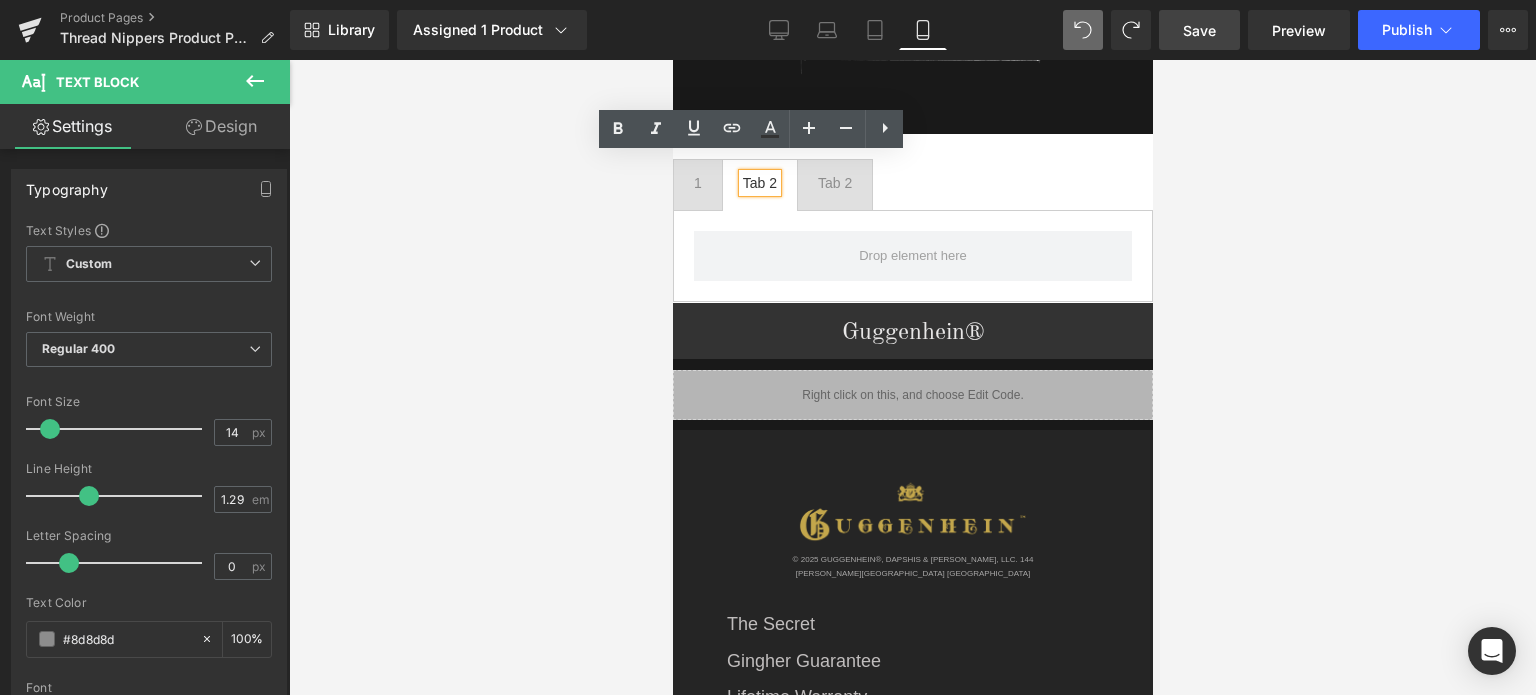 type 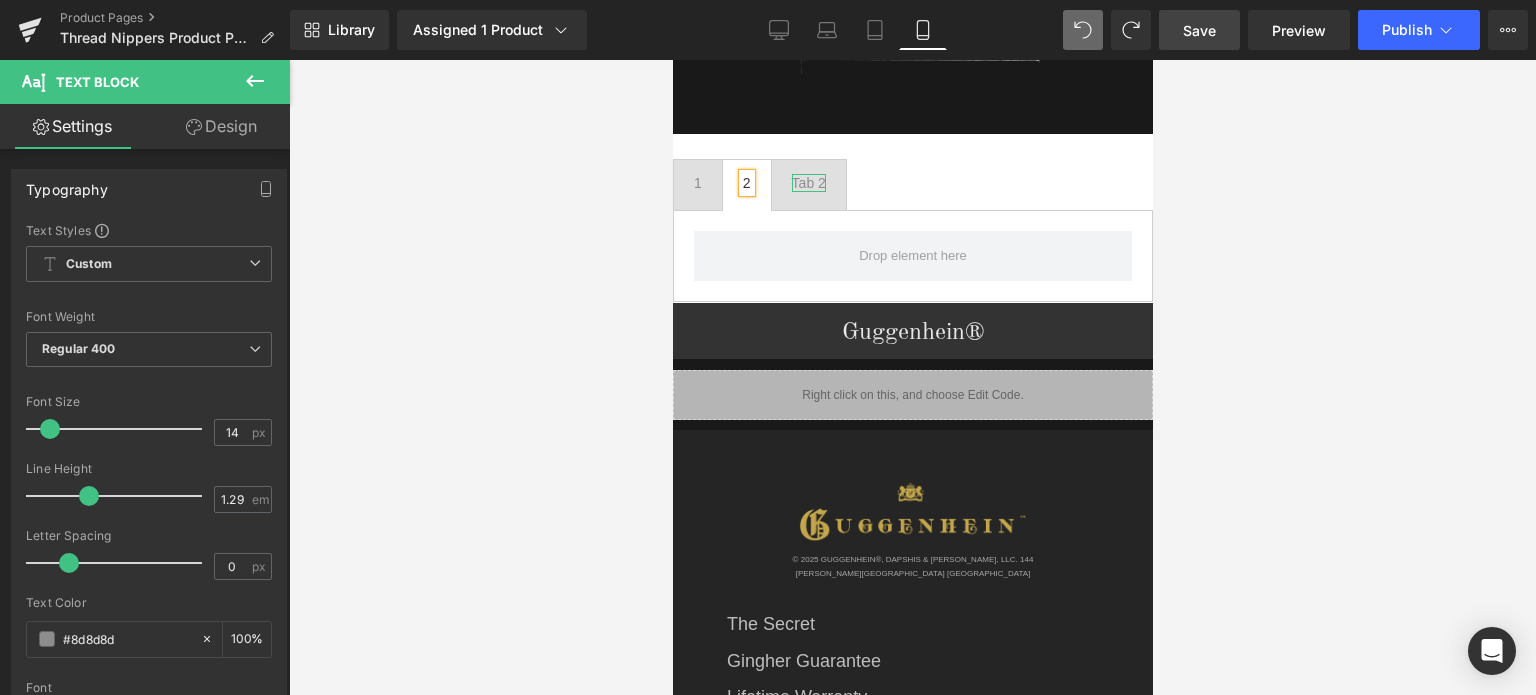 click on "Tab 2" at bounding box center (808, 183) 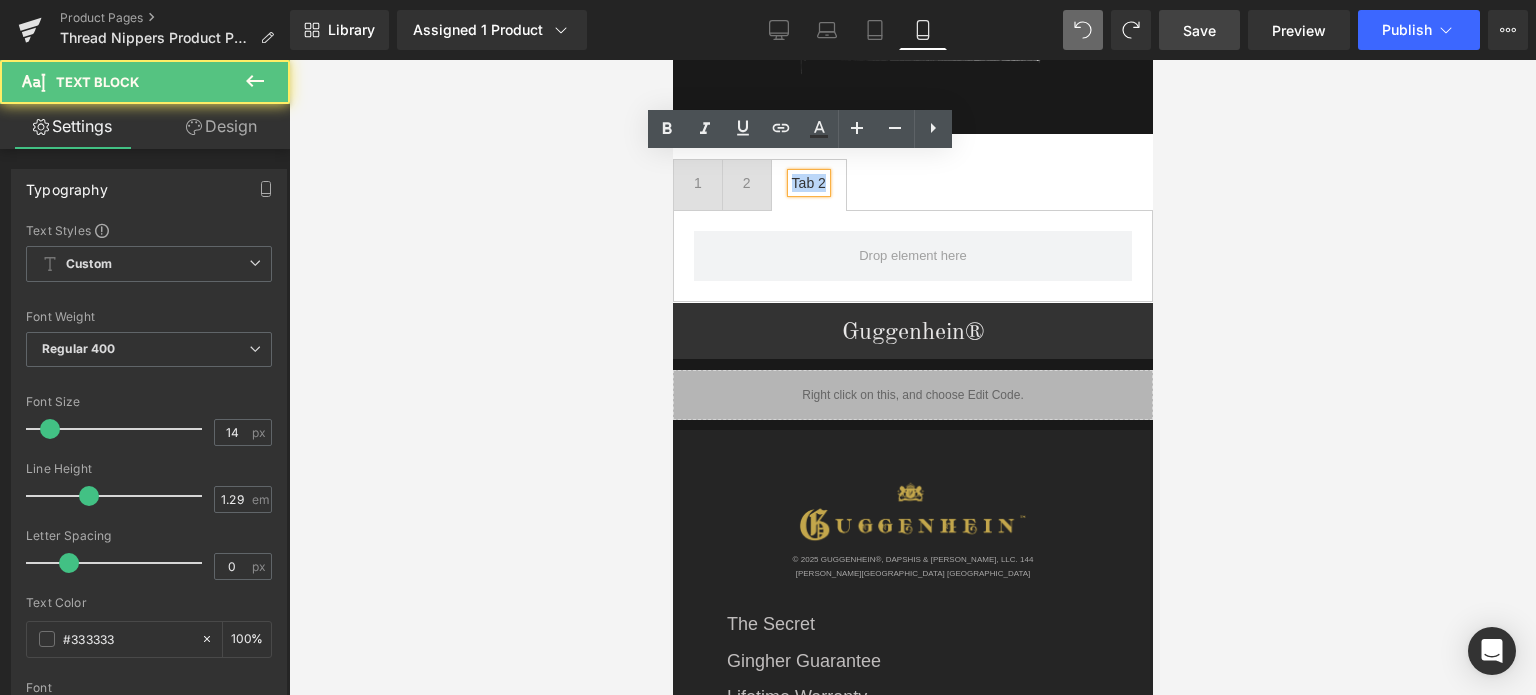 drag, startPoint x: 815, startPoint y: 165, endPoint x: 781, endPoint y: 165, distance: 34 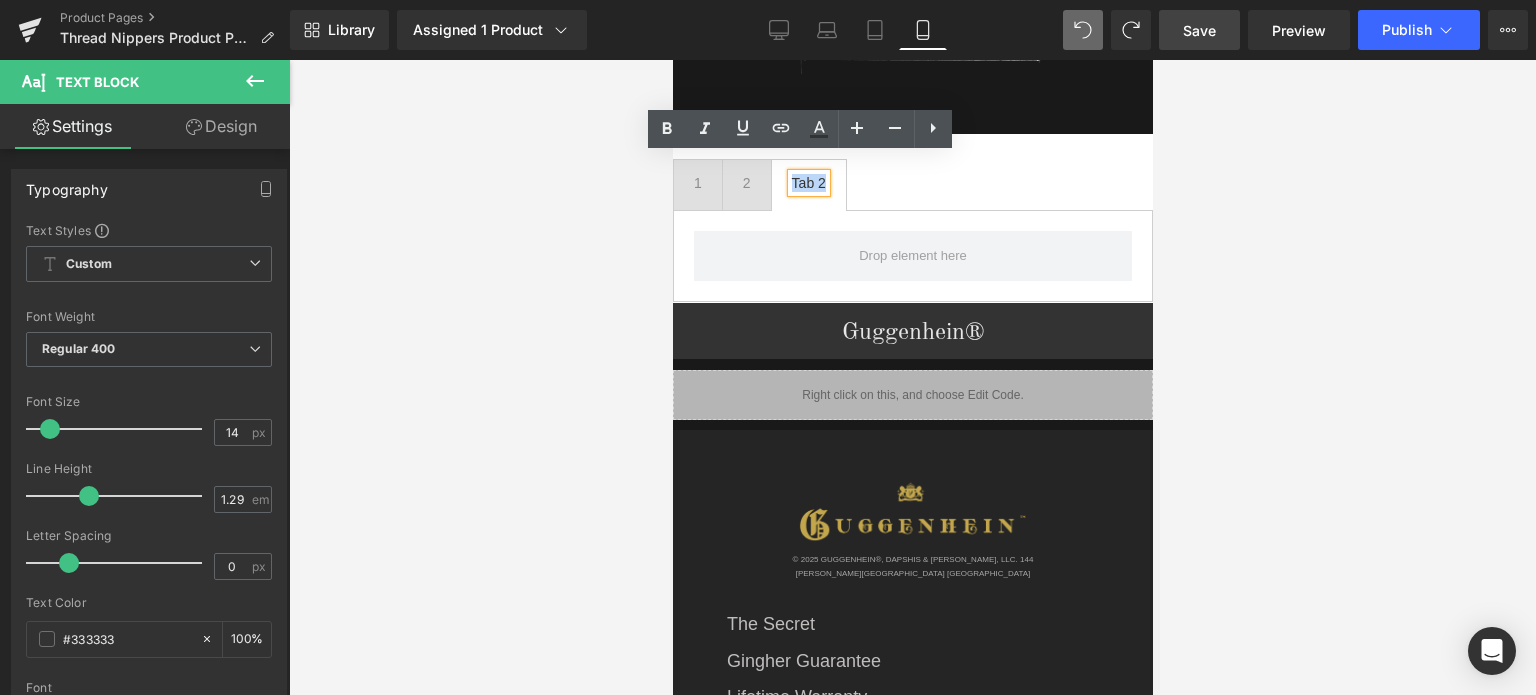 type 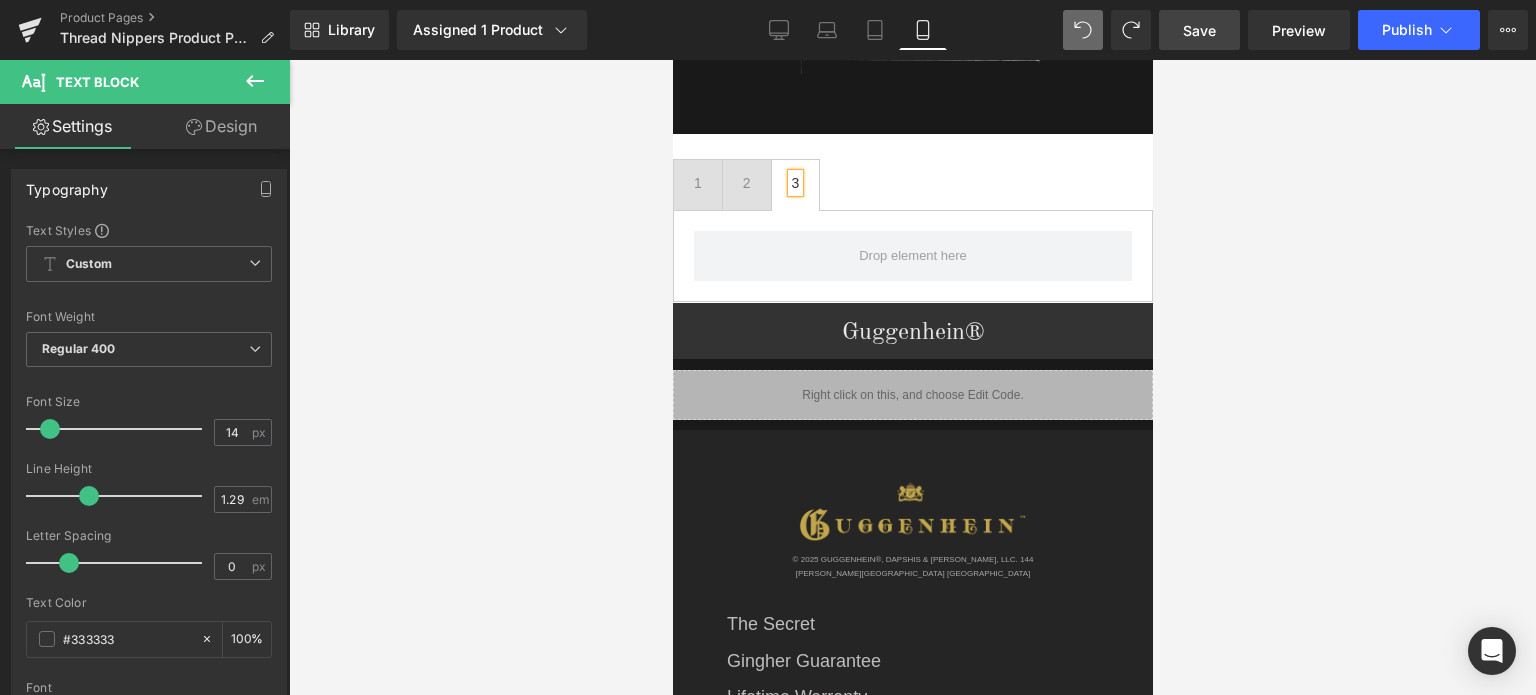 click at bounding box center (912, 377) 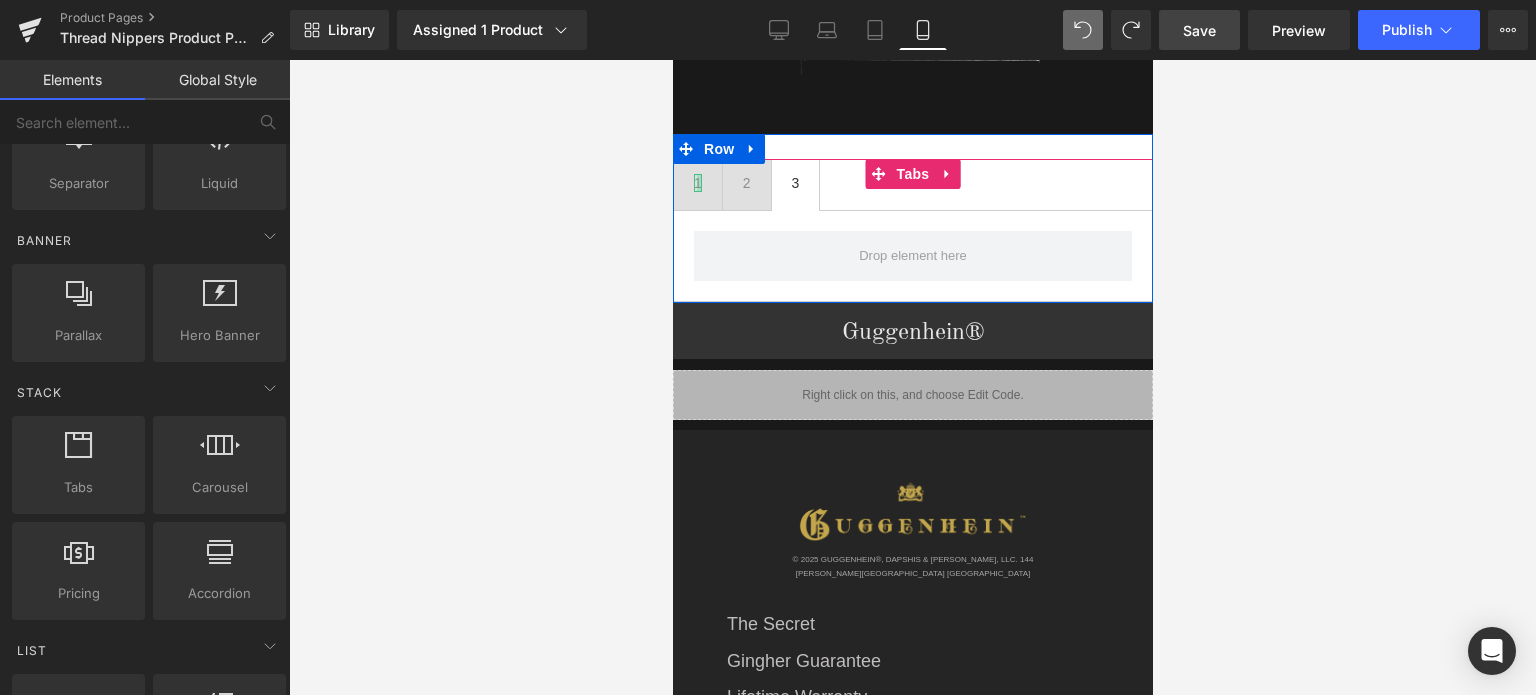 click at bounding box center (698, 183) 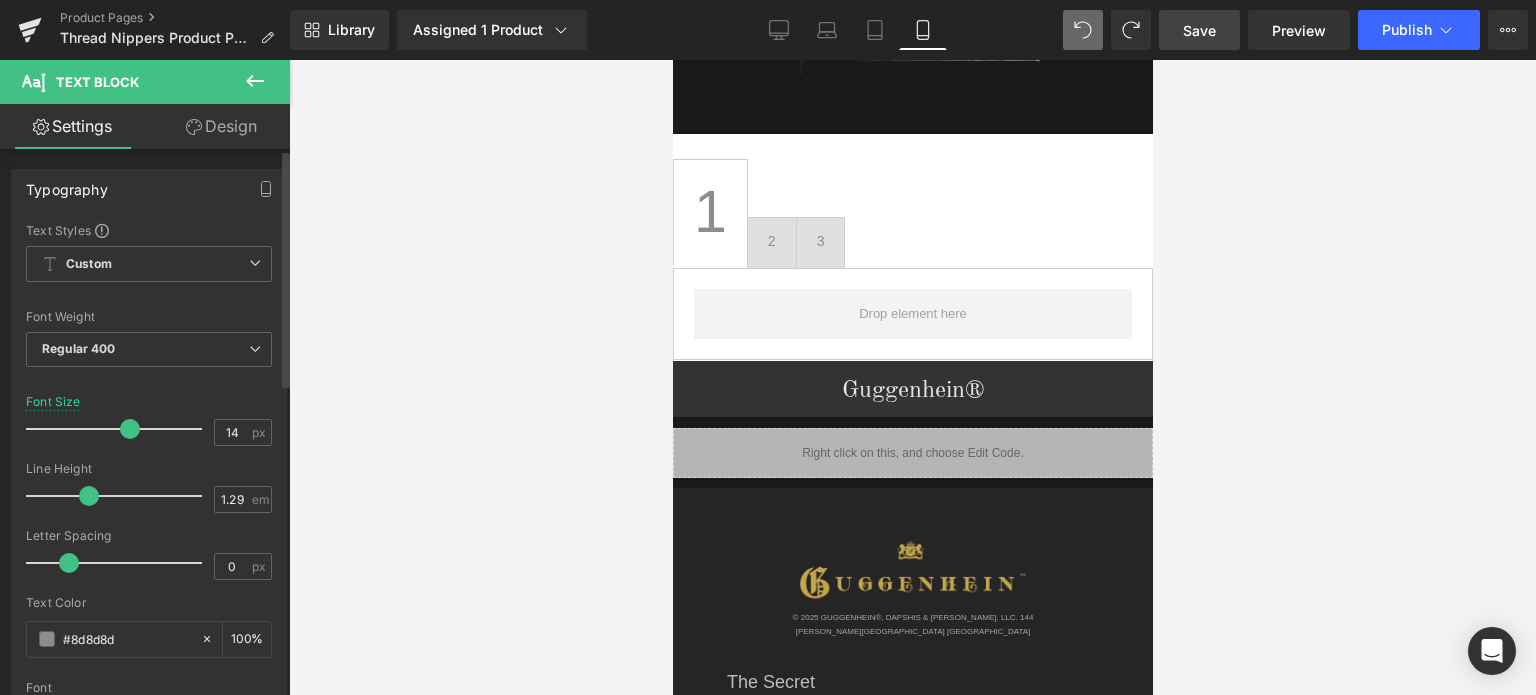 drag, startPoint x: 46, startPoint y: 427, endPoint x: 122, endPoint y: 421, distance: 76.23647 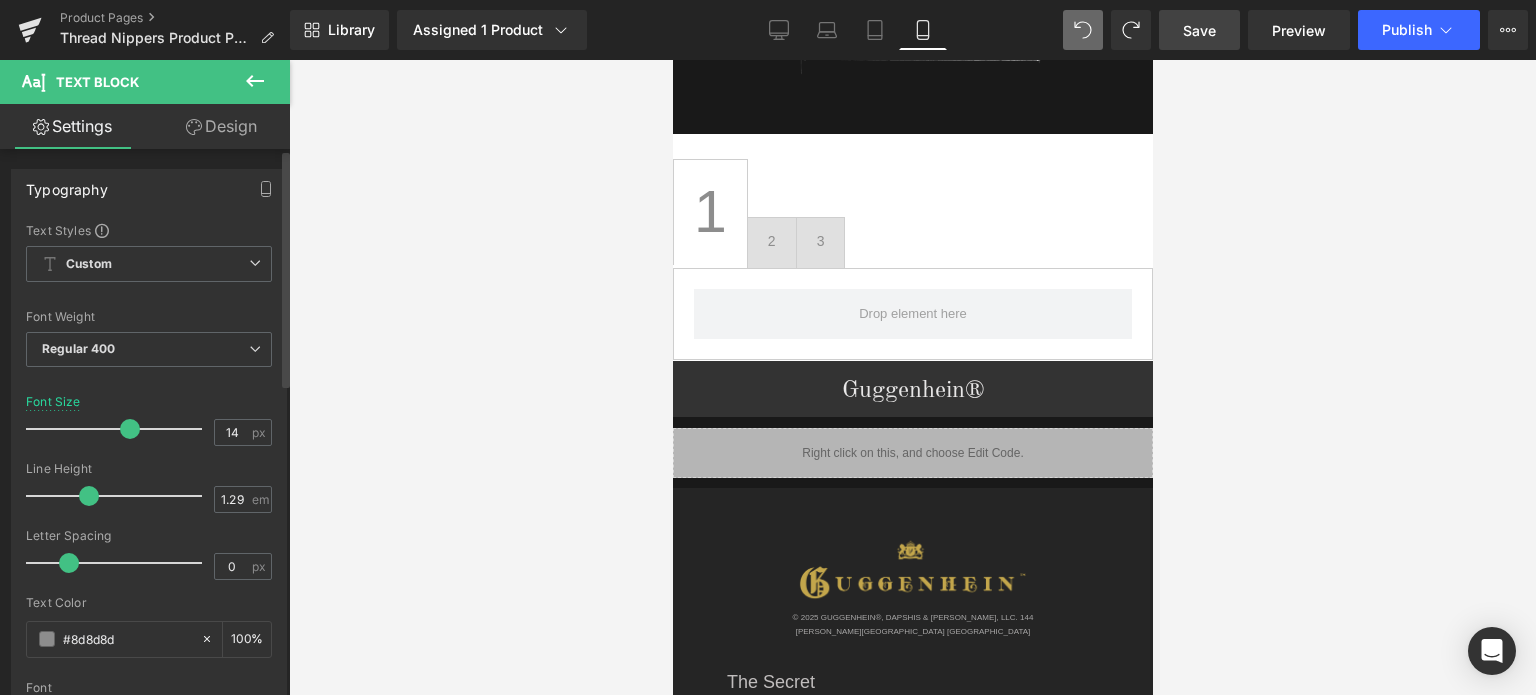 click at bounding box center [130, 429] 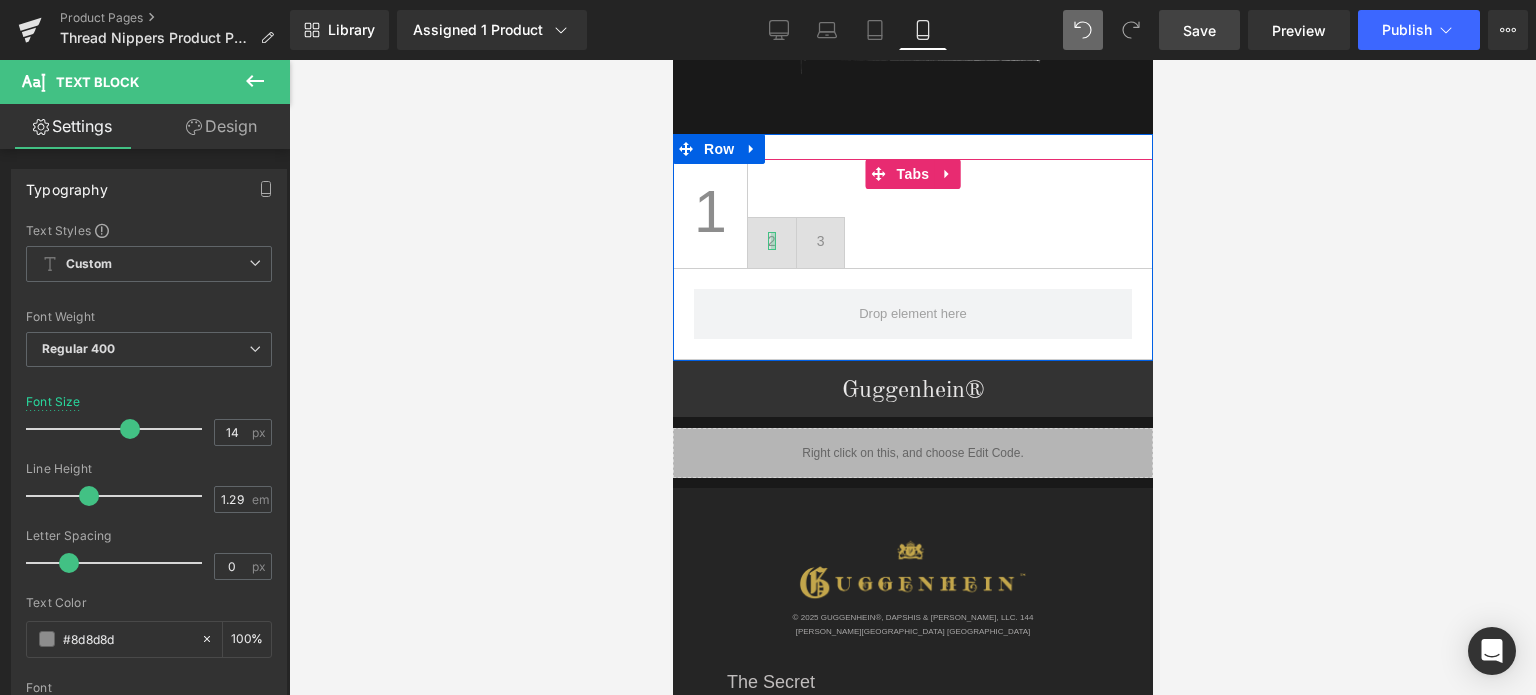 click at bounding box center [772, 241] 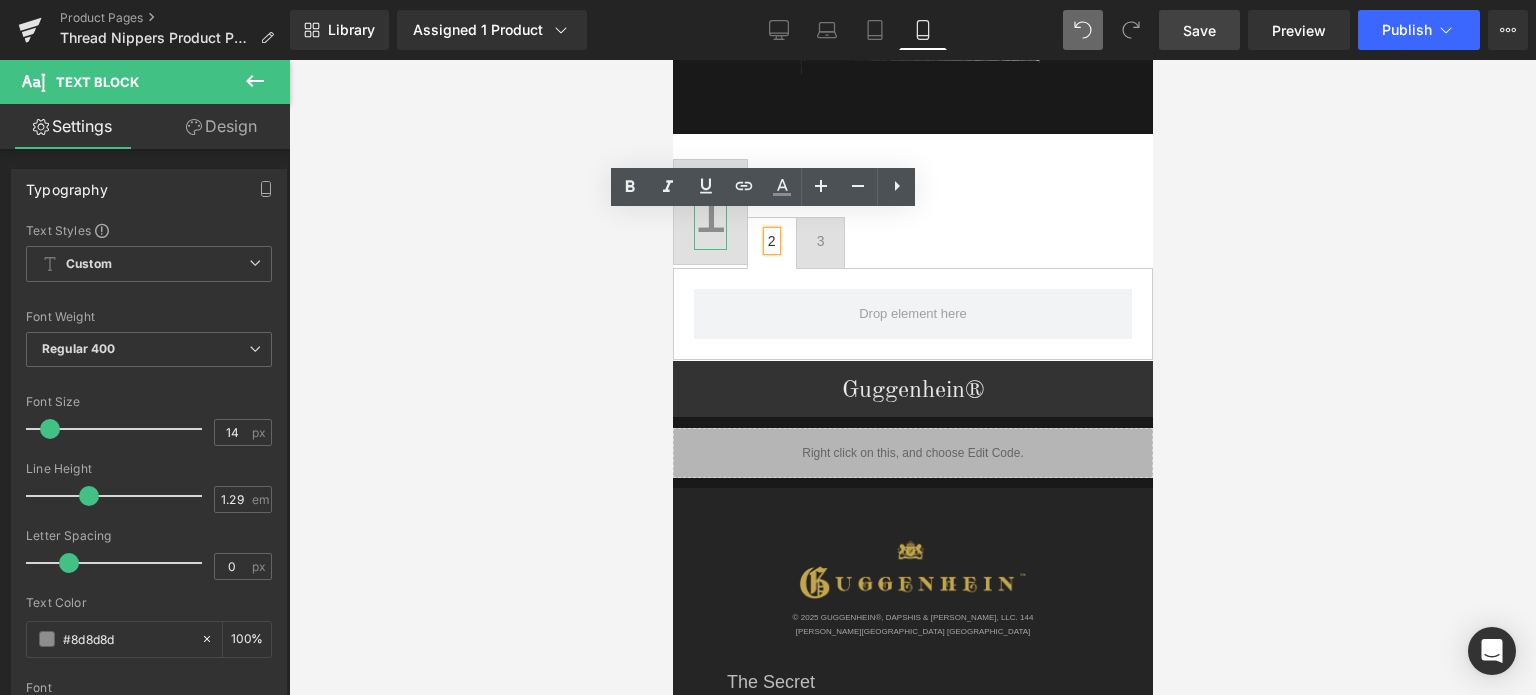 click on "1" at bounding box center (709, 212) 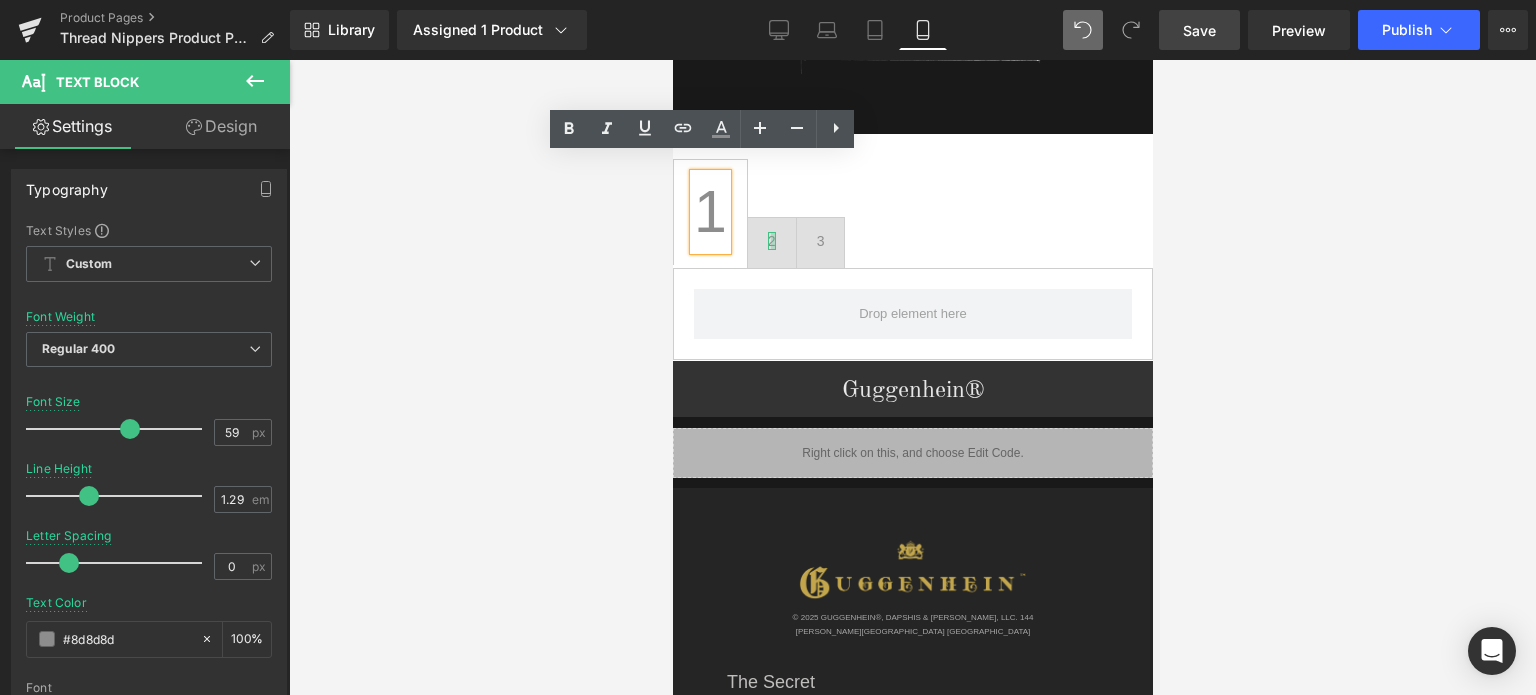 click at bounding box center (772, 241) 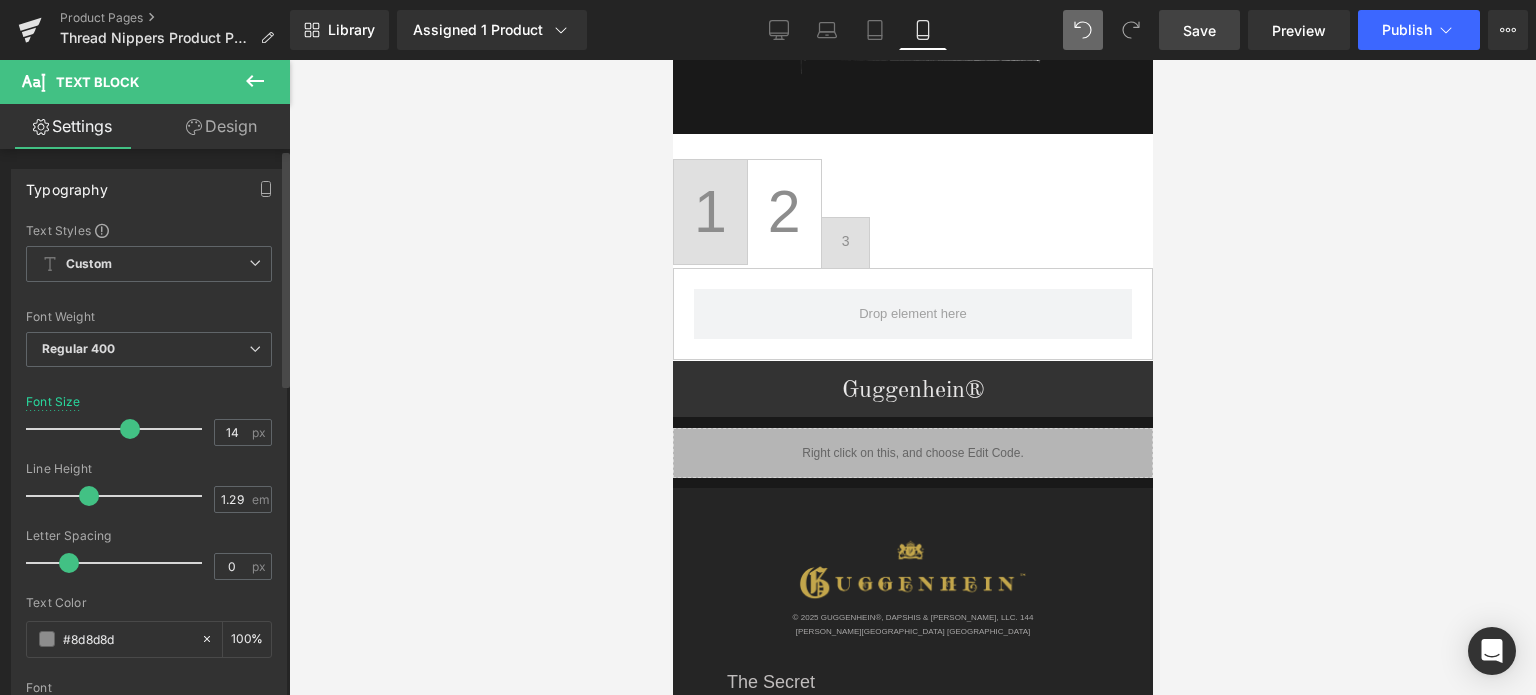 drag, startPoint x: 45, startPoint y: 427, endPoint x: 120, endPoint y: 420, distance: 75.32596 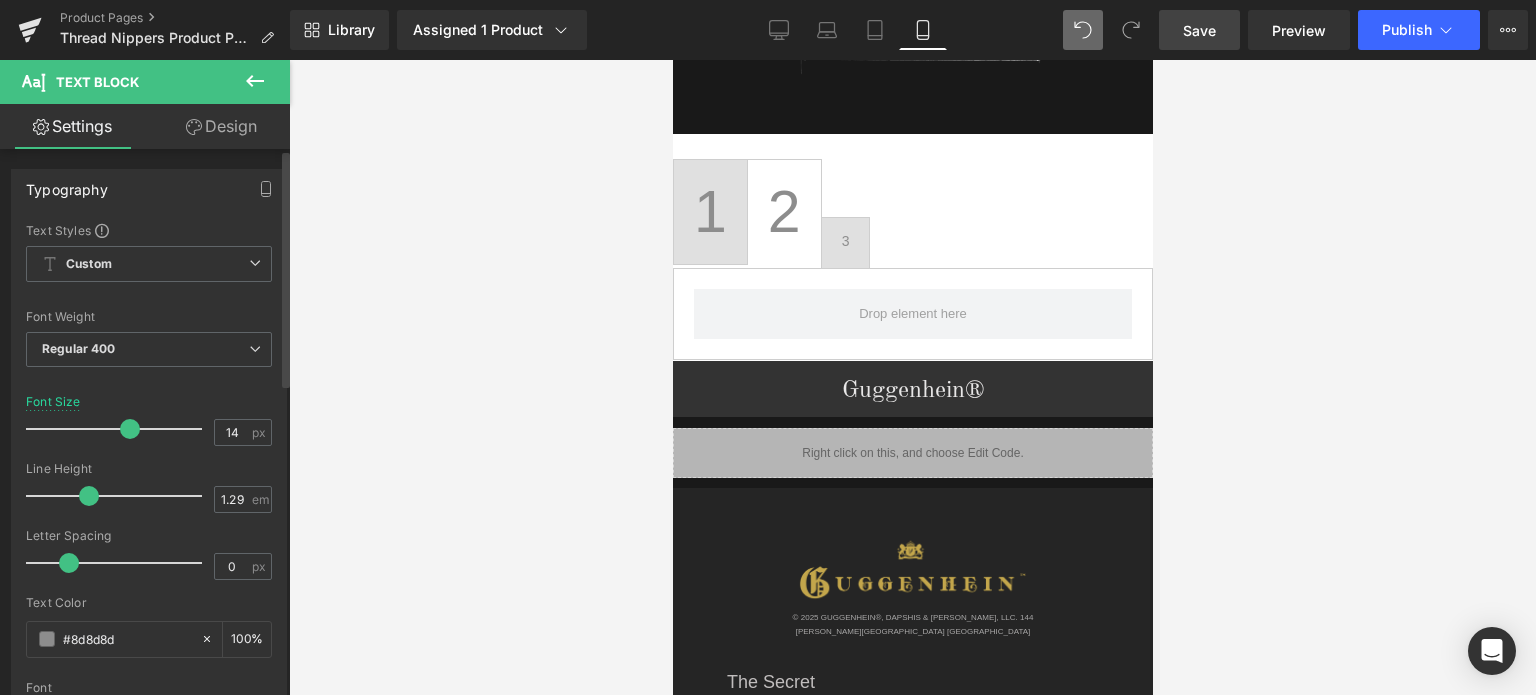click at bounding box center (130, 429) 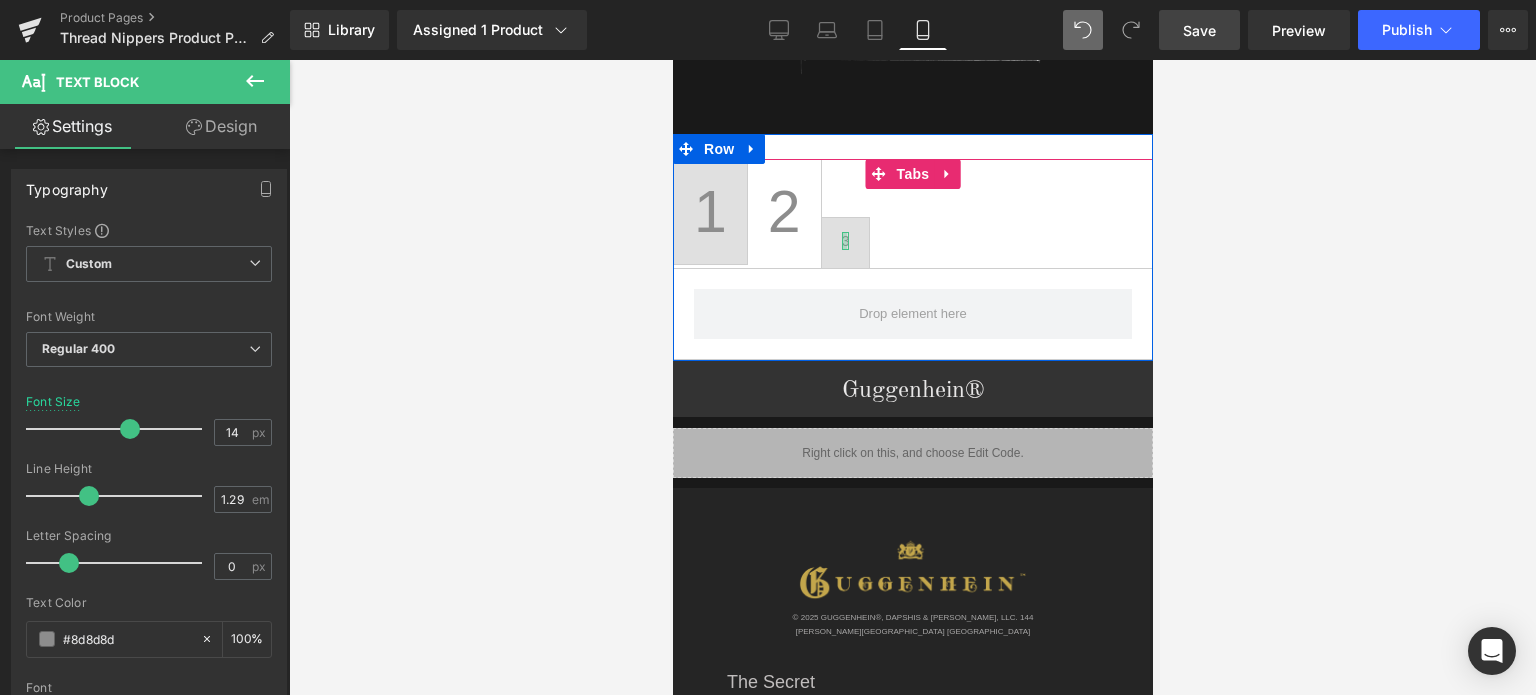 click at bounding box center (843, 241) 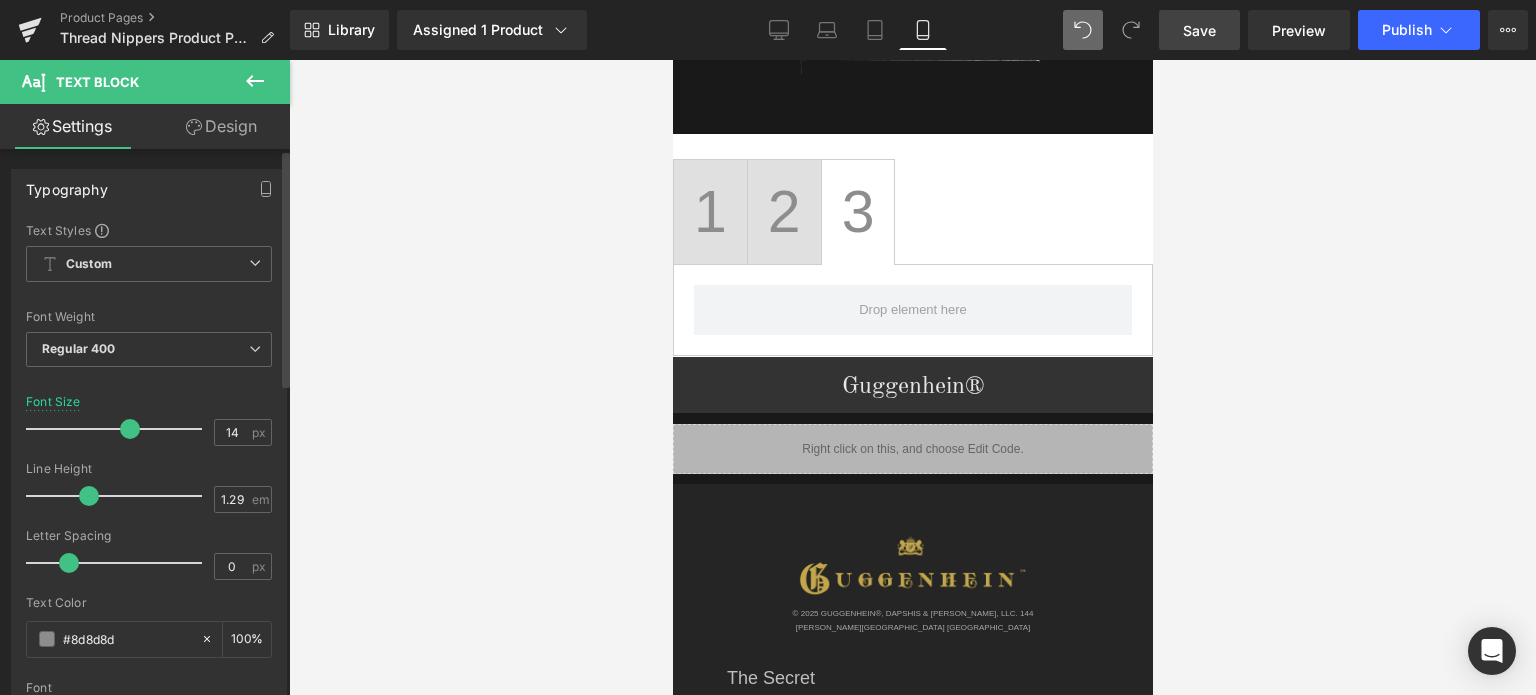 drag, startPoint x: 45, startPoint y: 424, endPoint x: 121, endPoint y: 423, distance: 76.00658 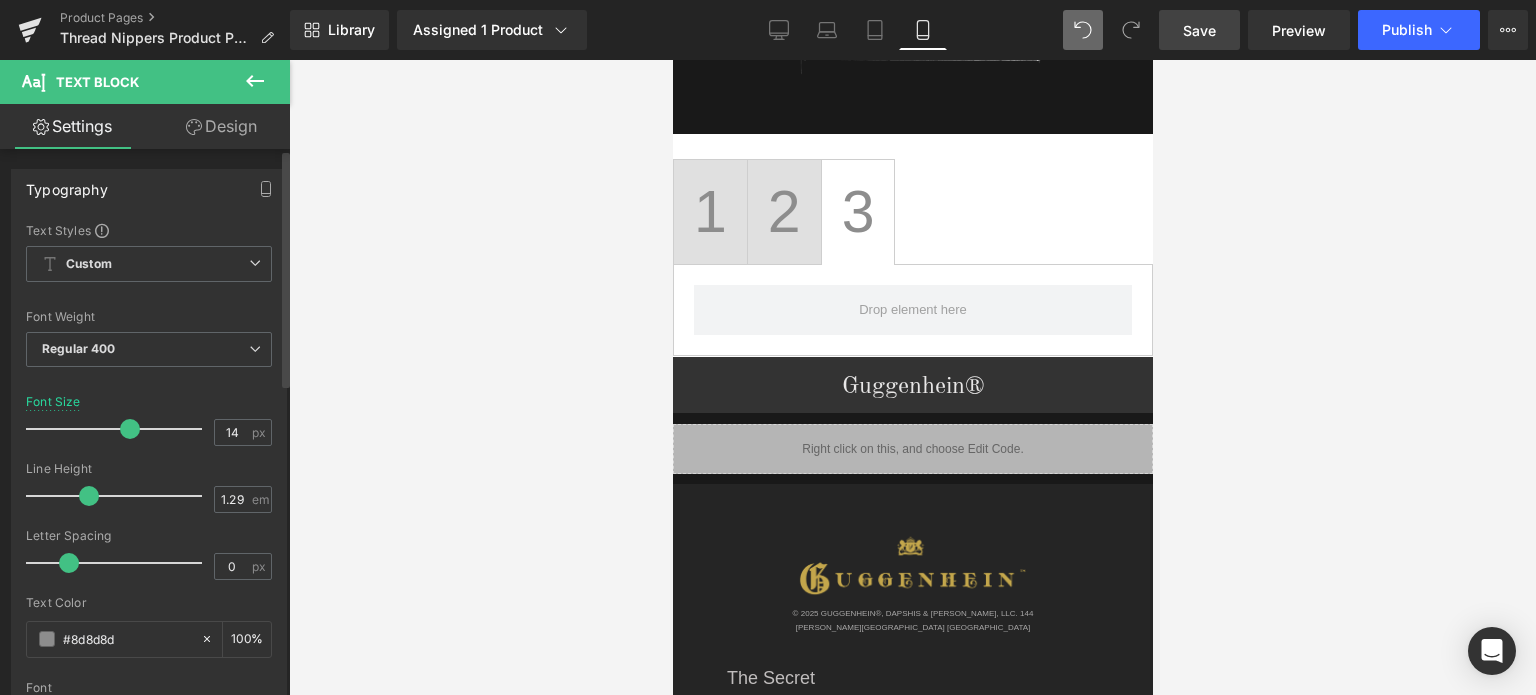 click at bounding box center (130, 429) 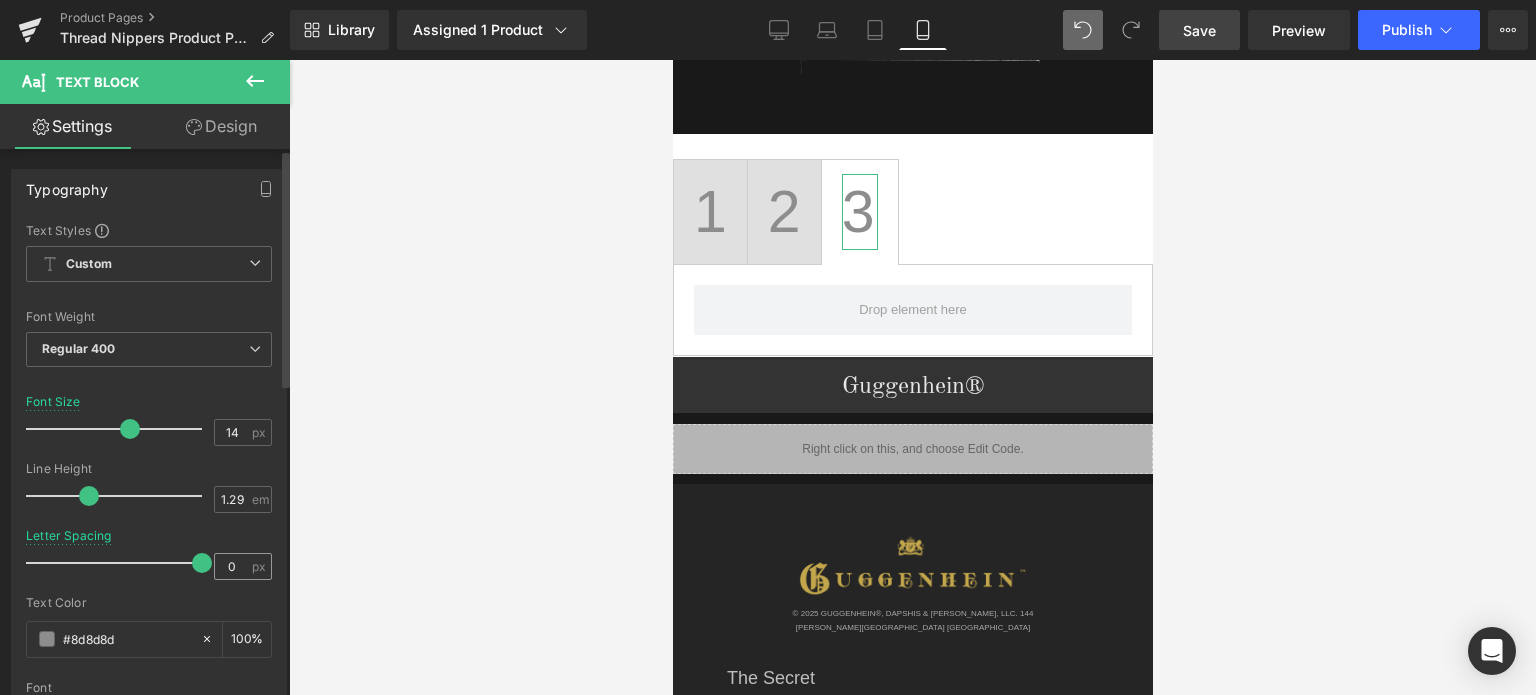 drag, startPoint x: 62, startPoint y: 564, endPoint x: 225, endPoint y: 567, distance: 163.0276 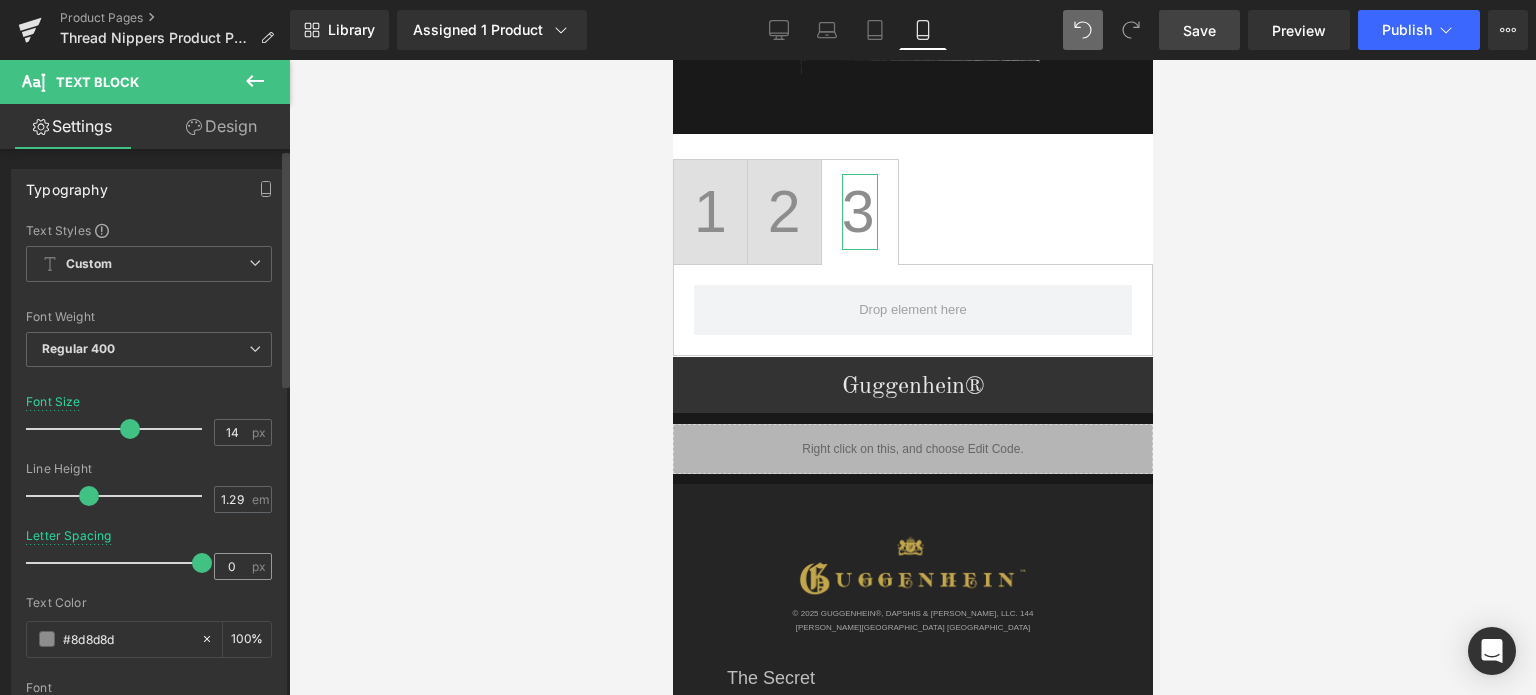 click on "Letter Spacing 0 px" at bounding box center (149, 562) 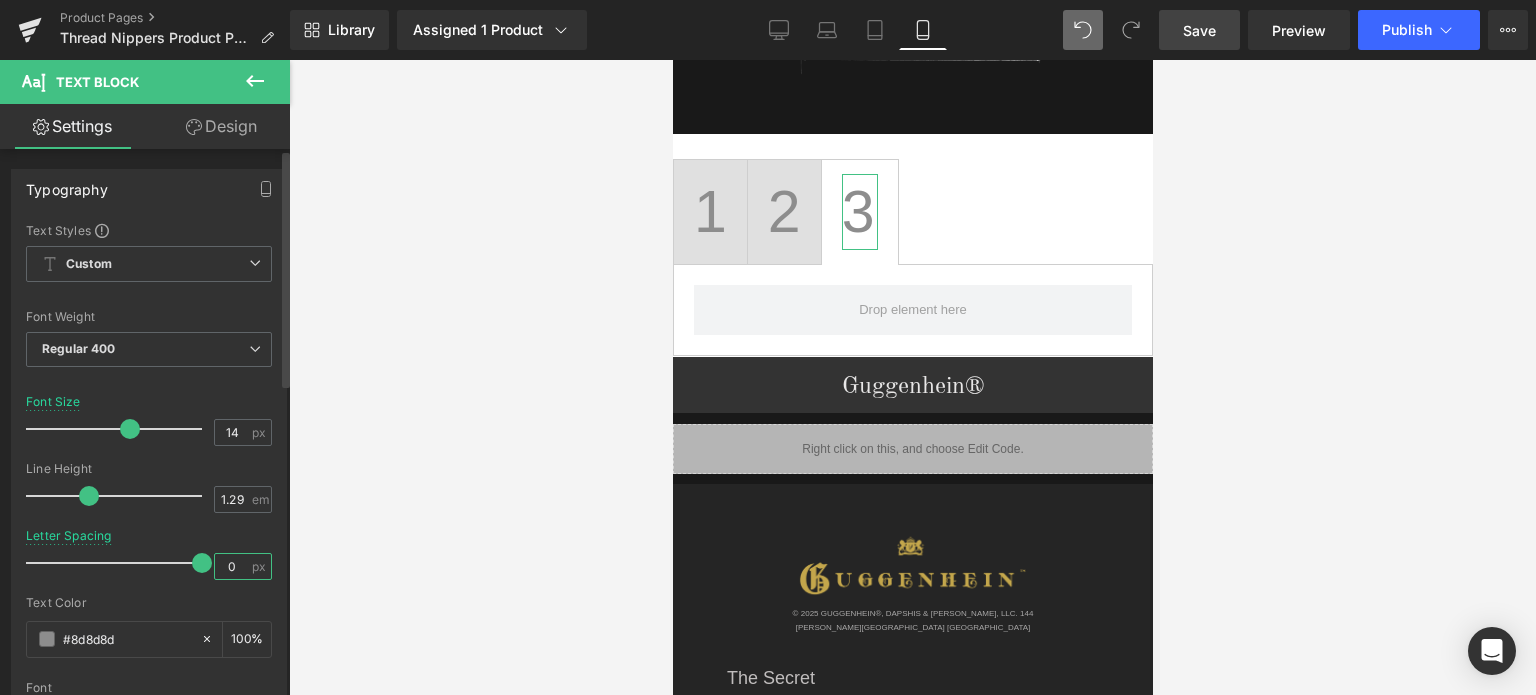 click on "0" at bounding box center [232, 566] 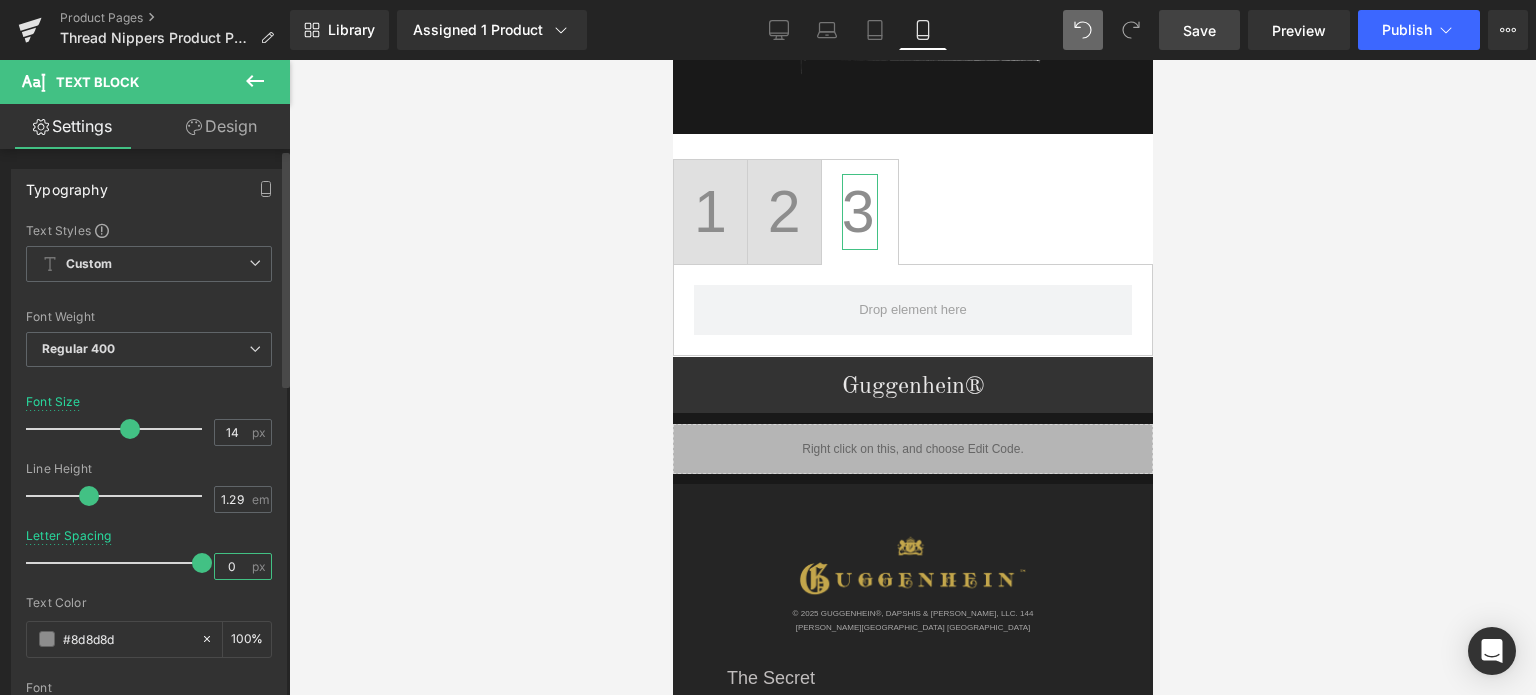 click on "0" at bounding box center (232, 566) 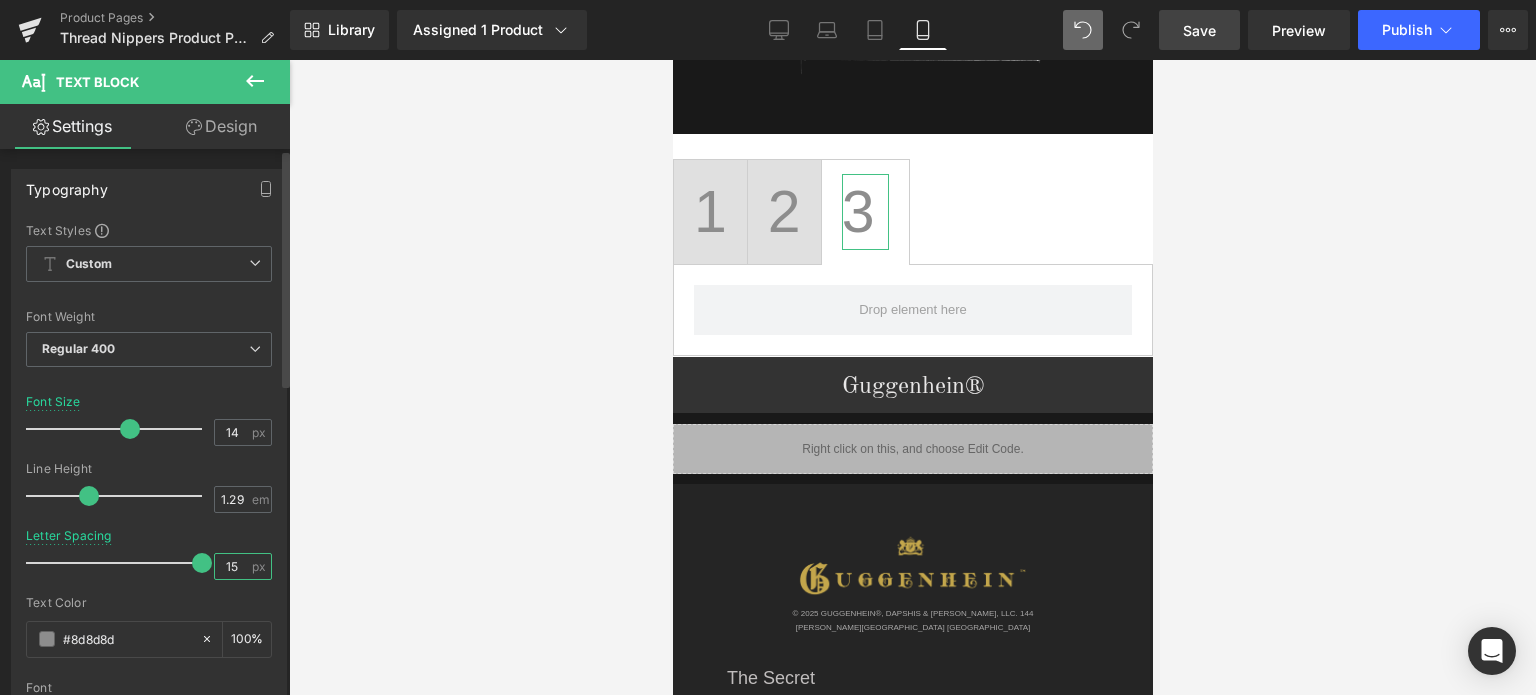 type on "15" 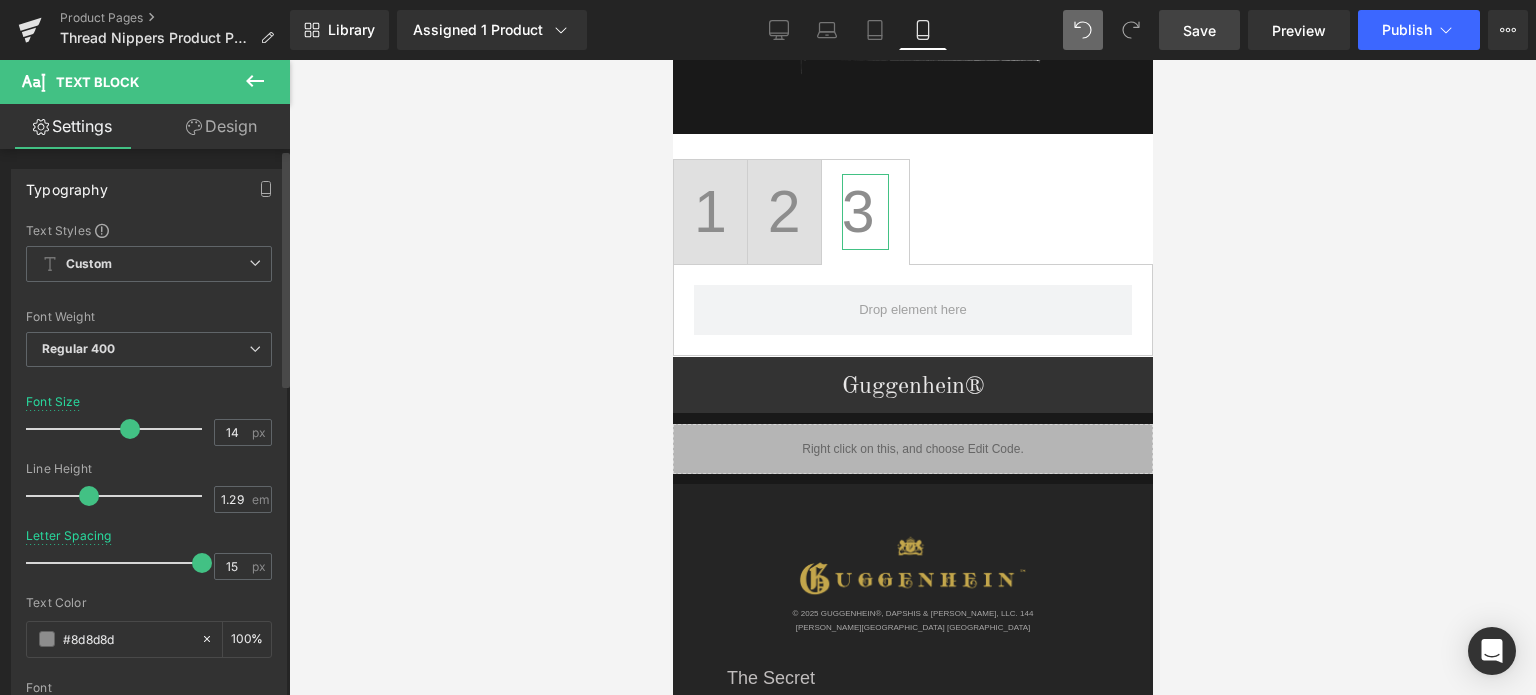 click at bounding box center [149, 589] 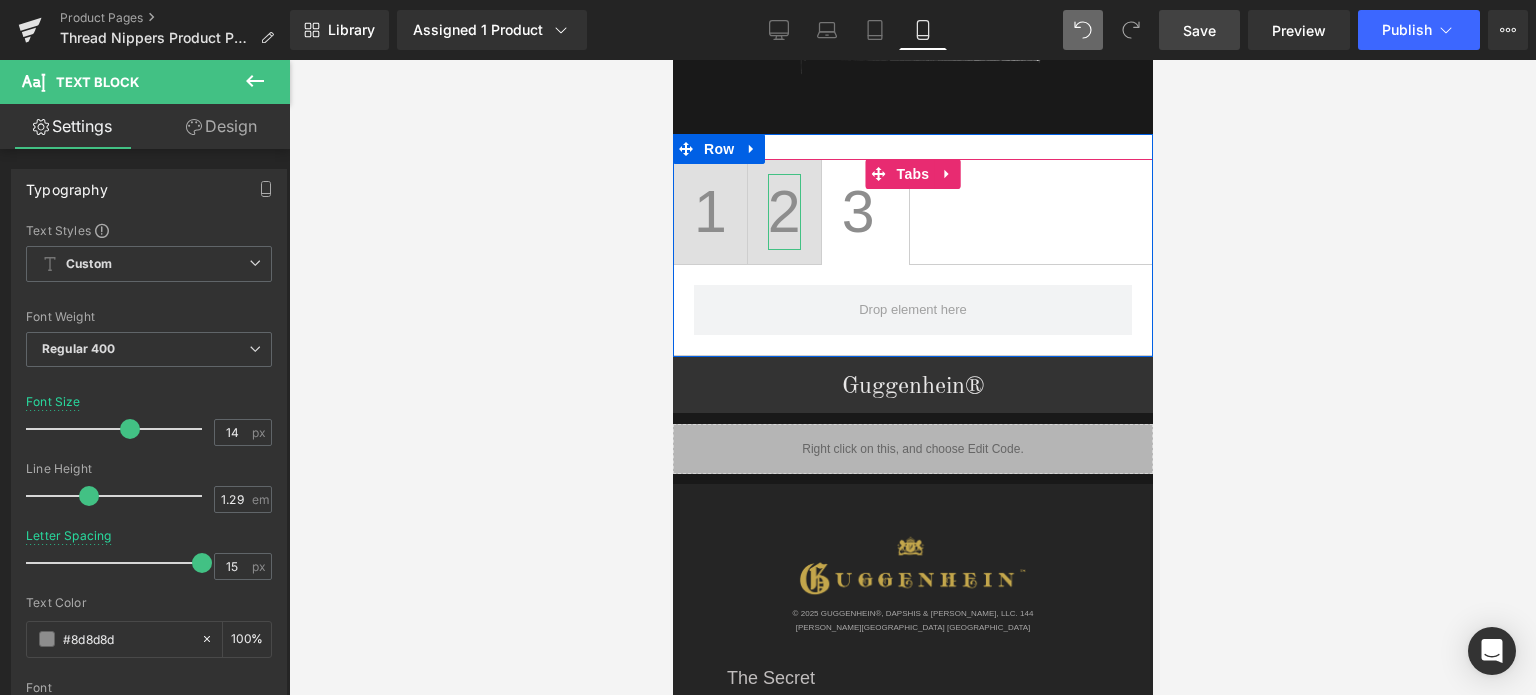 click on "2" at bounding box center [783, 212] 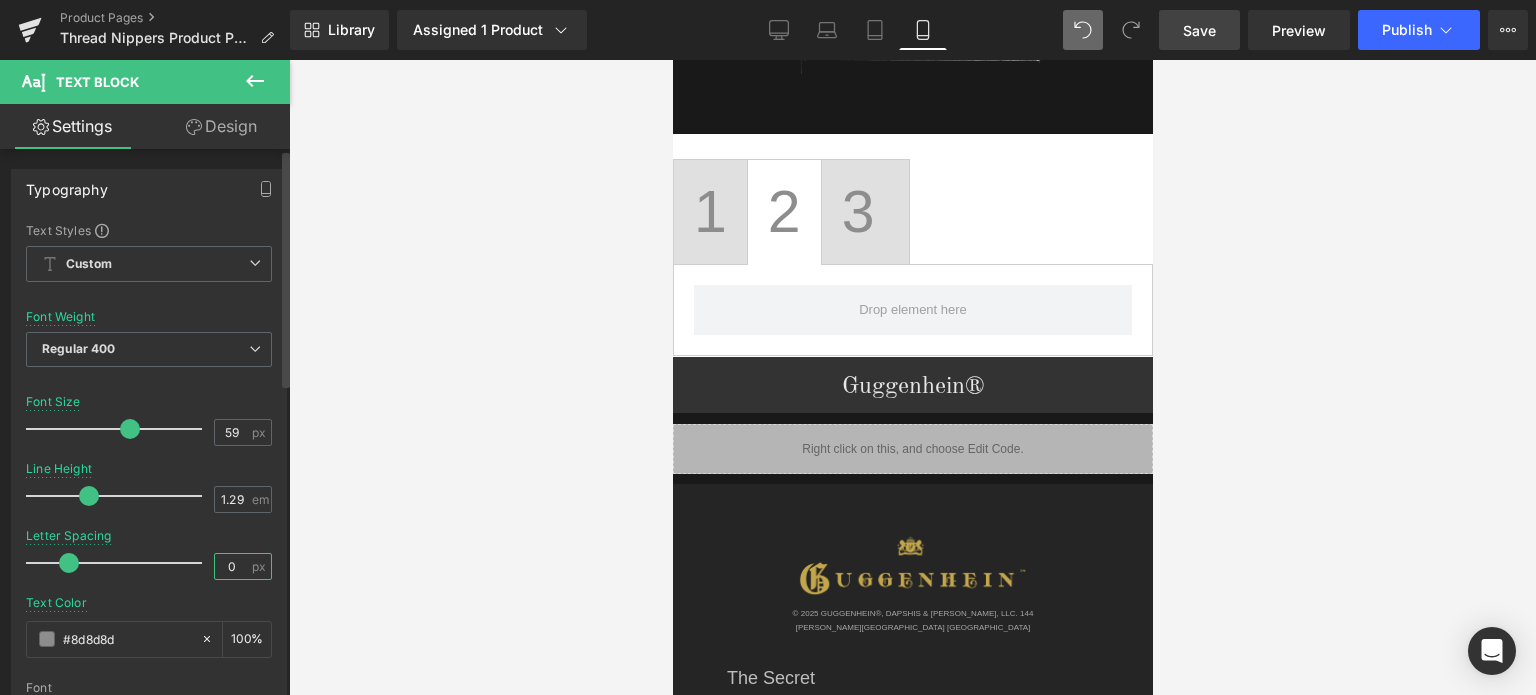 click on "0" at bounding box center (232, 566) 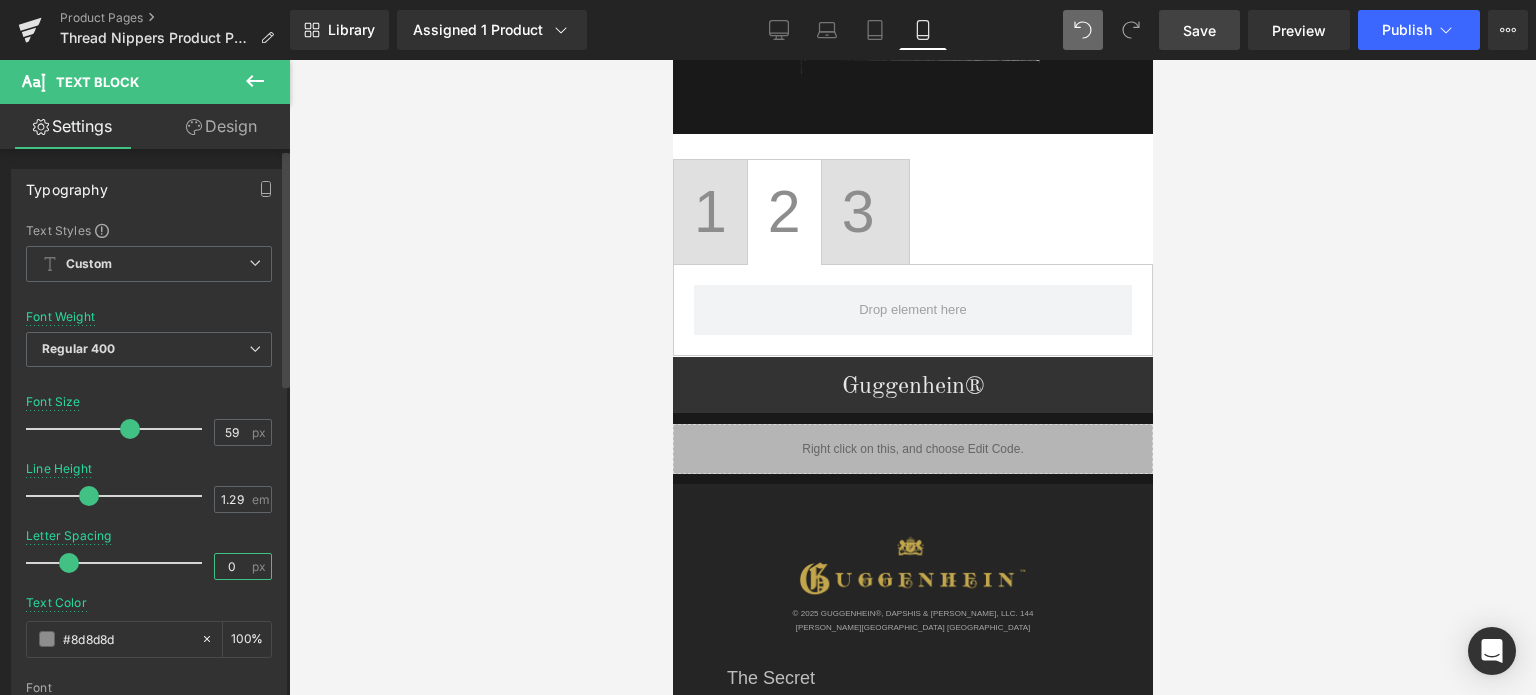drag, startPoint x: 226, startPoint y: 566, endPoint x: 213, endPoint y: 566, distance: 13 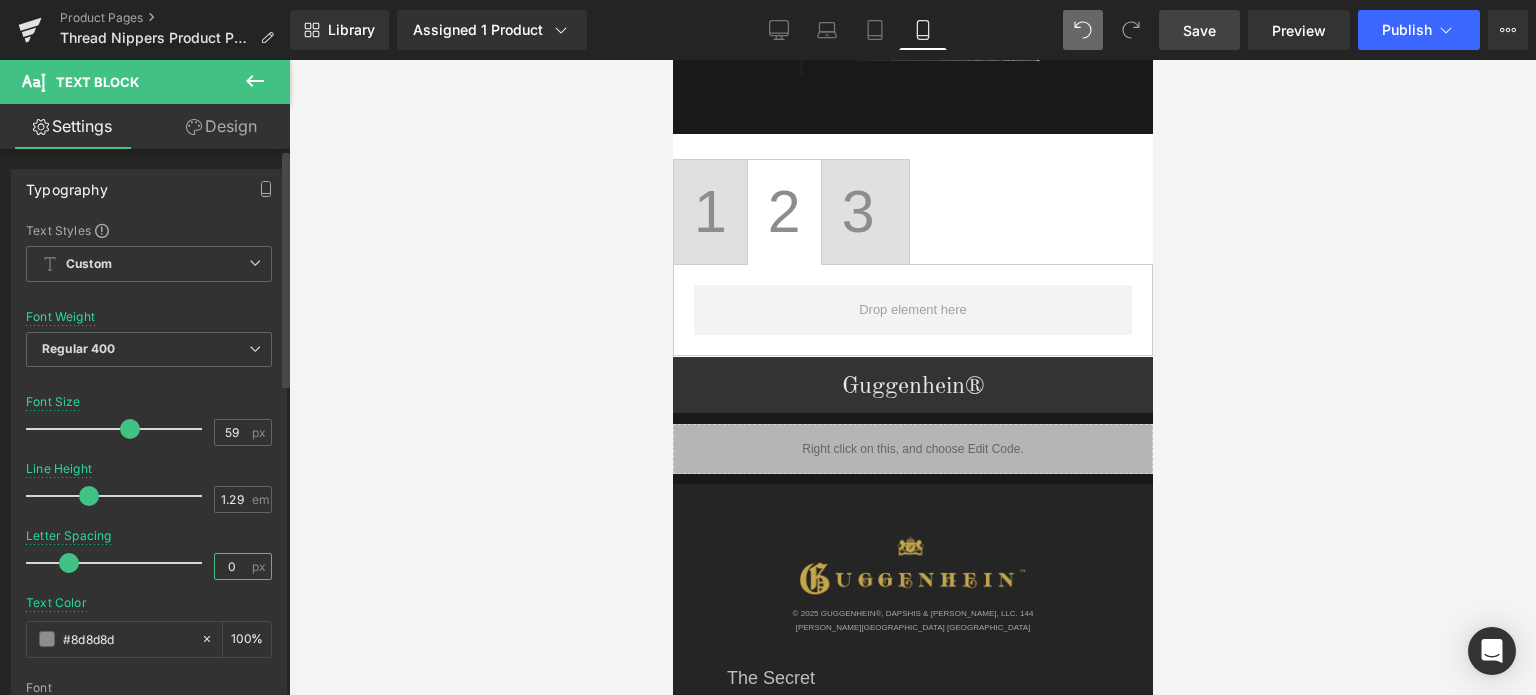 click on "0" at bounding box center [232, 566] 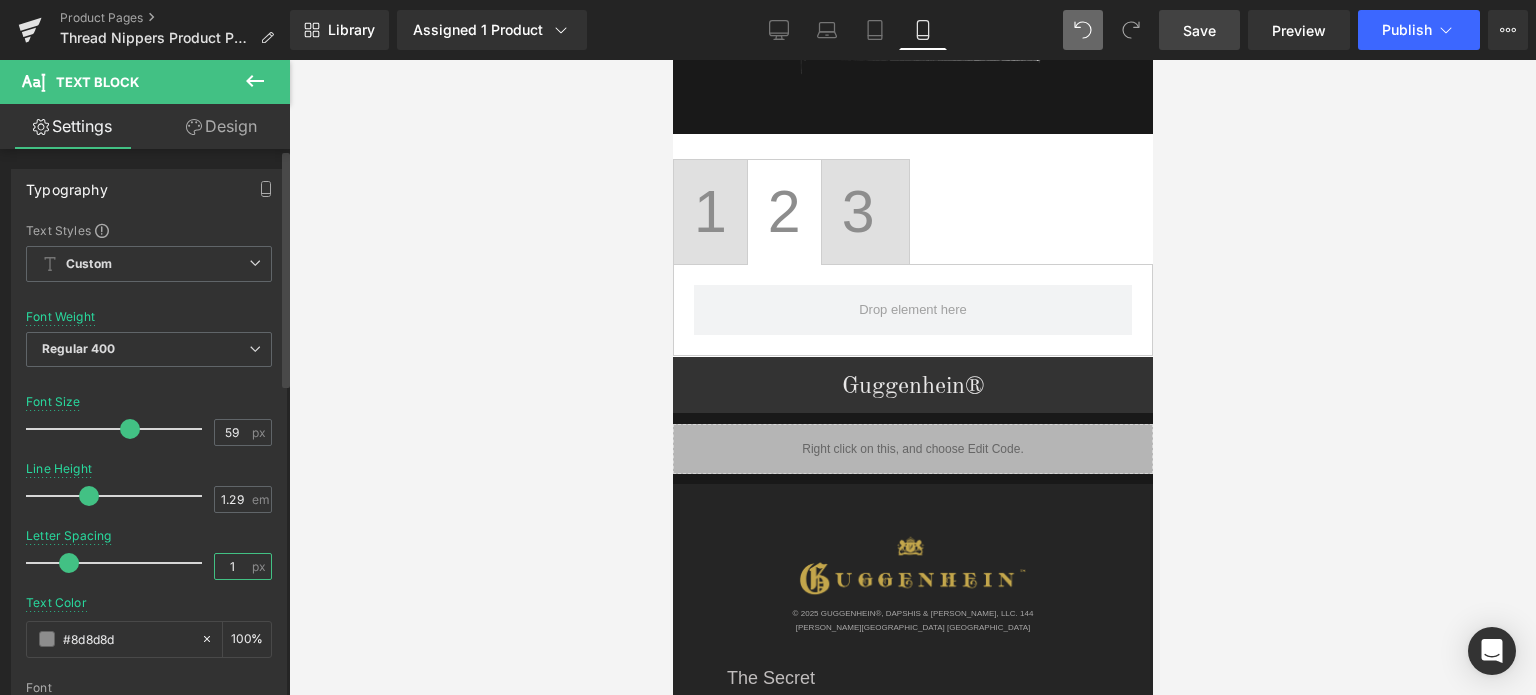 type on "15" 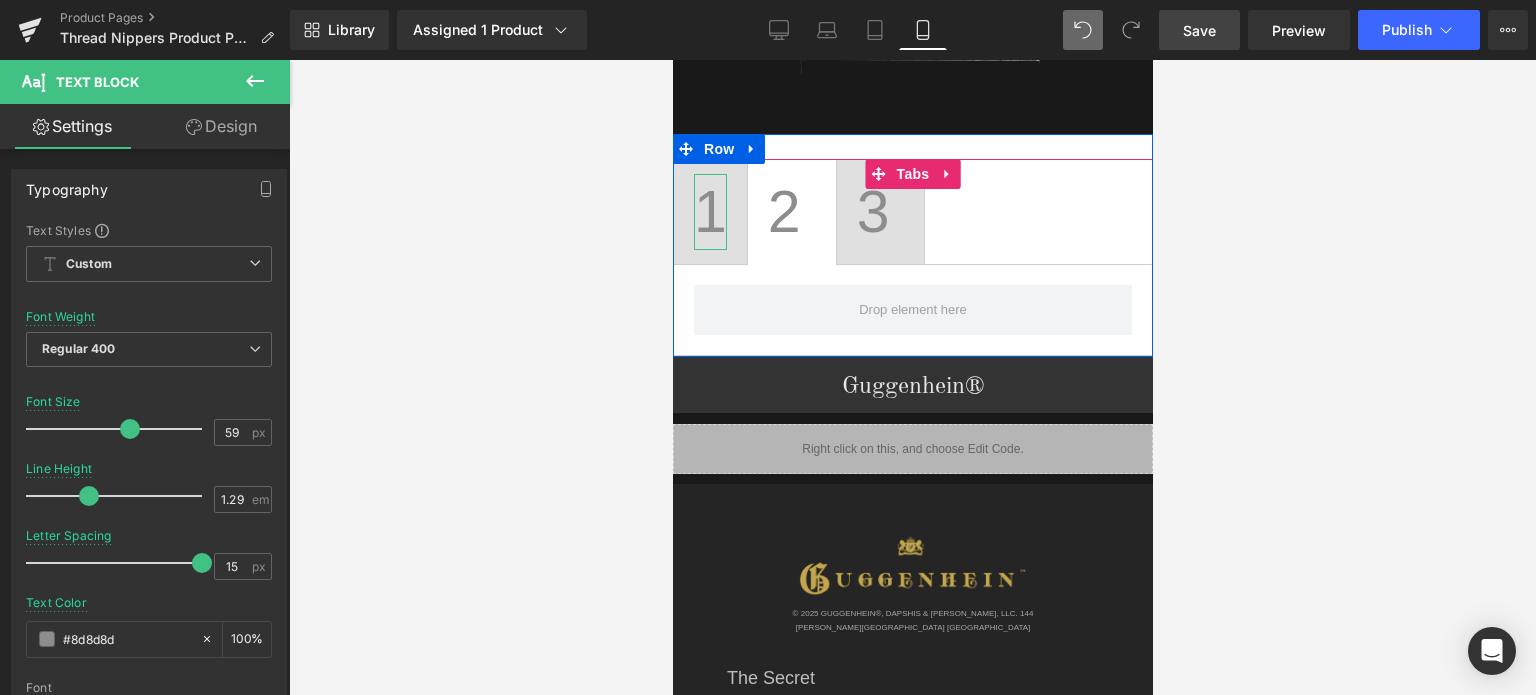 click on "1" at bounding box center [709, 212] 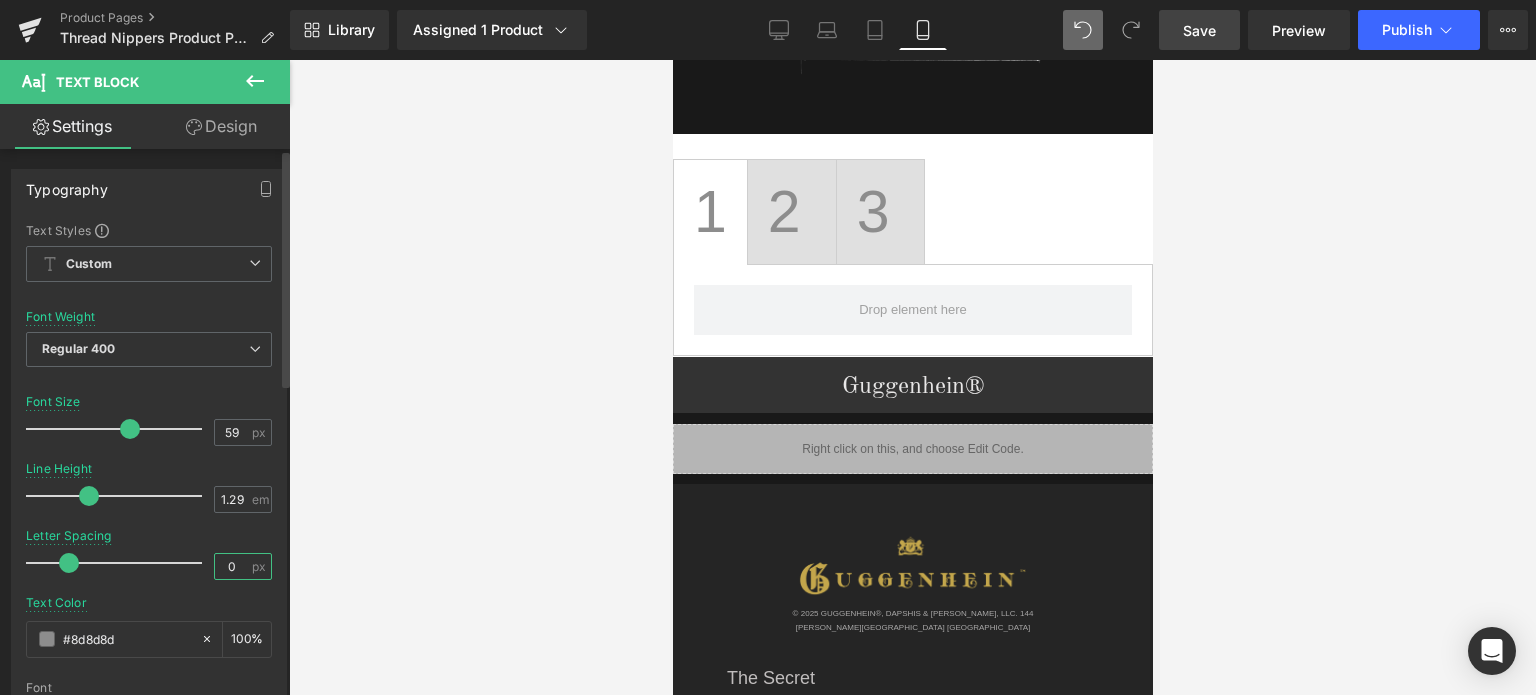 drag, startPoint x: 226, startPoint y: 565, endPoint x: 215, endPoint y: 570, distance: 12.083046 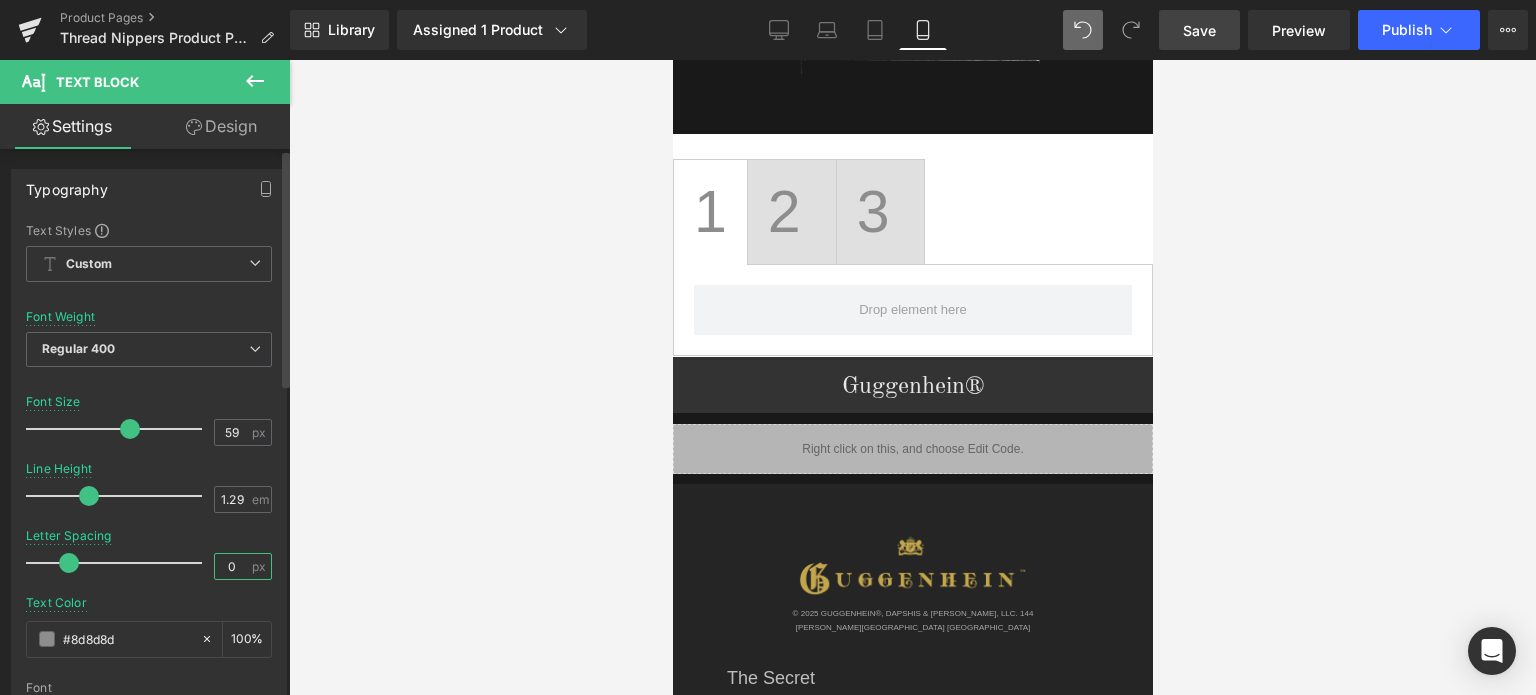 click on "0" at bounding box center [232, 566] 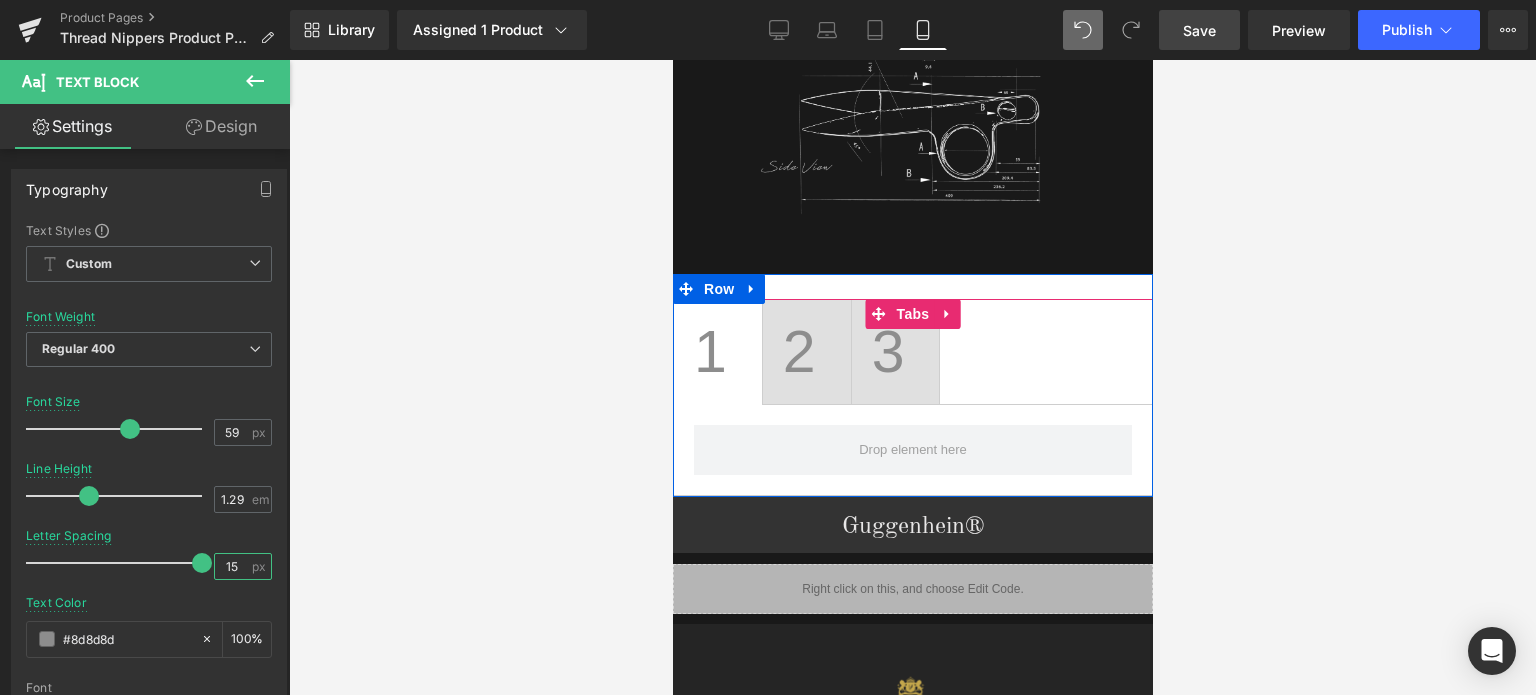 scroll, scrollTop: 2709, scrollLeft: 0, axis: vertical 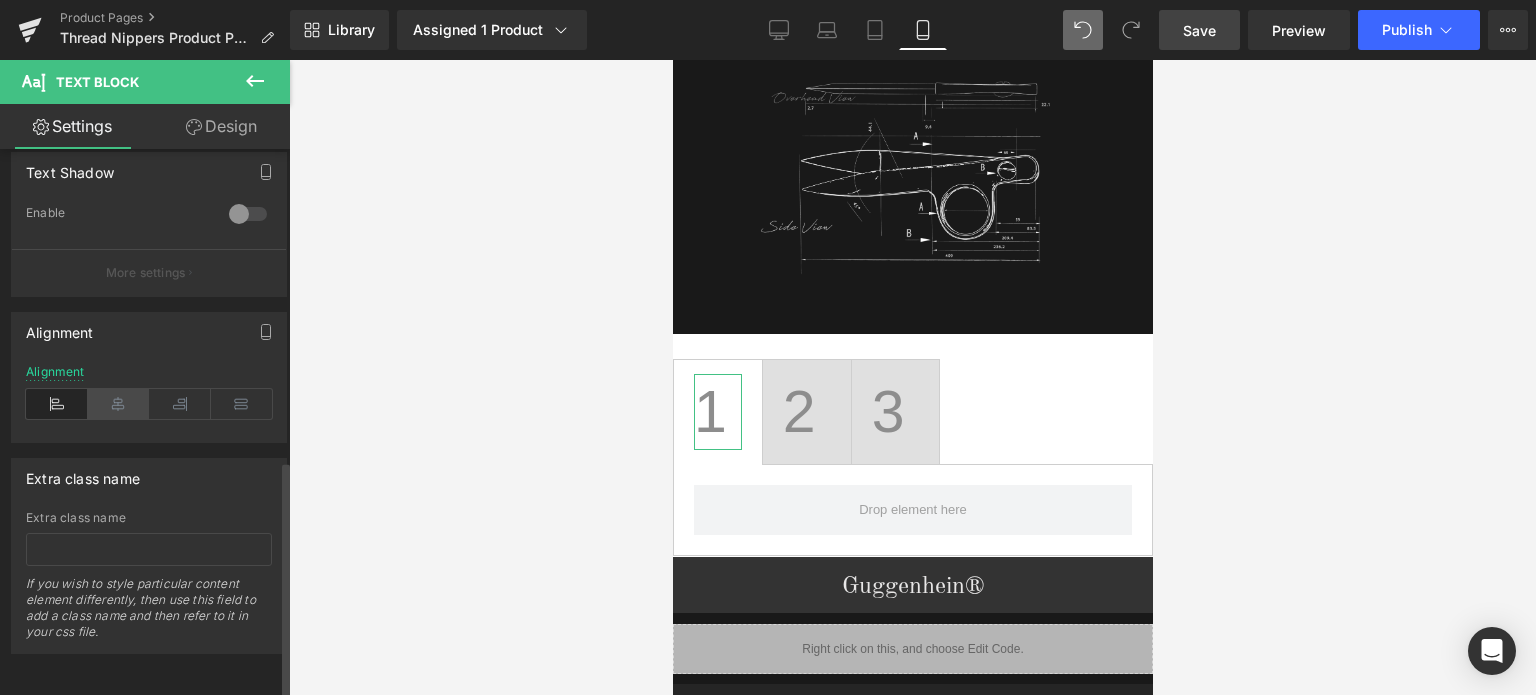 type on "15" 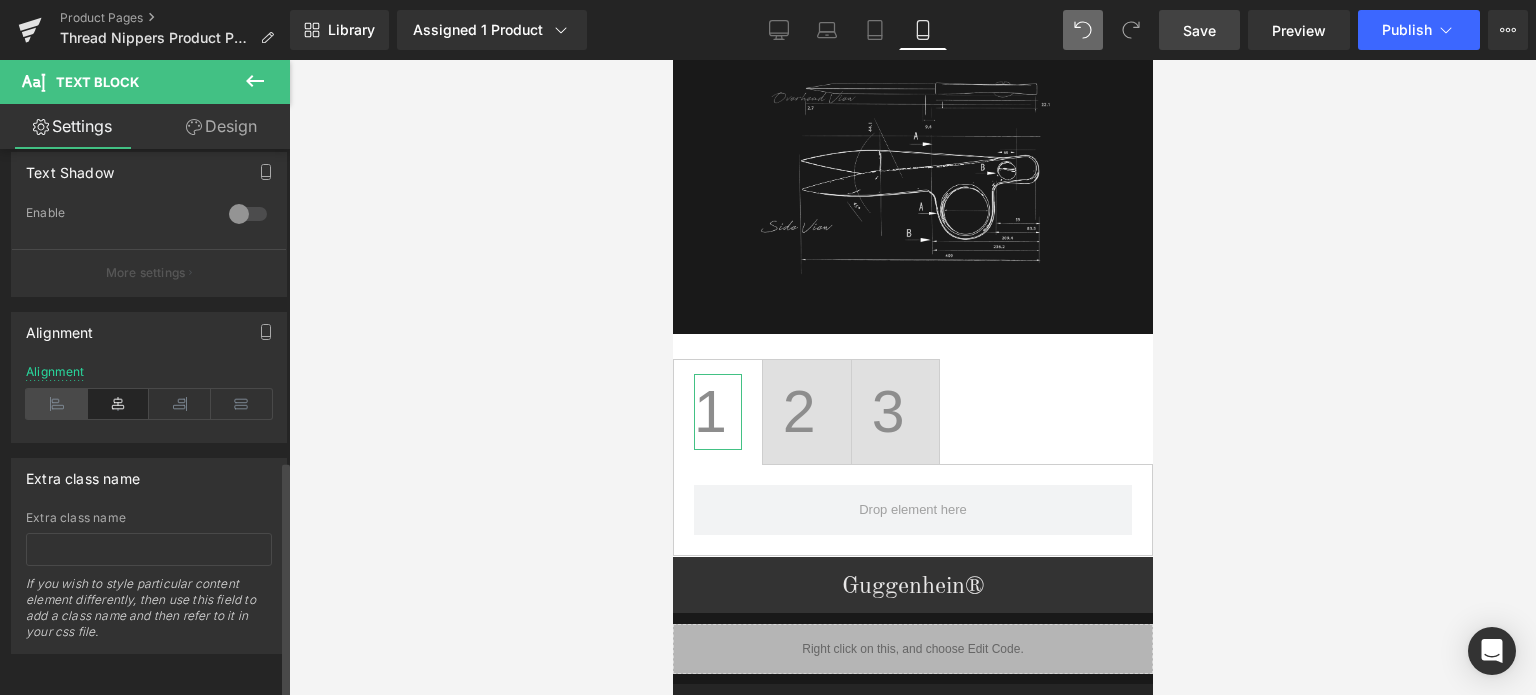 click at bounding box center (57, 404) 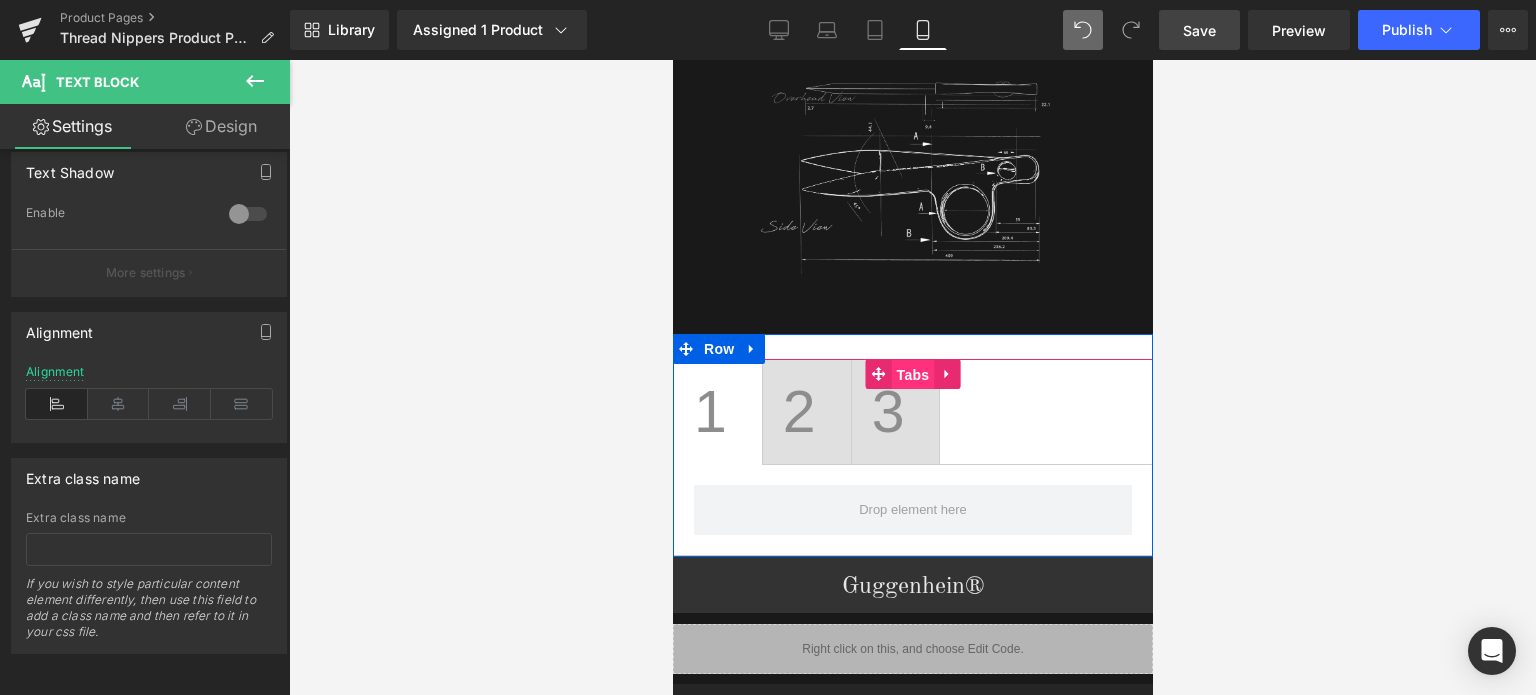 click on "Tabs" at bounding box center (912, 375) 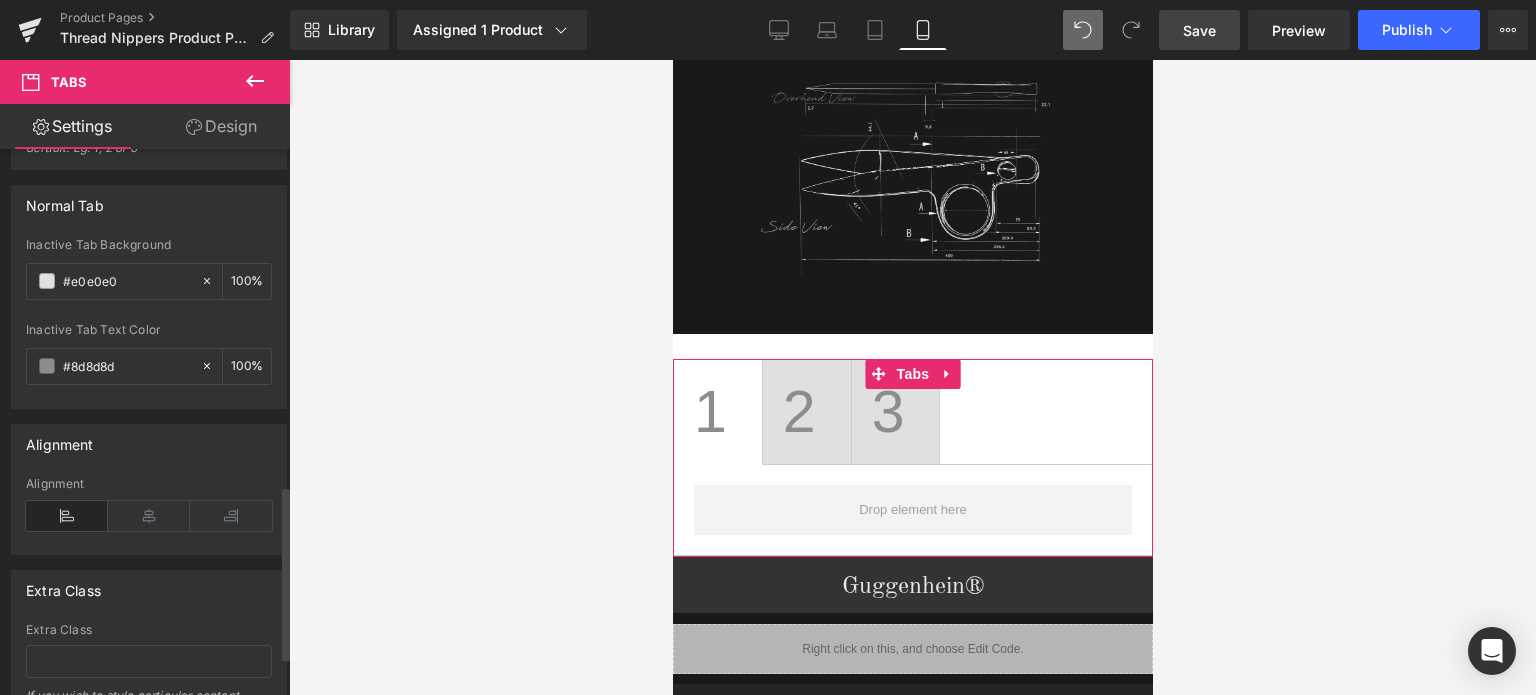 scroll, scrollTop: 1172, scrollLeft: 0, axis: vertical 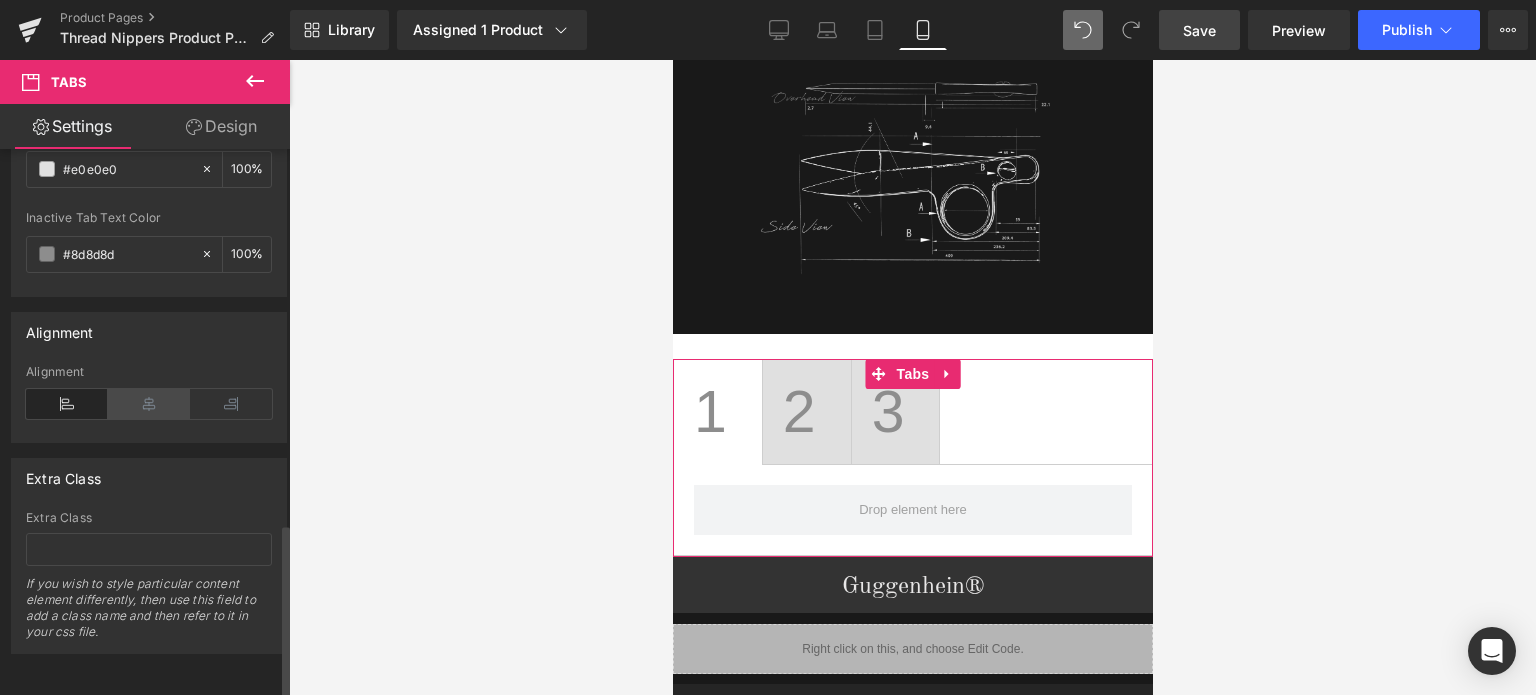click at bounding box center [149, 404] 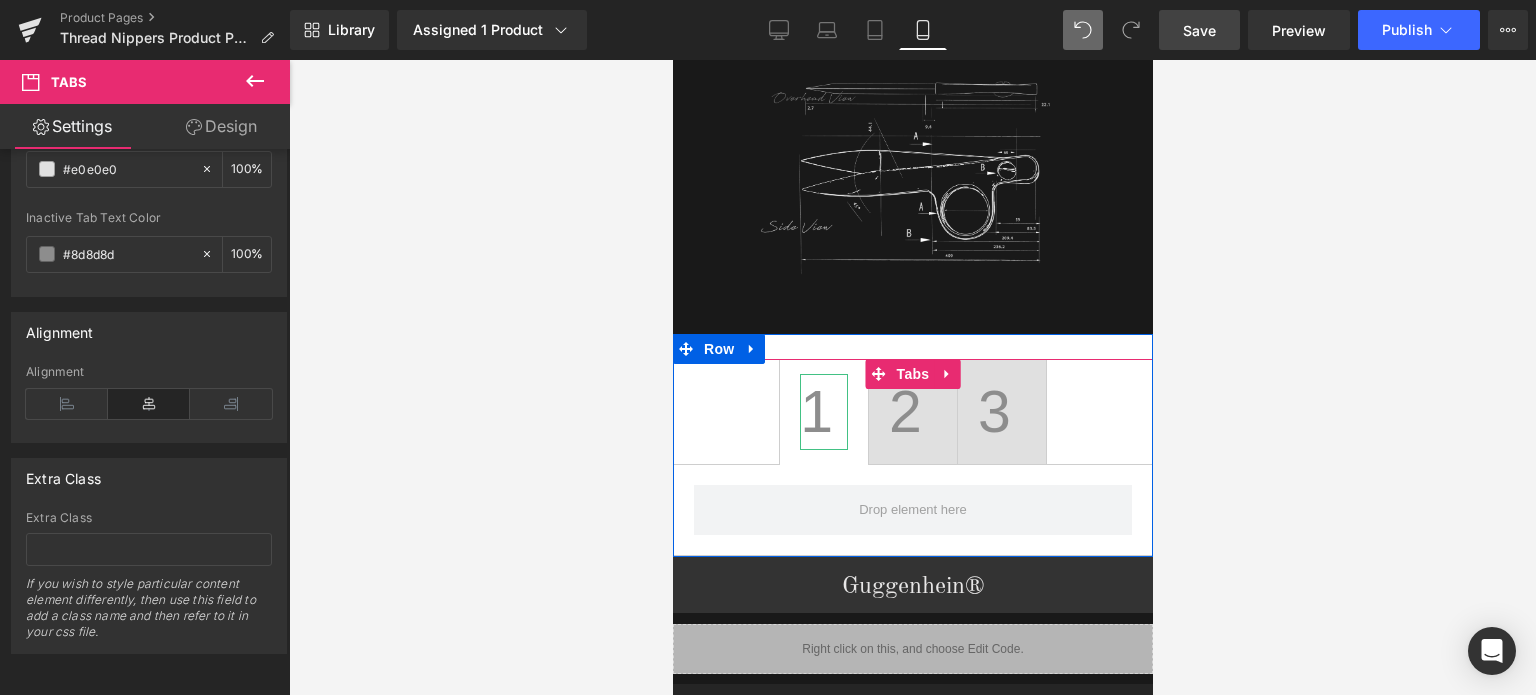click on "1" at bounding box center (823, 412) 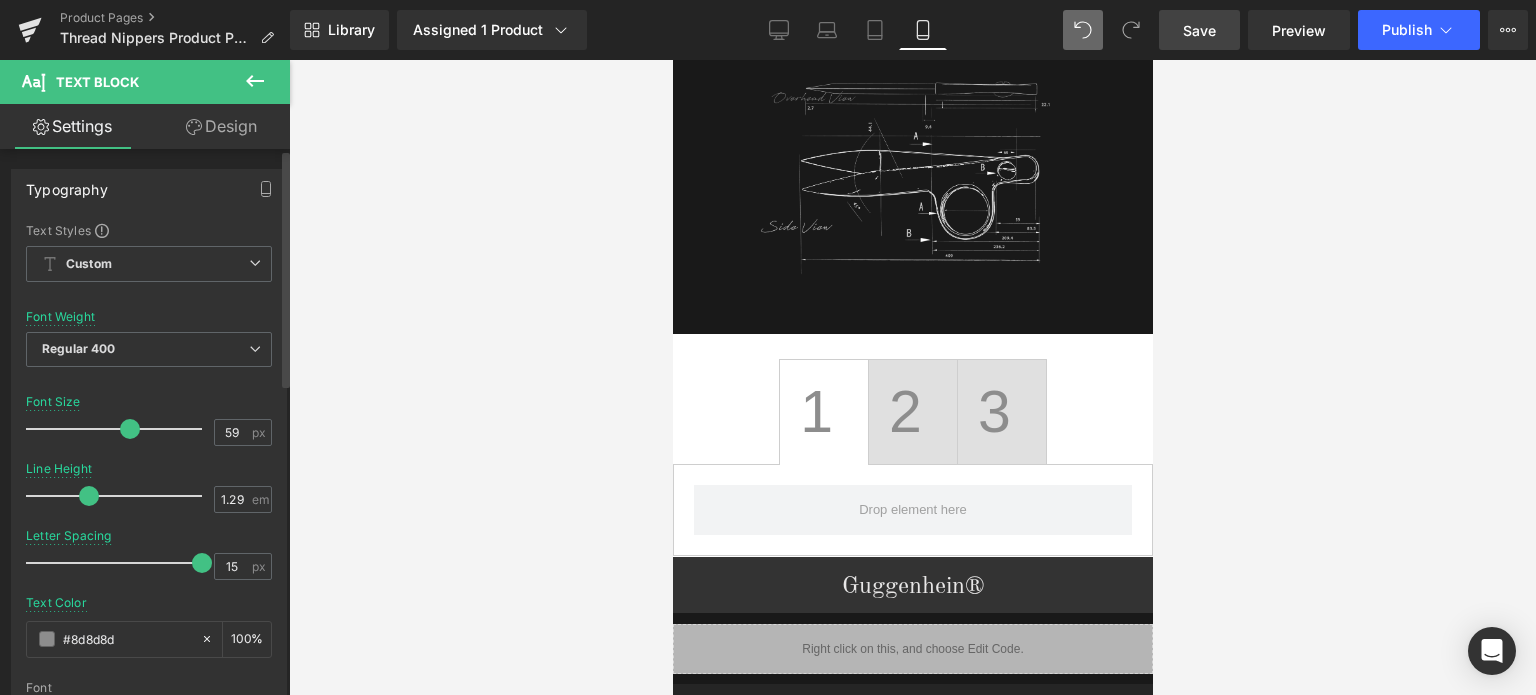 click at bounding box center (202, 563) 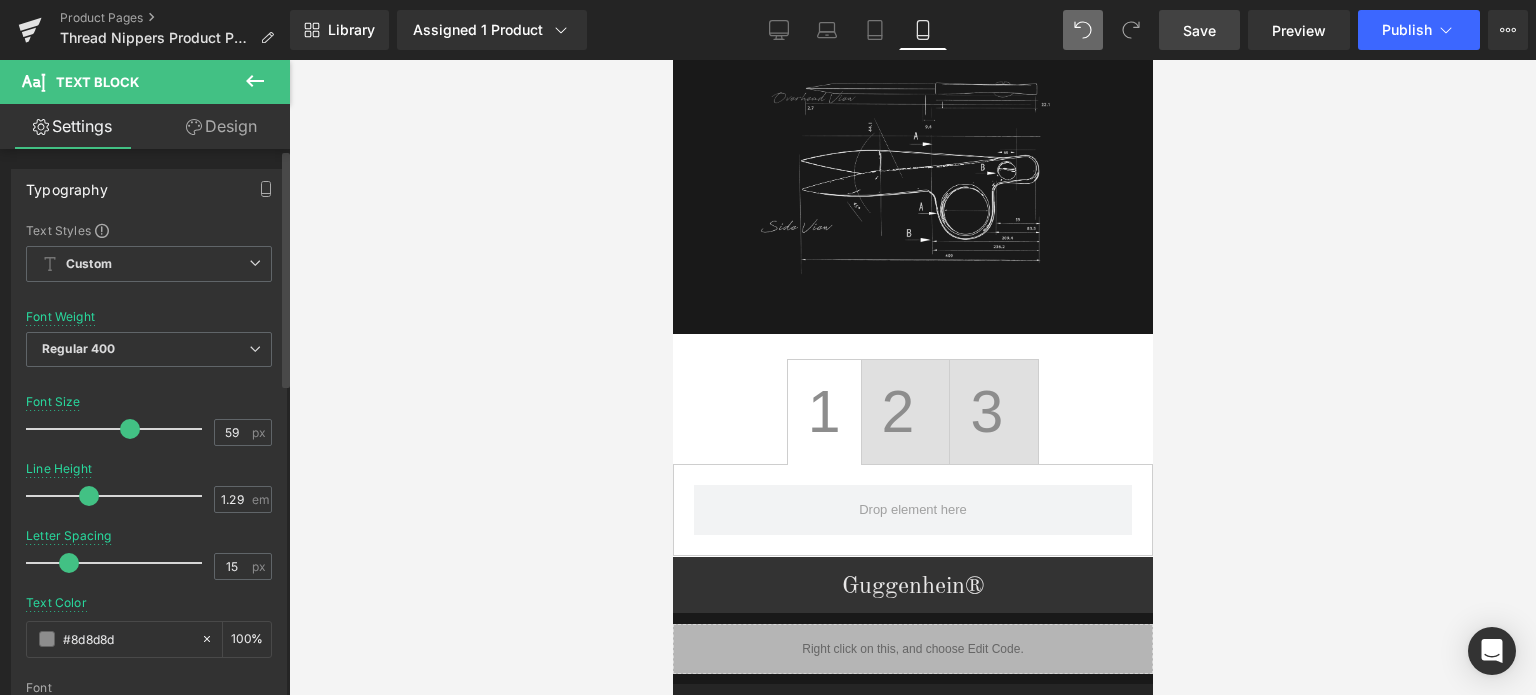 drag, startPoint x: 105, startPoint y: 567, endPoint x: 65, endPoint y: 569, distance: 40.04997 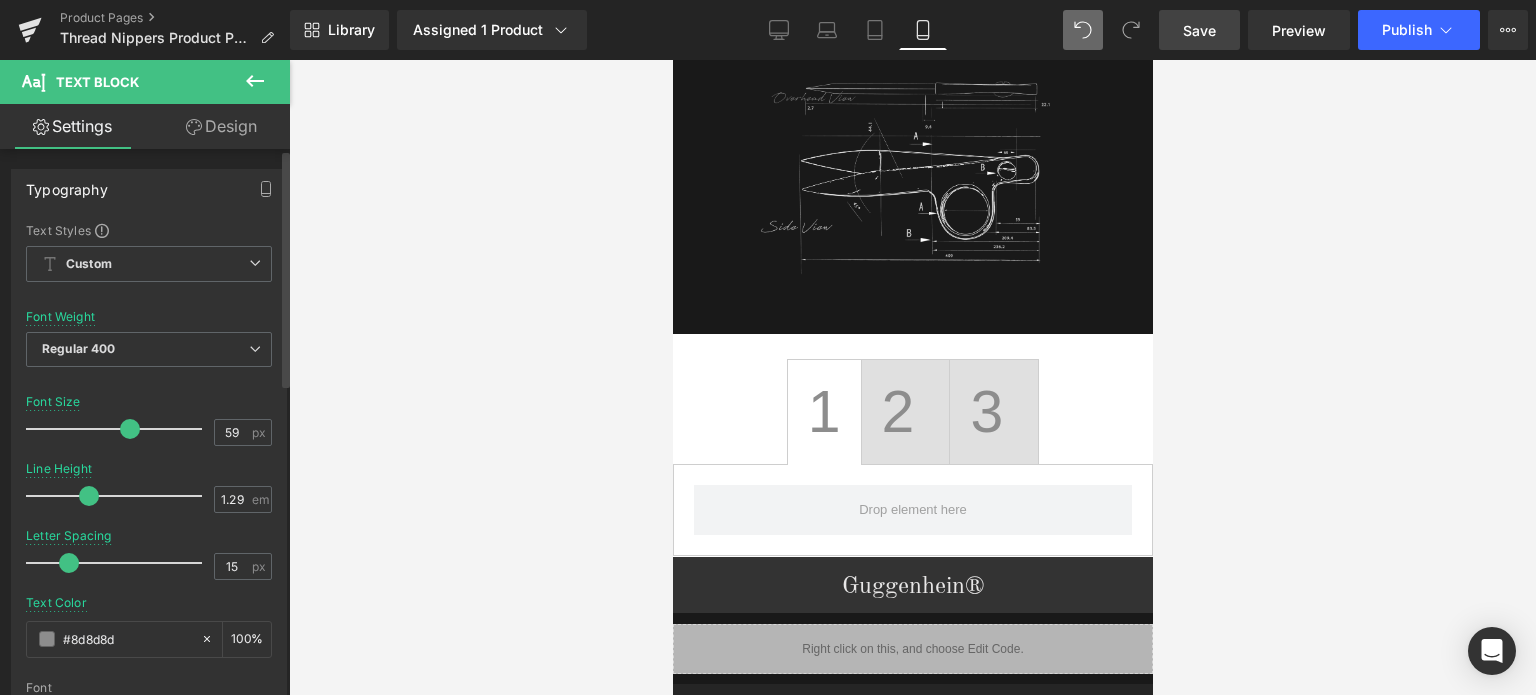 click at bounding box center [69, 563] 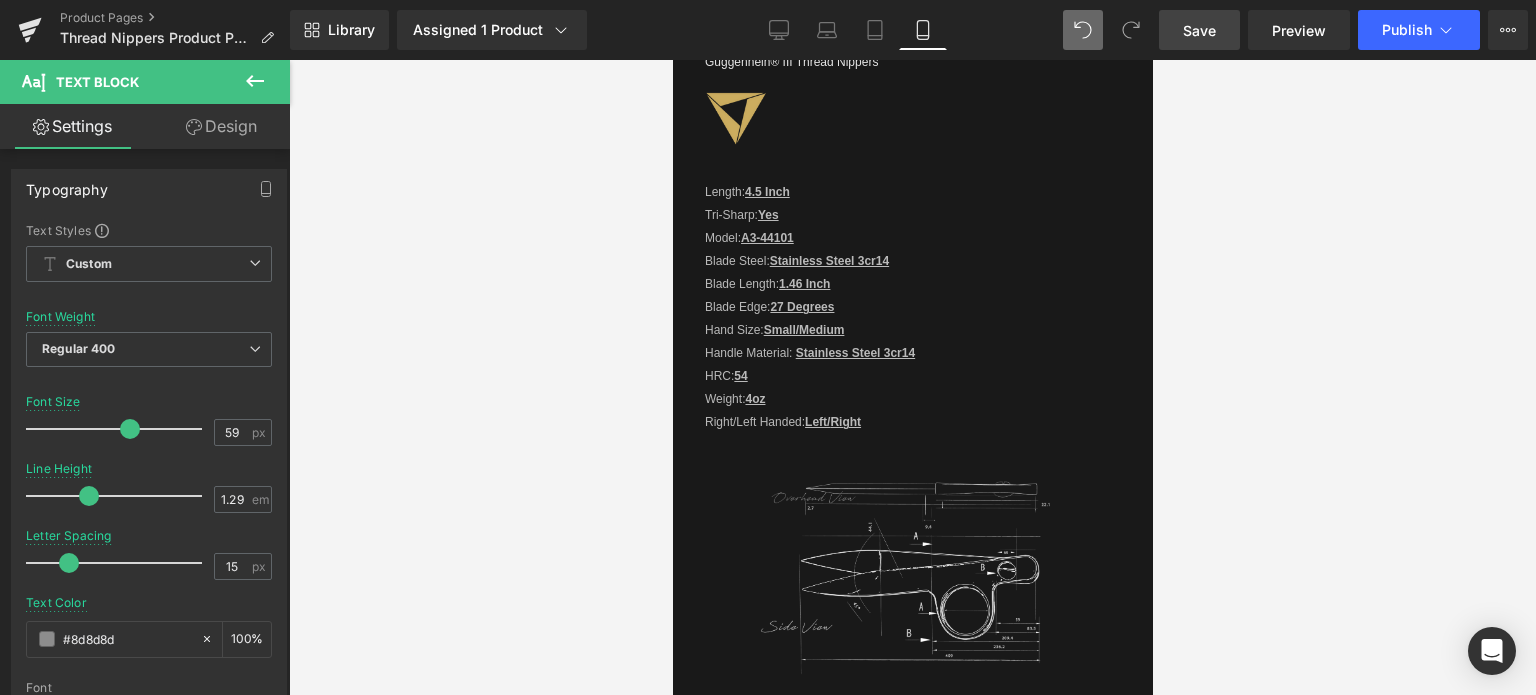 scroll, scrollTop: 2809, scrollLeft: 0, axis: vertical 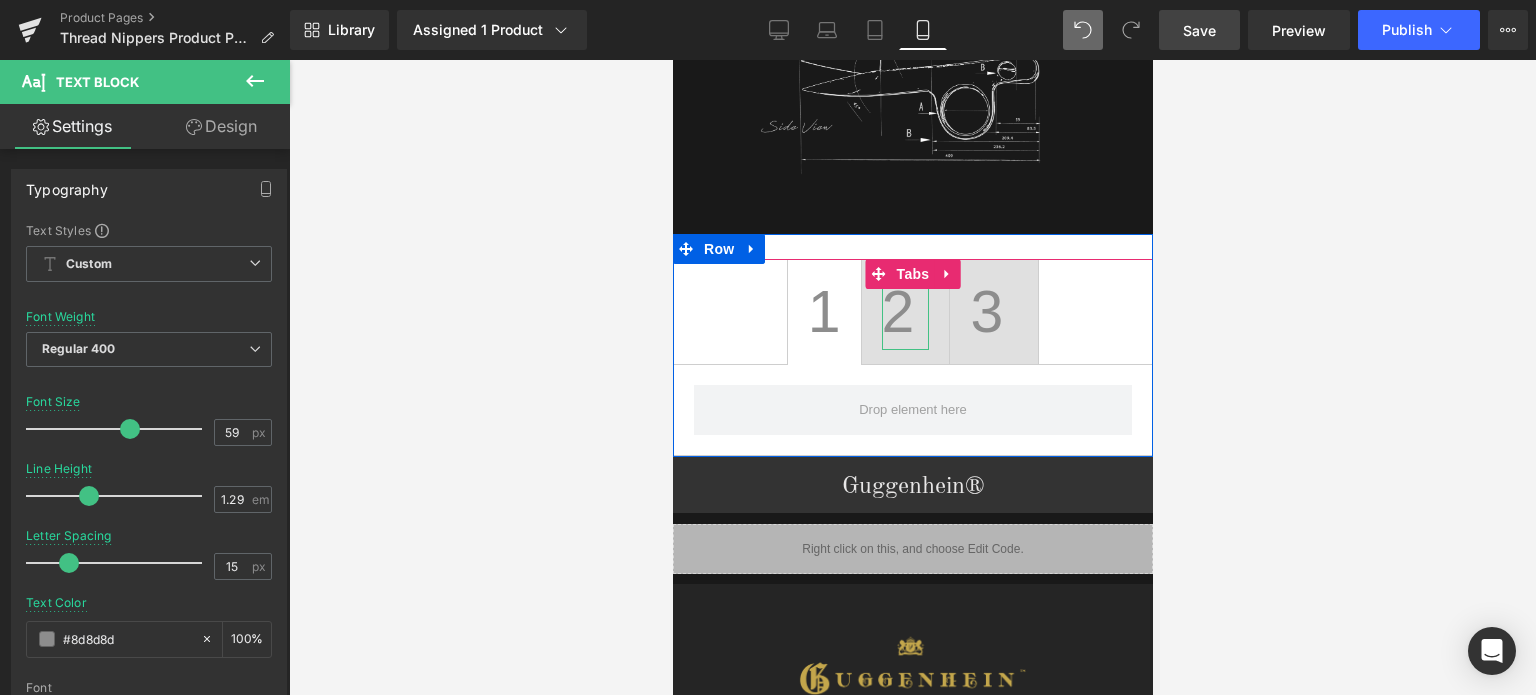 click on "2" at bounding box center (905, 312) 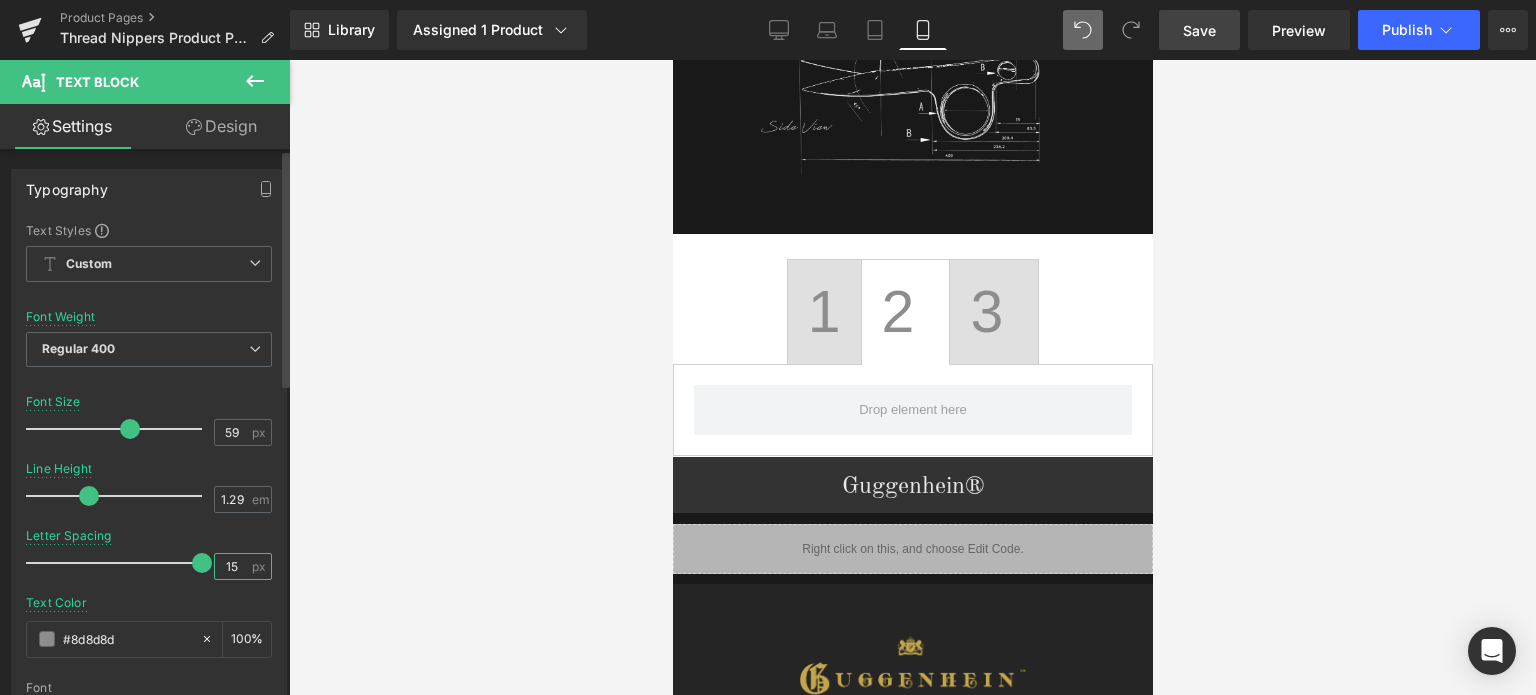scroll, scrollTop: 0, scrollLeft: 0, axis: both 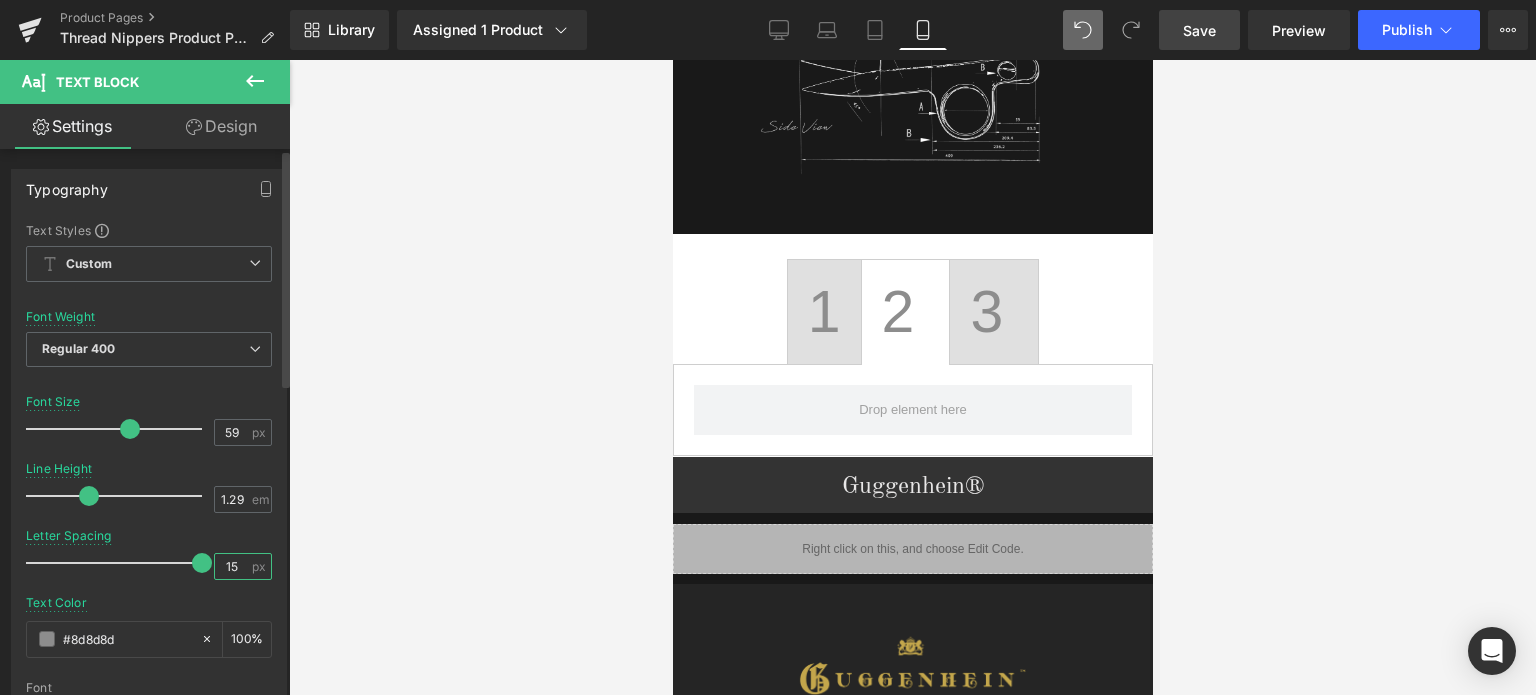 drag, startPoint x: 231, startPoint y: 568, endPoint x: 216, endPoint y: 569, distance: 15.033297 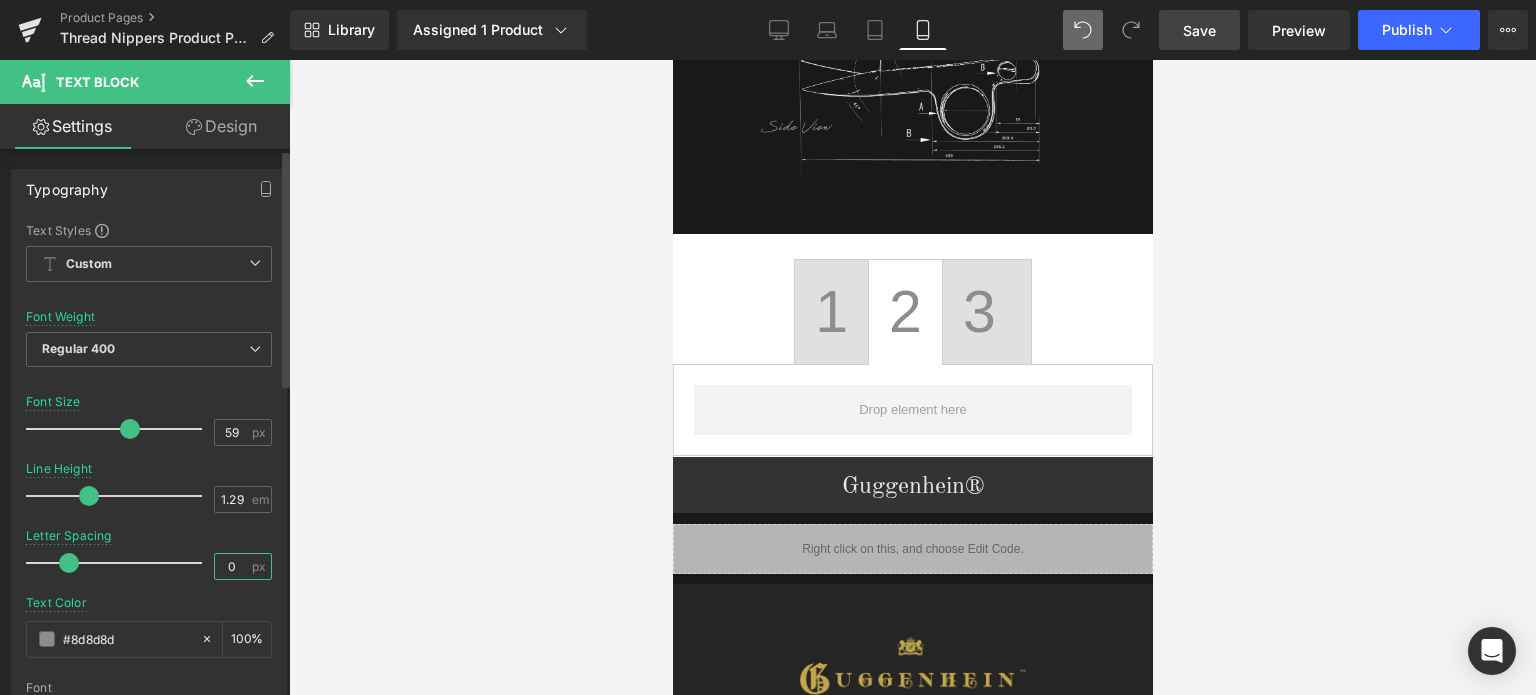 type on "0" 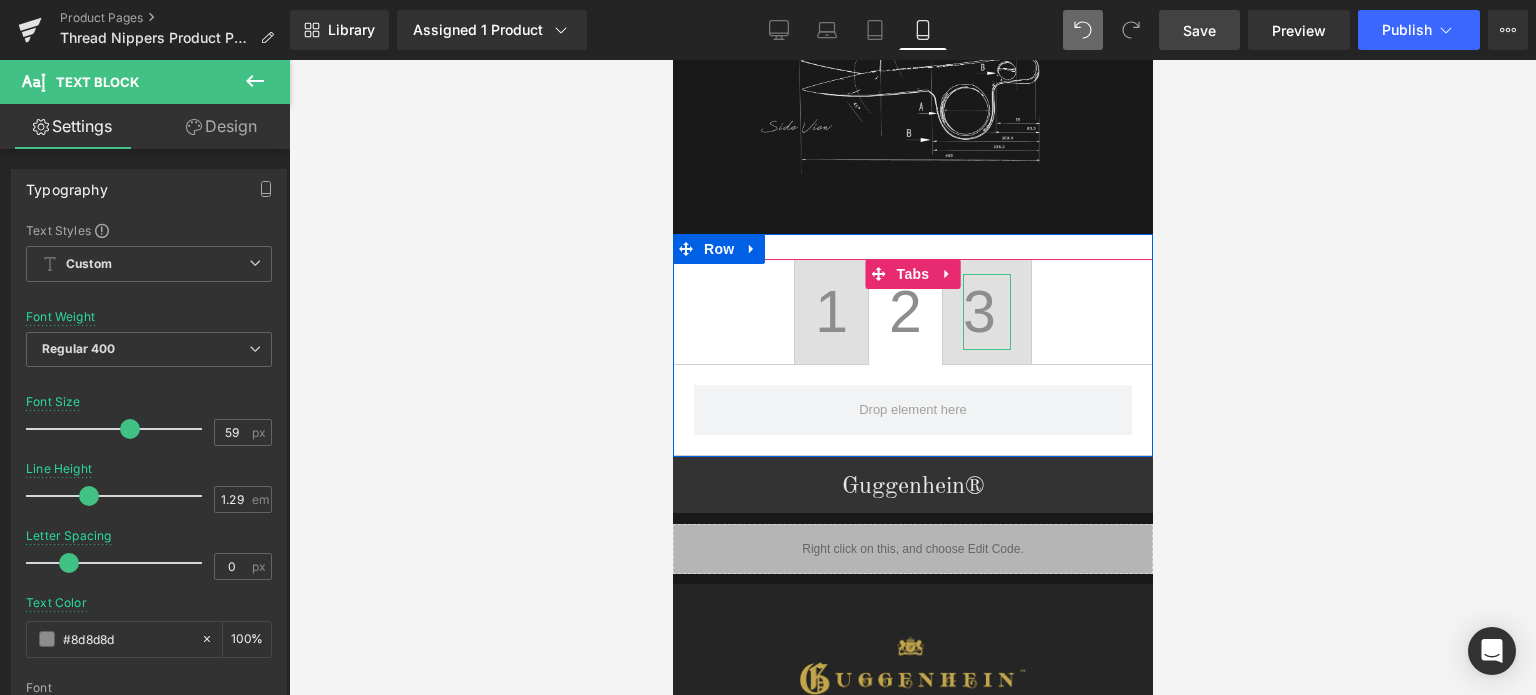 click on "3" at bounding box center (986, 312) 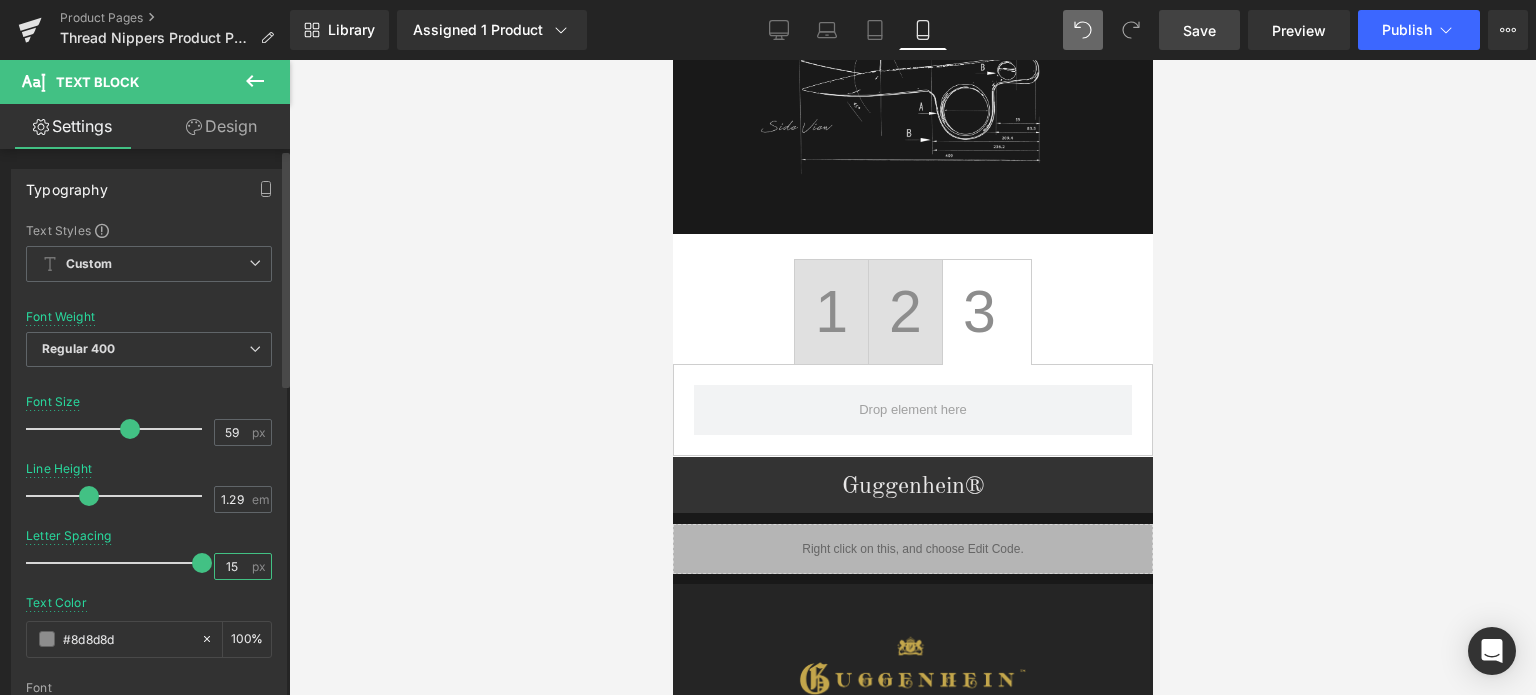 drag, startPoint x: 233, startPoint y: 563, endPoint x: 214, endPoint y: 564, distance: 19.026299 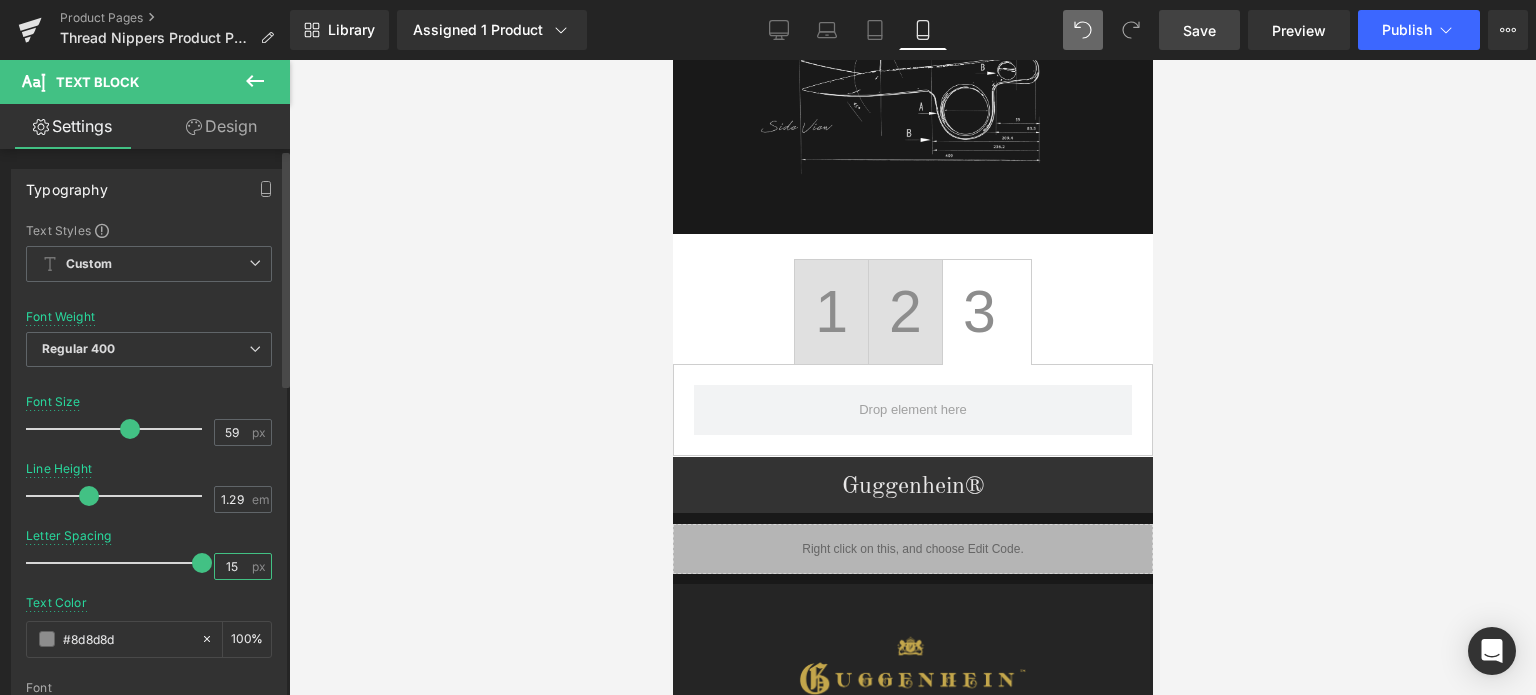 click on "15" at bounding box center [232, 566] 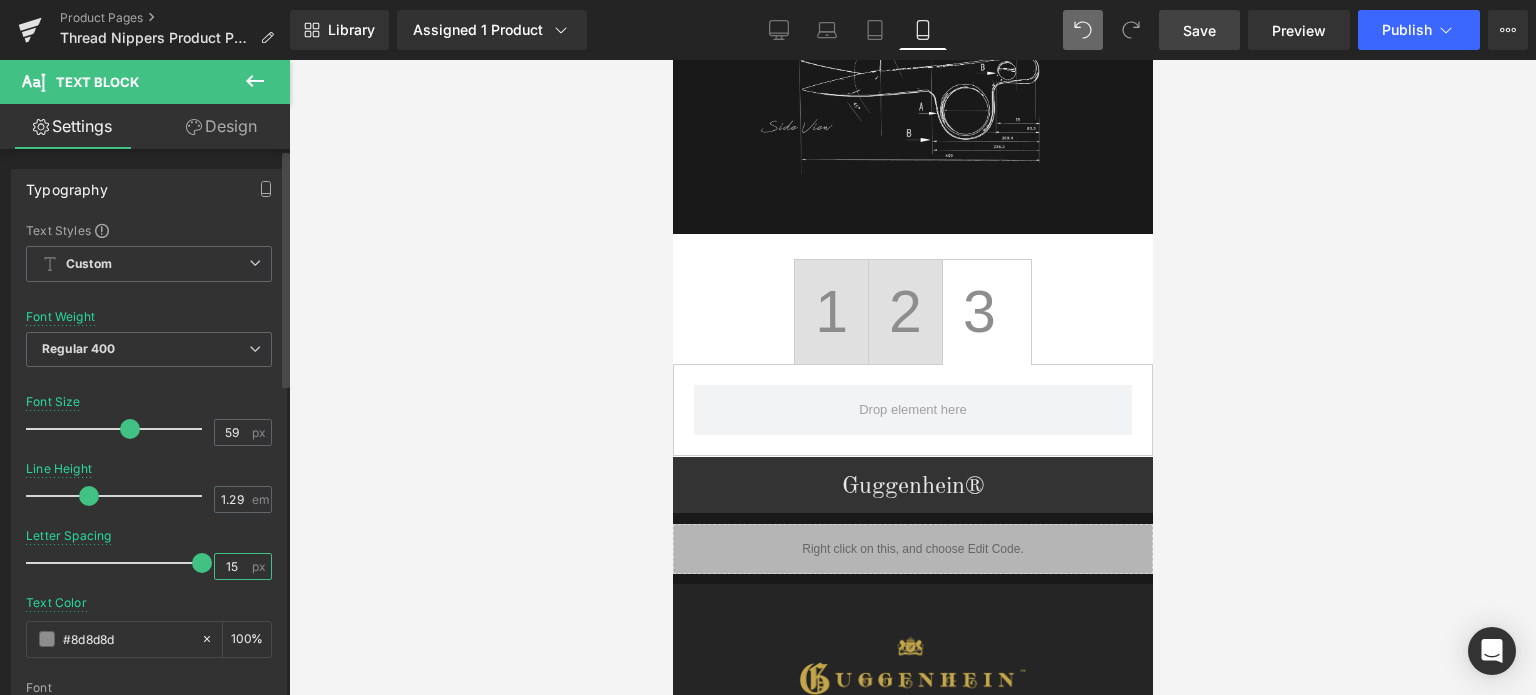 type on "0" 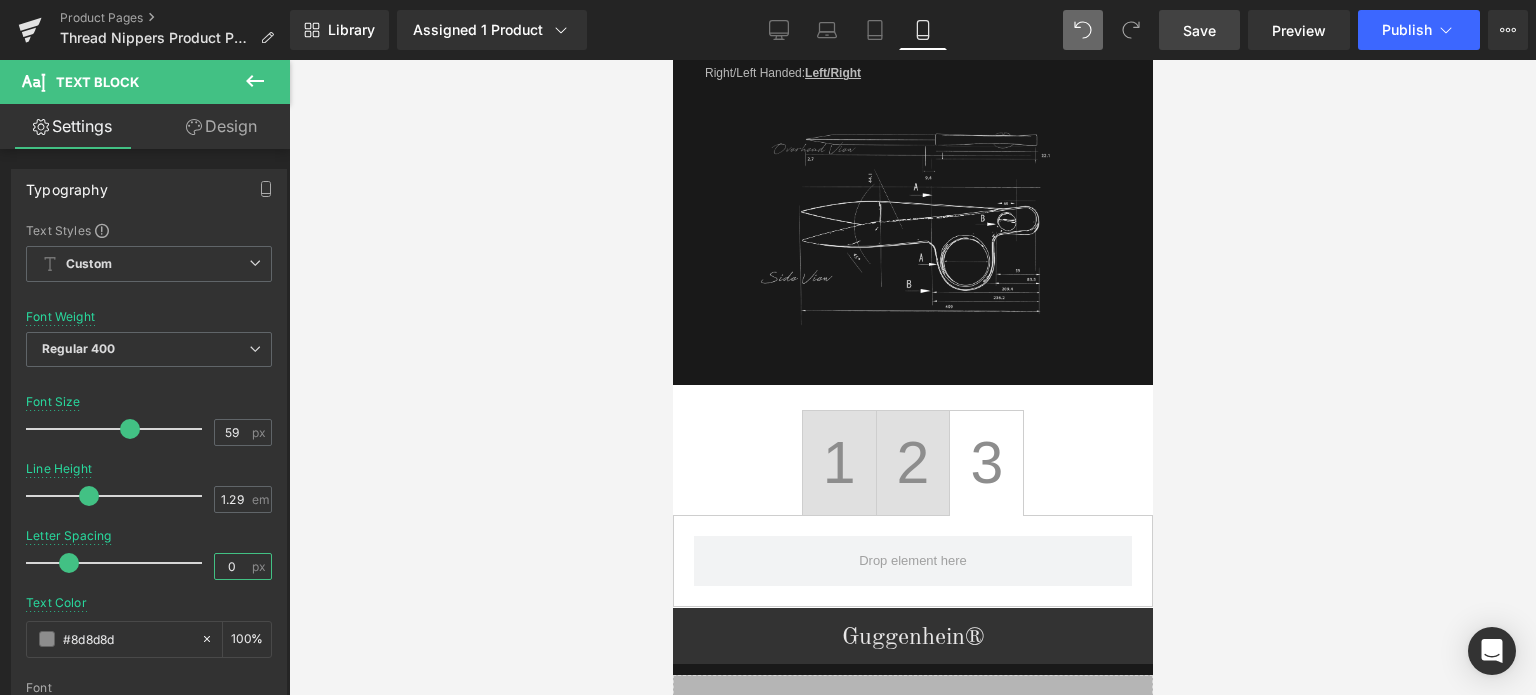 scroll, scrollTop: 2670, scrollLeft: 0, axis: vertical 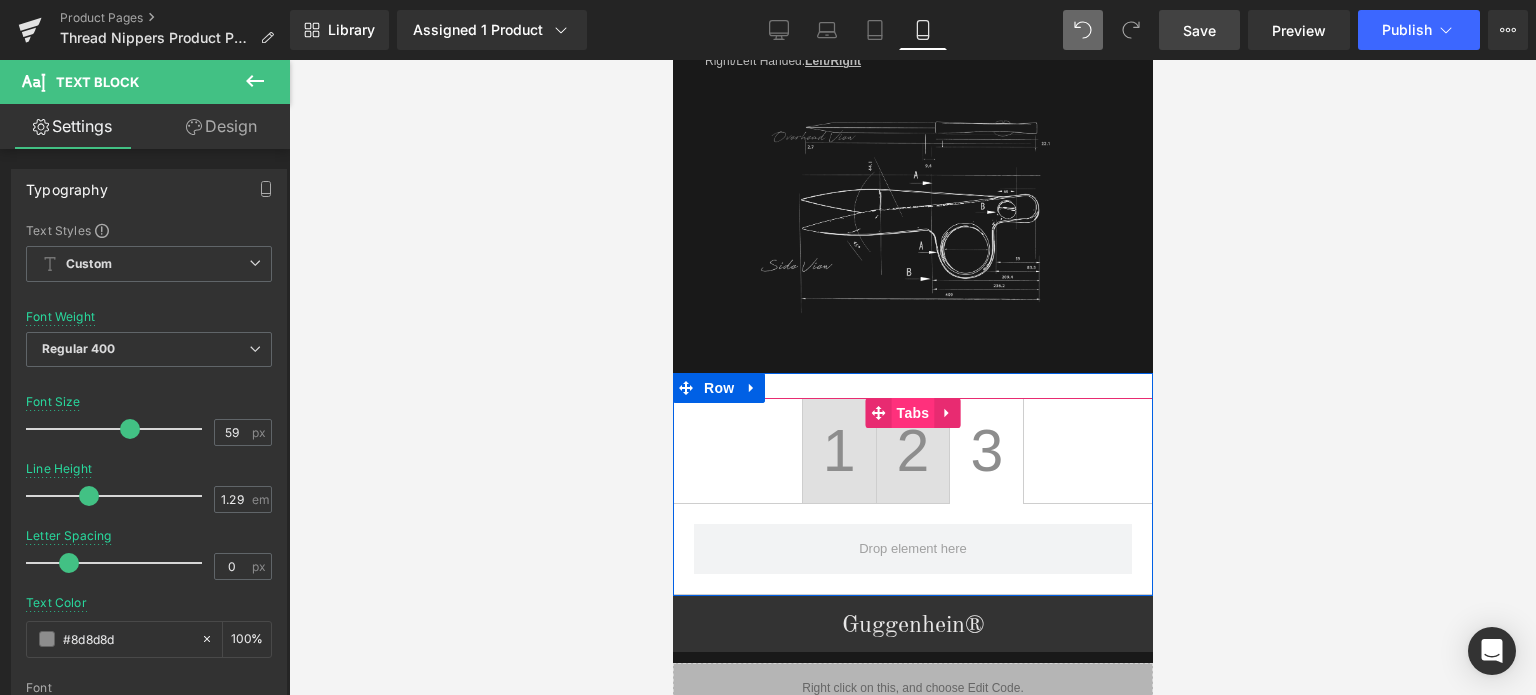click on "Tabs" at bounding box center (912, 413) 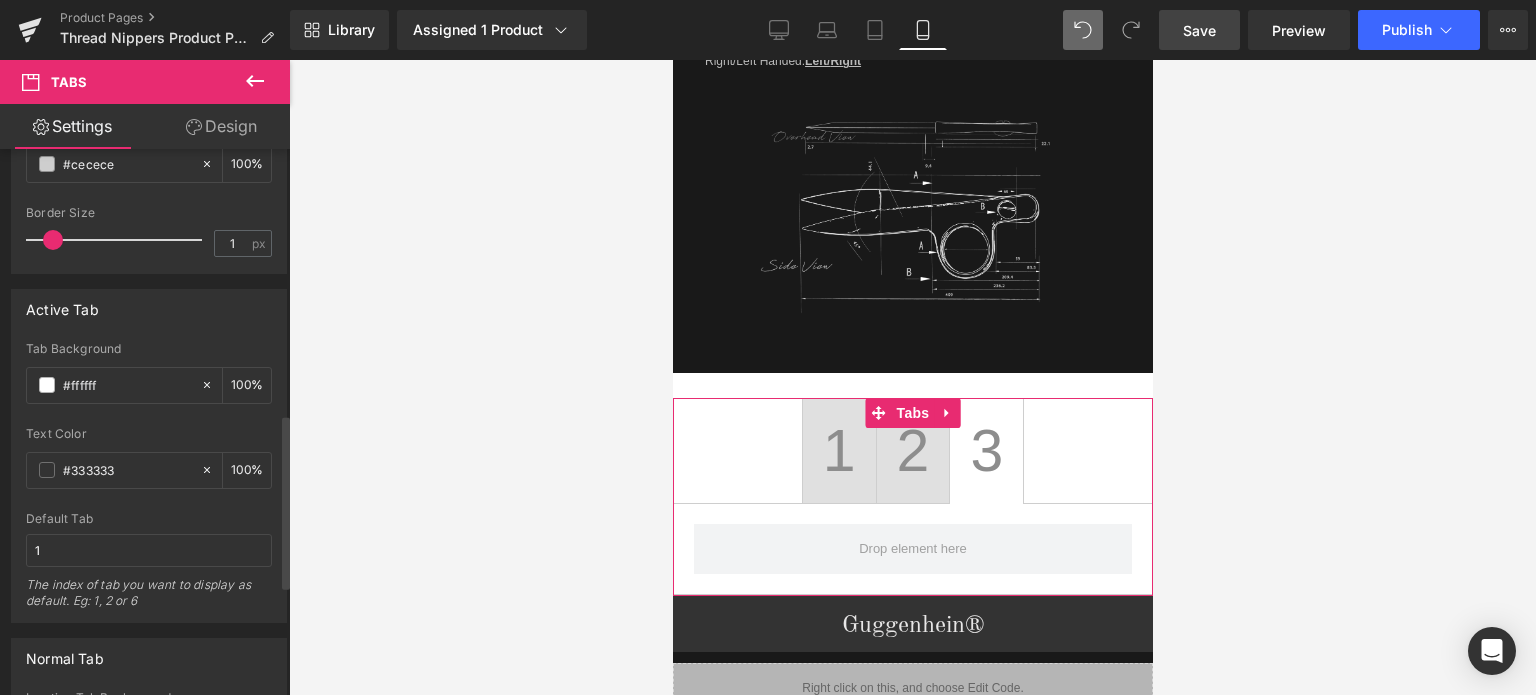 scroll, scrollTop: 1100, scrollLeft: 0, axis: vertical 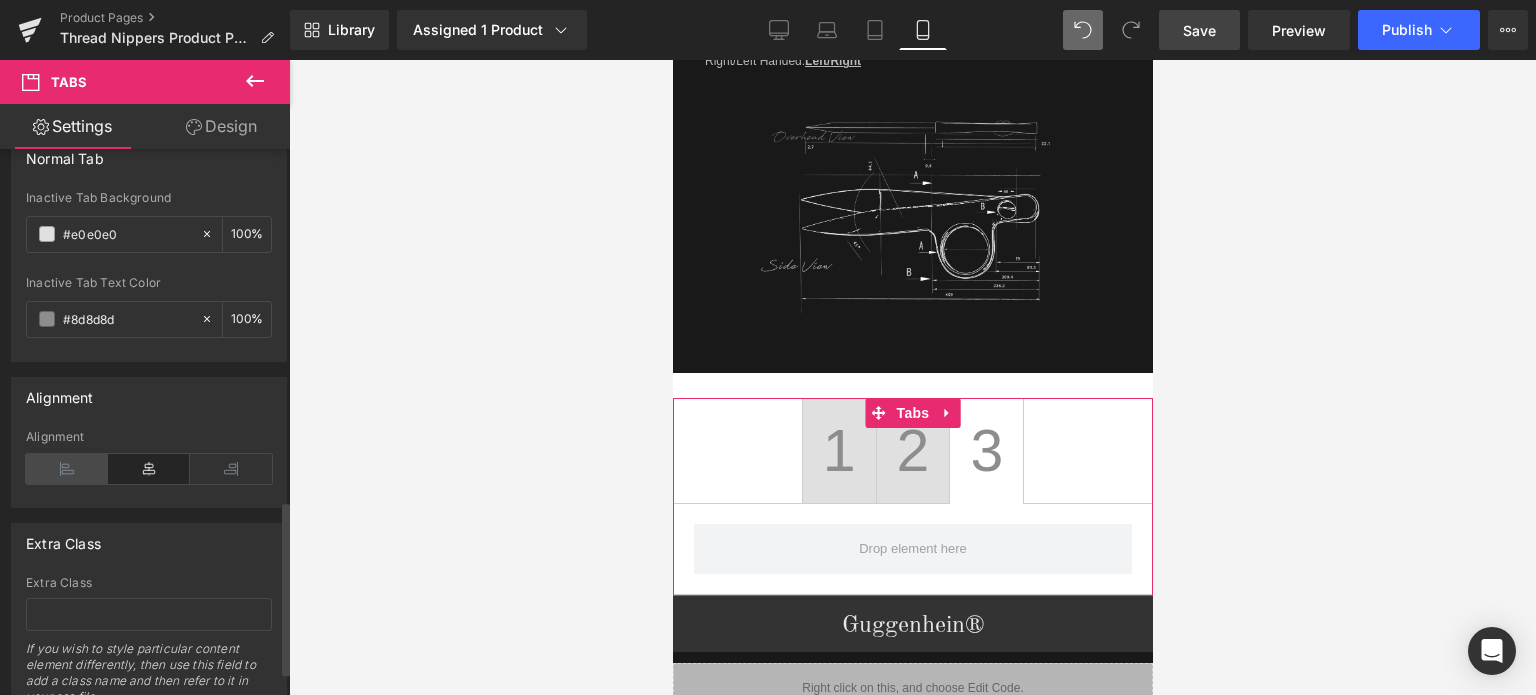 click at bounding box center (67, 469) 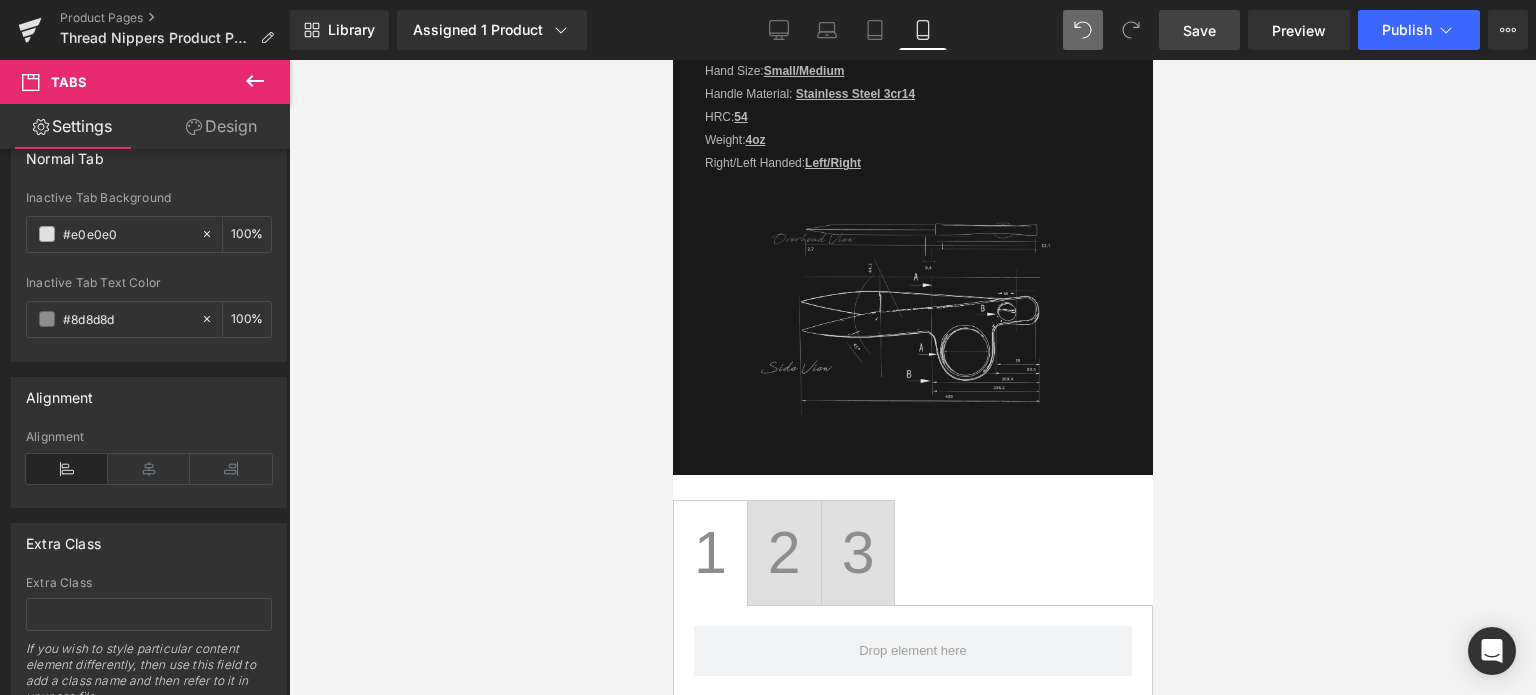 scroll, scrollTop: 2770, scrollLeft: 0, axis: vertical 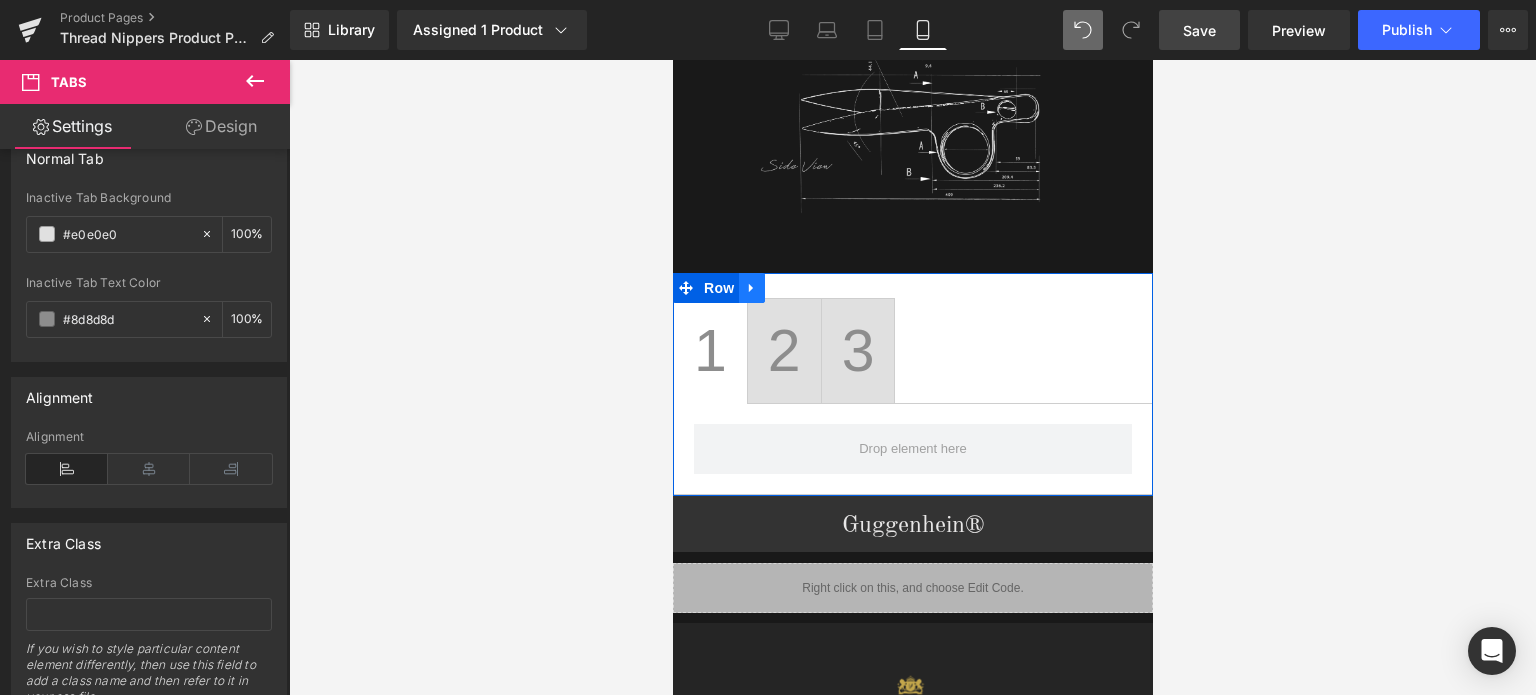 click 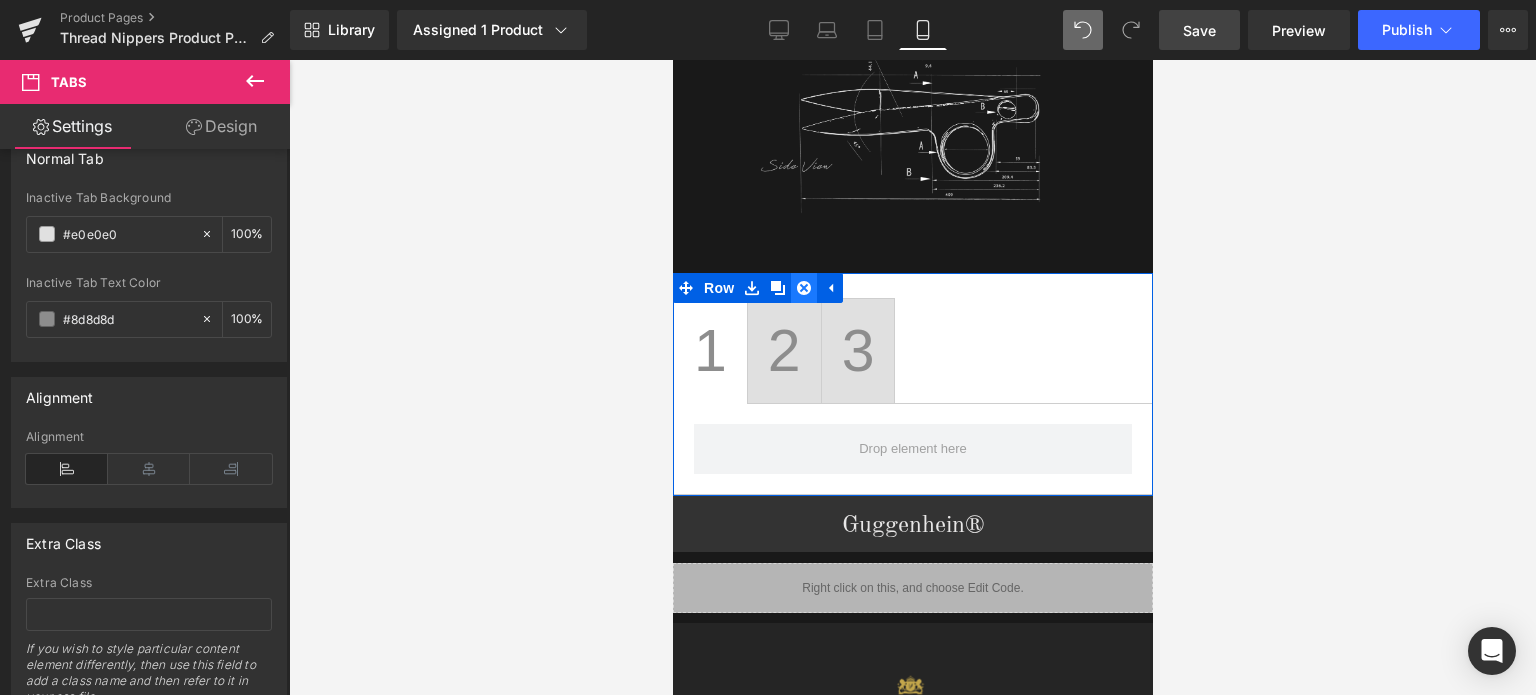 click 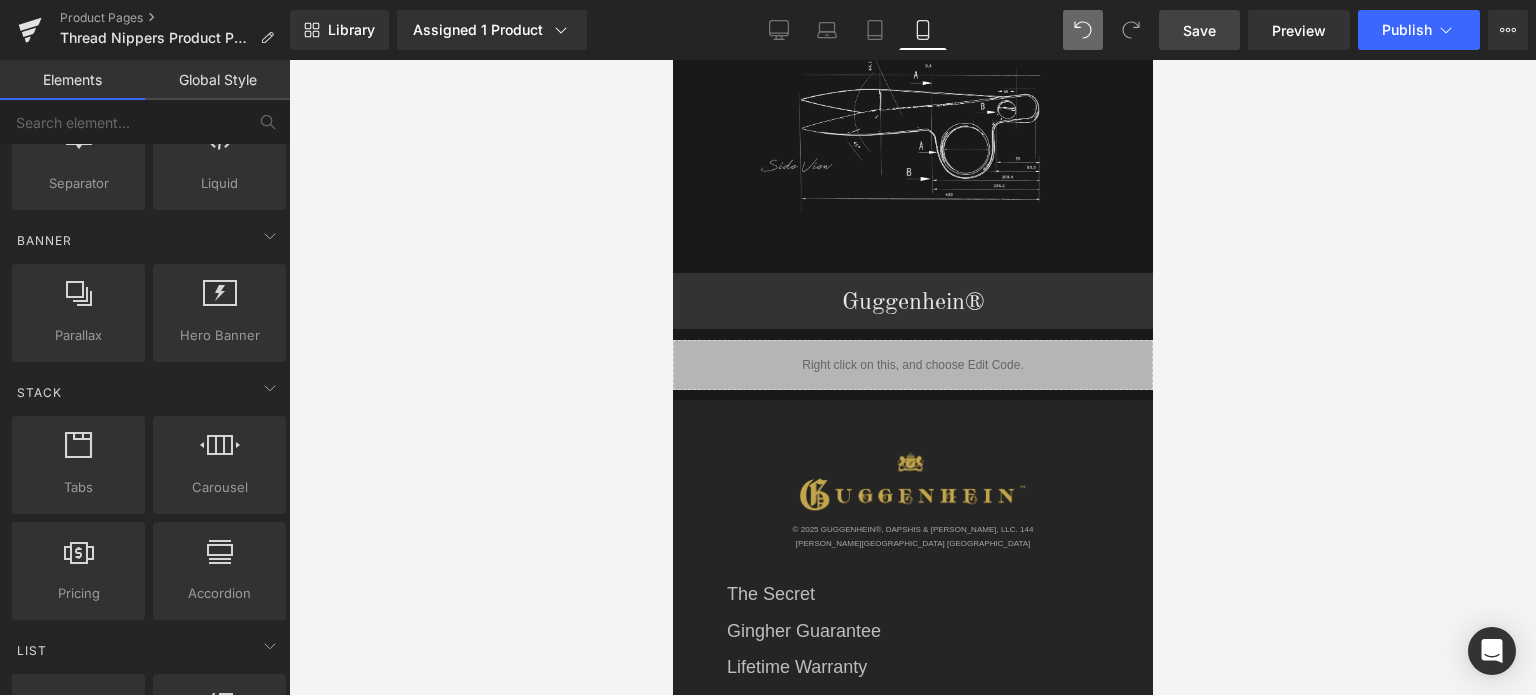 click on "Save" at bounding box center (1199, 30) 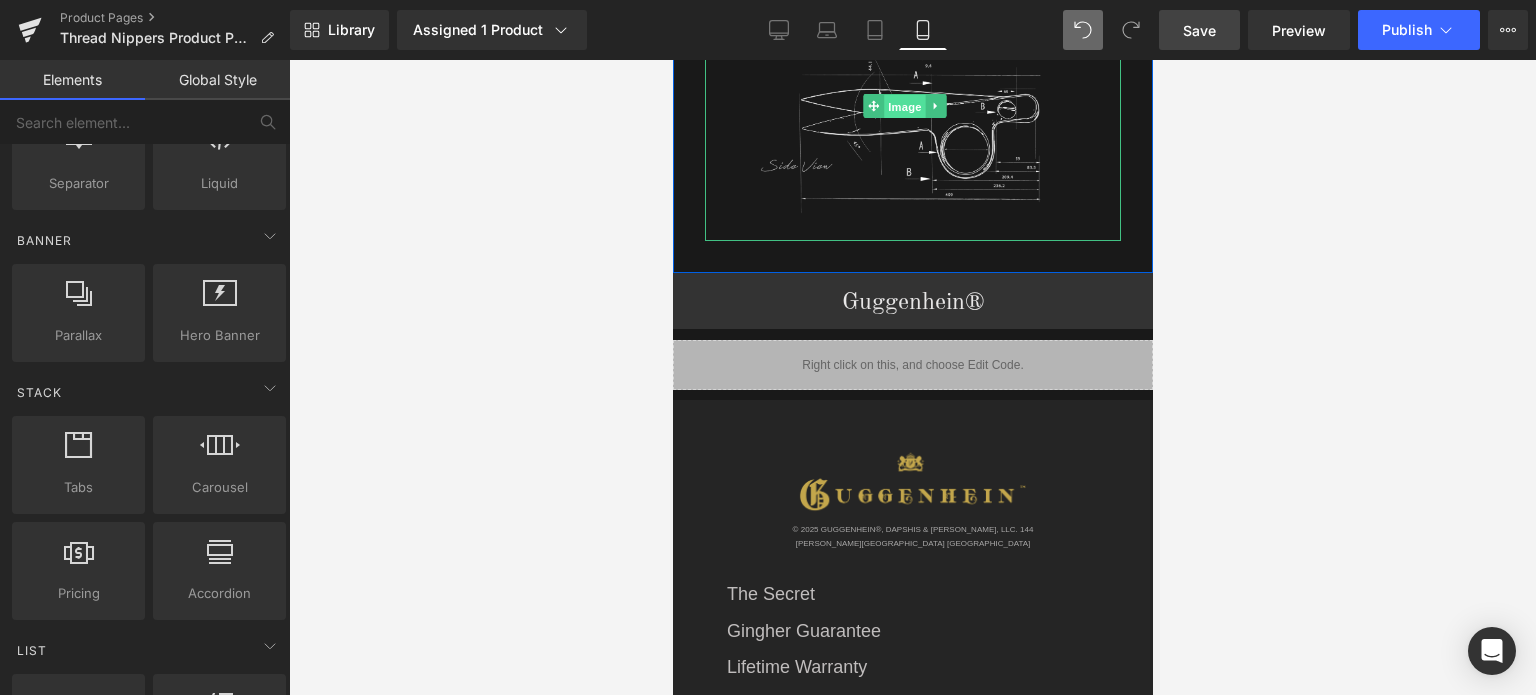 click on "Image" at bounding box center (905, 106) 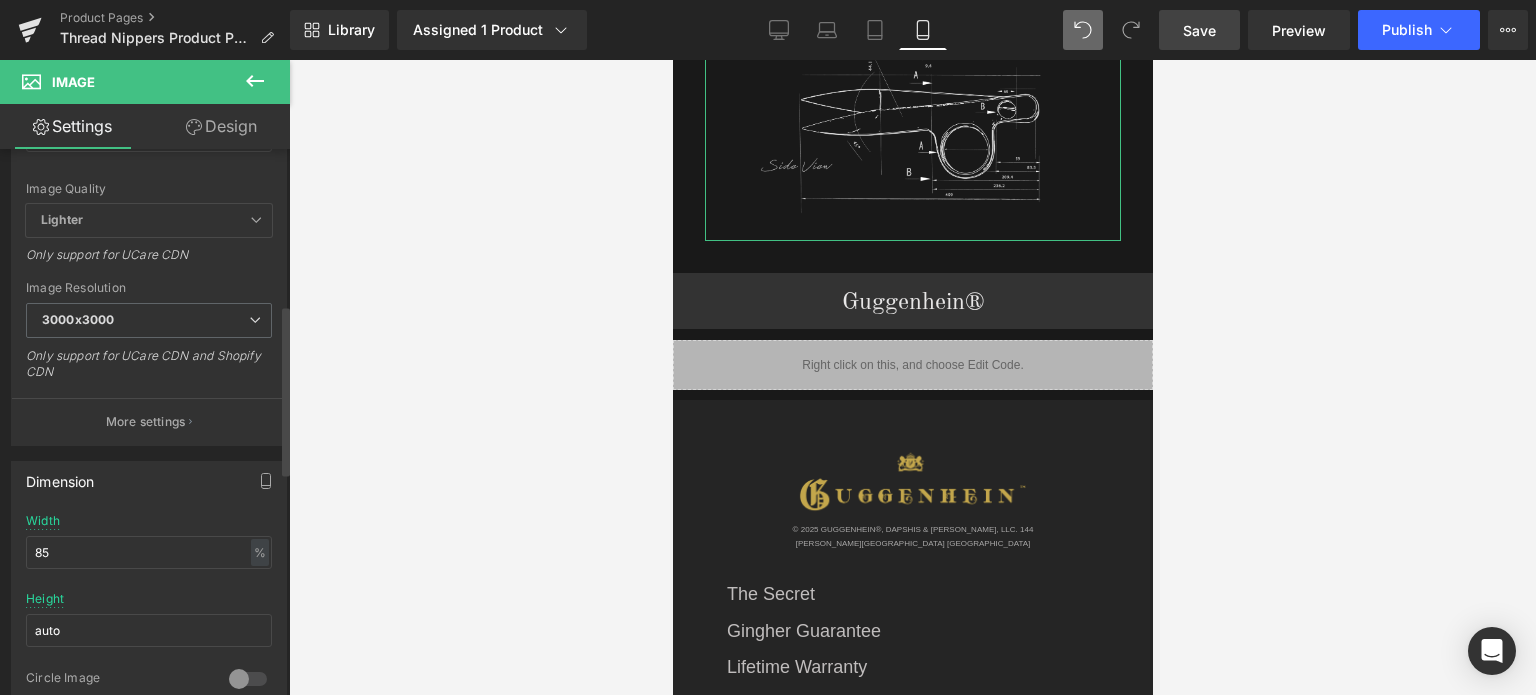 scroll, scrollTop: 500, scrollLeft: 0, axis: vertical 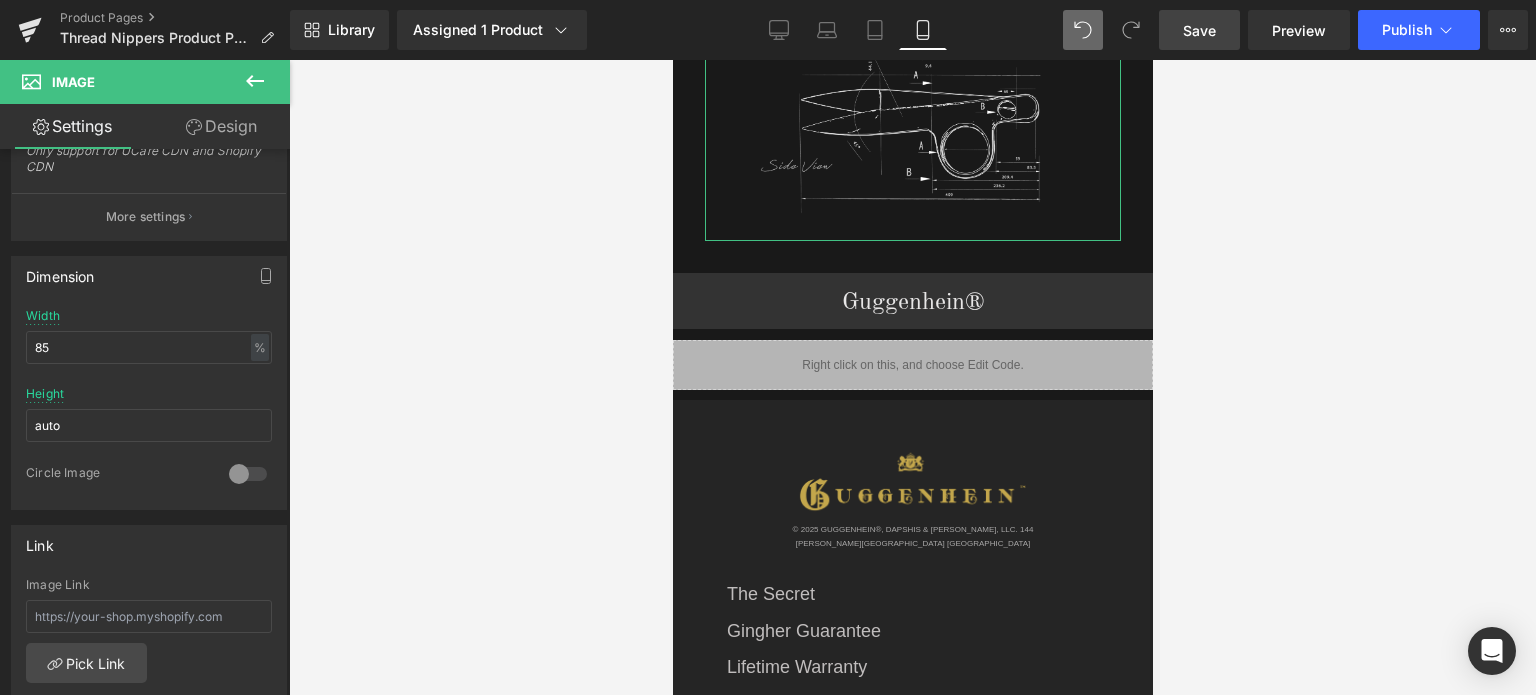 click on "Design" at bounding box center (221, 126) 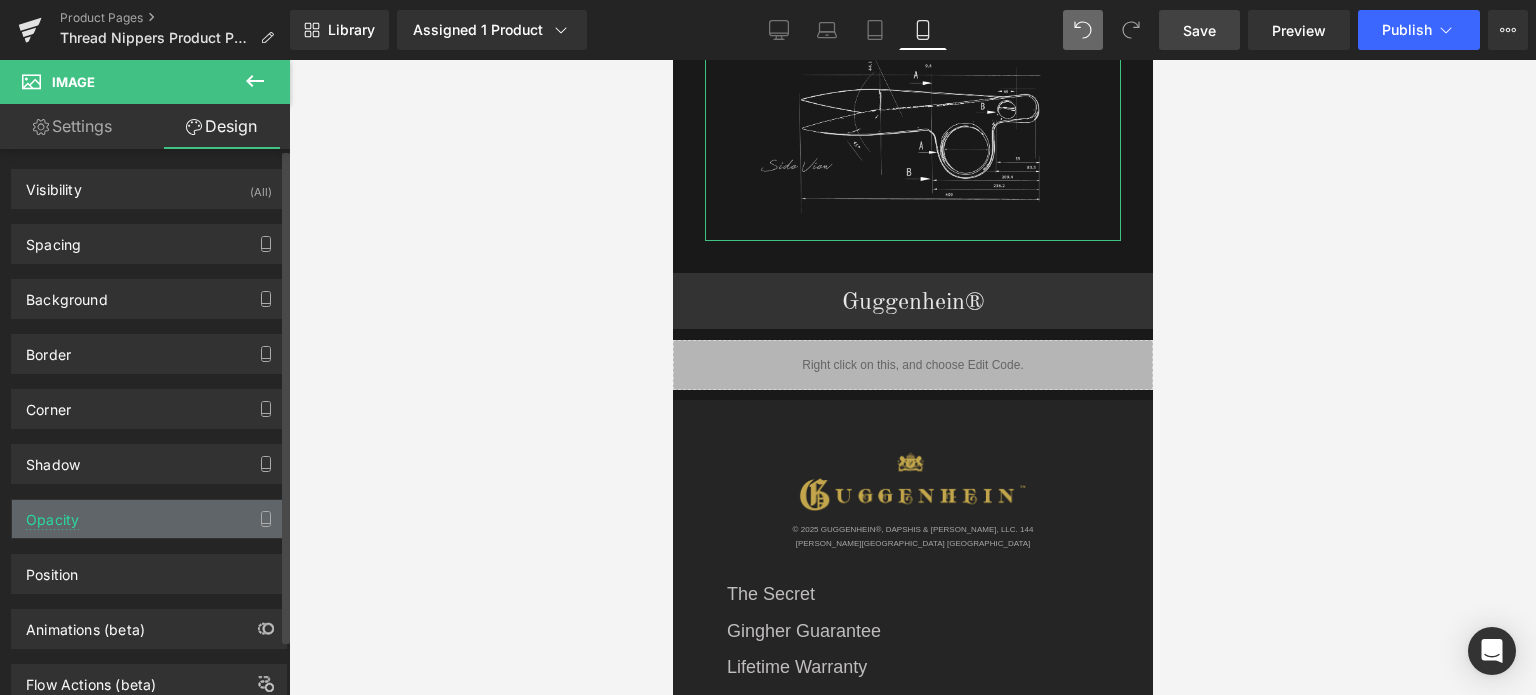 click on "Opacity" at bounding box center [149, 519] 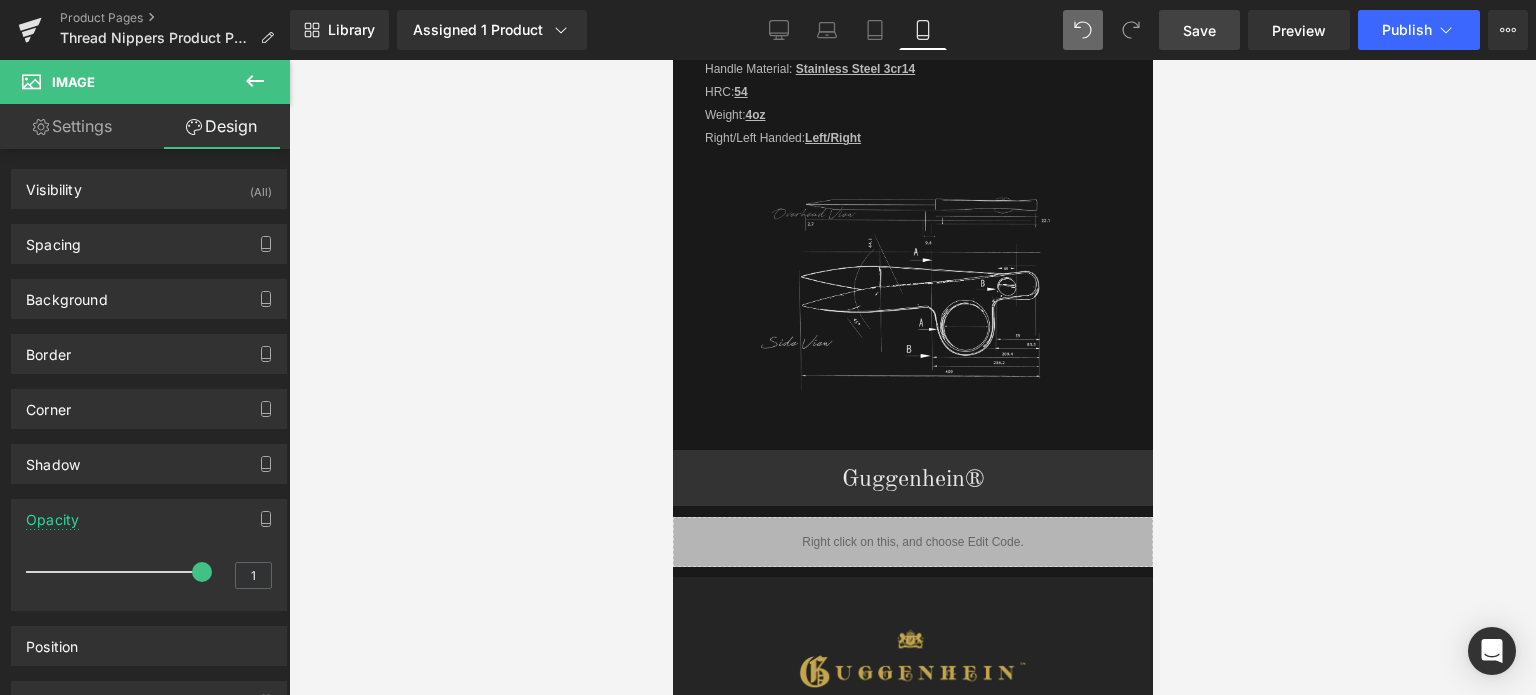 scroll, scrollTop: 2470, scrollLeft: 0, axis: vertical 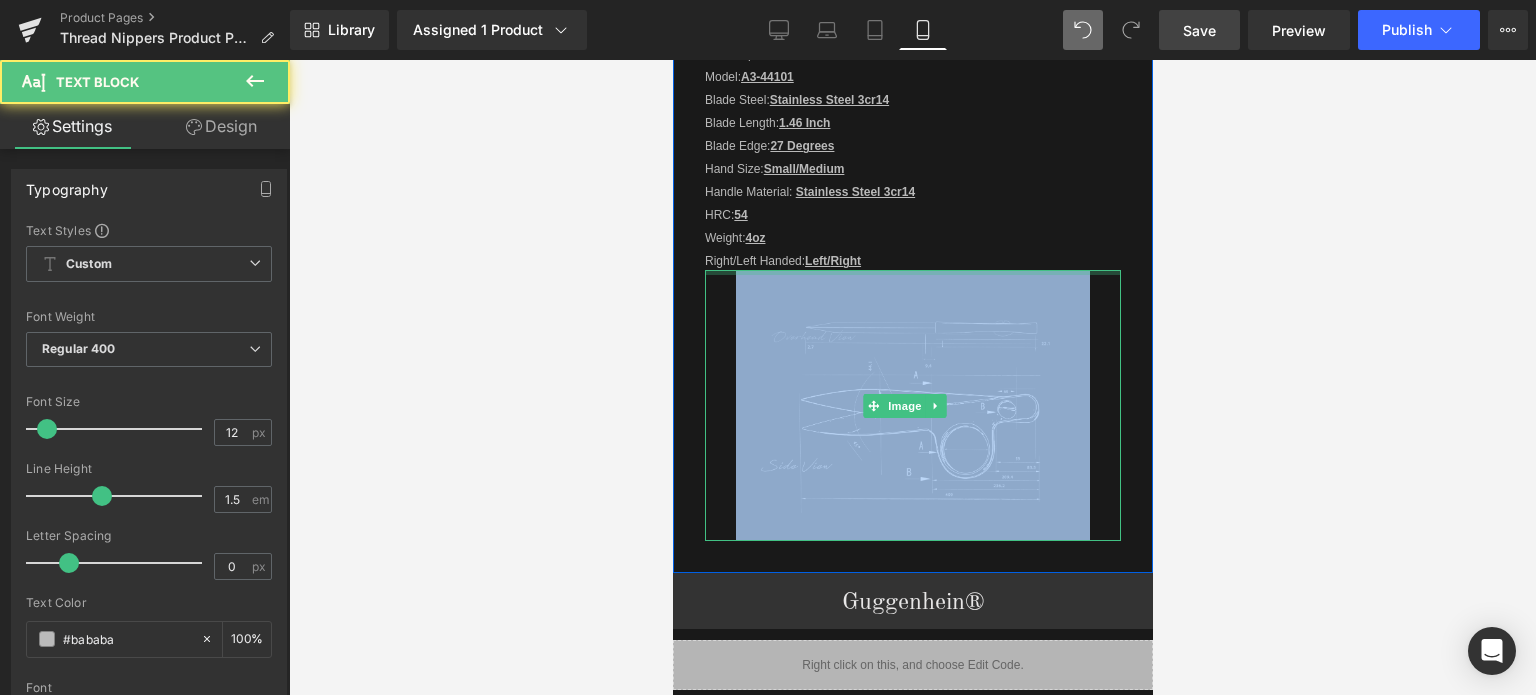 click on "Liquid         Row         Separator         Row     462px     Guggenhein® III Thread Nippers Text Block         Image         Ultra Heading         Length:  4.5 Inch Text Block         Tri-Sharp:  Yes Text Block         Model:  A3-44101 Text Block         Blade Steel:  Stainless Steel 3cr14 Text Block         Blade Length:  1.46 Inch Text Block         Blade Edge:  27 Degrees Text Block         Hand Size:  Small/Medium Text Block         Handle Material:   Stainless Steel 3cr14 Text Block         HRC:  54 Text Block         Weight:  4oz Text Block         Right/Left Handed:  Left/ Right Text Block         Image" at bounding box center [912, -109] 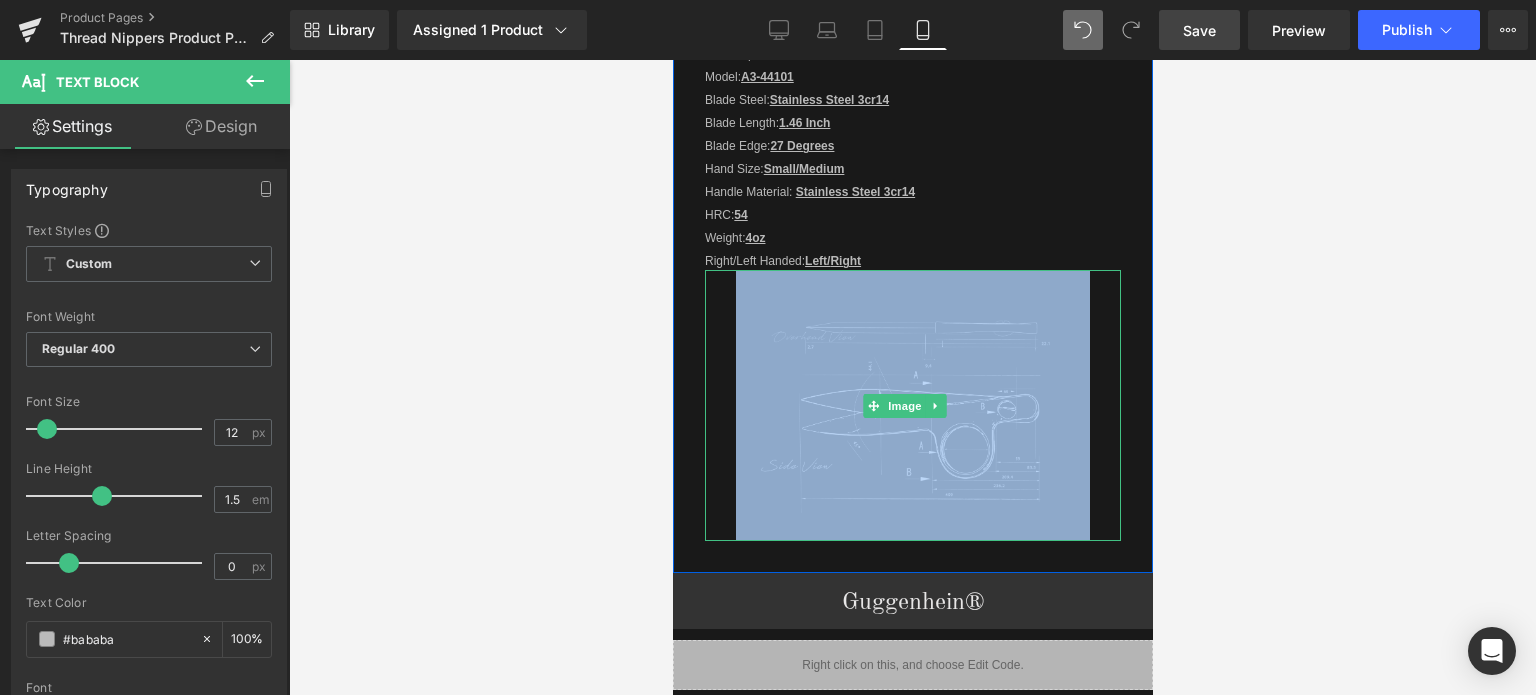 click at bounding box center (912, 405) 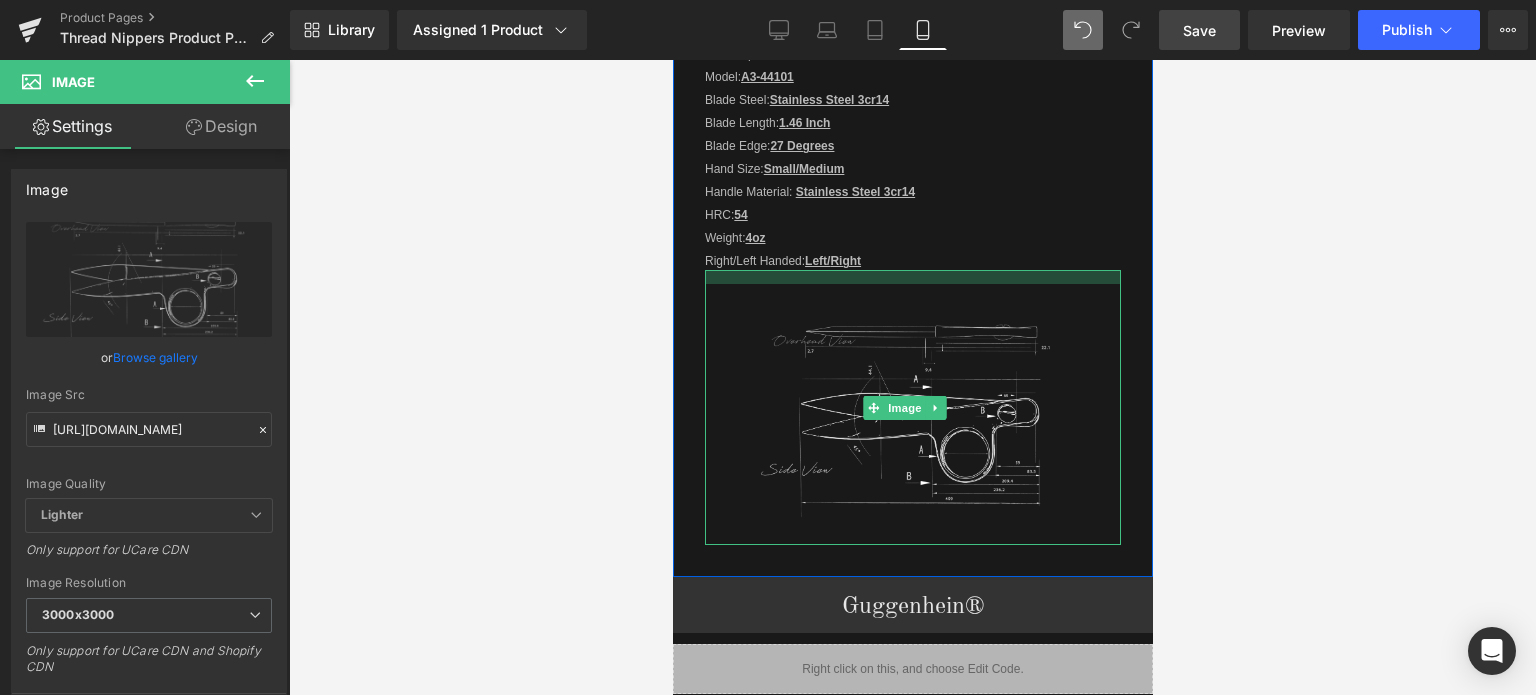 click at bounding box center (912, 277) 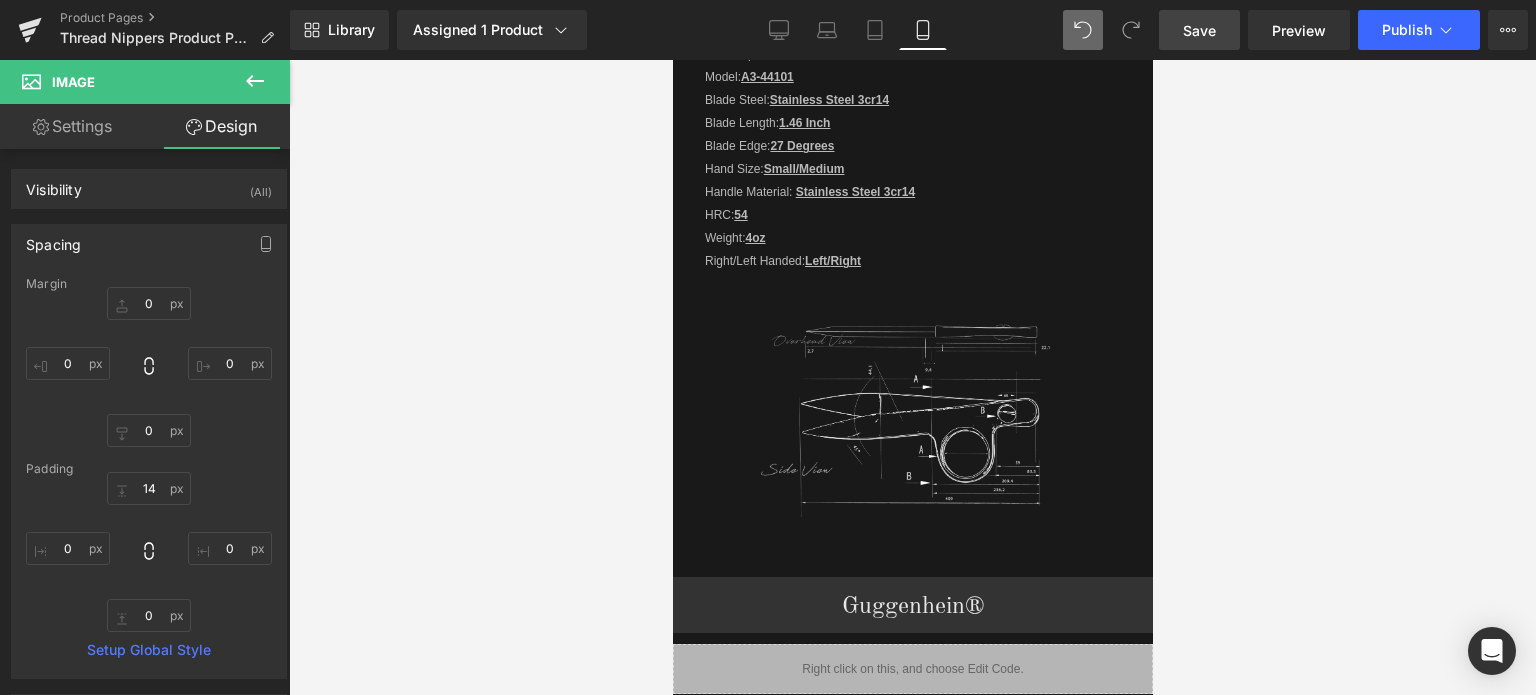 click on "Save" at bounding box center (1199, 30) 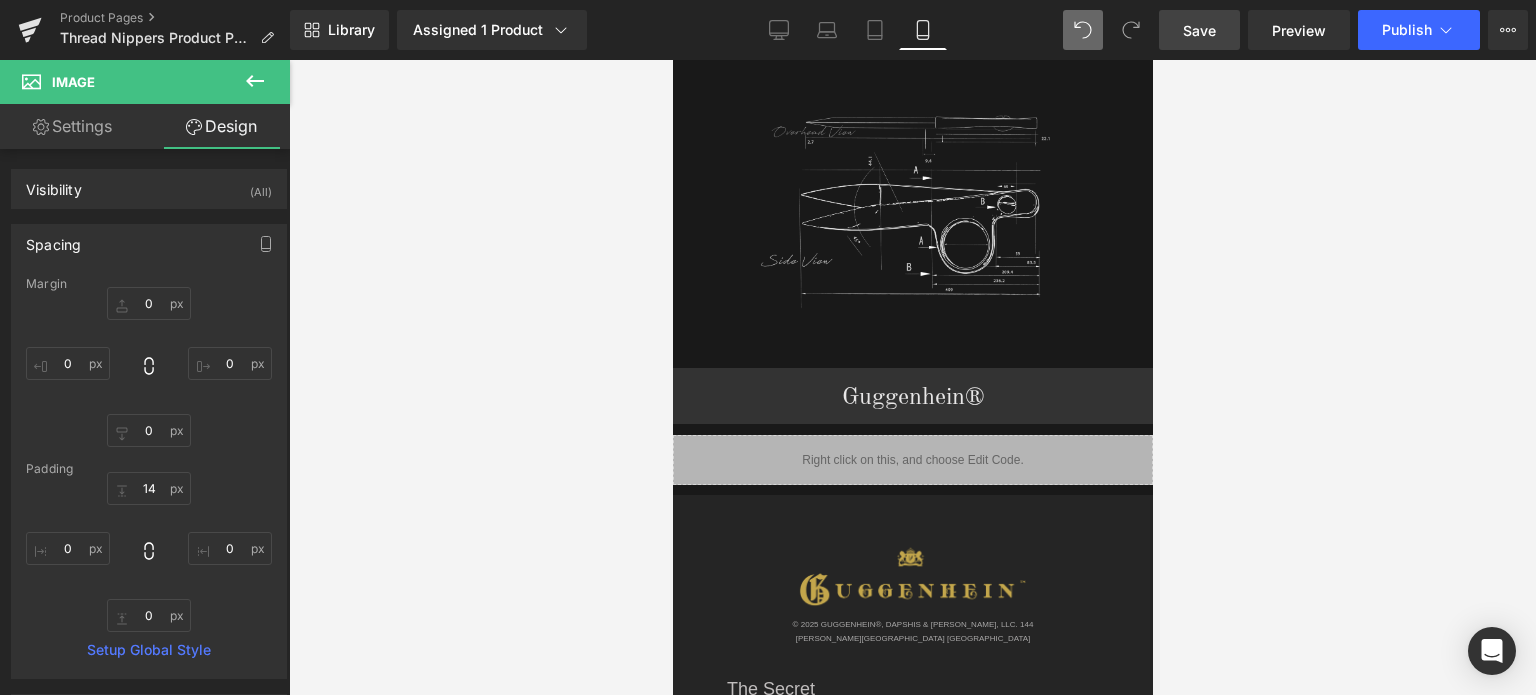 scroll, scrollTop: 2870, scrollLeft: 0, axis: vertical 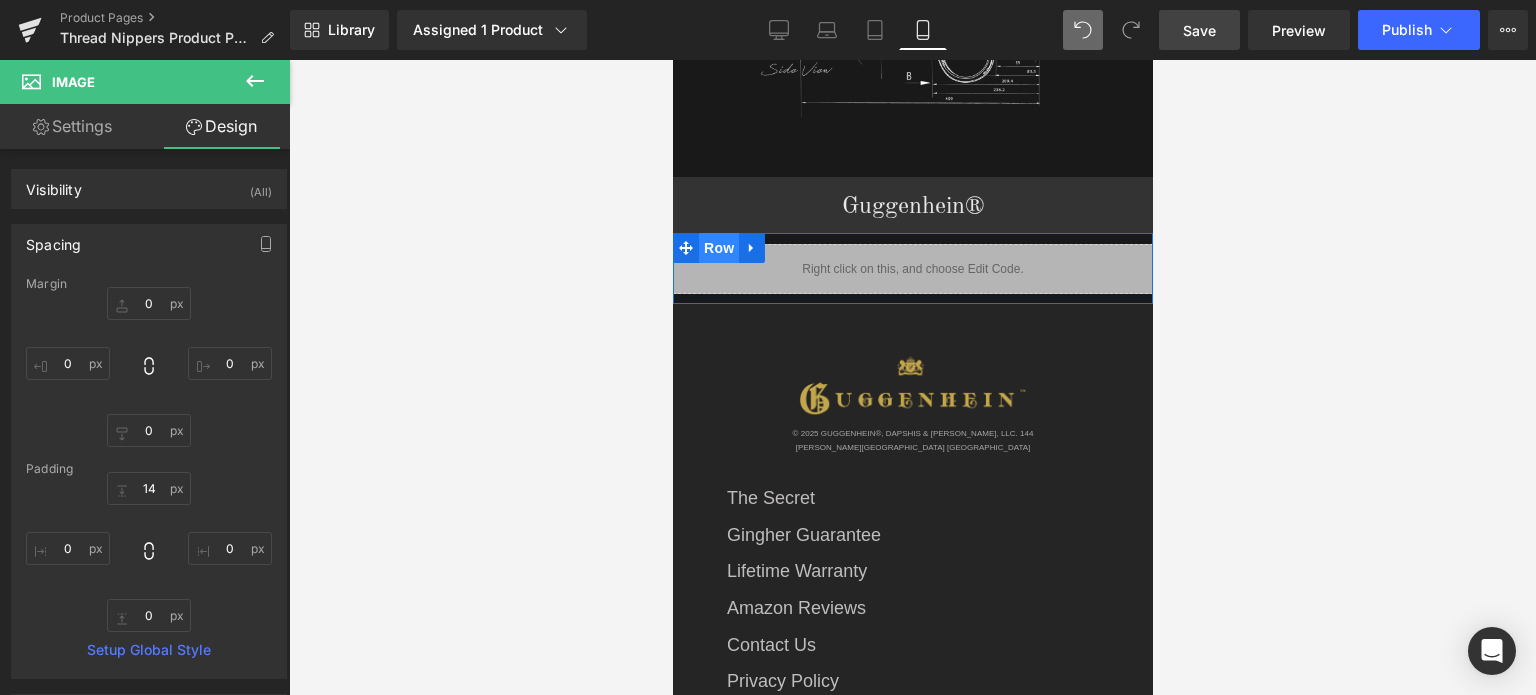 click on "Row" at bounding box center (718, 248) 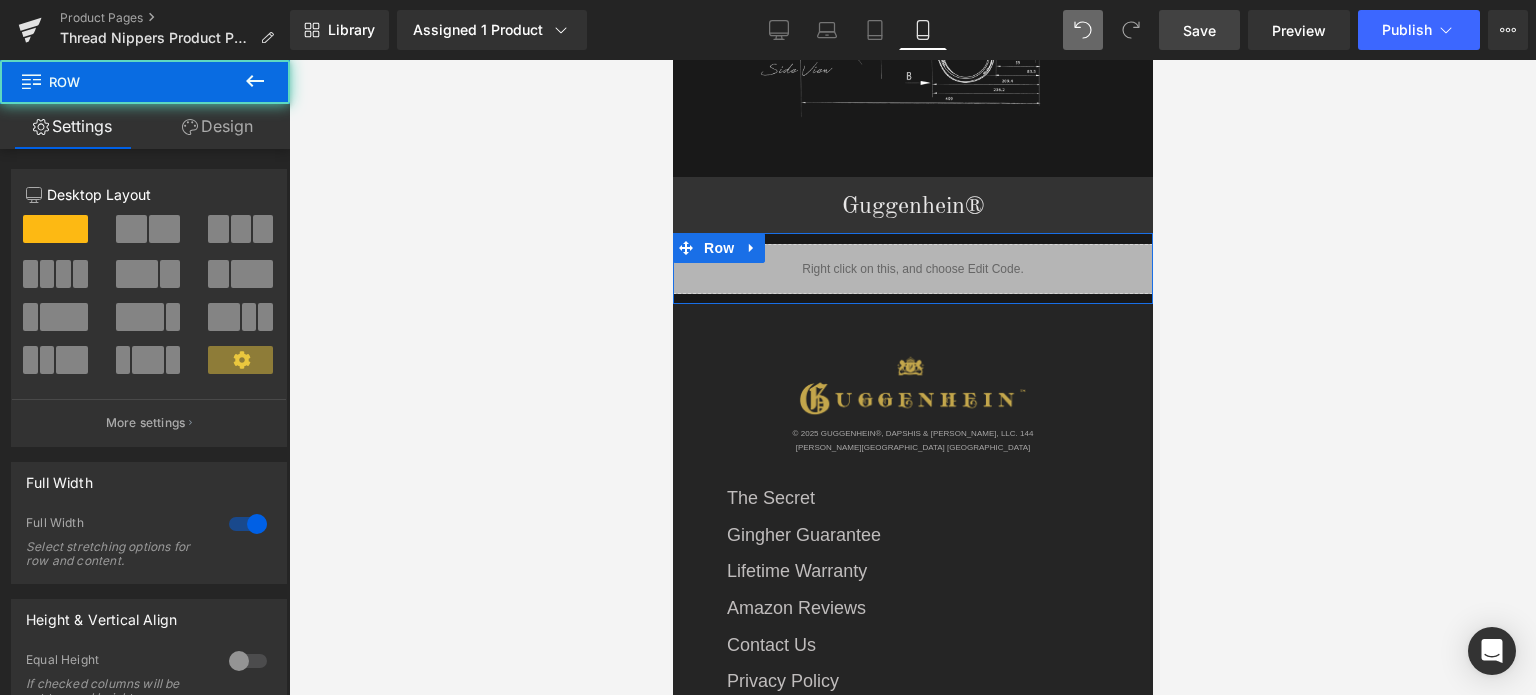 click on "Design" at bounding box center (217, 126) 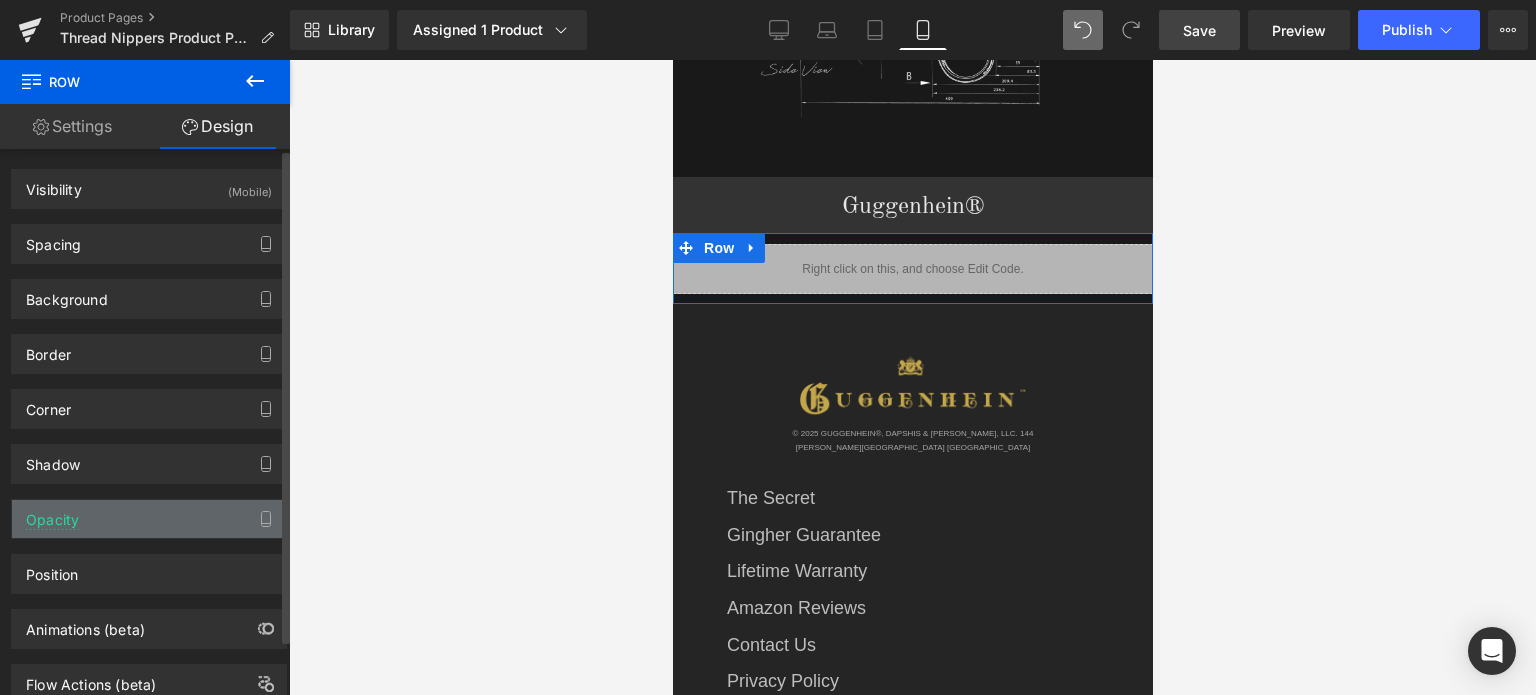 click on "Opacity" at bounding box center (149, 519) 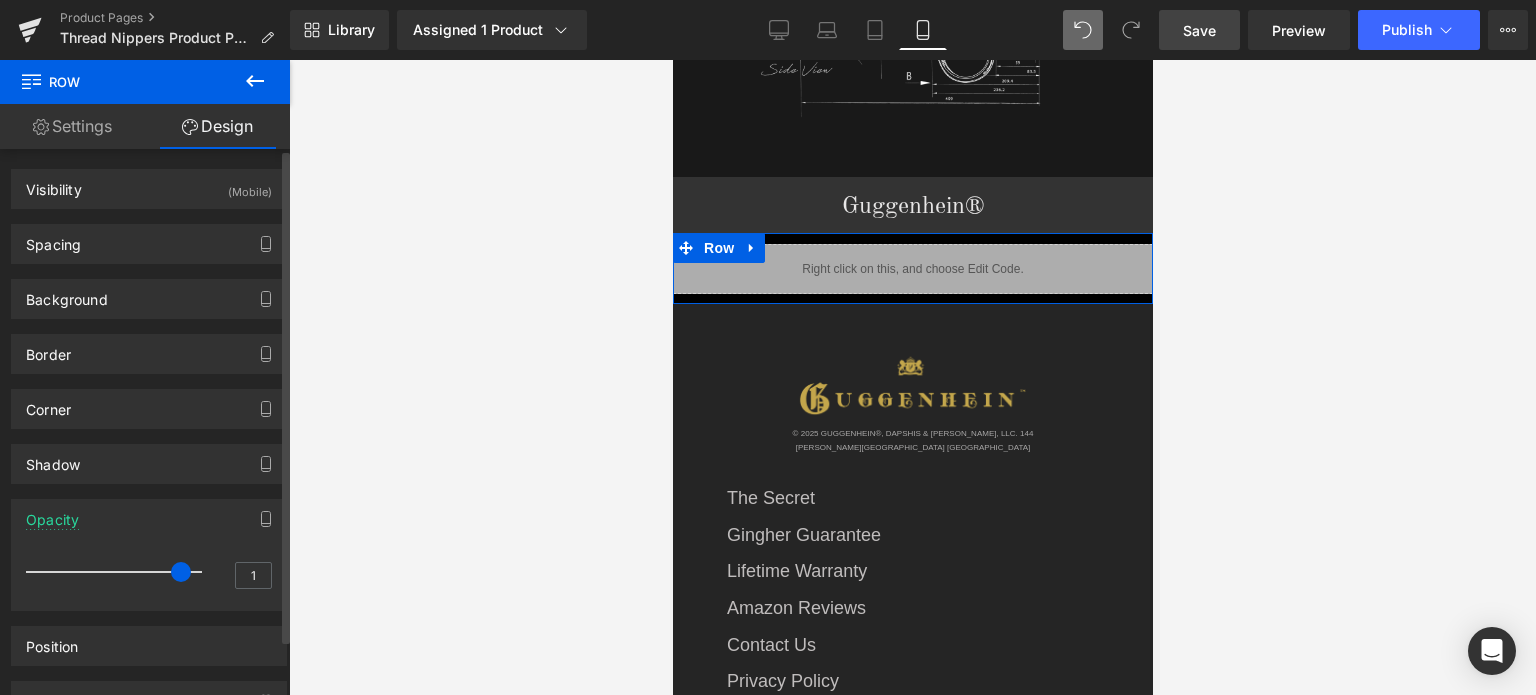 drag, startPoint x: 179, startPoint y: 570, endPoint x: 202, endPoint y: 573, distance: 23.194826 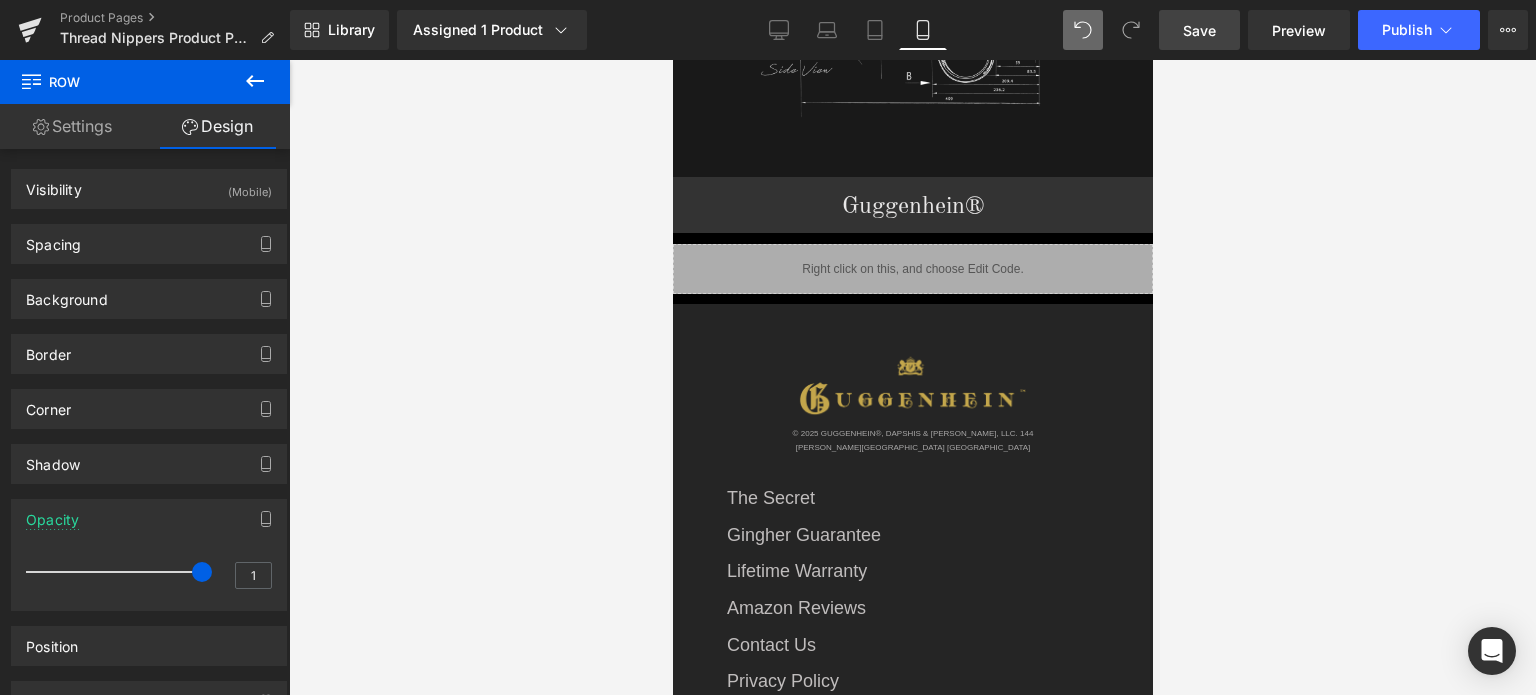 click on "Save" at bounding box center (1199, 30) 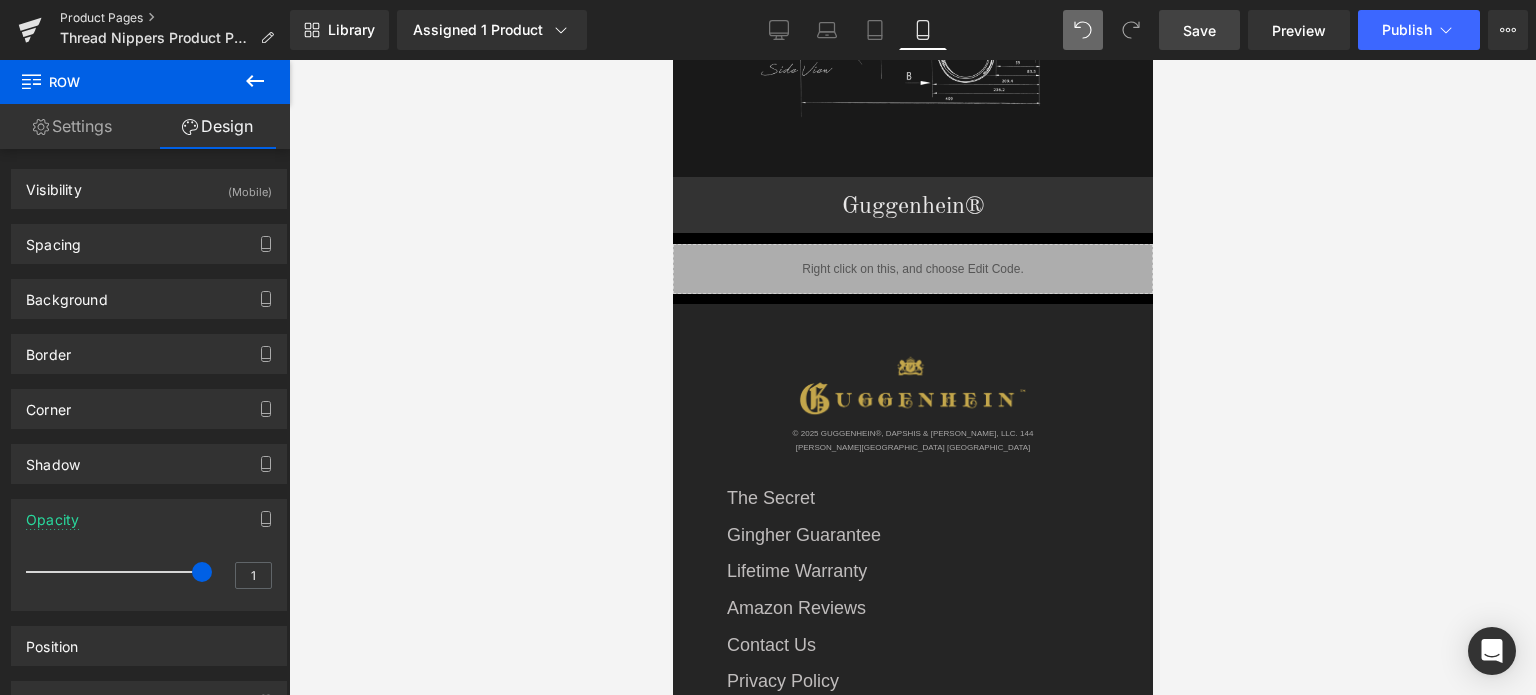 click on "Product Pages" at bounding box center [175, 18] 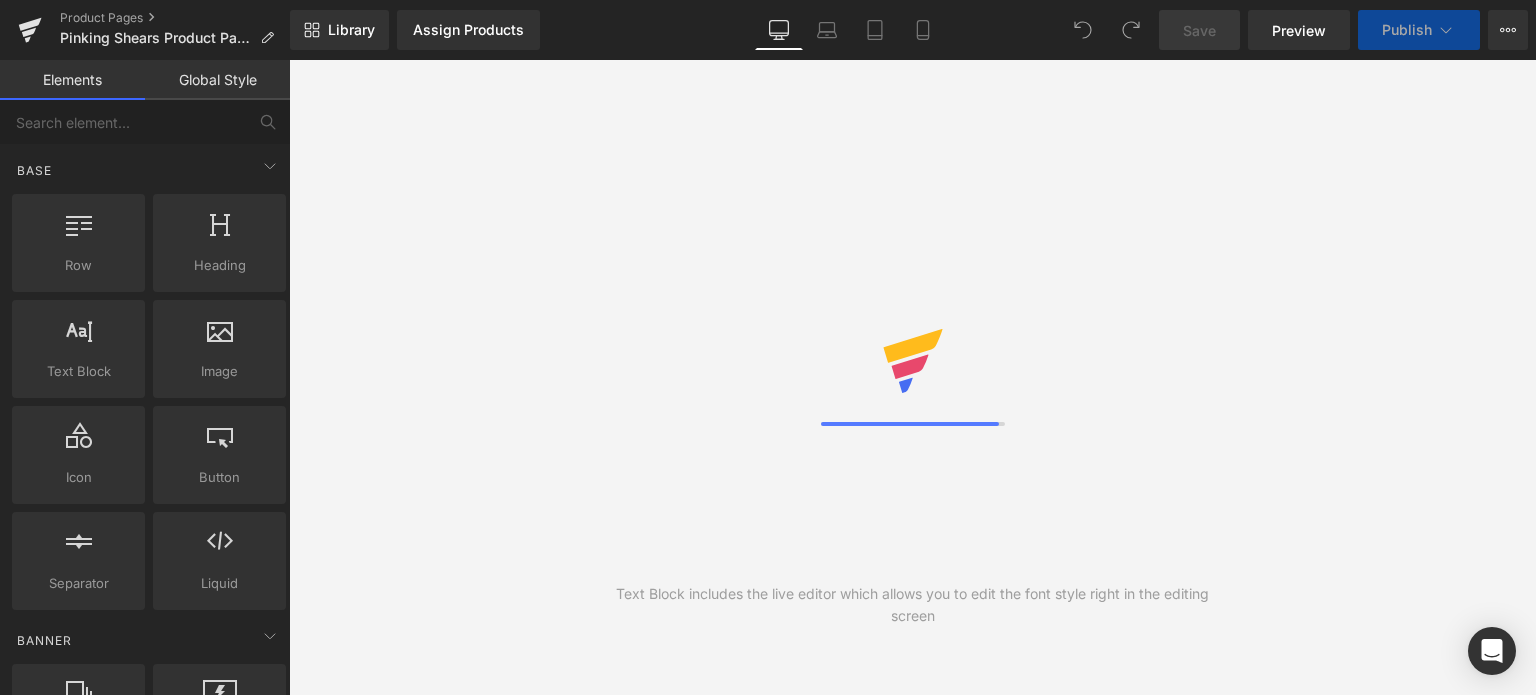 scroll, scrollTop: 0, scrollLeft: 0, axis: both 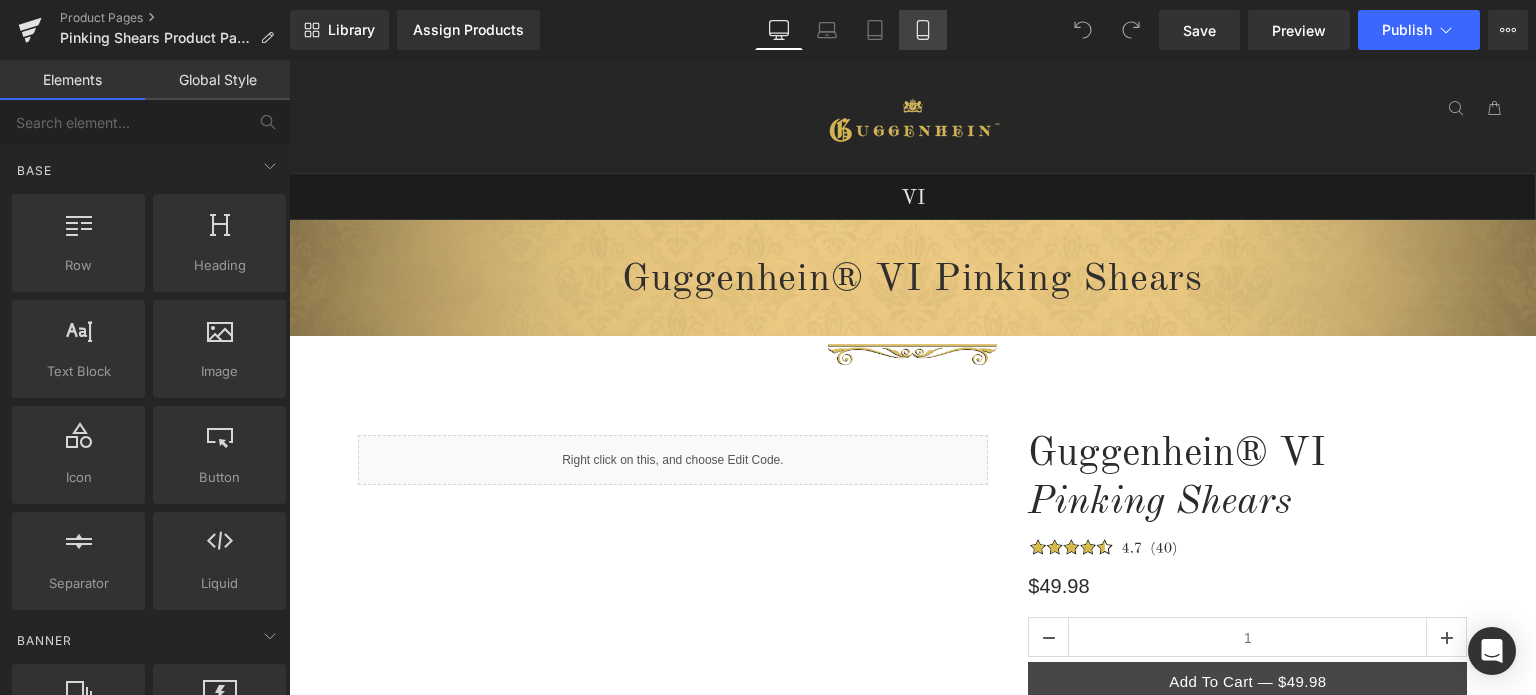 click 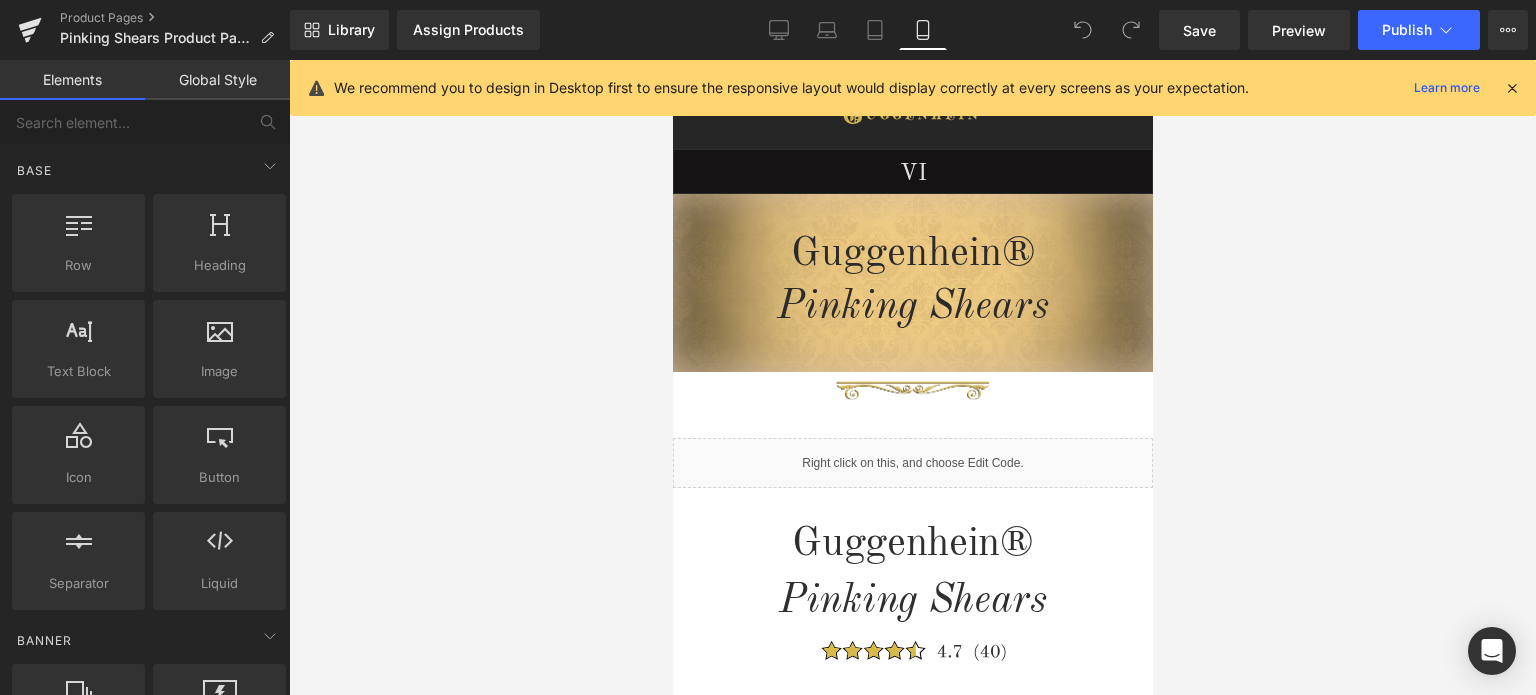 click at bounding box center (1512, 88) 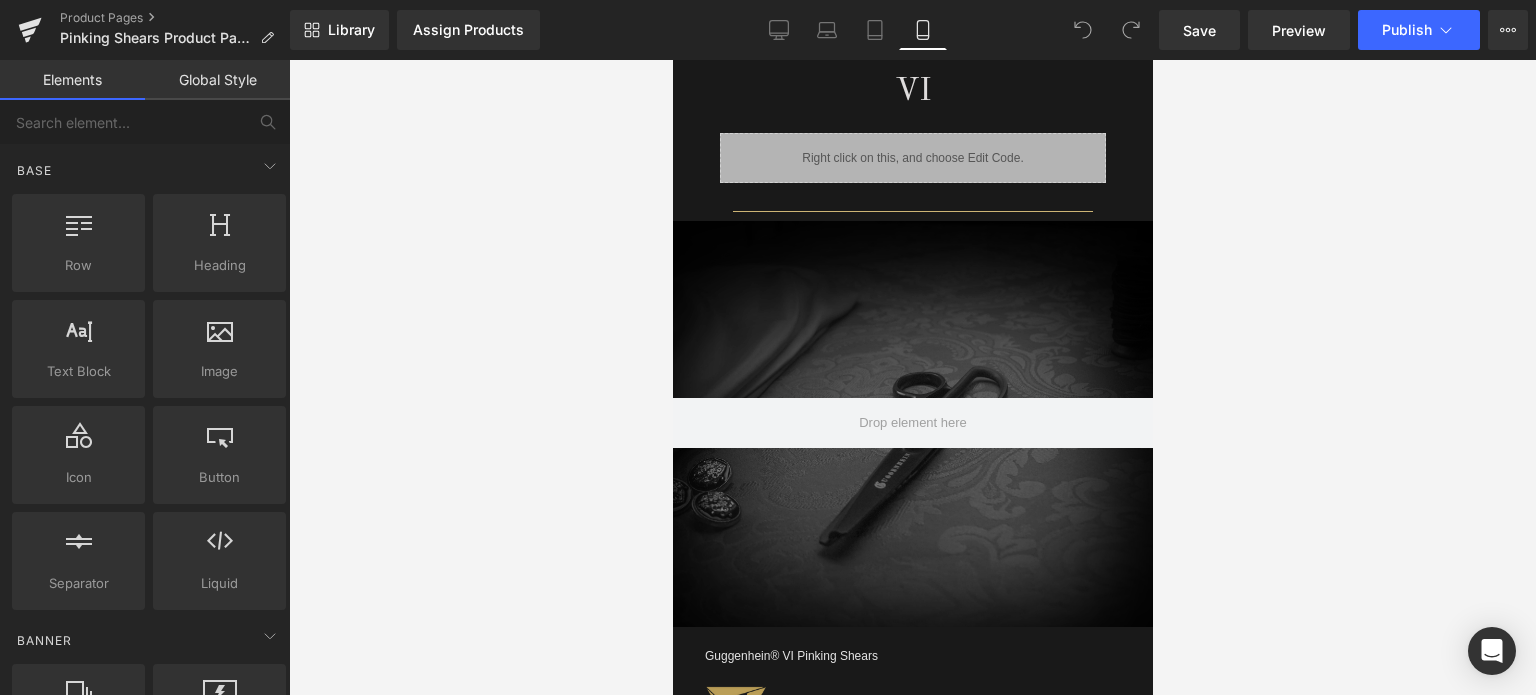 scroll, scrollTop: 1388, scrollLeft: 0, axis: vertical 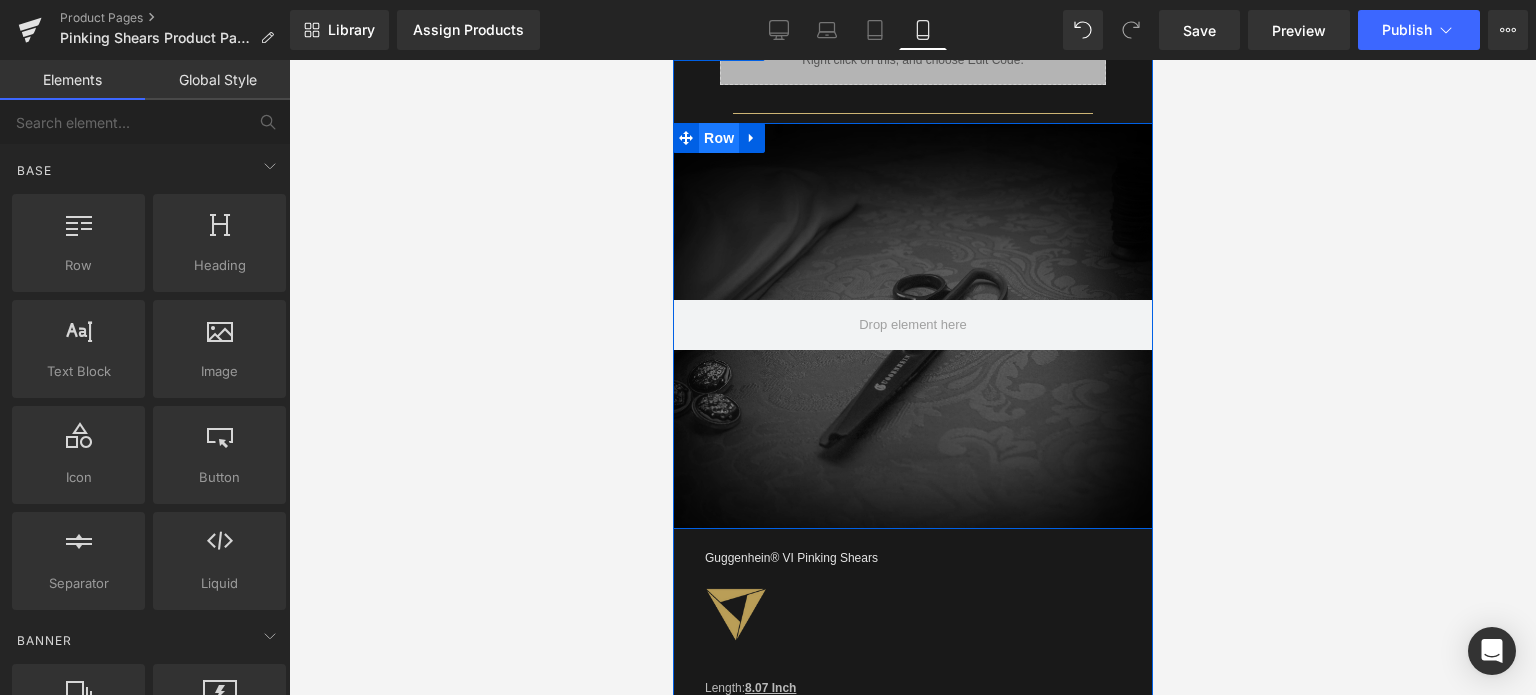 click on "Row" at bounding box center (718, 138) 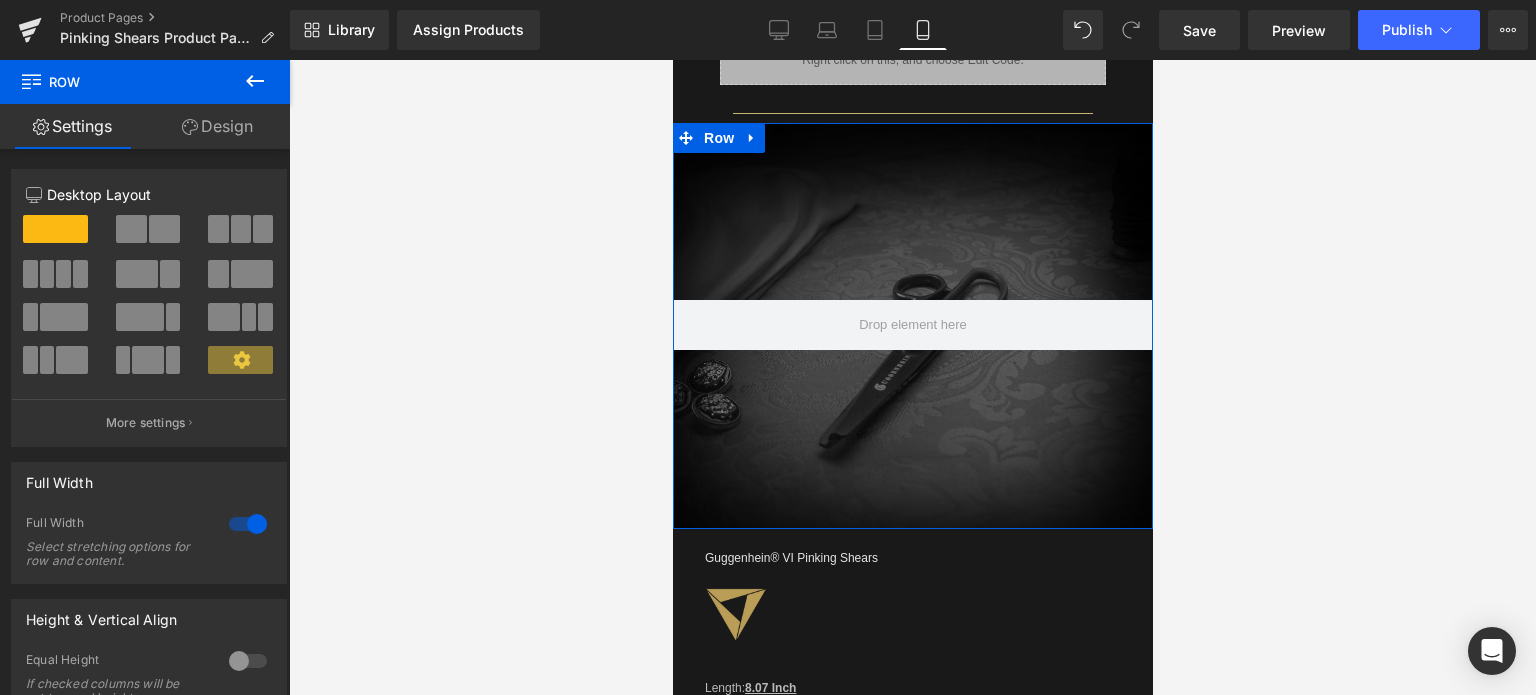 click on "Design" at bounding box center [217, 126] 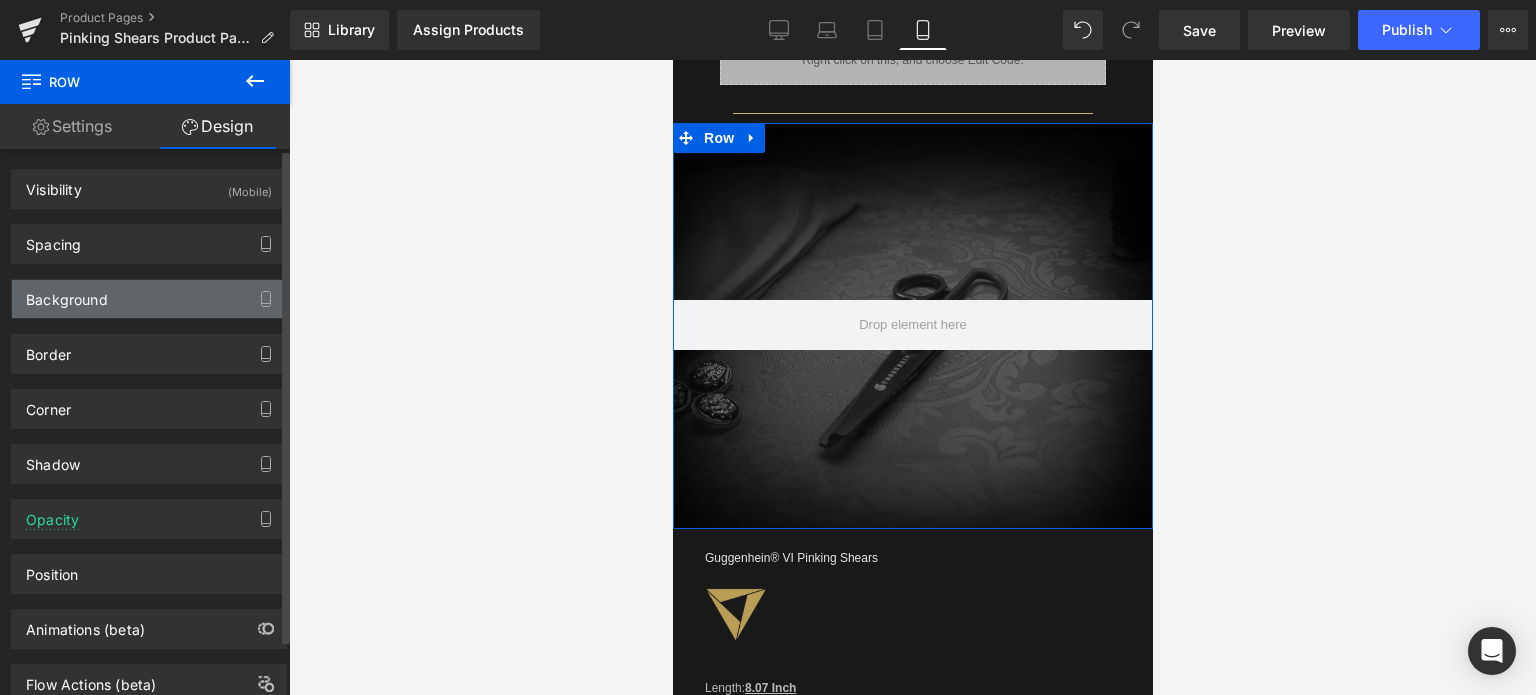 drag, startPoint x: 140, startPoint y: 301, endPoint x: 149, endPoint y: 291, distance: 13.453624 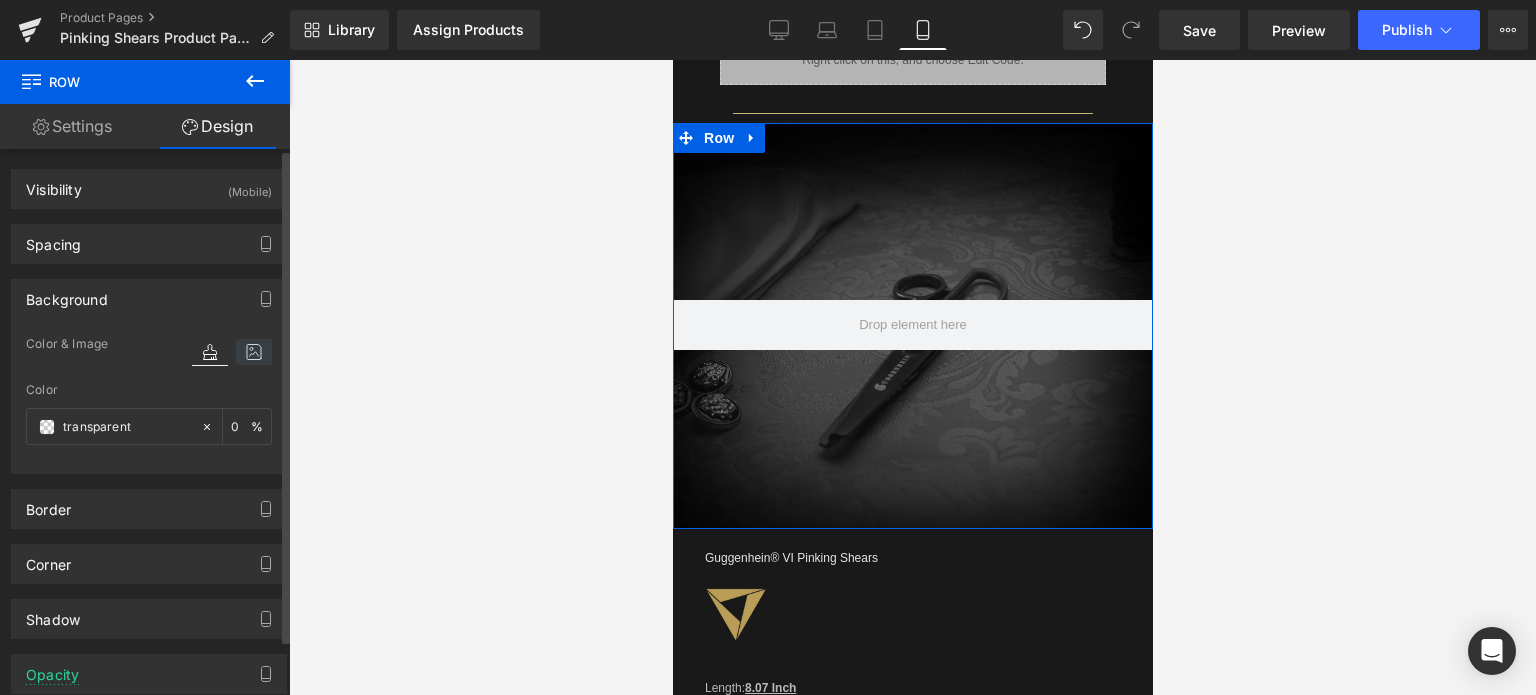 click at bounding box center [254, 352] 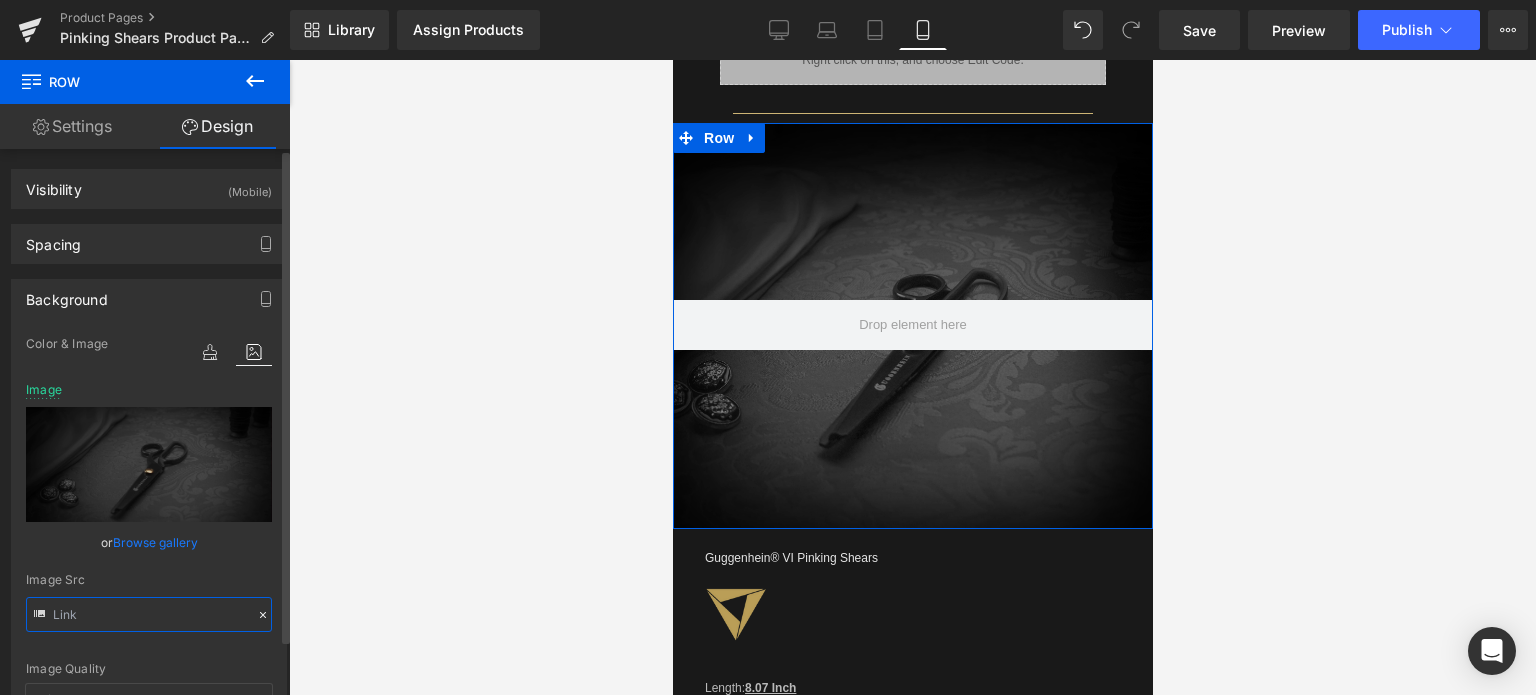 click at bounding box center (149, 614) 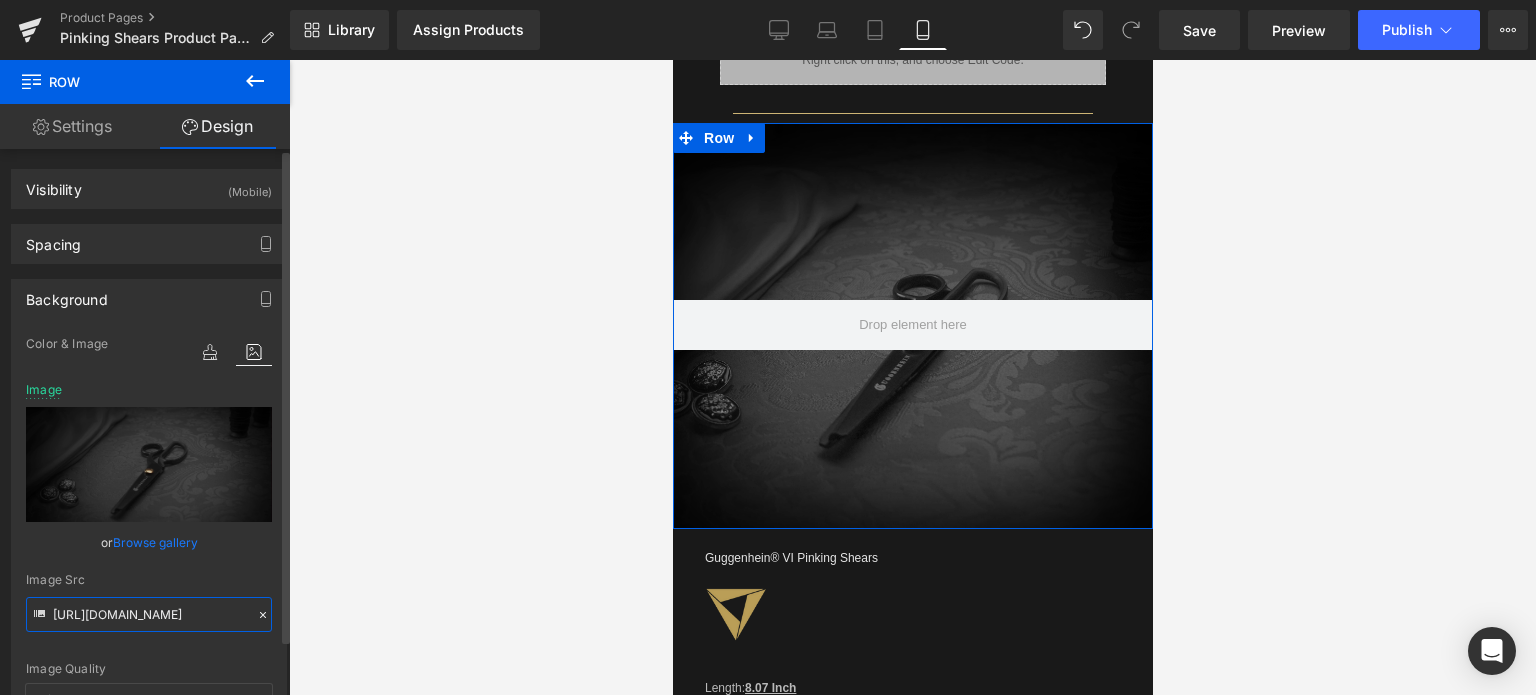 paste on "4_5a303659-7c08-4172-9e85-f27952cdfa19.jpg?v=1753051435" 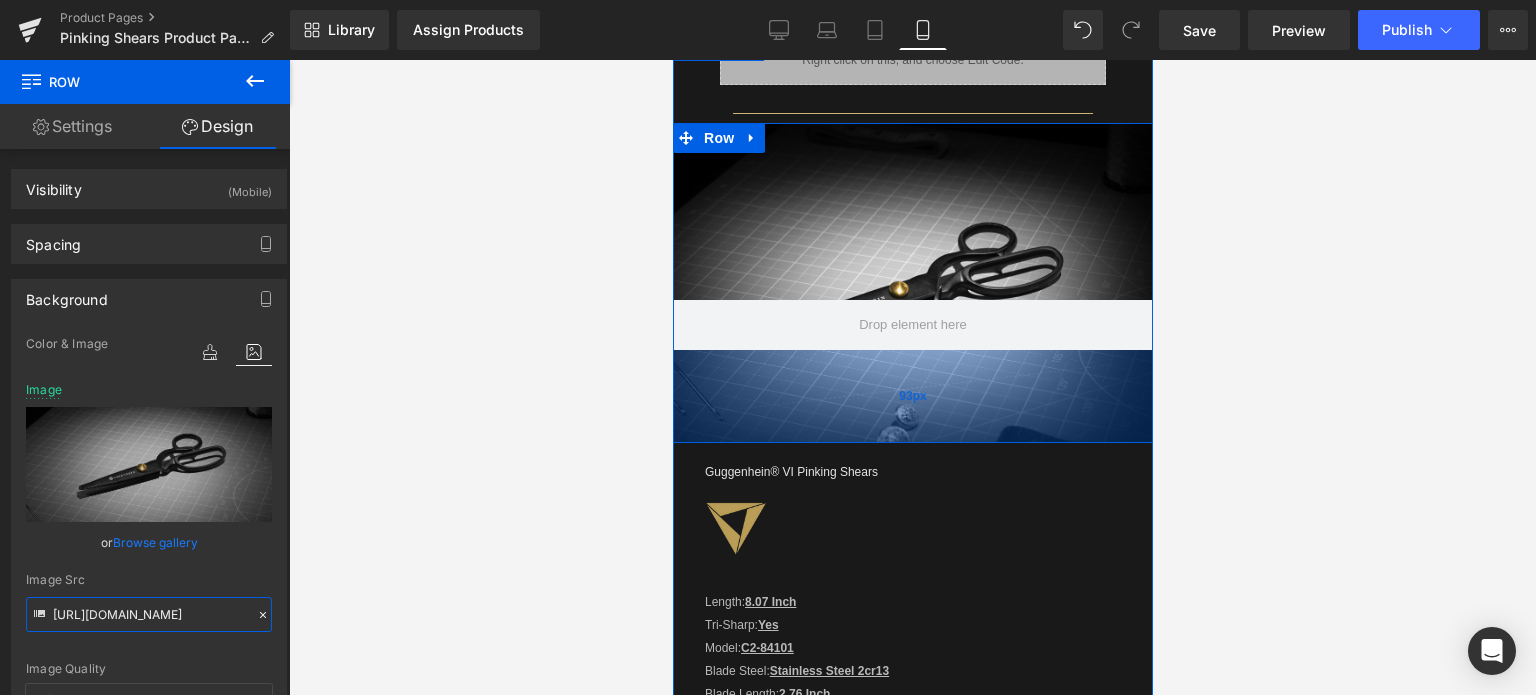 drag, startPoint x: 1005, startPoint y: 515, endPoint x: 999, endPoint y: 423, distance: 92.19544 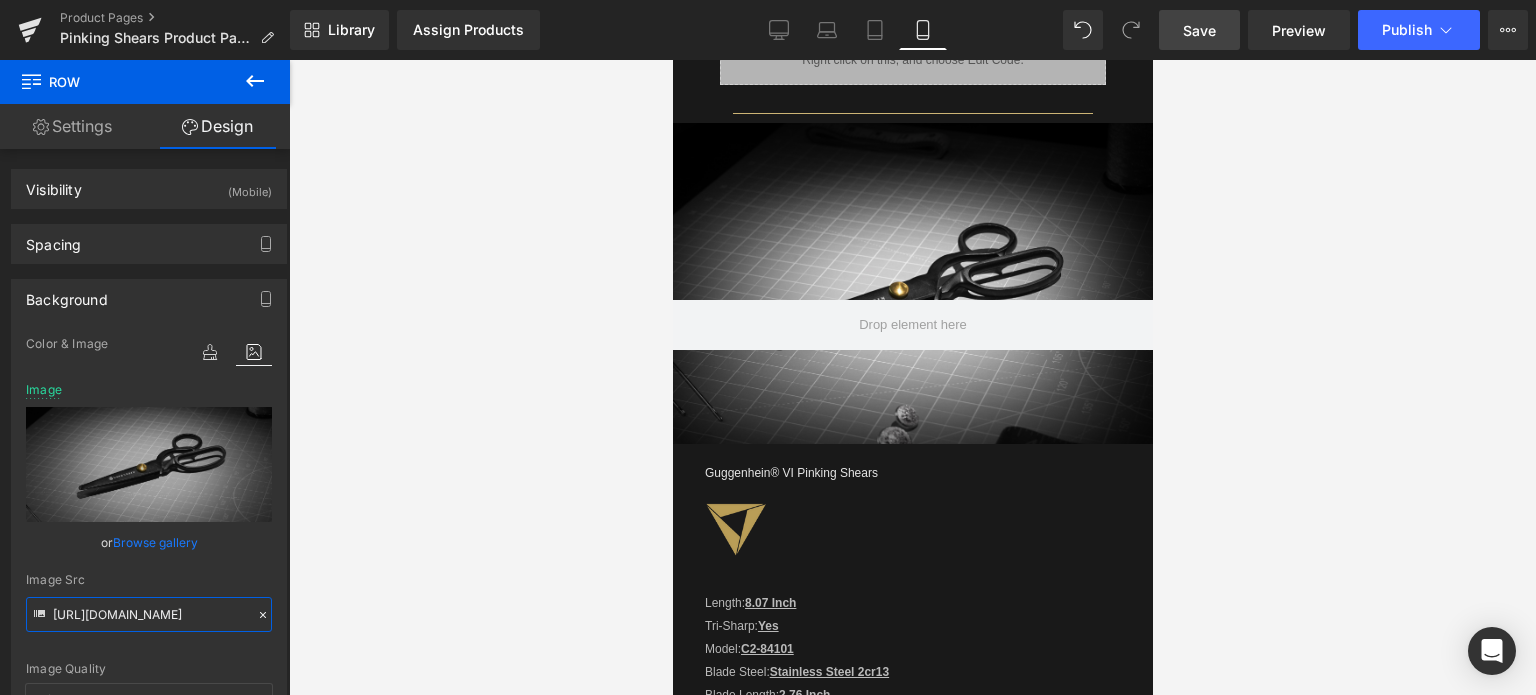 type on "[URL][DOMAIN_NAME]" 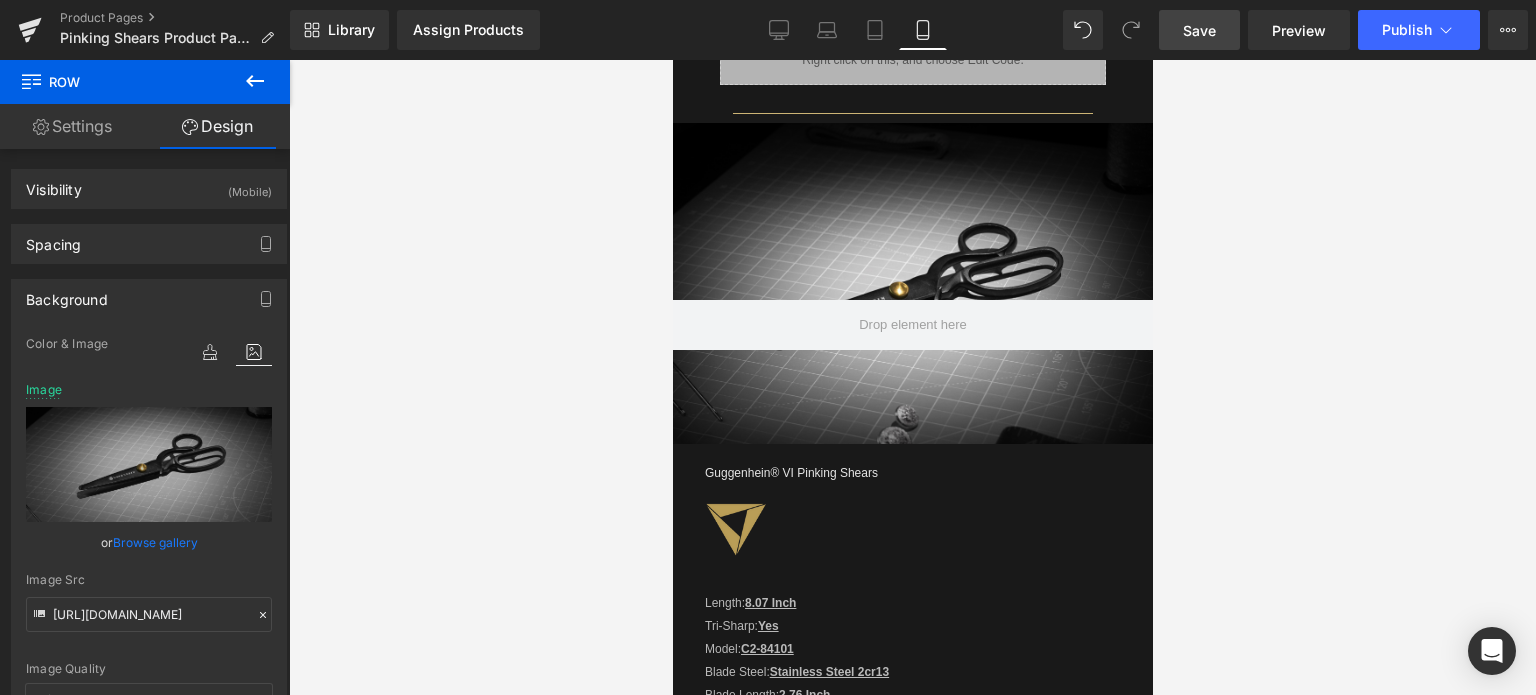 click on "Save" at bounding box center [1199, 30] 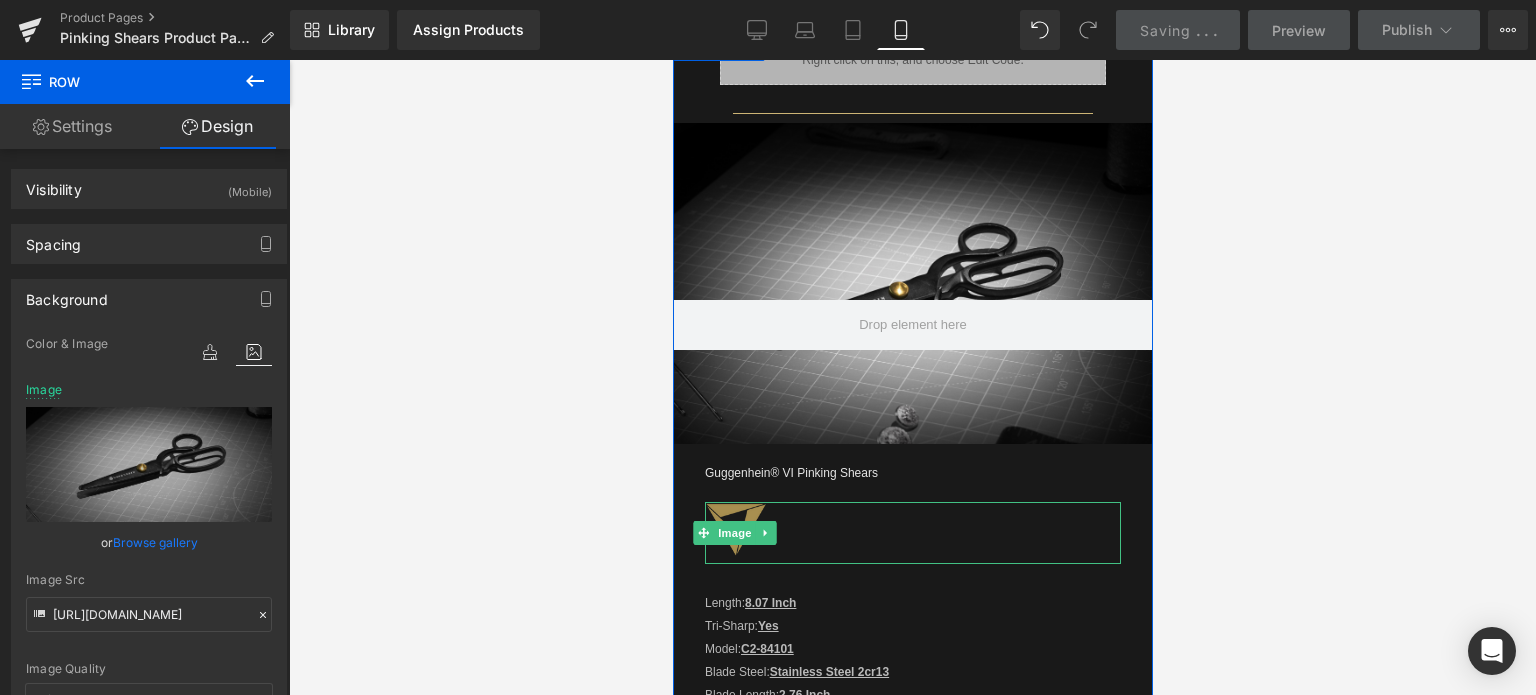 click on "Image" at bounding box center (734, 533) 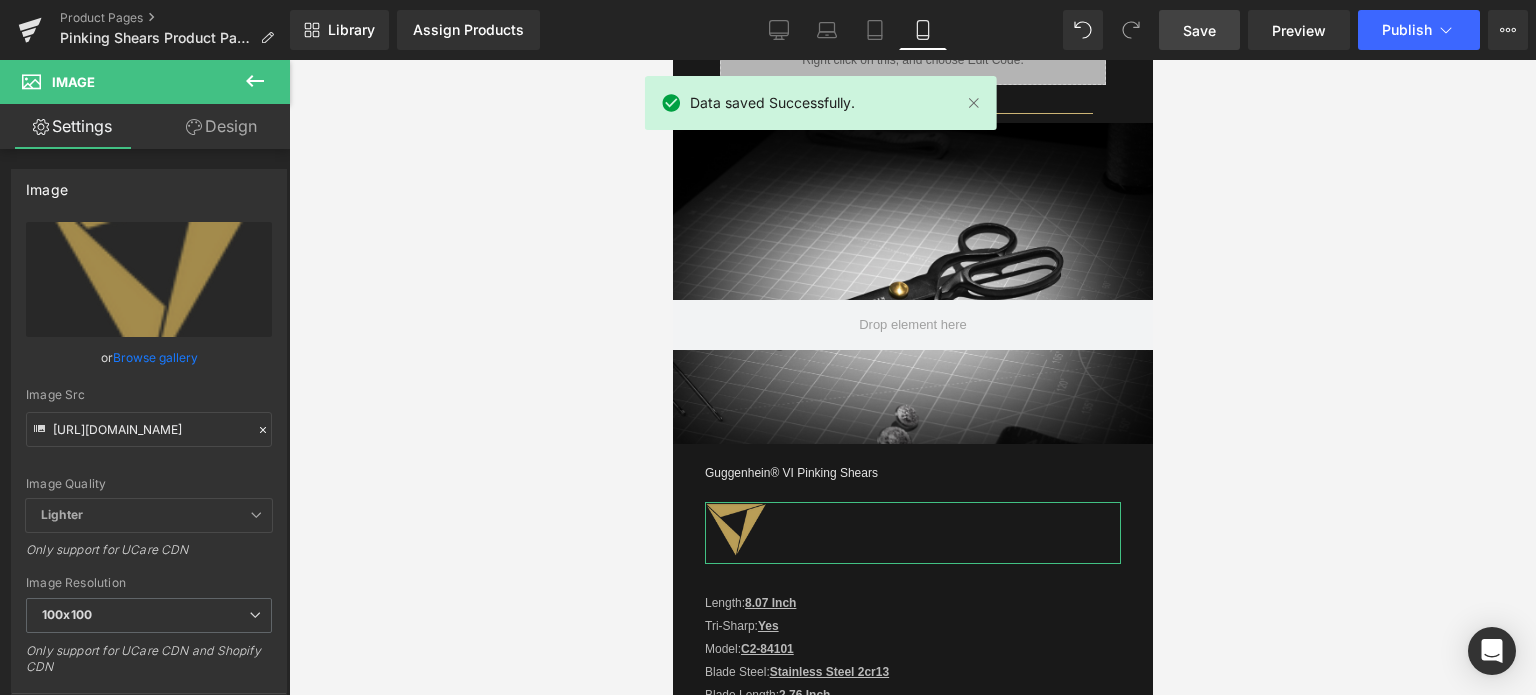 click on "Design" at bounding box center (221, 126) 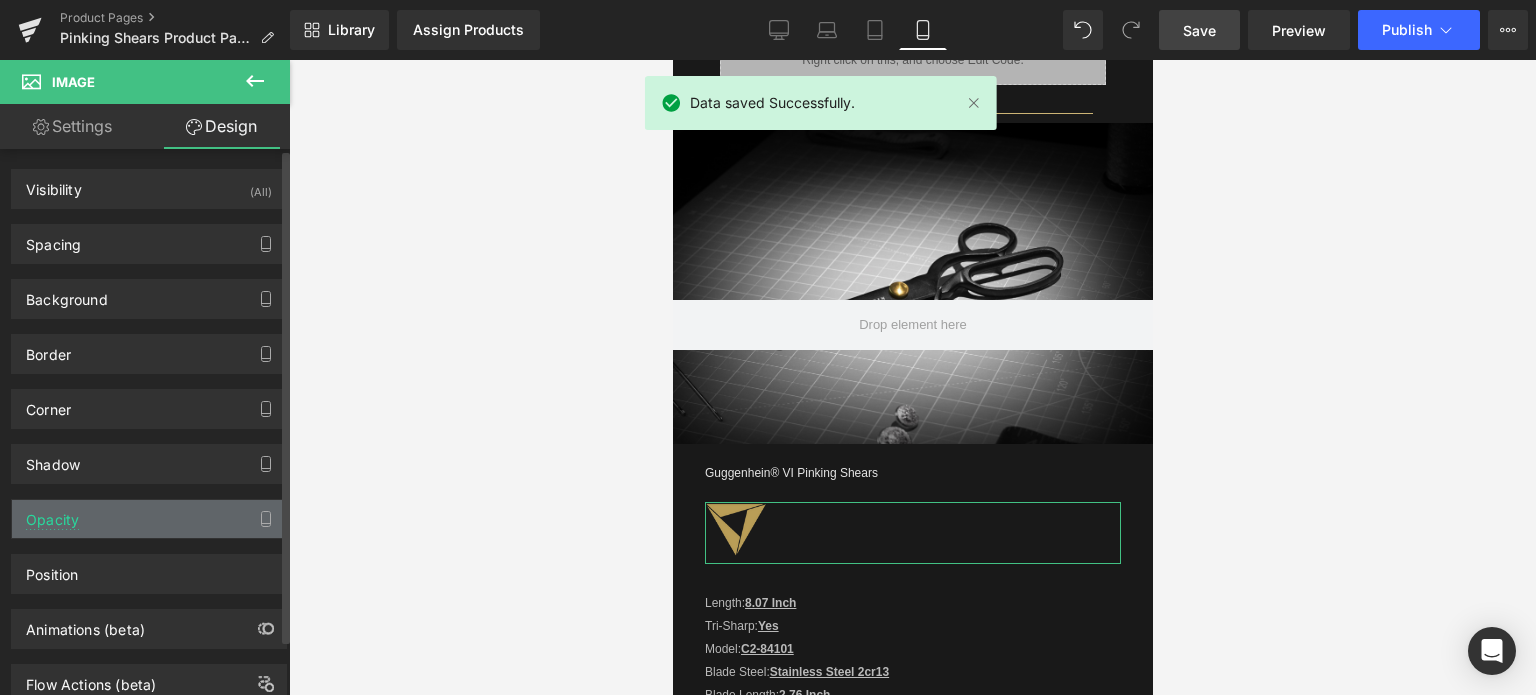 click on "Opacity" at bounding box center [149, 519] 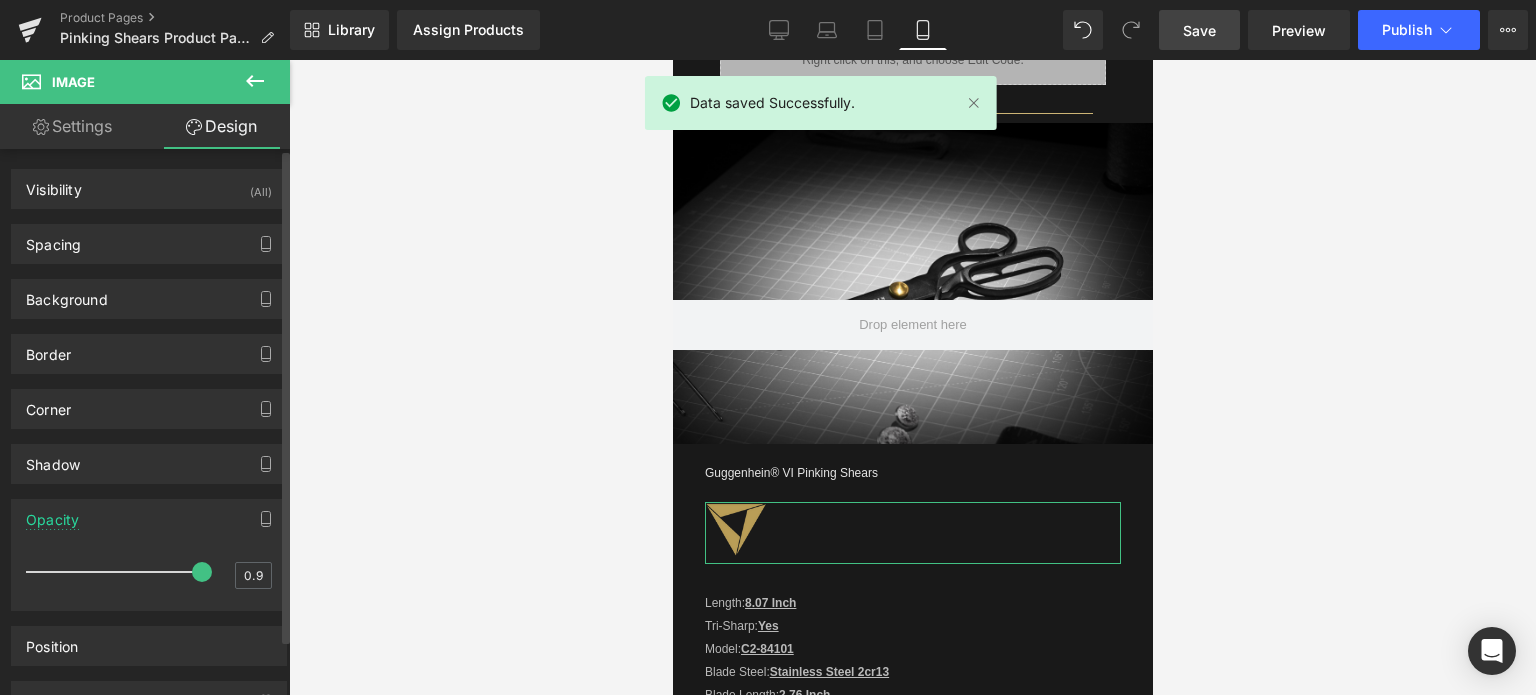 drag, startPoint x: 176, startPoint y: 569, endPoint x: 204, endPoint y: 558, distance: 30.083218 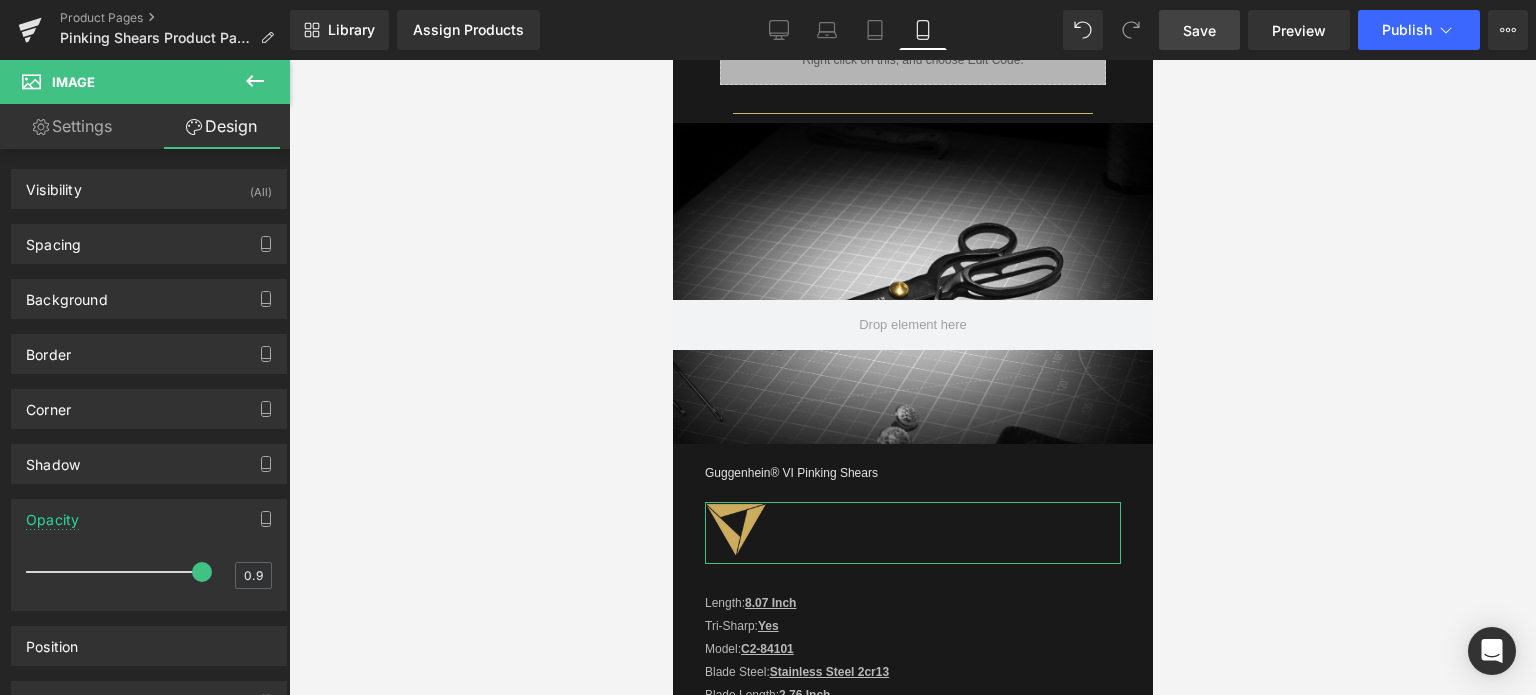 click on "Settings" at bounding box center (72, 126) 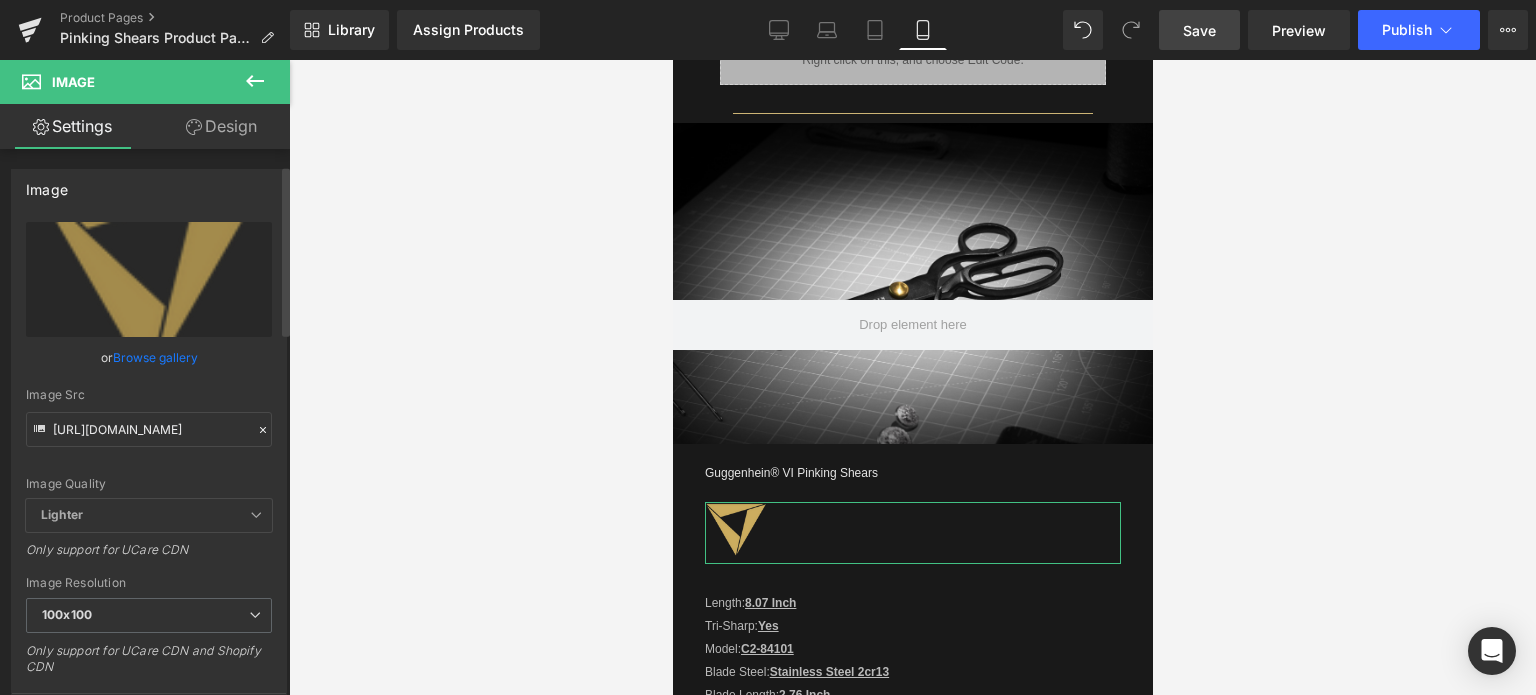 scroll, scrollTop: 400, scrollLeft: 0, axis: vertical 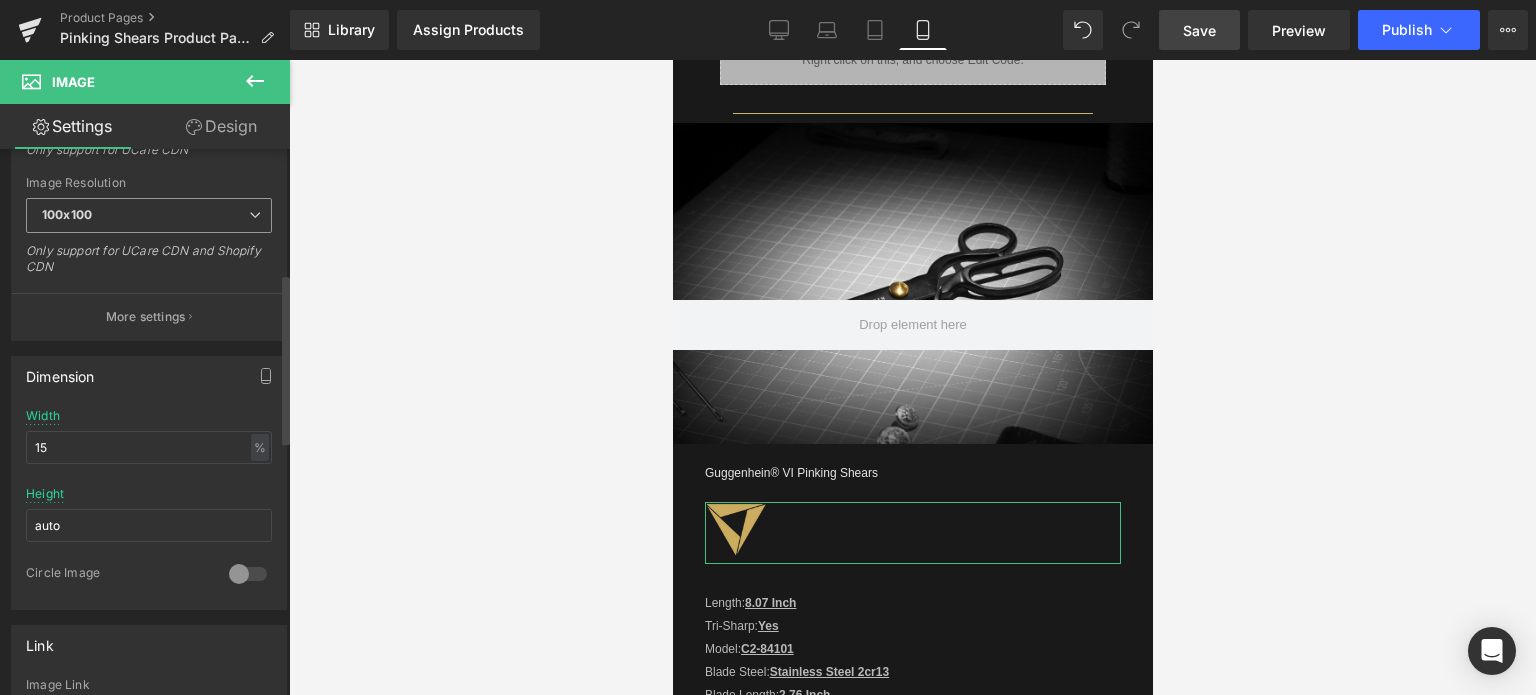 click on "100x100" at bounding box center (149, 215) 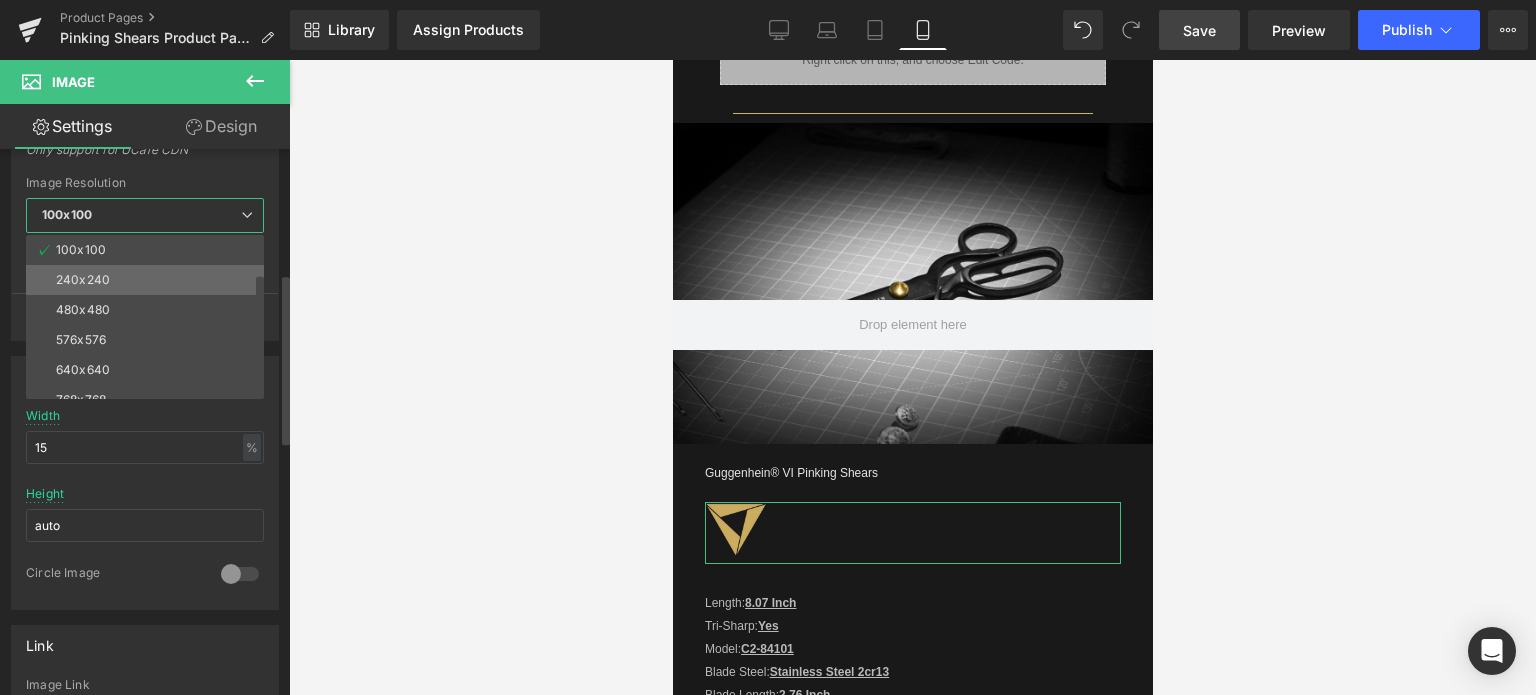 scroll, scrollTop: 286, scrollLeft: 0, axis: vertical 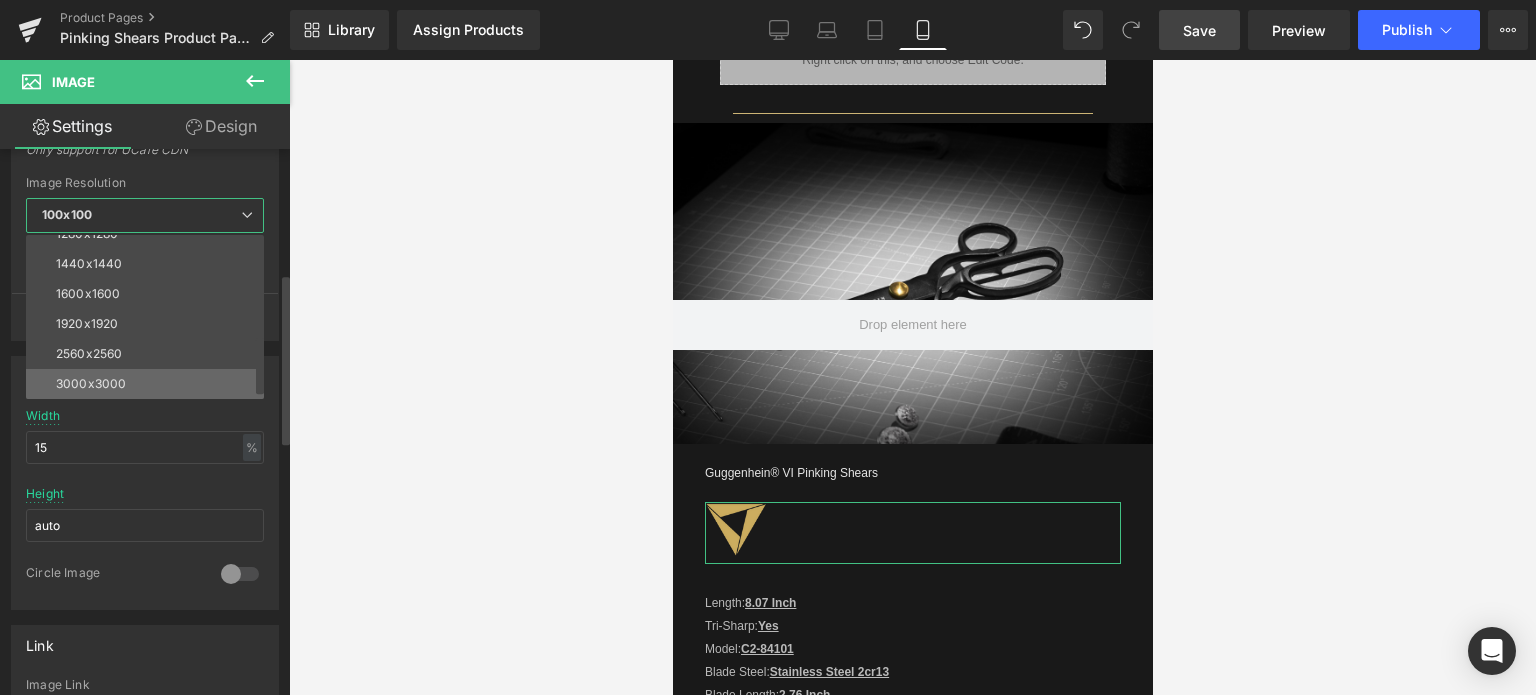 click on "3000x3000" at bounding box center (91, 384) 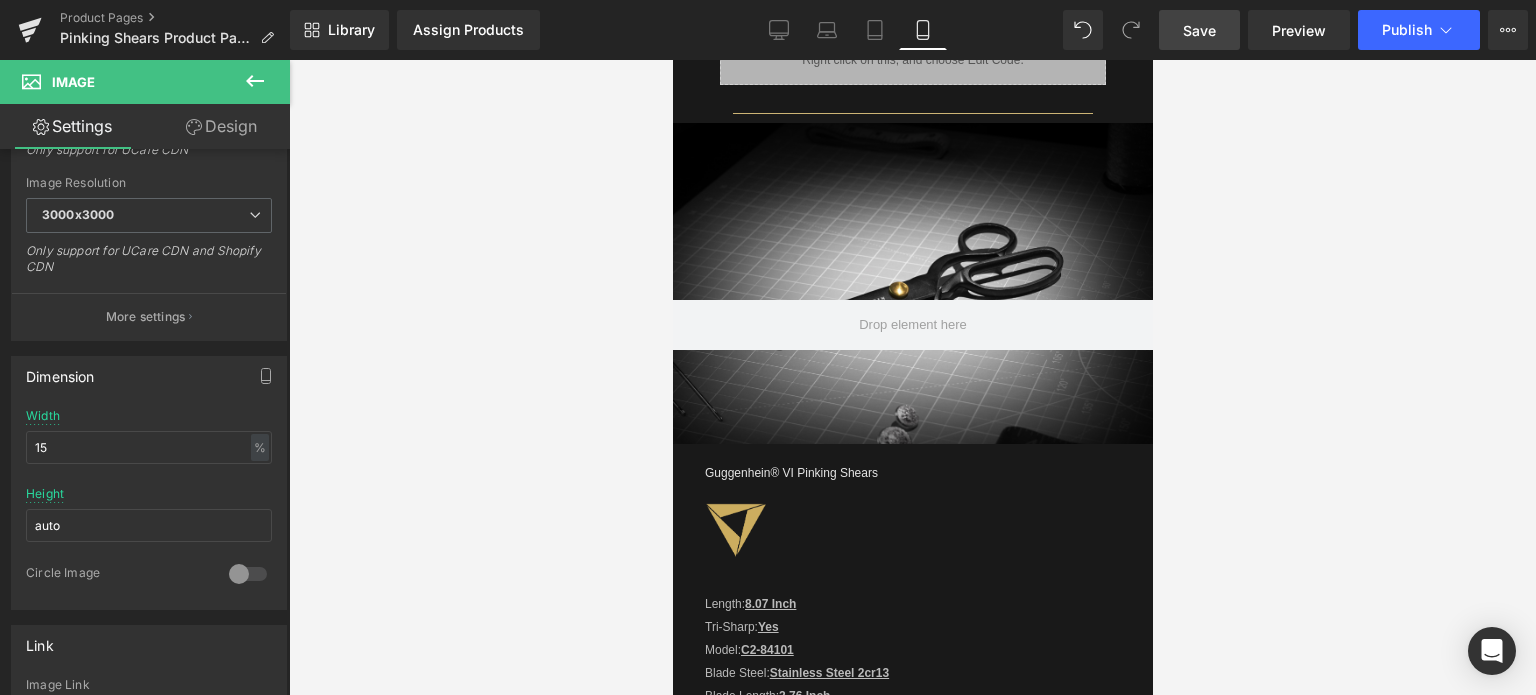 click on "Save" at bounding box center (1199, 30) 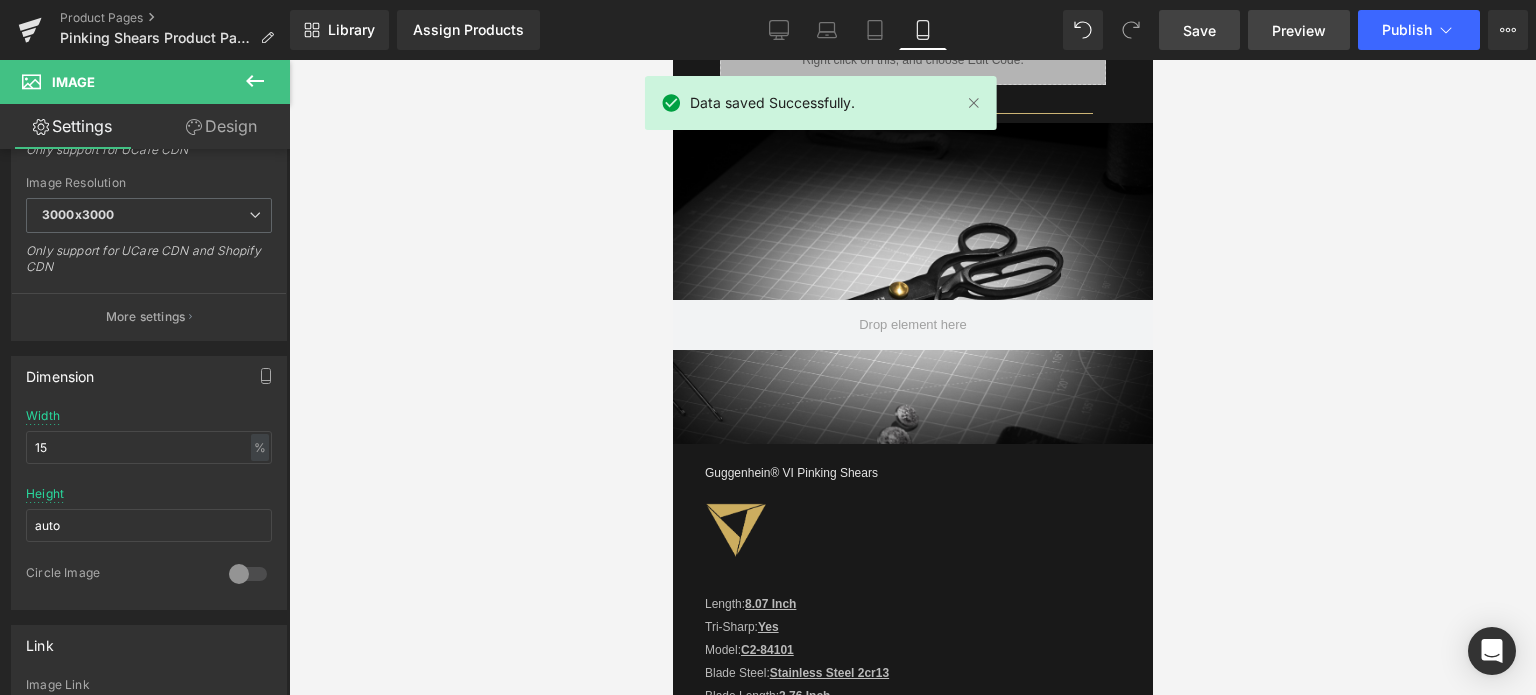 click on "Preview" at bounding box center (1299, 30) 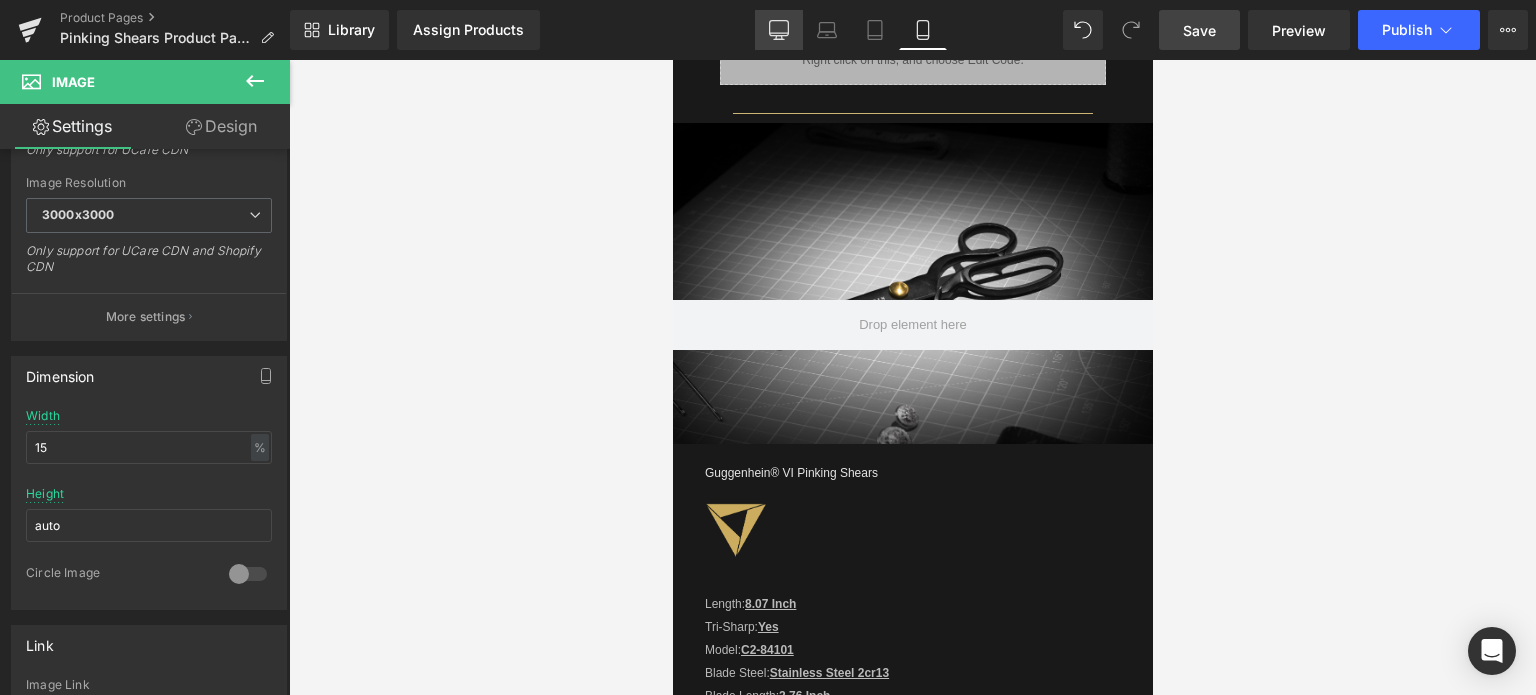 click 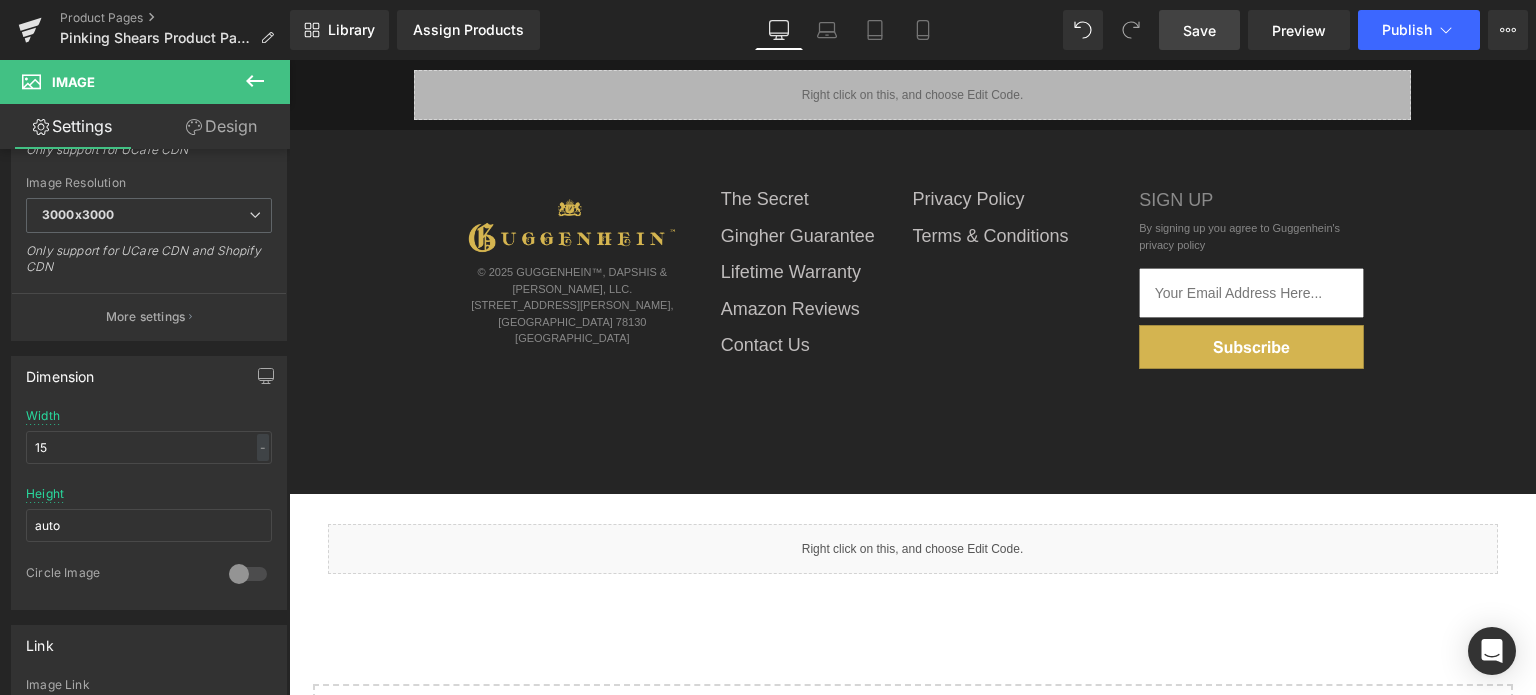scroll, scrollTop: 0, scrollLeft: 0, axis: both 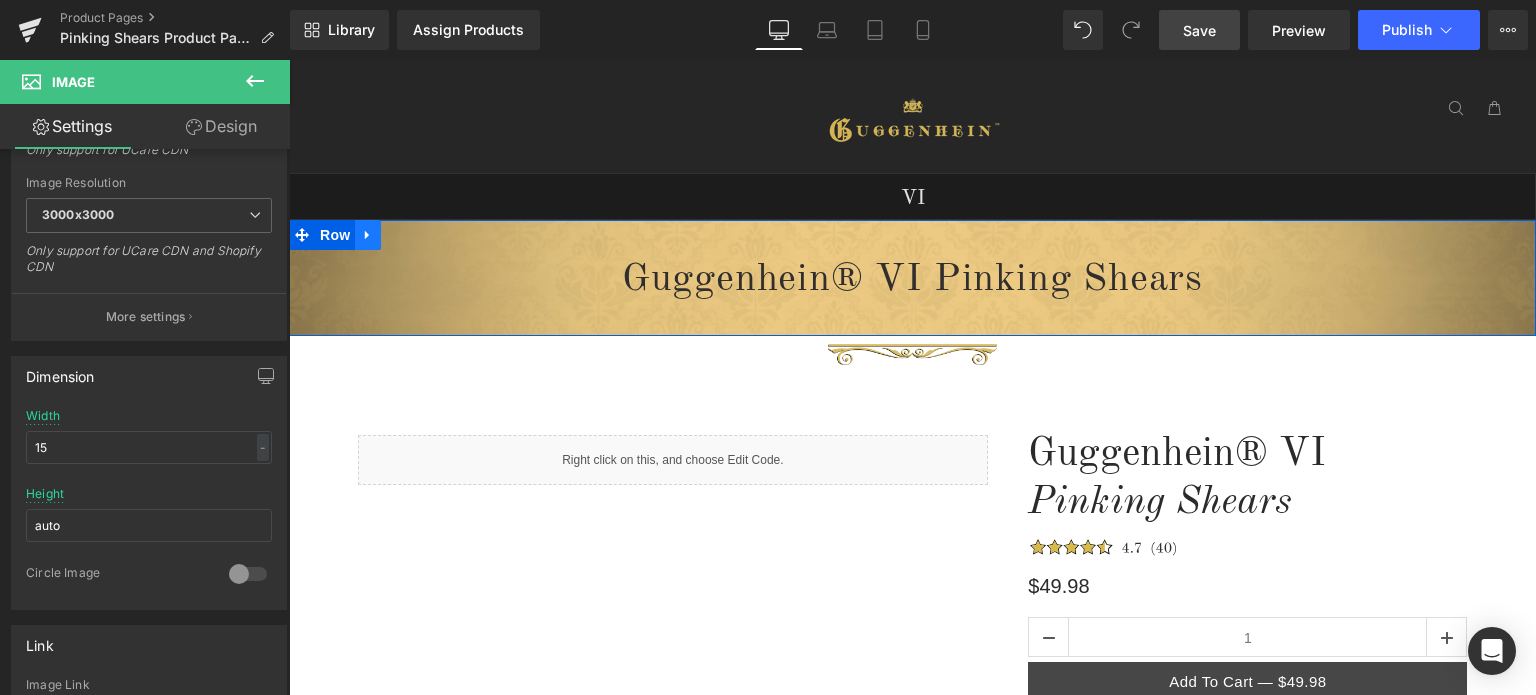 click 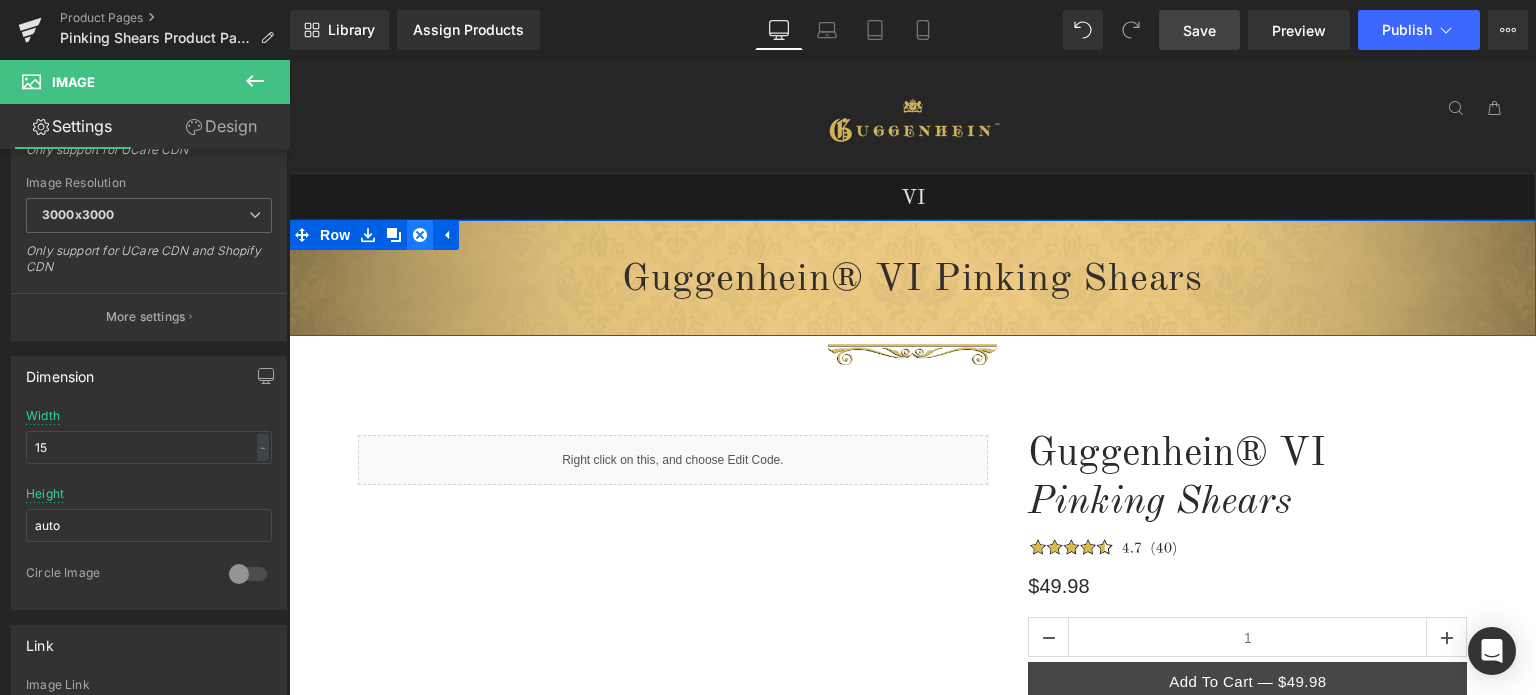 click 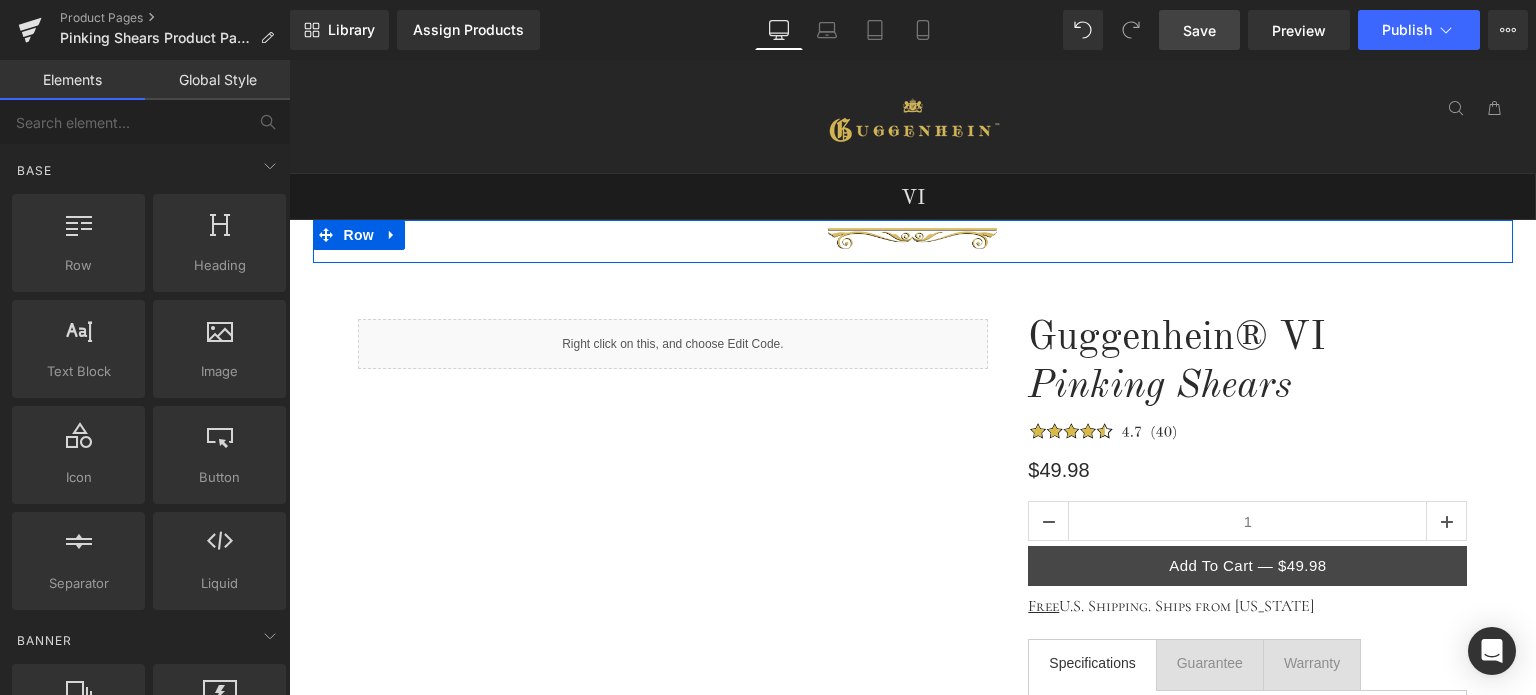 click 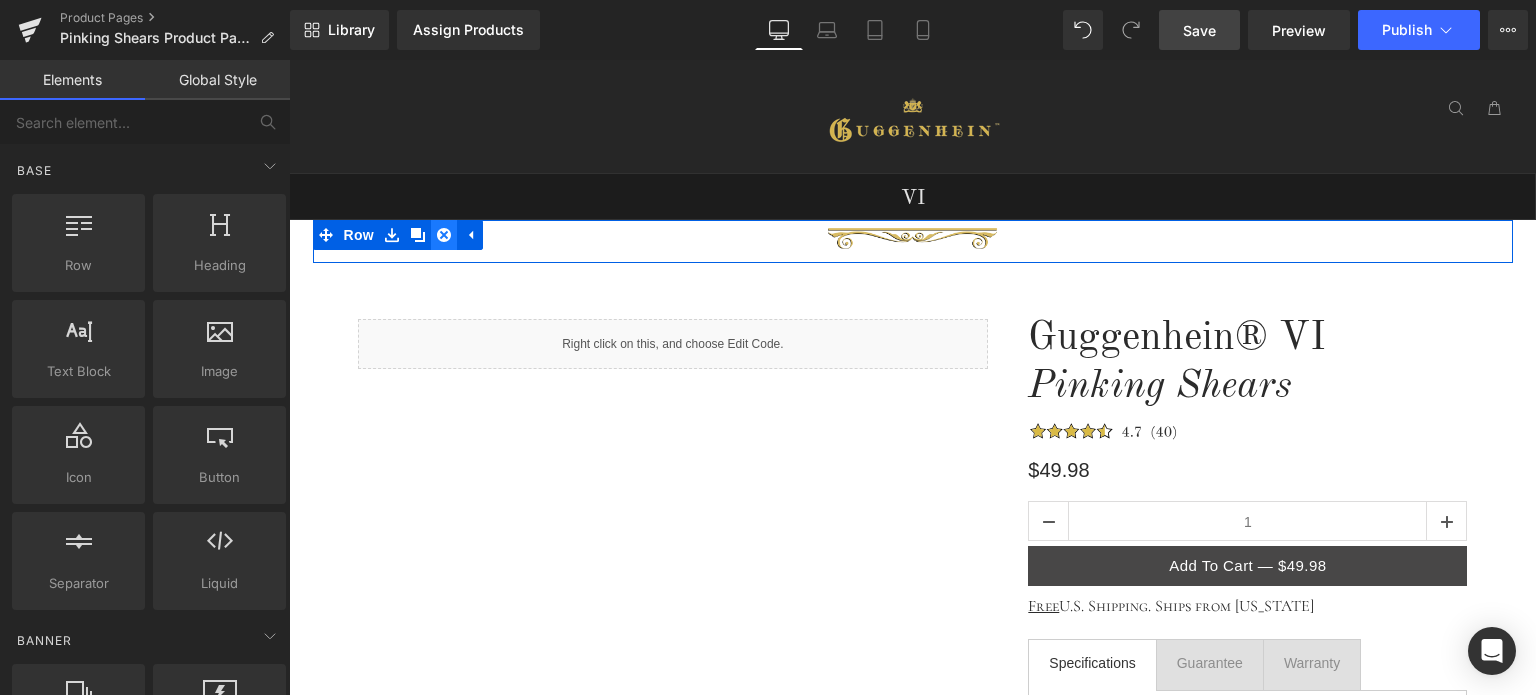 click 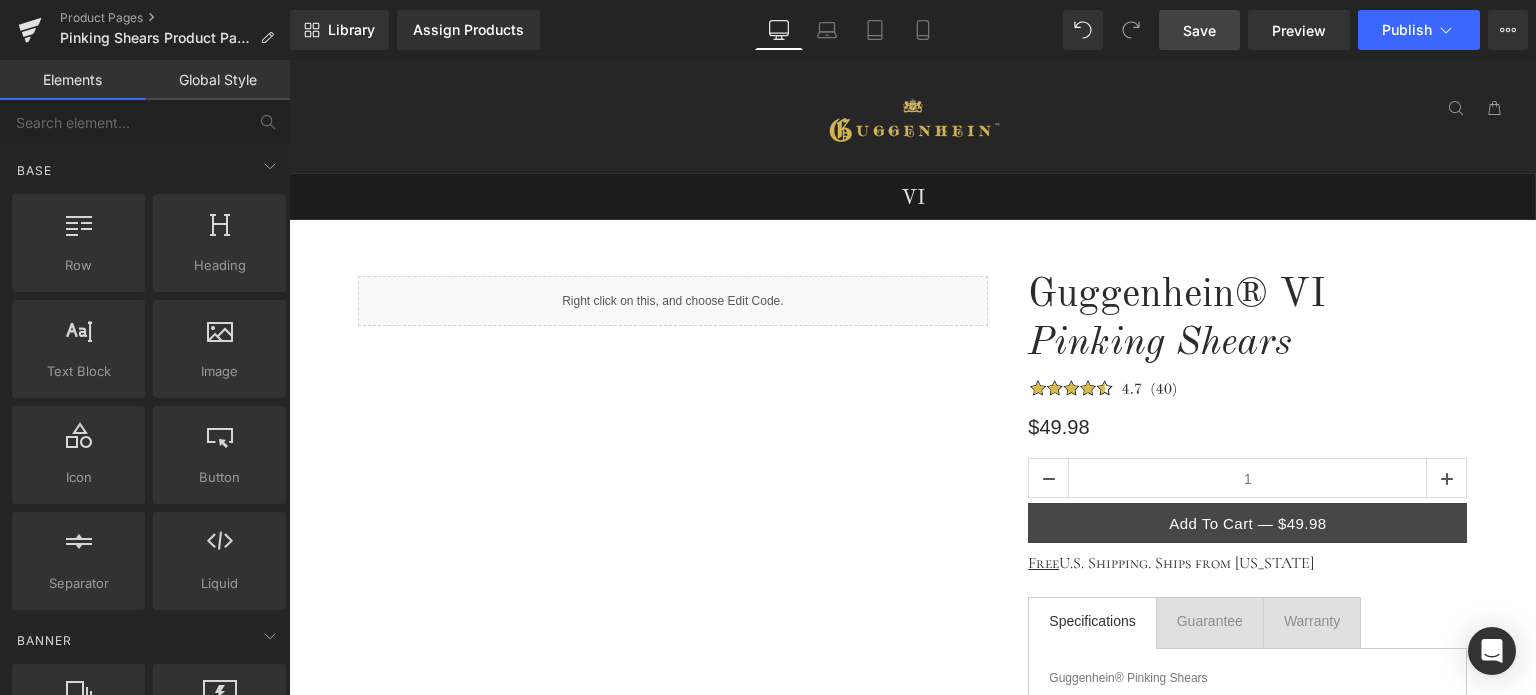 click on "Save" at bounding box center (1199, 30) 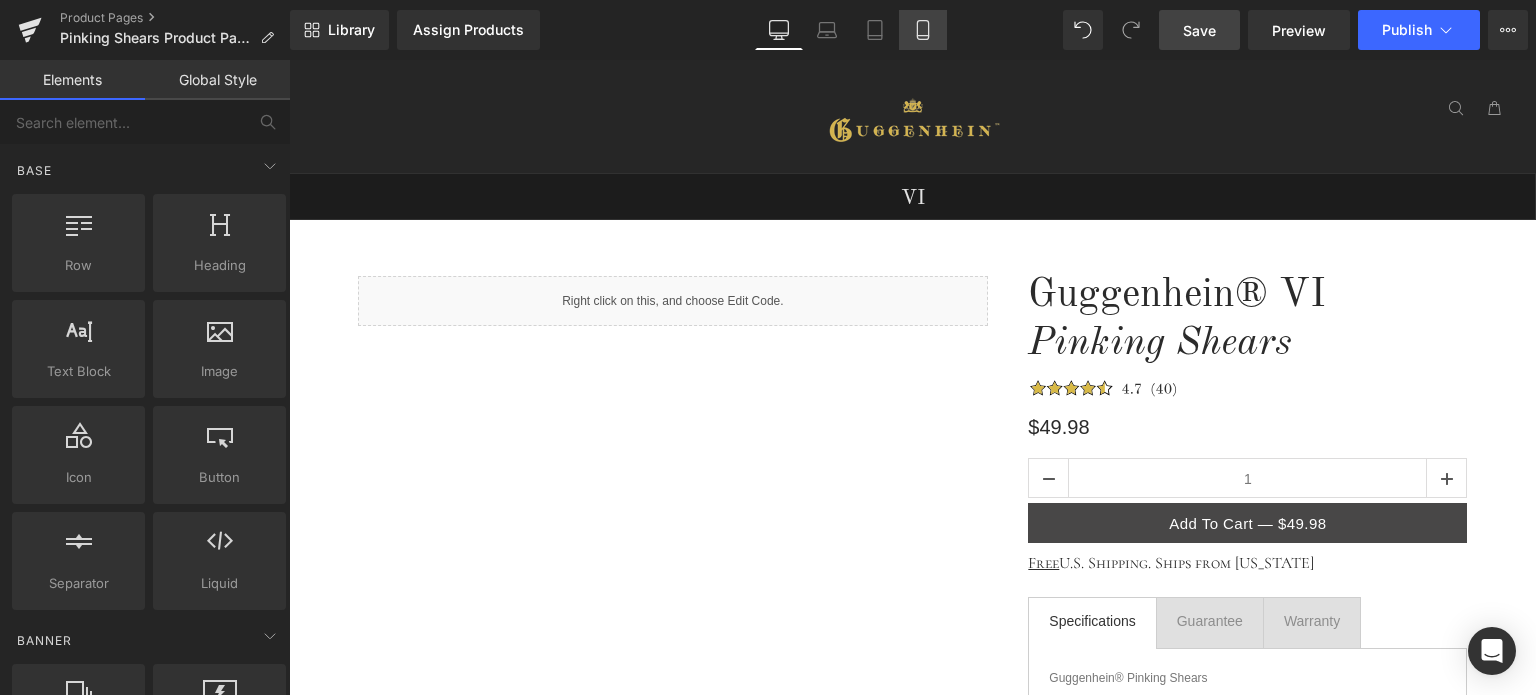 click 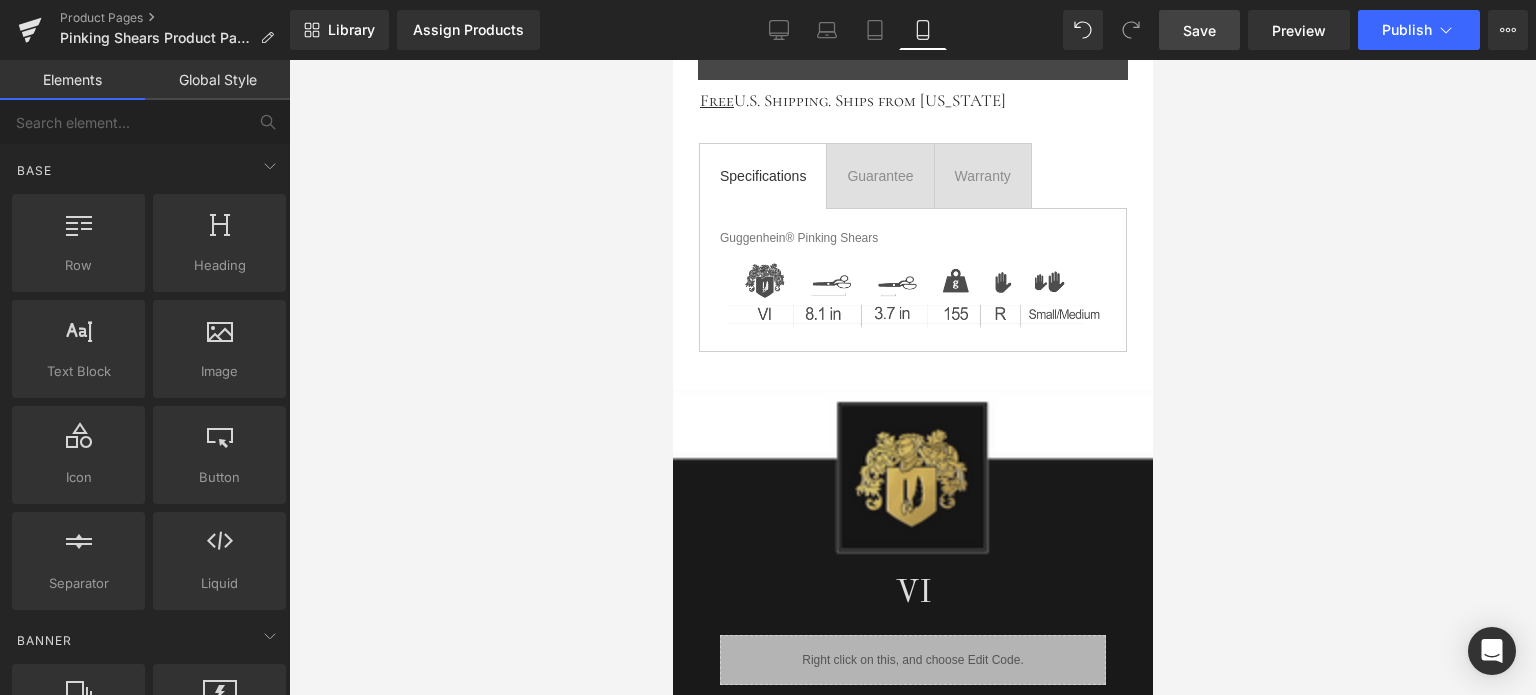 scroll, scrollTop: 1189, scrollLeft: 0, axis: vertical 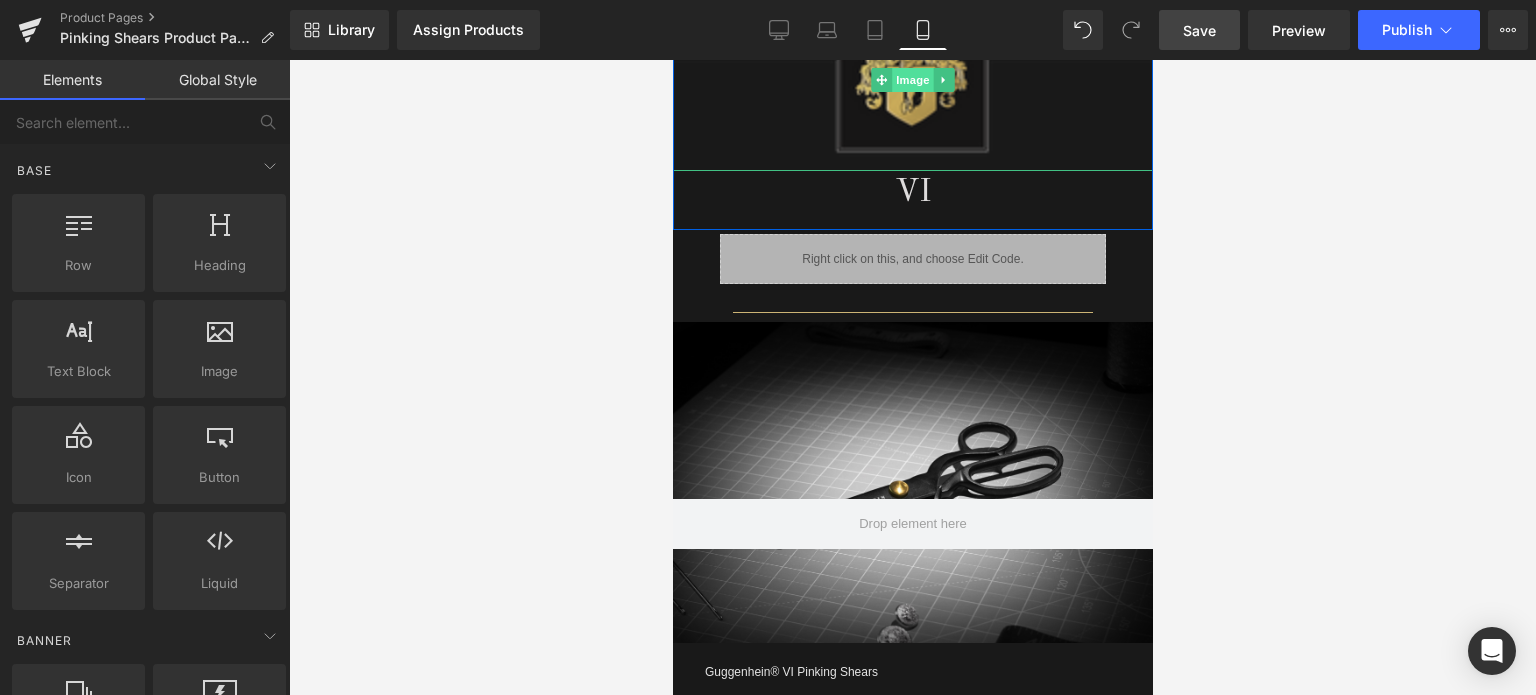 click on "Image" at bounding box center (912, 80) 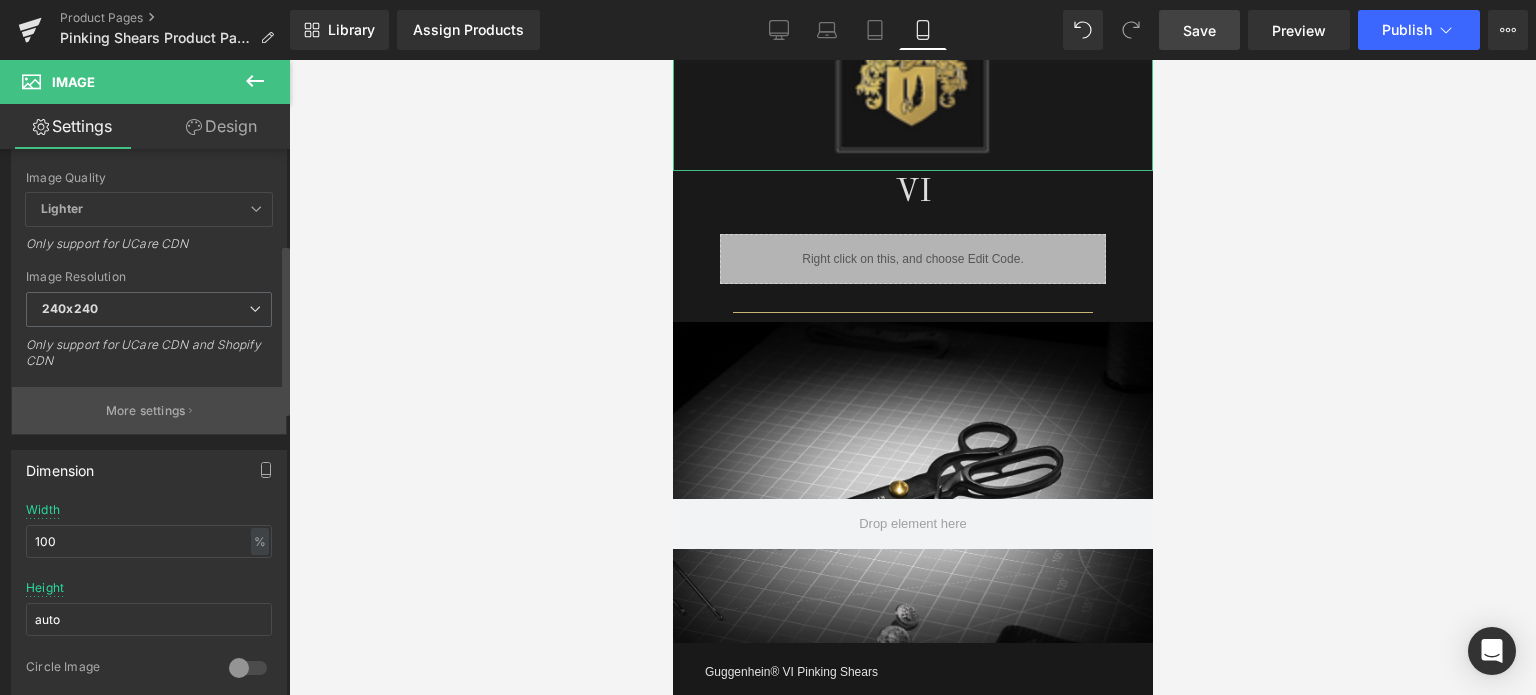 scroll, scrollTop: 300, scrollLeft: 0, axis: vertical 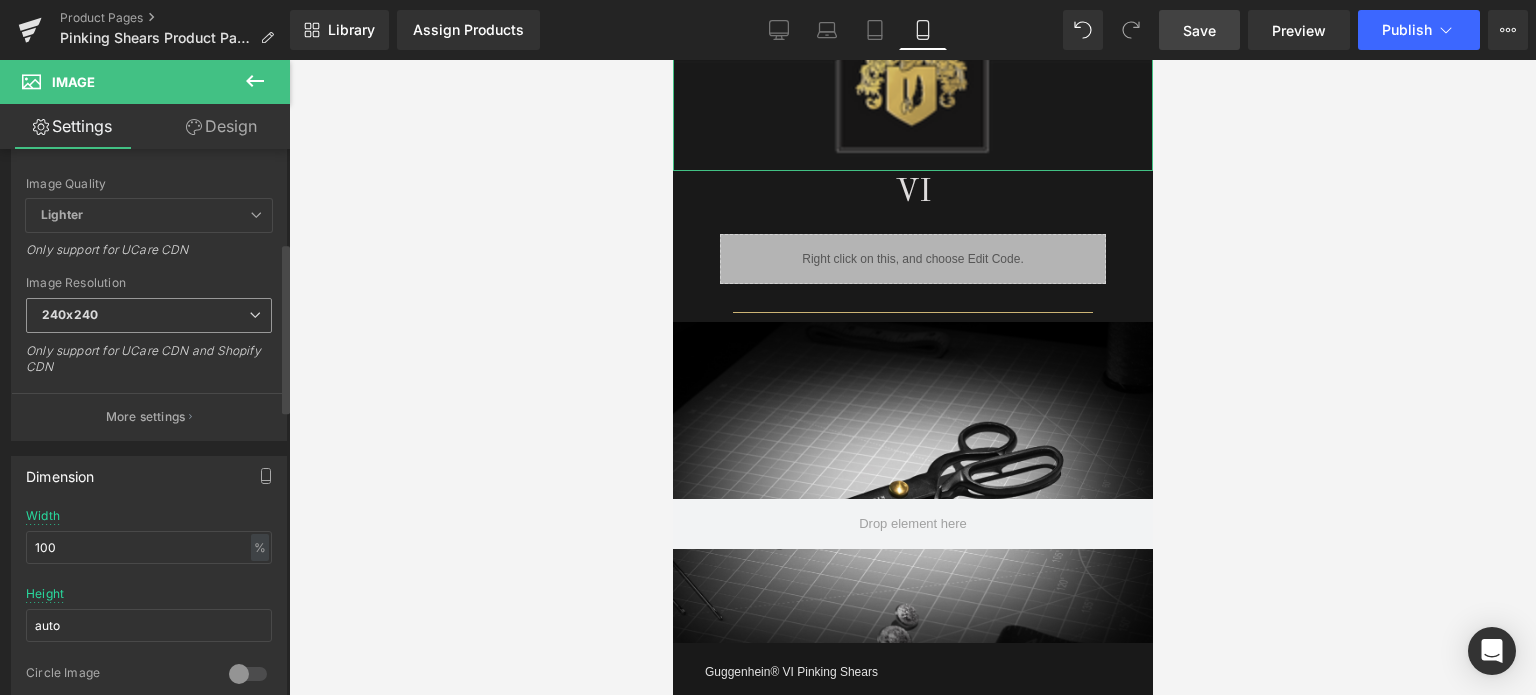 click on "240x240" at bounding box center (149, 315) 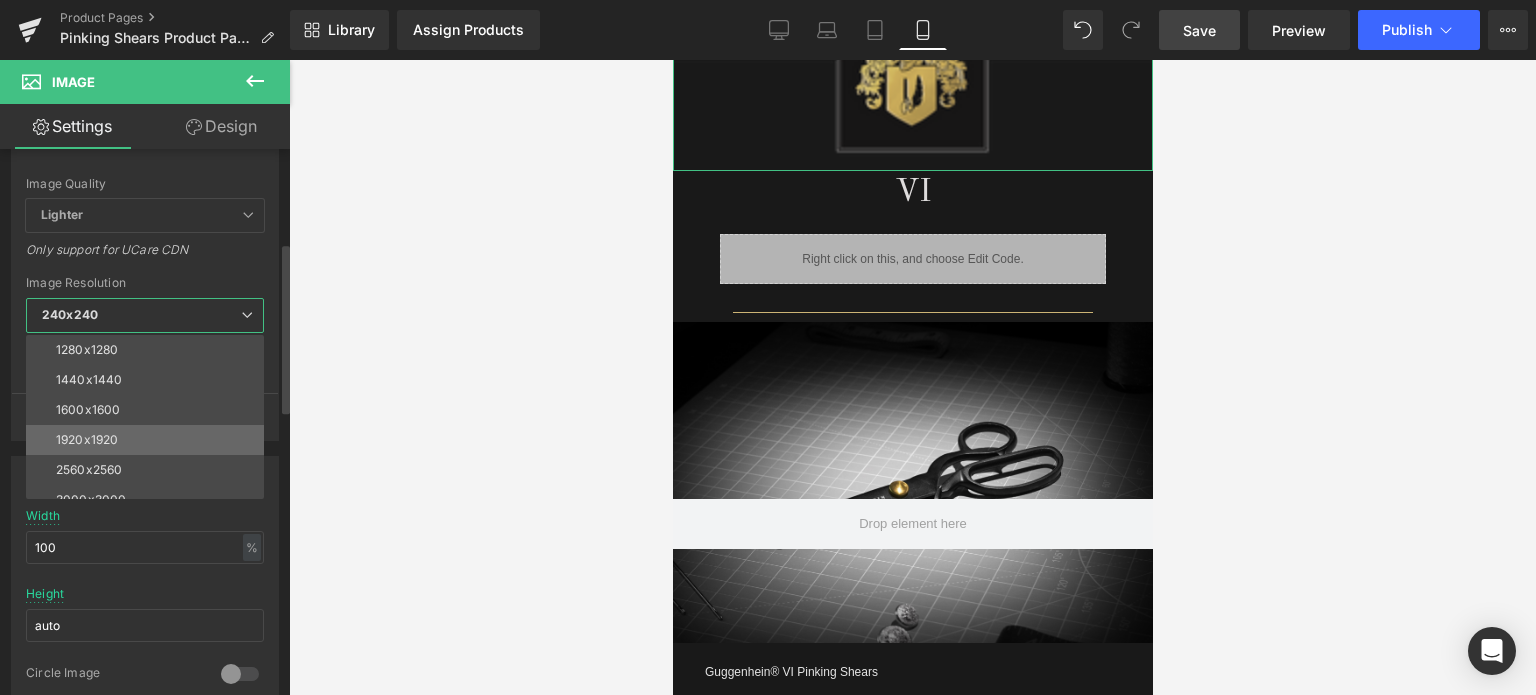 scroll, scrollTop: 286, scrollLeft: 0, axis: vertical 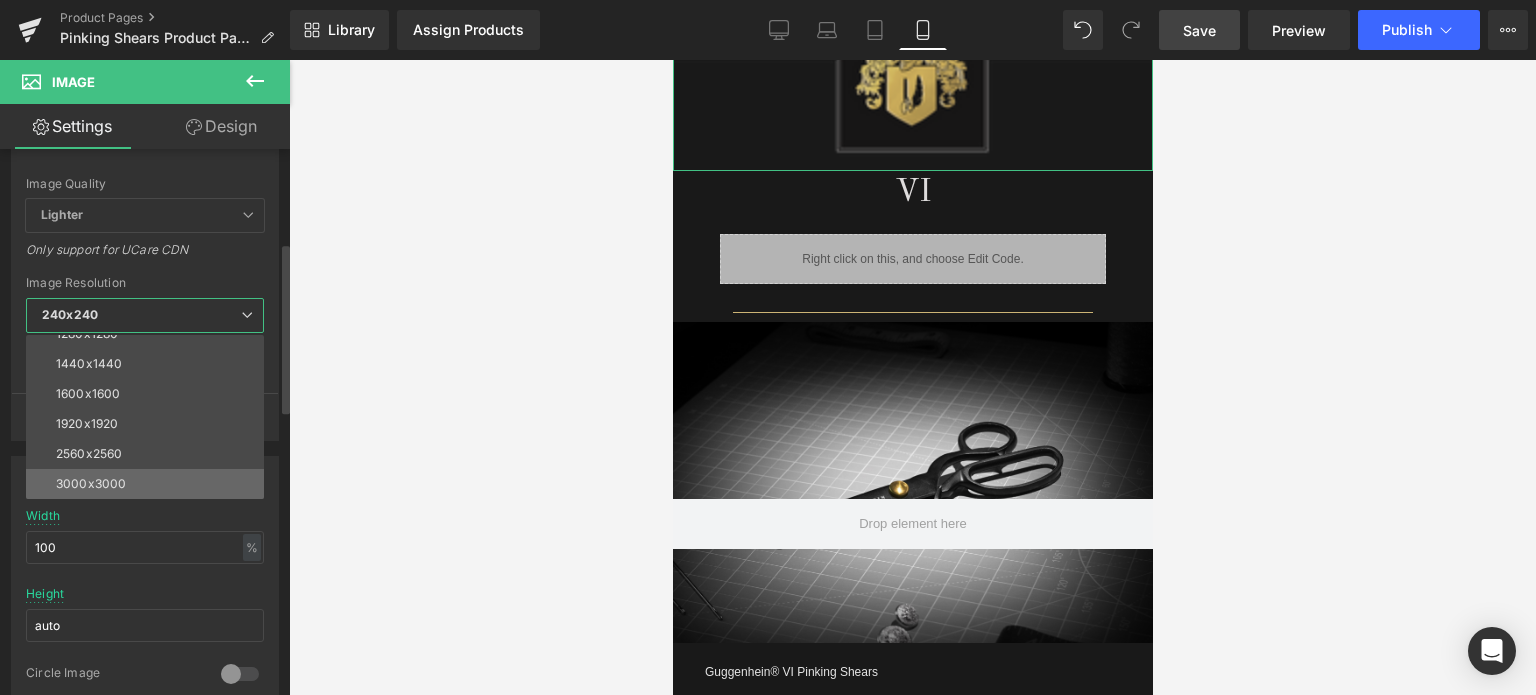 click on "3000x3000" at bounding box center [149, 484] 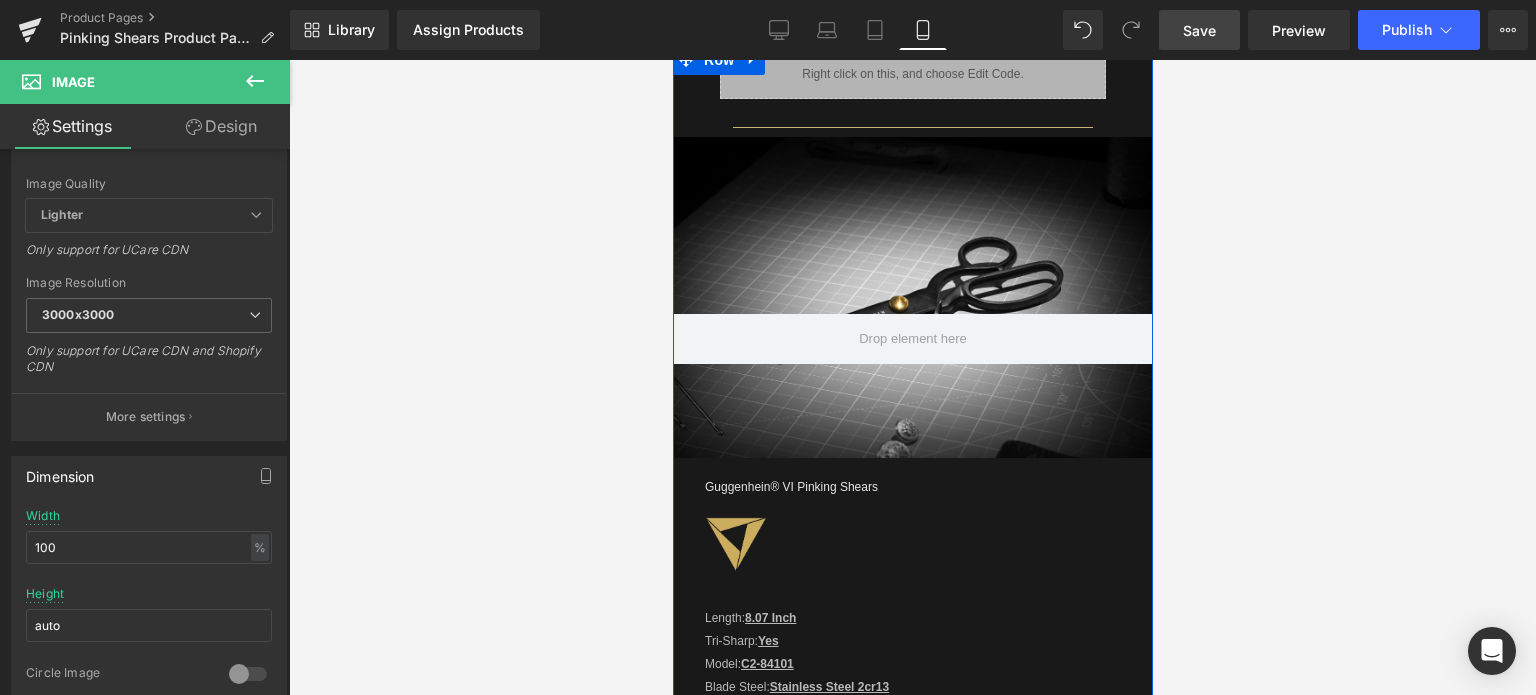 scroll, scrollTop: 1489, scrollLeft: 0, axis: vertical 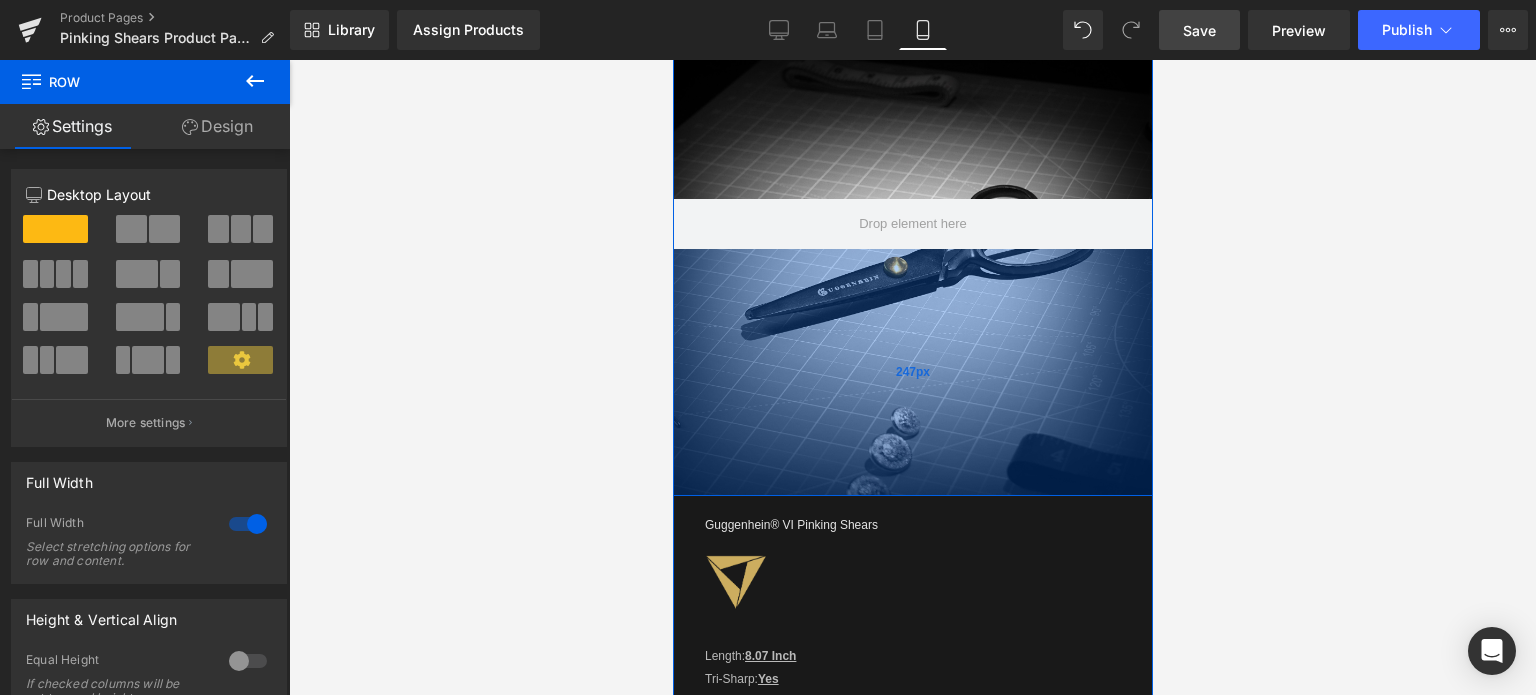 drag, startPoint x: 941, startPoint y: 313, endPoint x: 932, endPoint y: 465, distance: 152.26622 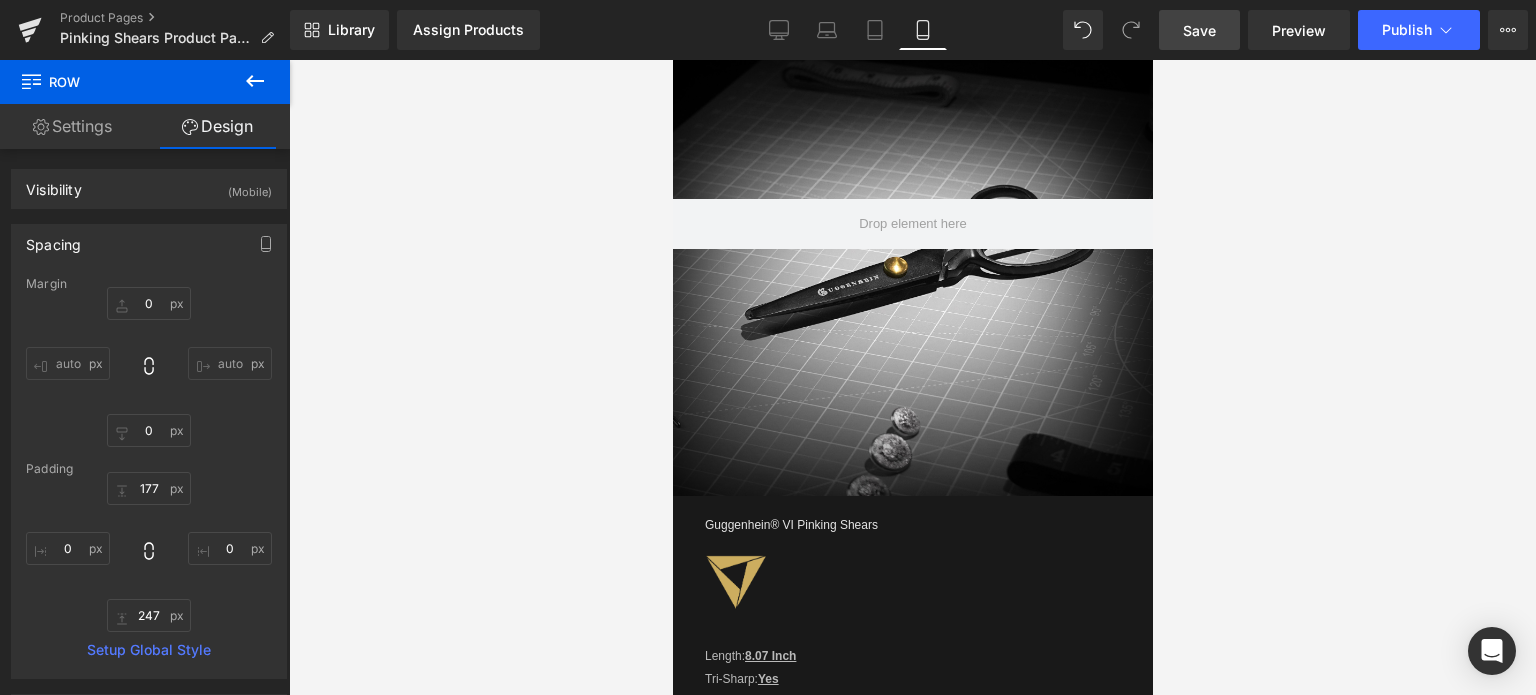 click on "Save" at bounding box center (1199, 30) 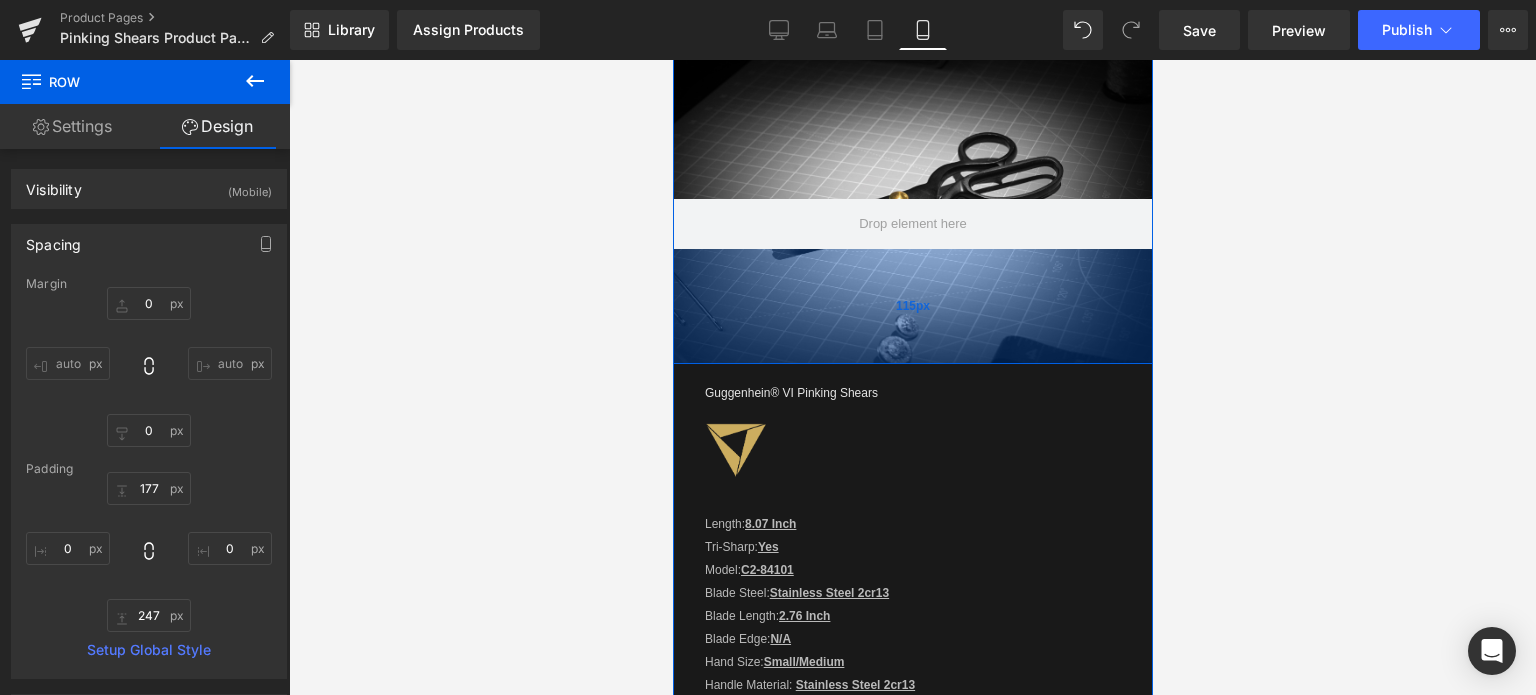 drag, startPoint x: 1004, startPoint y: 463, endPoint x: 993, endPoint y: 330, distance: 133.45412 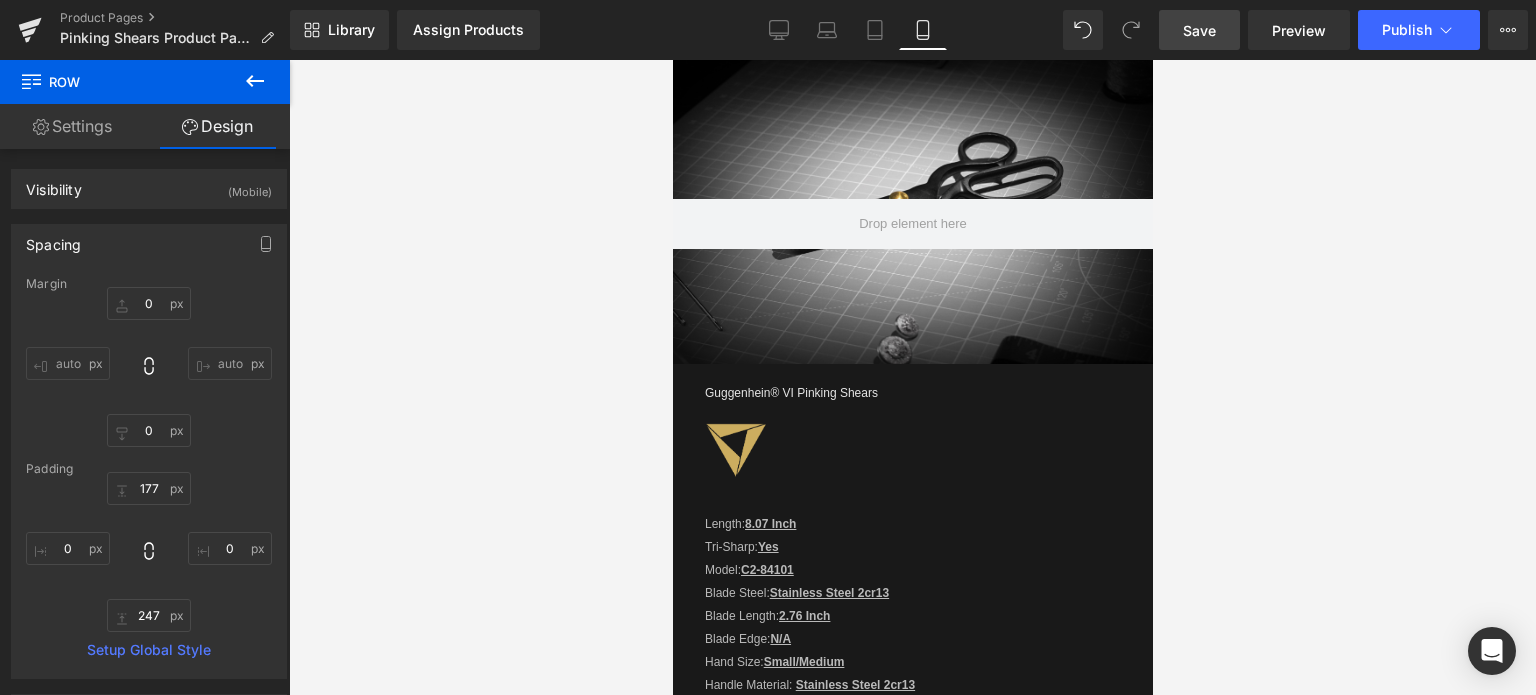 click on "Save" at bounding box center (1199, 30) 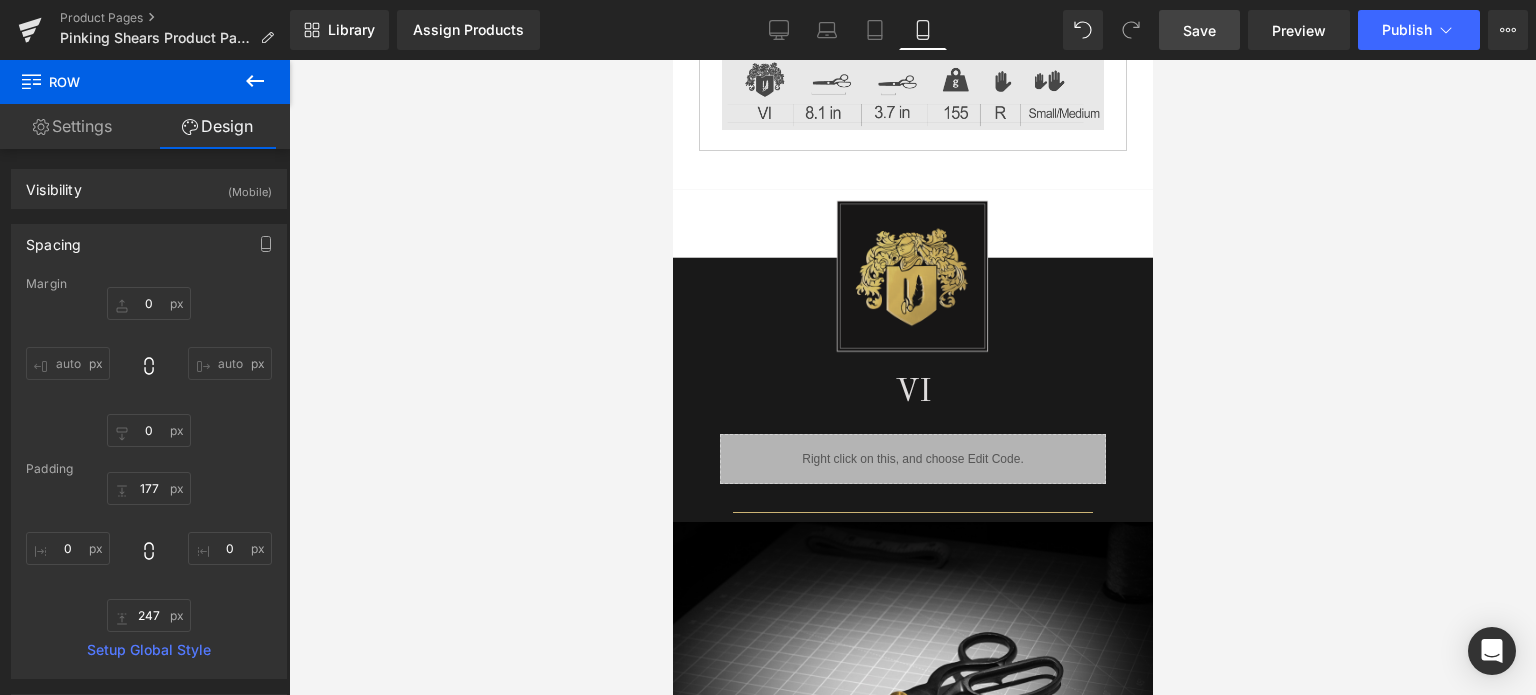 scroll, scrollTop: 689, scrollLeft: 0, axis: vertical 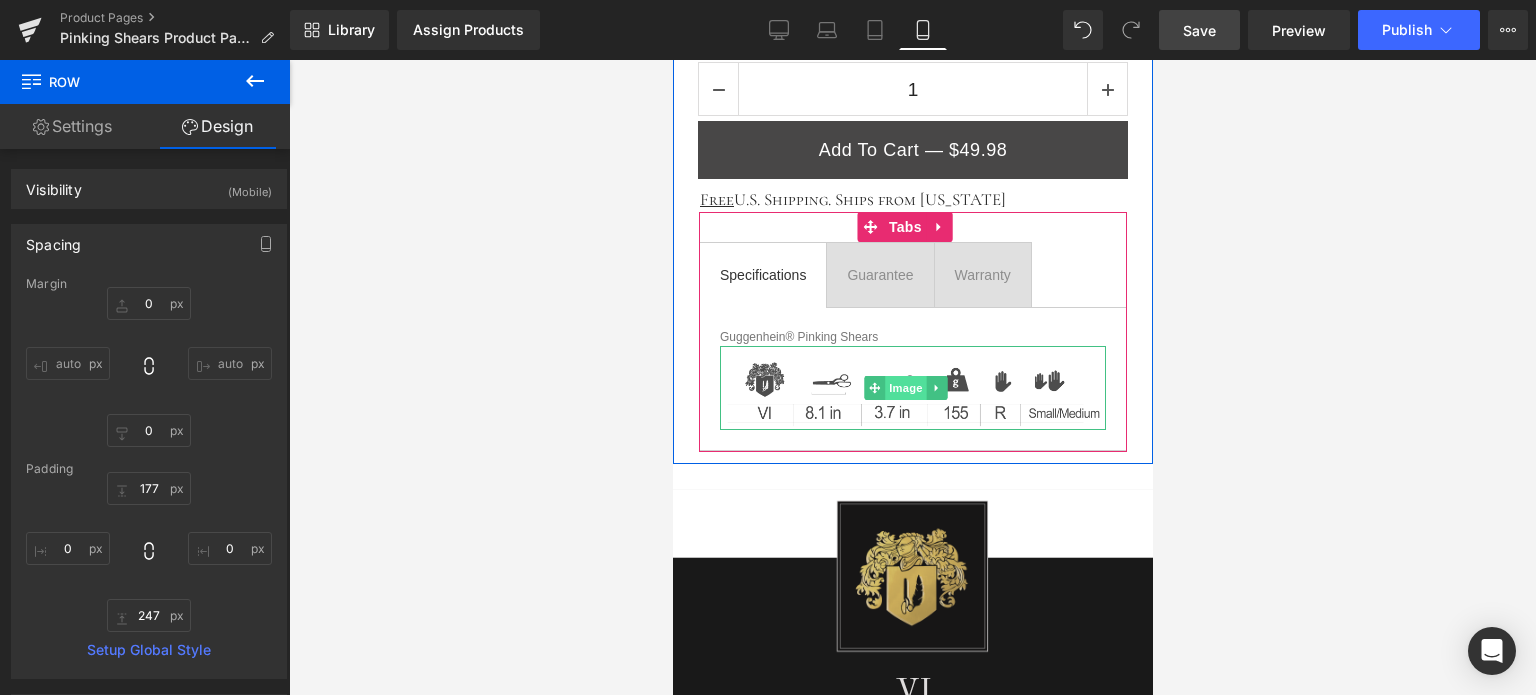 click on "Image" at bounding box center (905, 388) 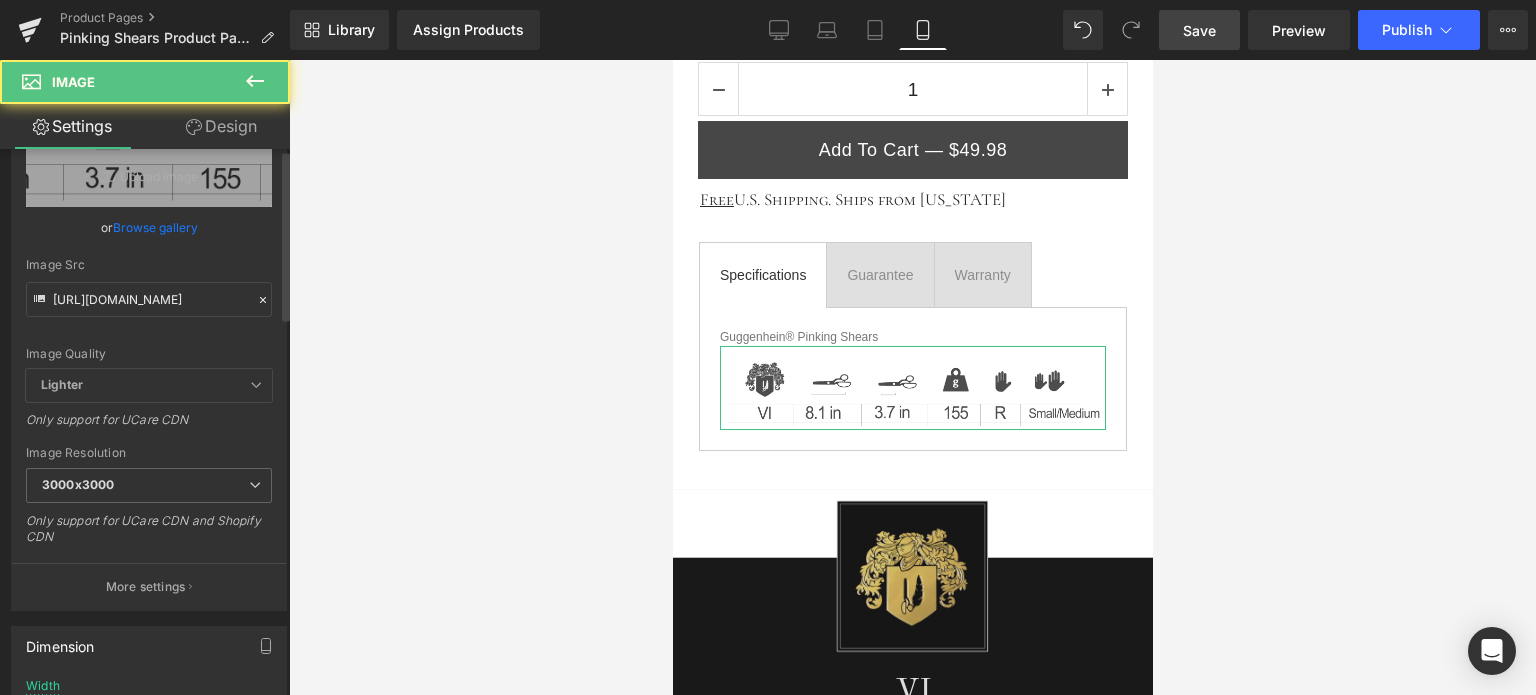 scroll, scrollTop: 400, scrollLeft: 0, axis: vertical 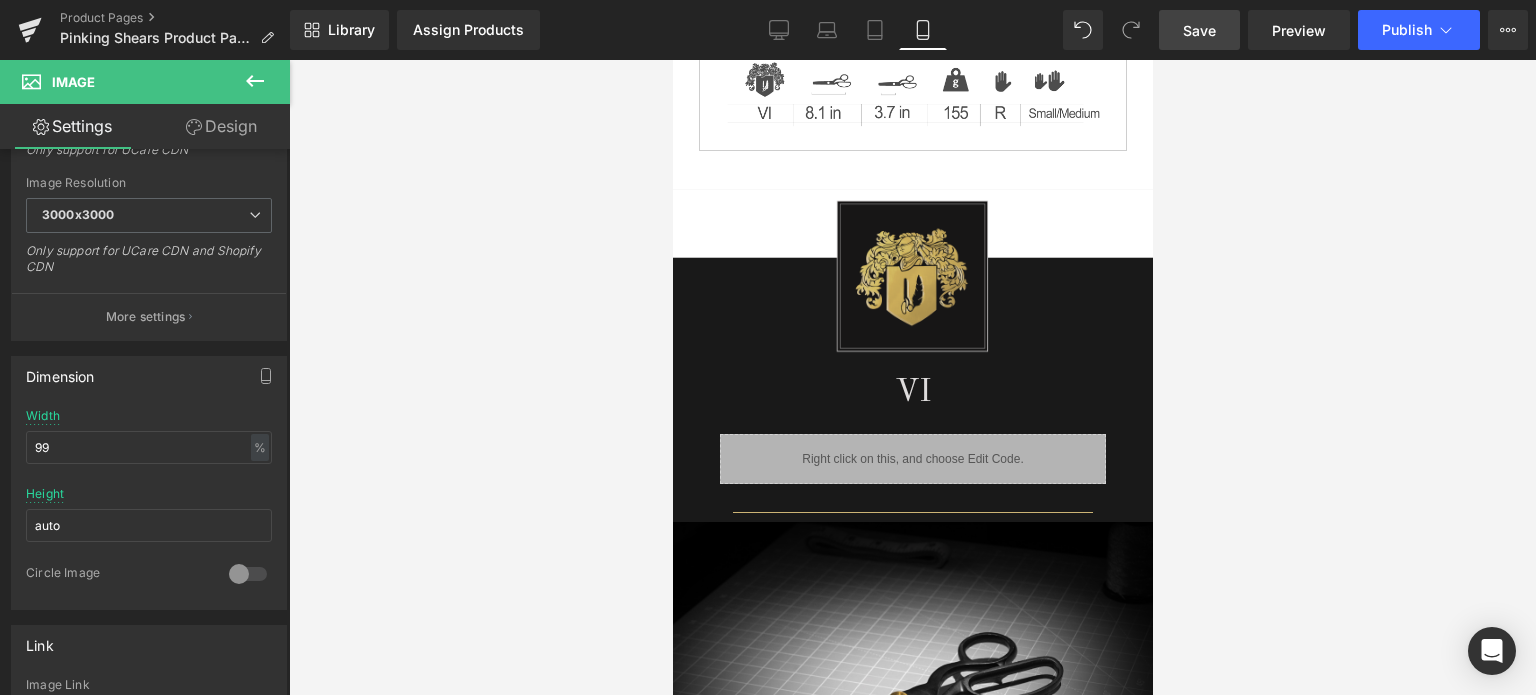 click on "VI Heading" at bounding box center [912, 393] 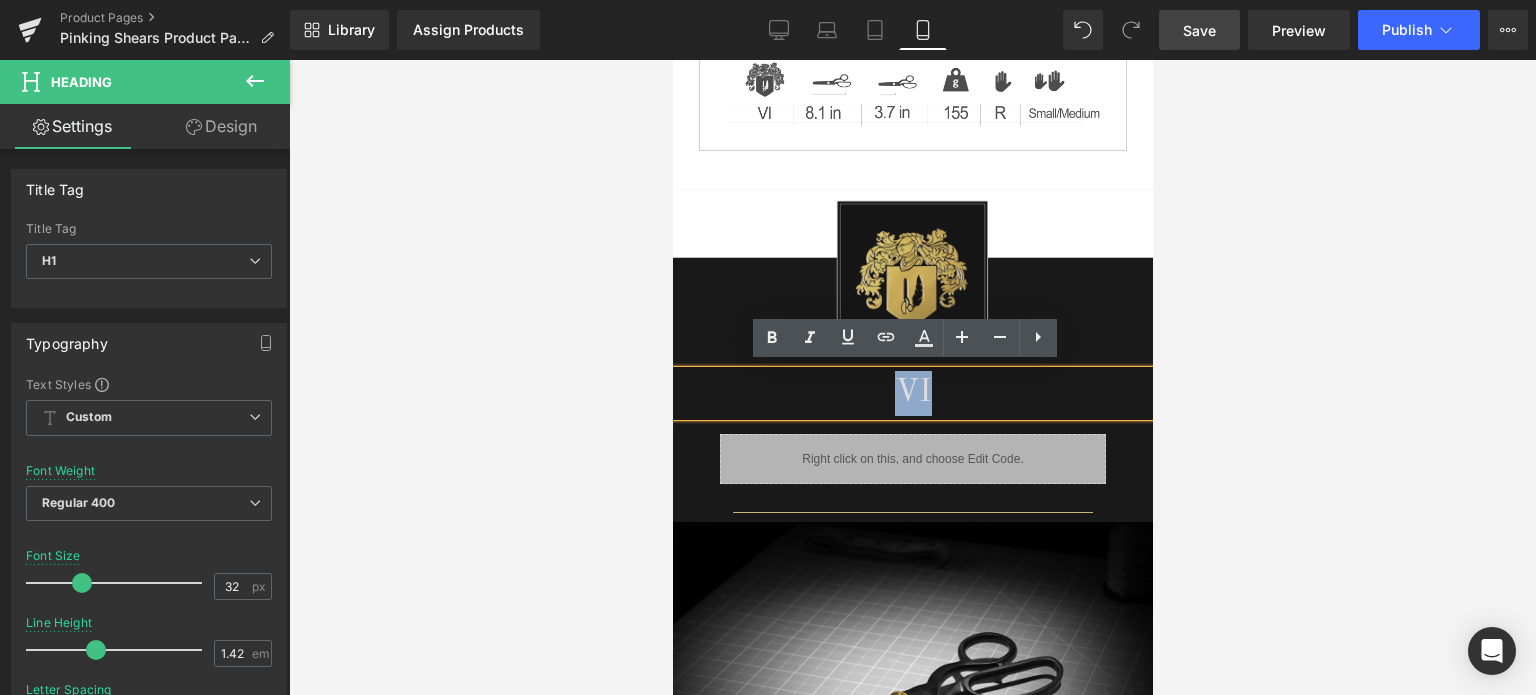 drag, startPoint x: 925, startPoint y: 384, endPoint x: 891, endPoint y: 384, distance: 34 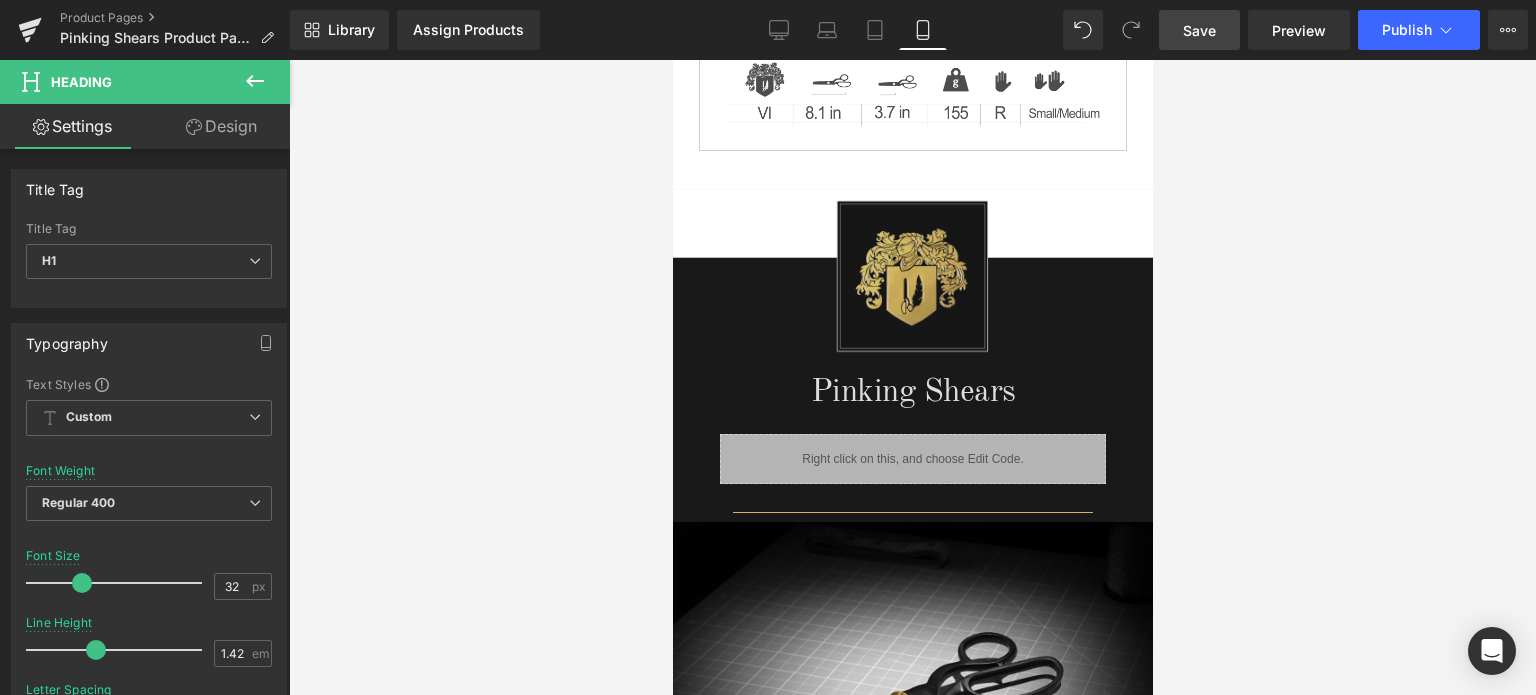 click on "Save" at bounding box center (1199, 30) 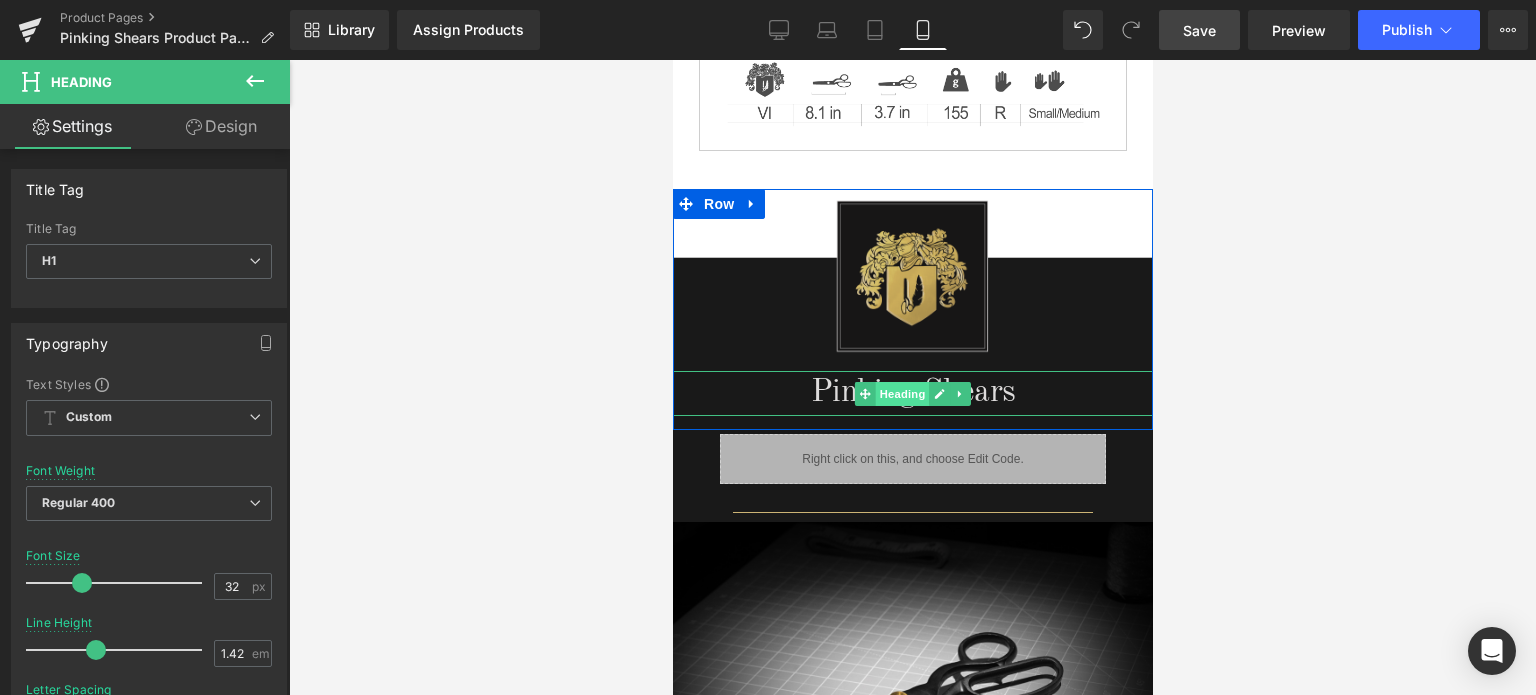 click on "Heading" at bounding box center (902, 394) 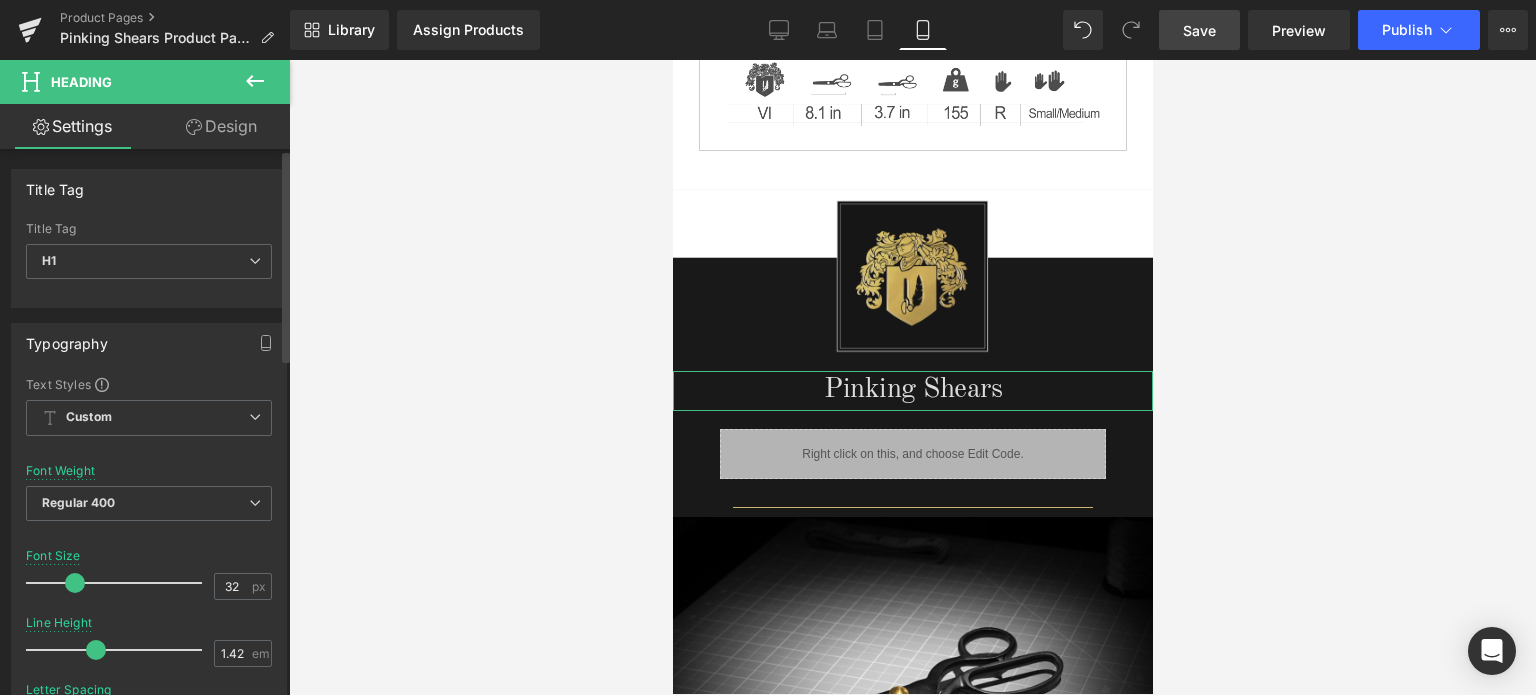 click at bounding box center (75, 583) 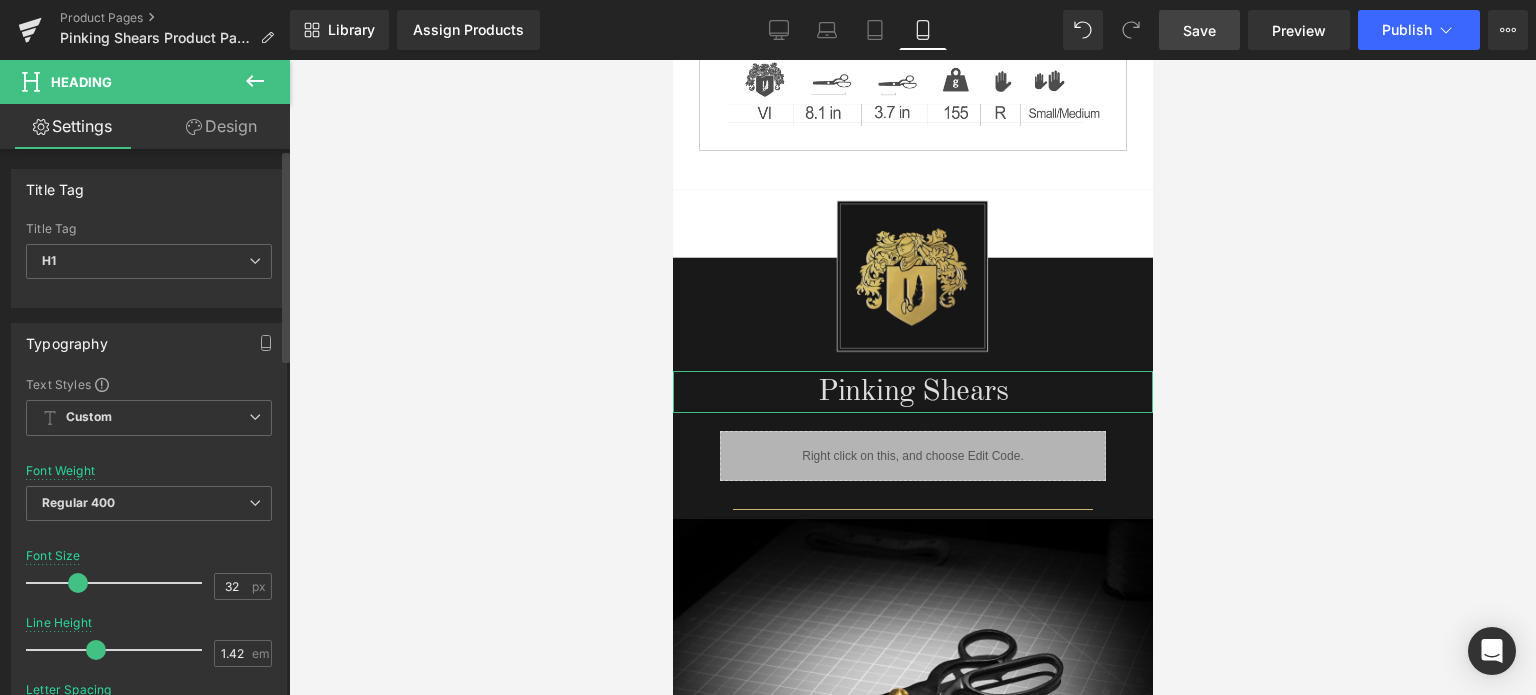 click at bounding box center (78, 583) 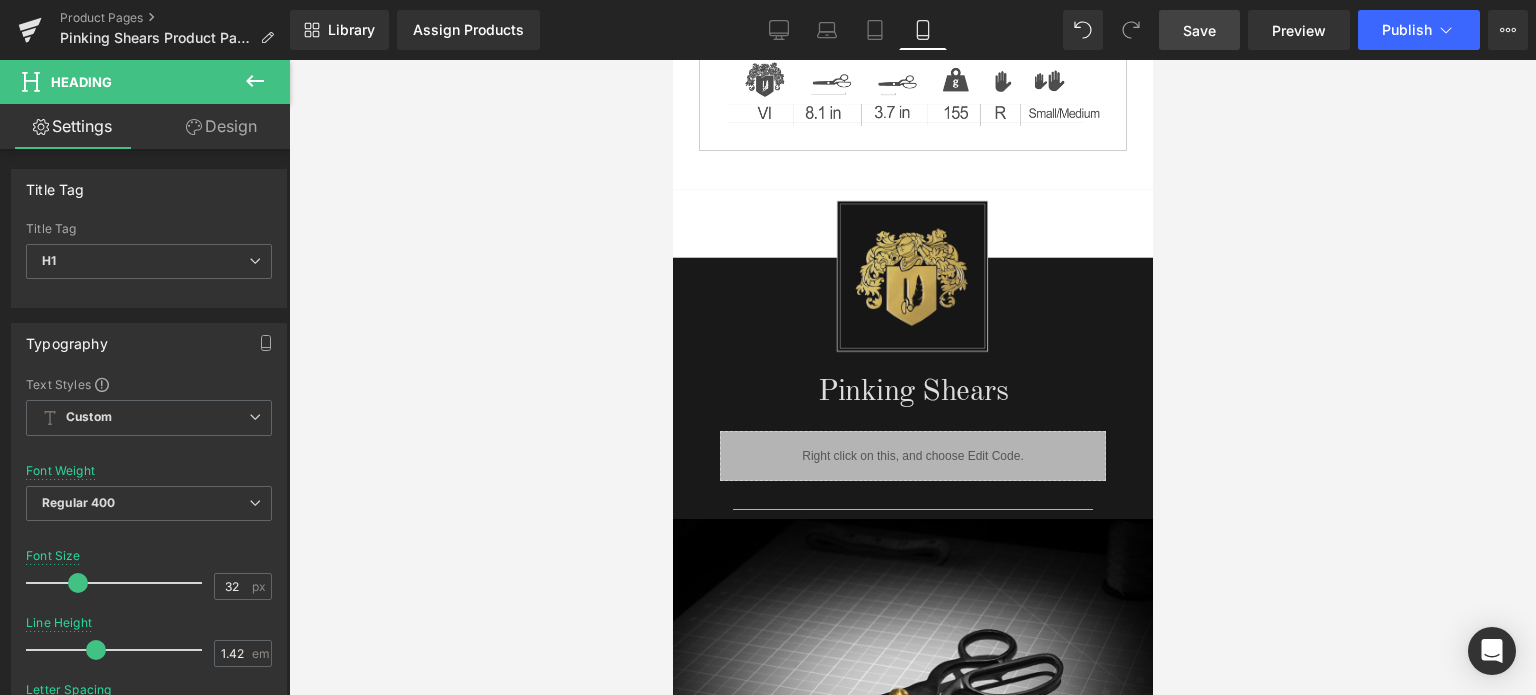 click on "Save" at bounding box center [1199, 30] 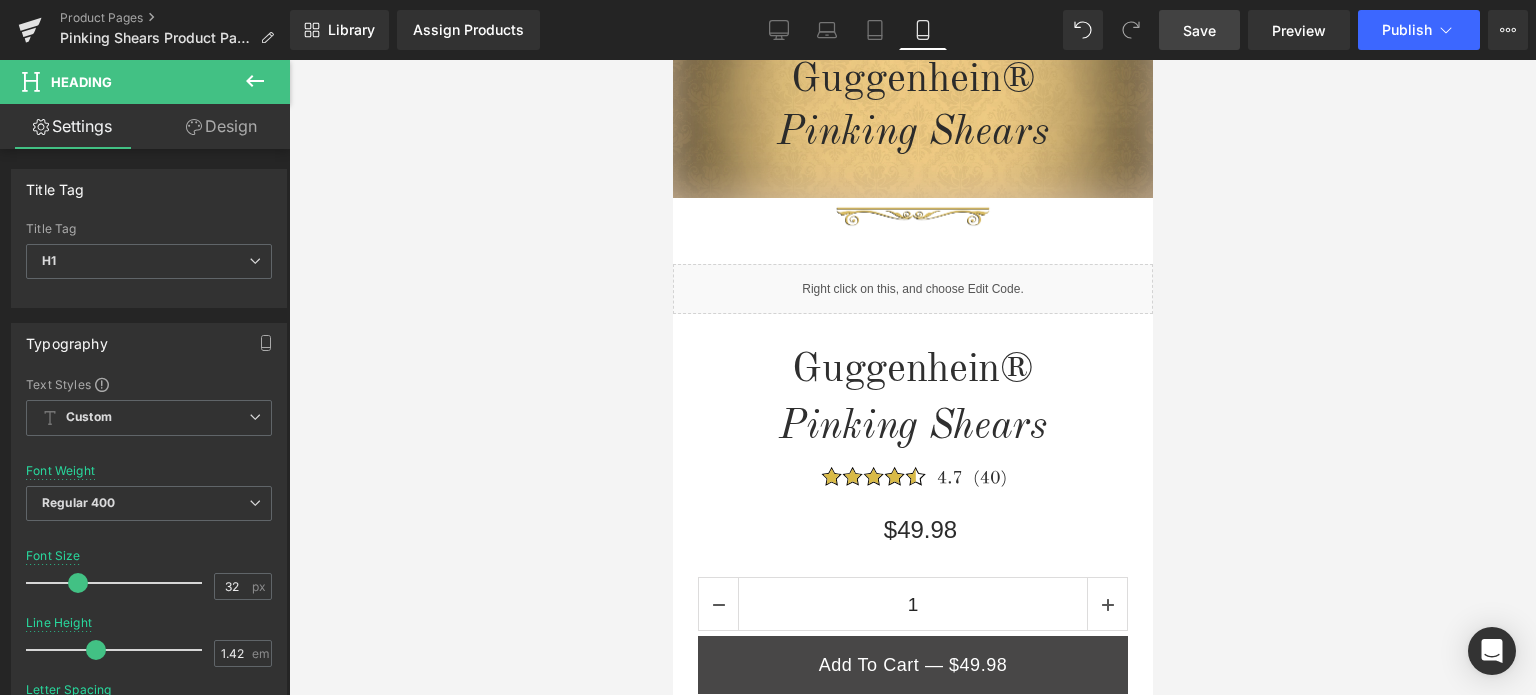 scroll, scrollTop: 0, scrollLeft: 0, axis: both 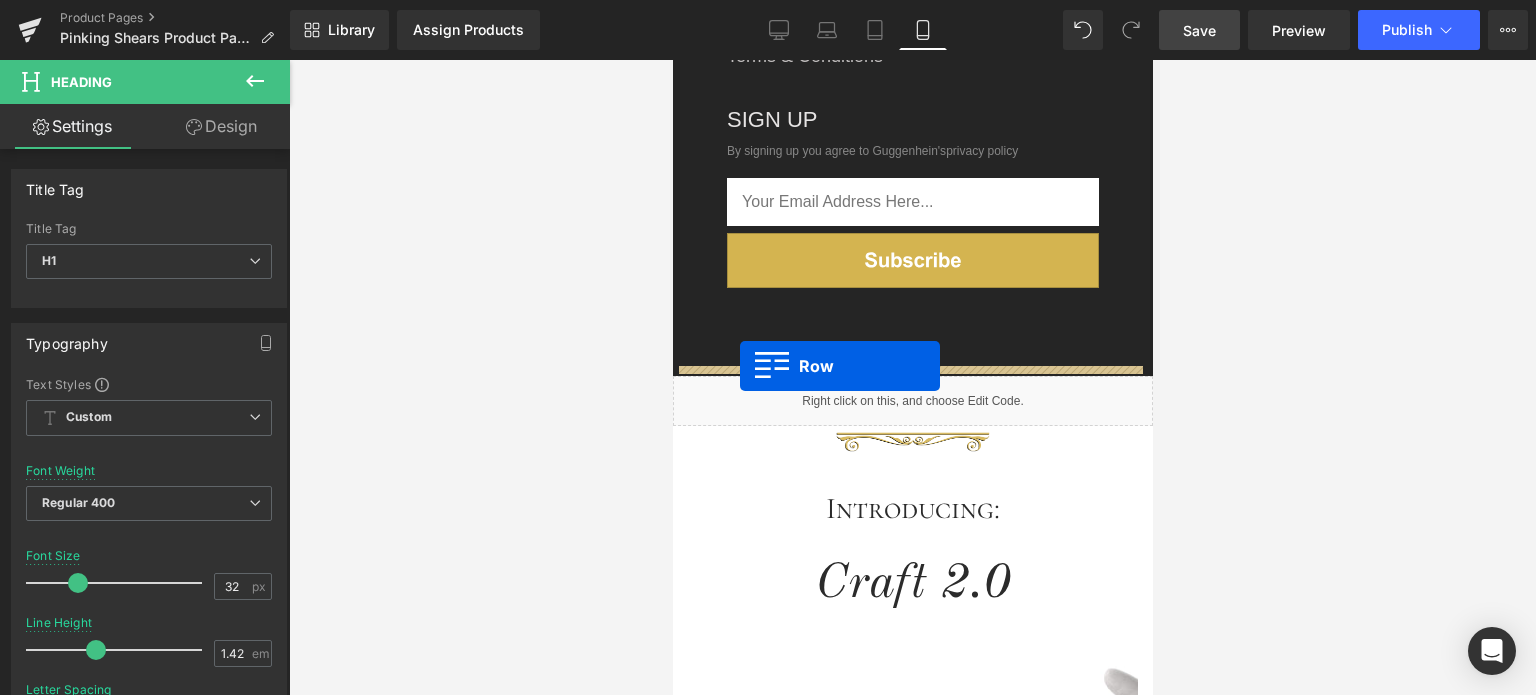 drag, startPoint x: 674, startPoint y: 205, endPoint x: 739, endPoint y: 366, distance: 173.62604 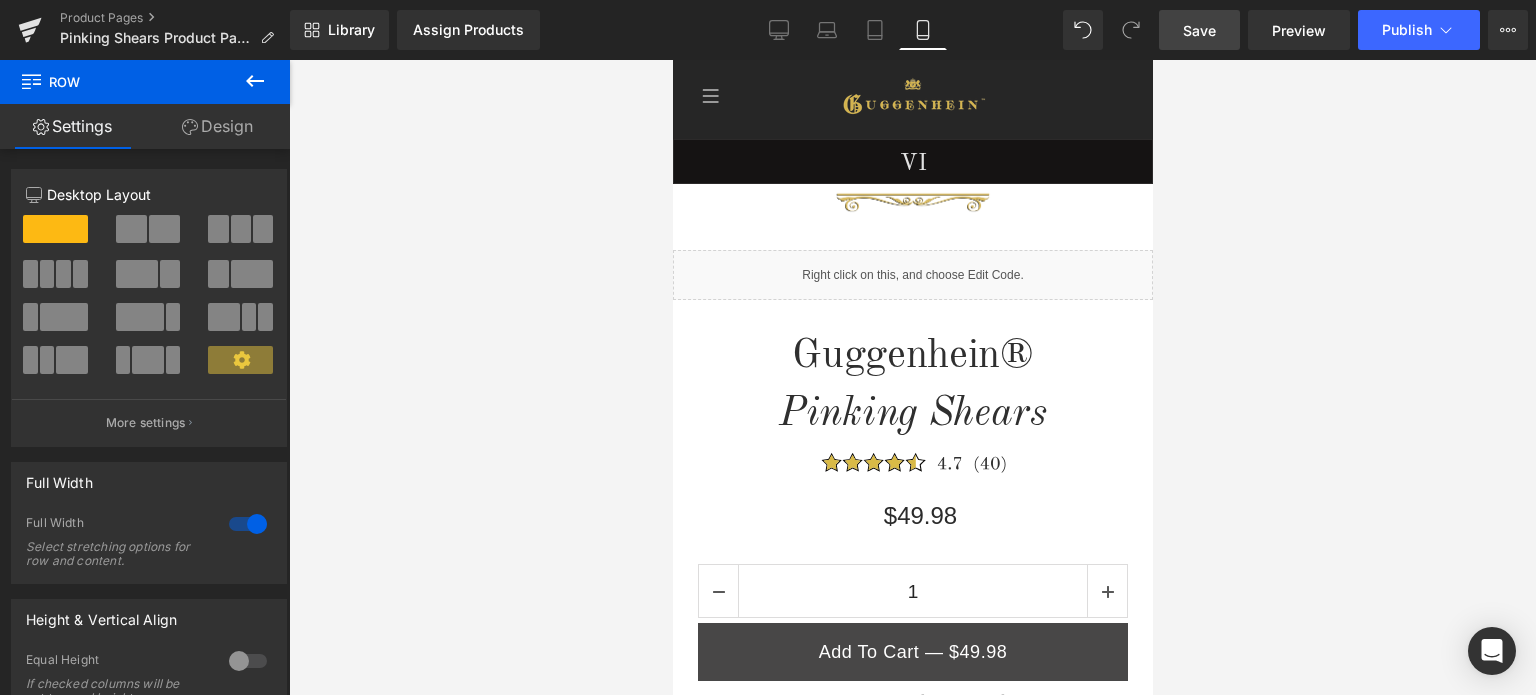 scroll, scrollTop: 0, scrollLeft: 0, axis: both 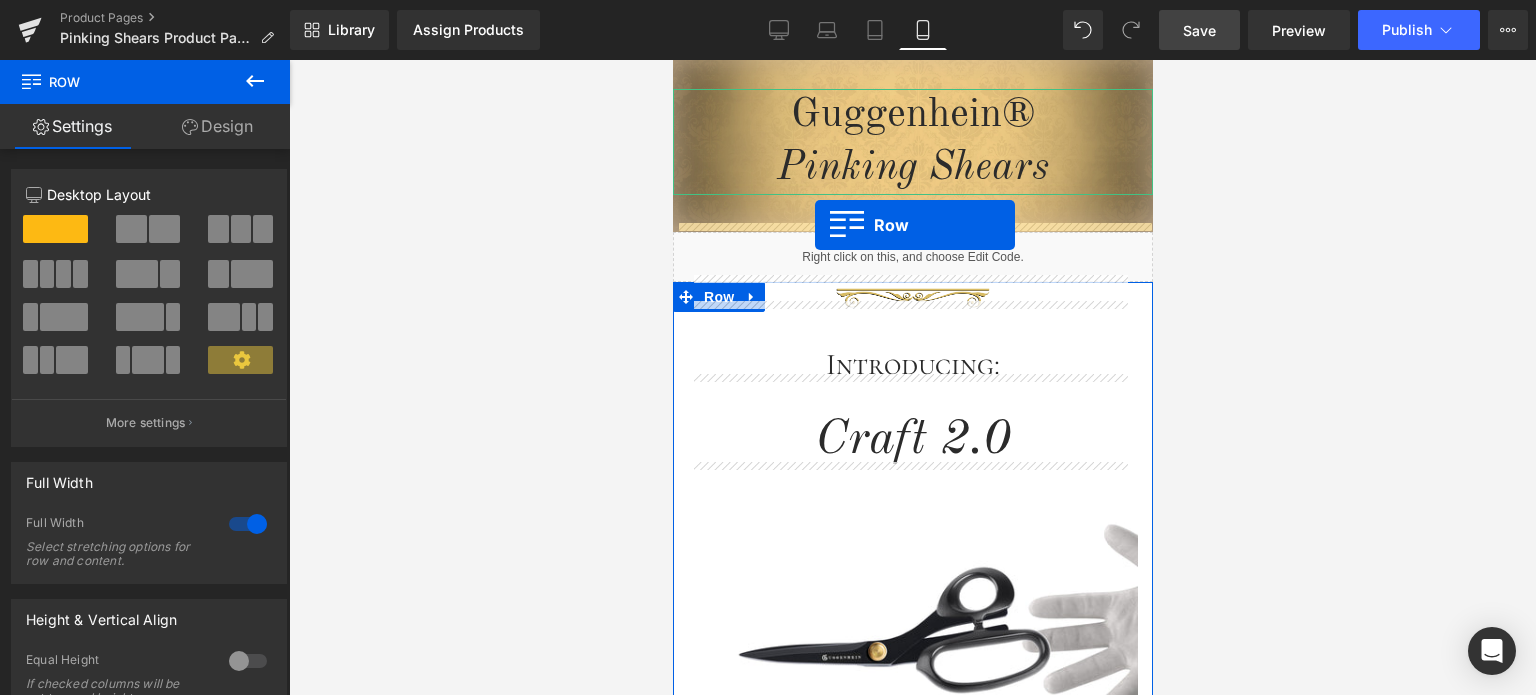 drag, startPoint x: 682, startPoint y: 205, endPoint x: 814, endPoint y: 225, distance: 133.50656 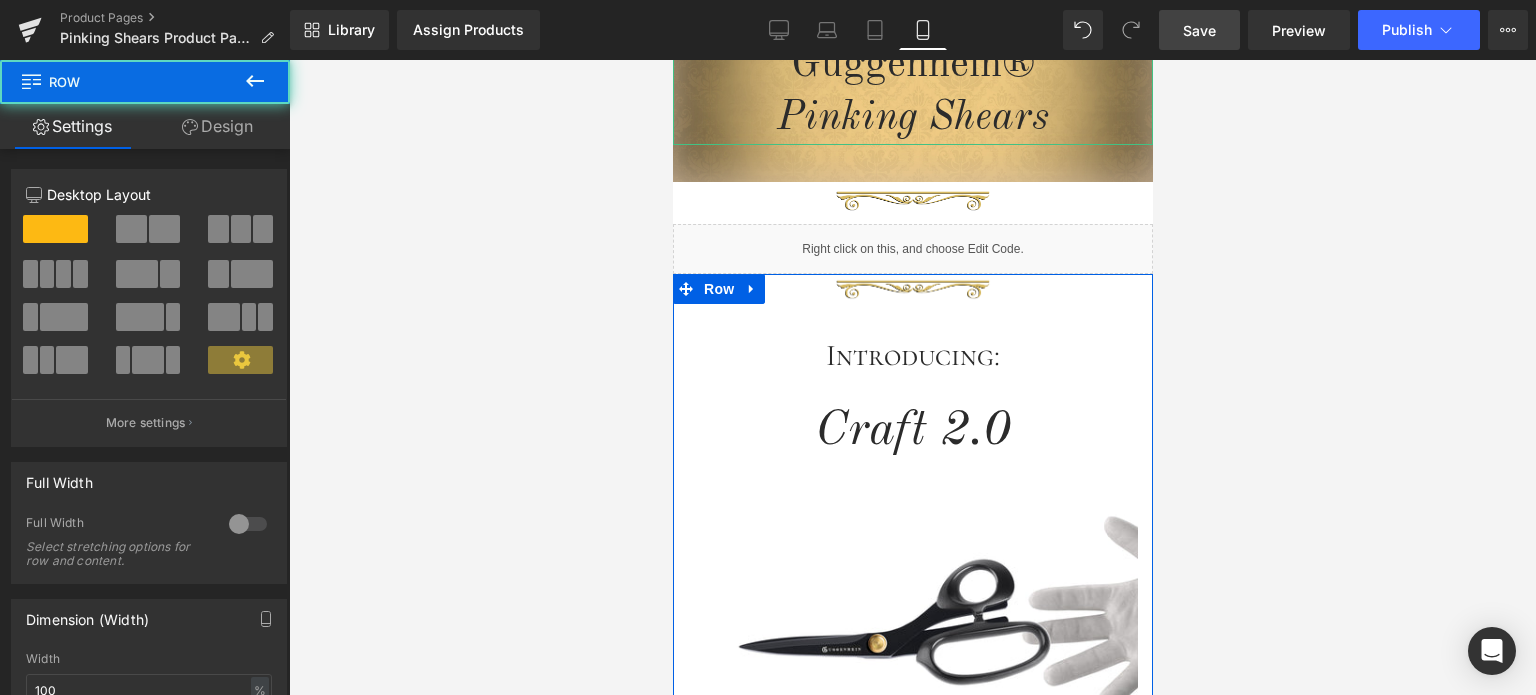scroll, scrollTop: 2890, scrollLeft: 0, axis: vertical 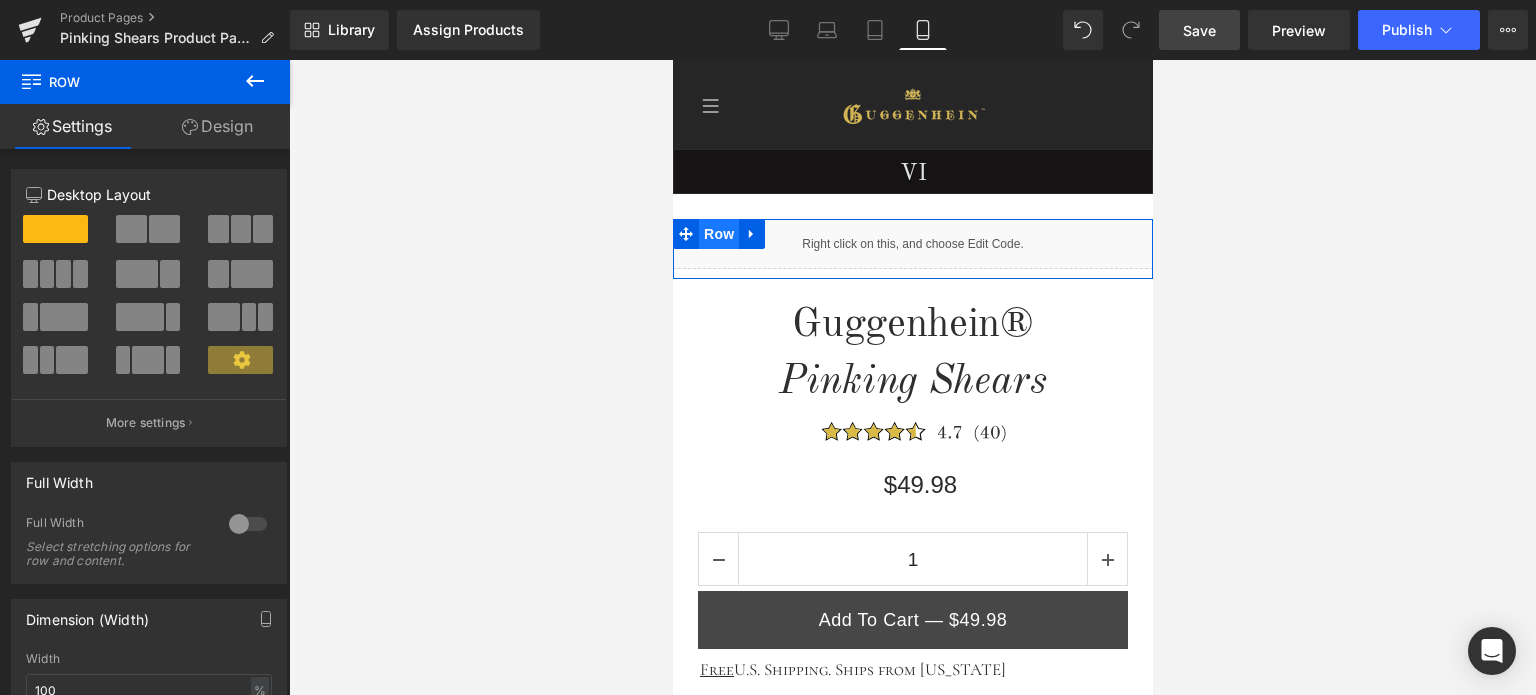 click on "Row" at bounding box center (718, 234) 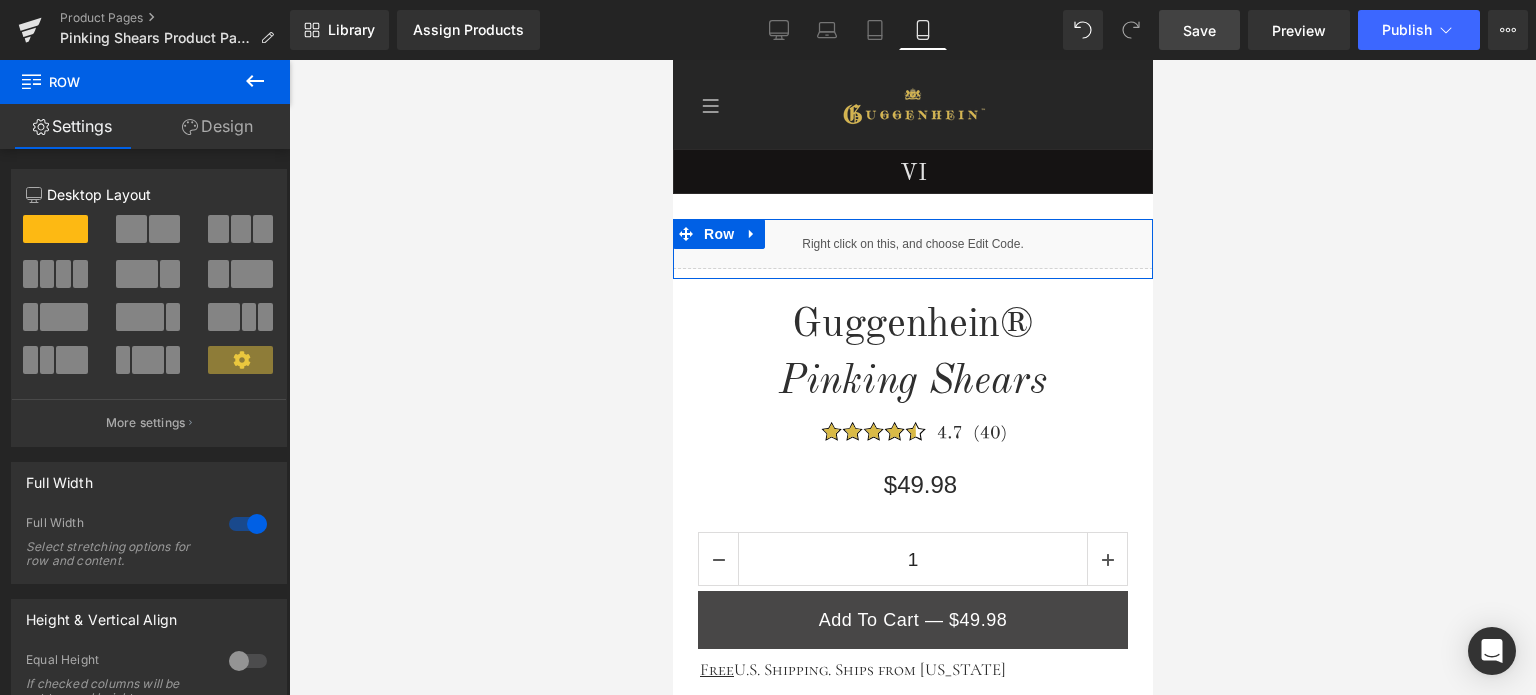 click on "Design" at bounding box center (217, 126) 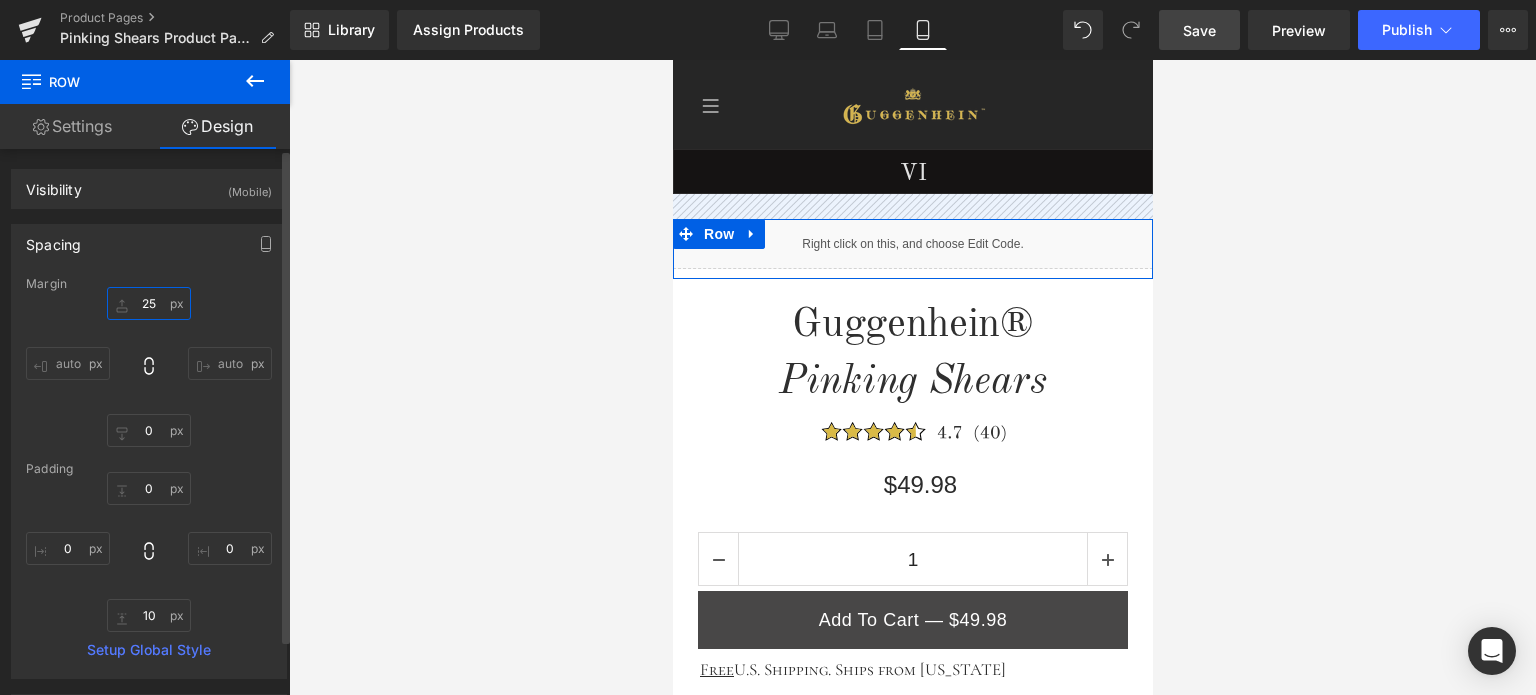 click at bounding box center [149, 303] 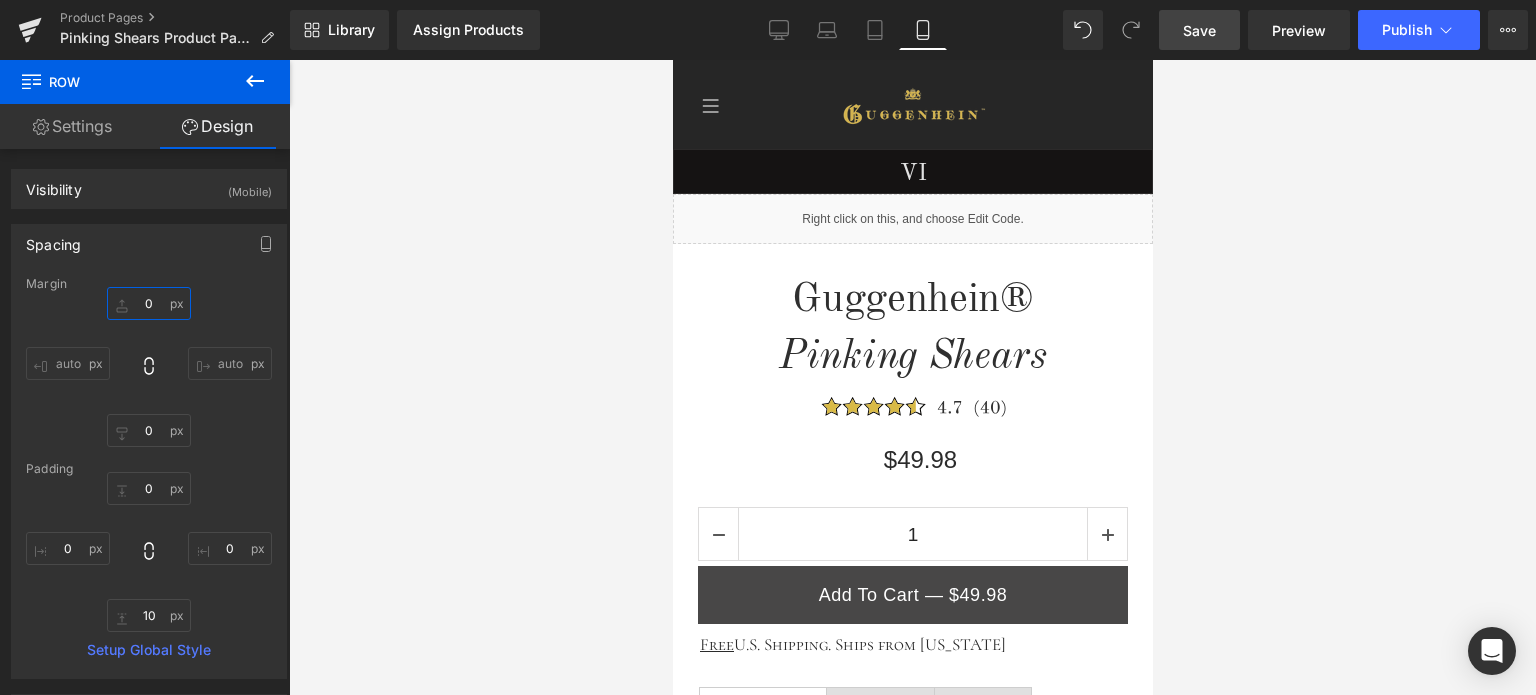 type on "0" 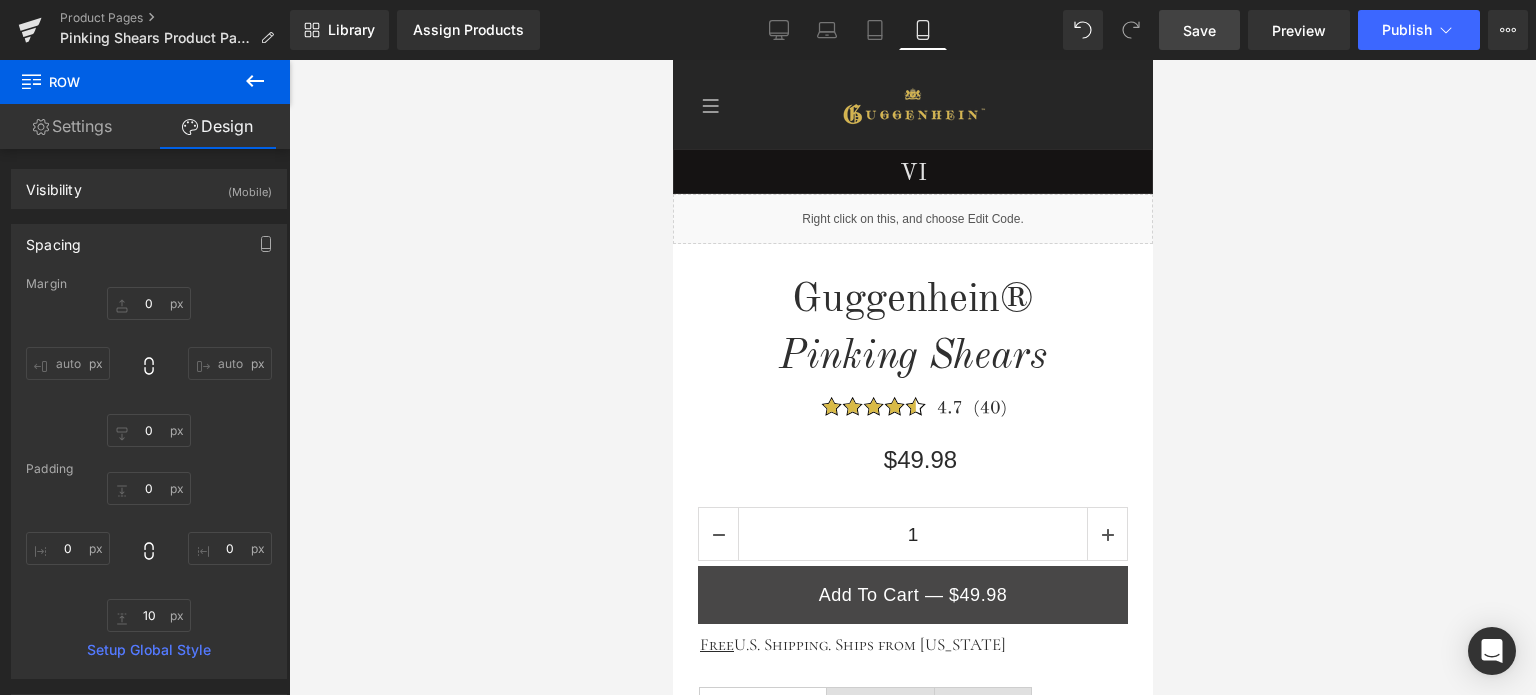 click on "Save" at bounding box center (1199, 30) 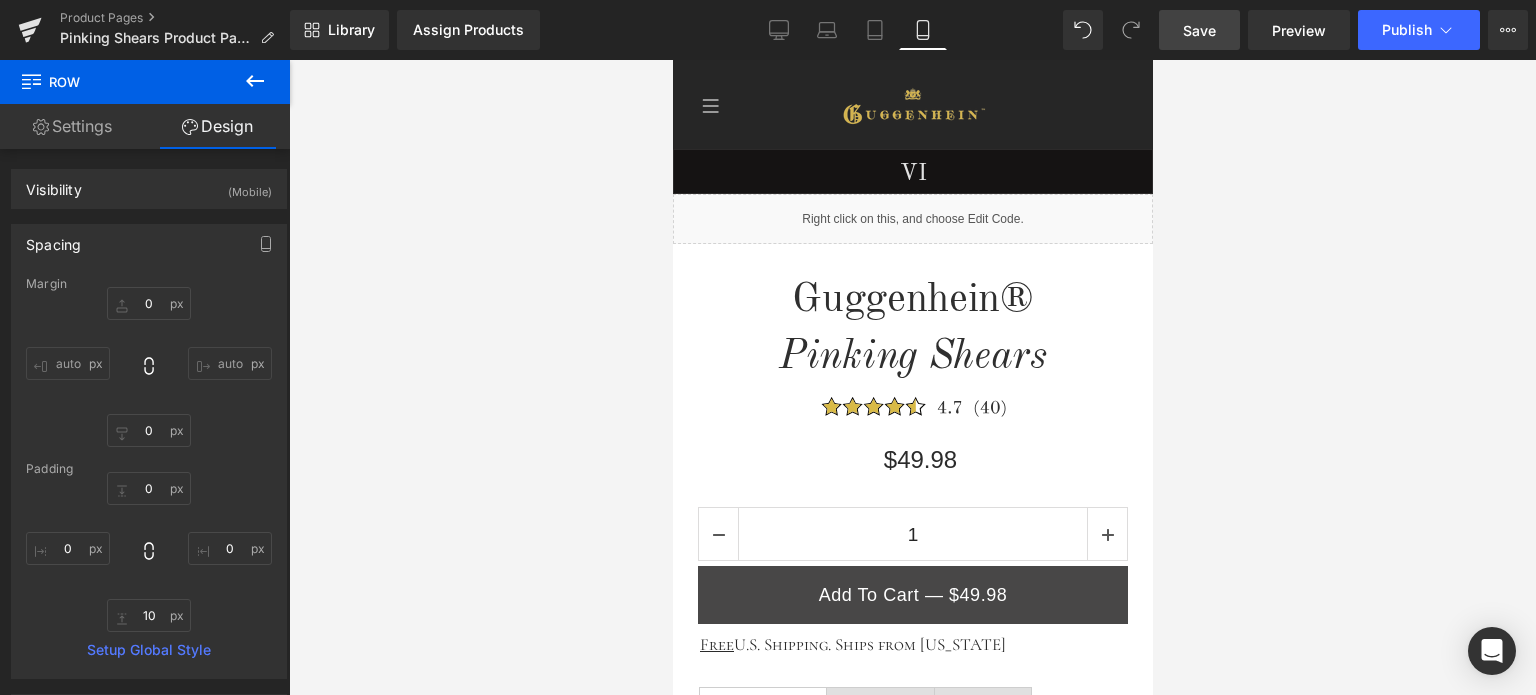 click on "Save" at bounding box center (1199, 30) 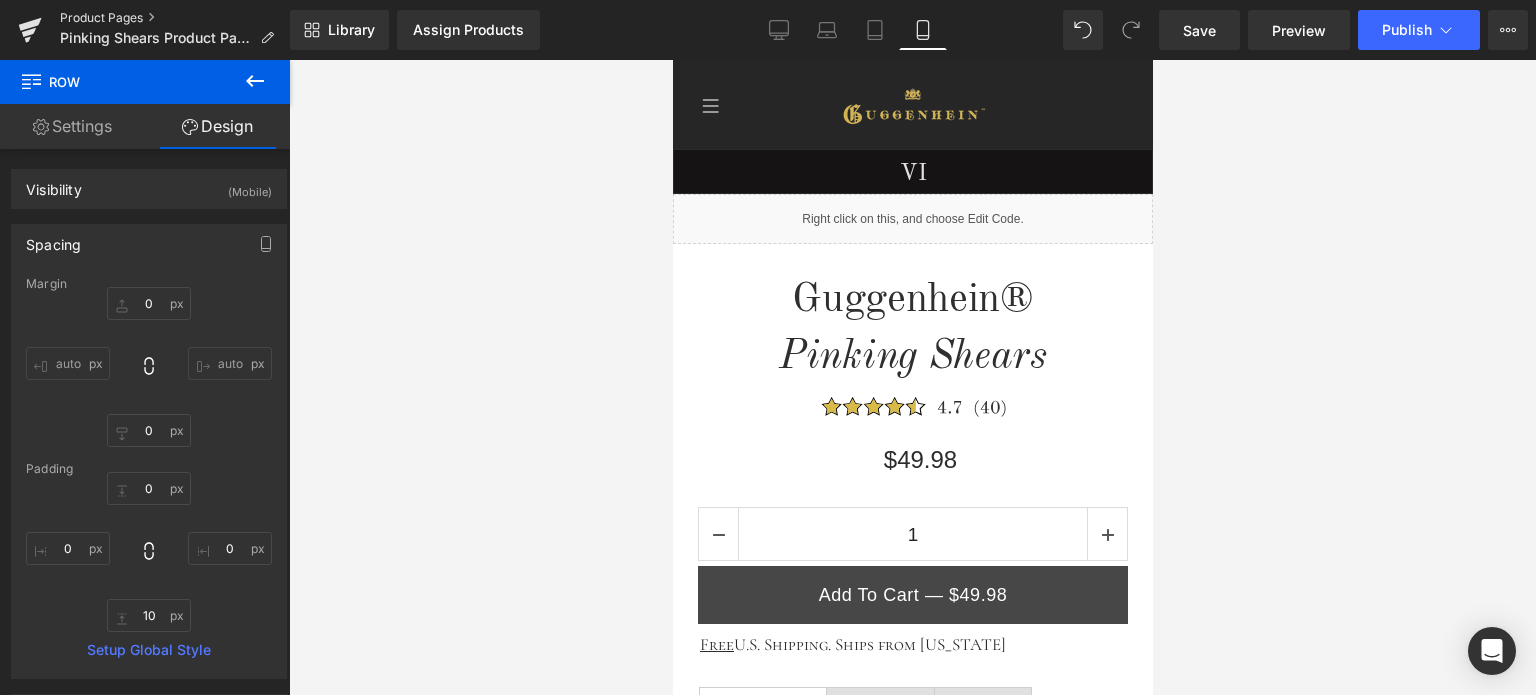 click on "Product Pages" at bounding box center [175, 18] 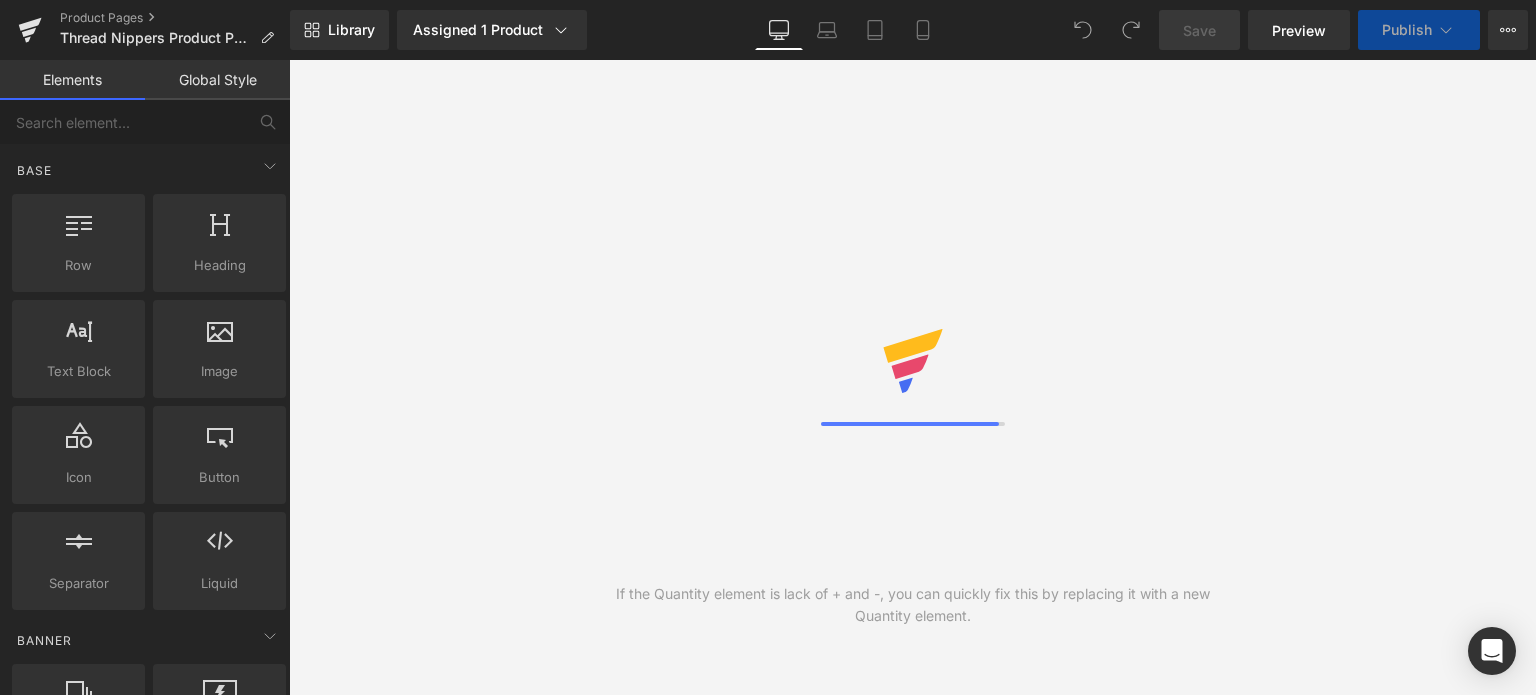 scroll, scrollTop: 0, scrollLeft: 0, axis: both 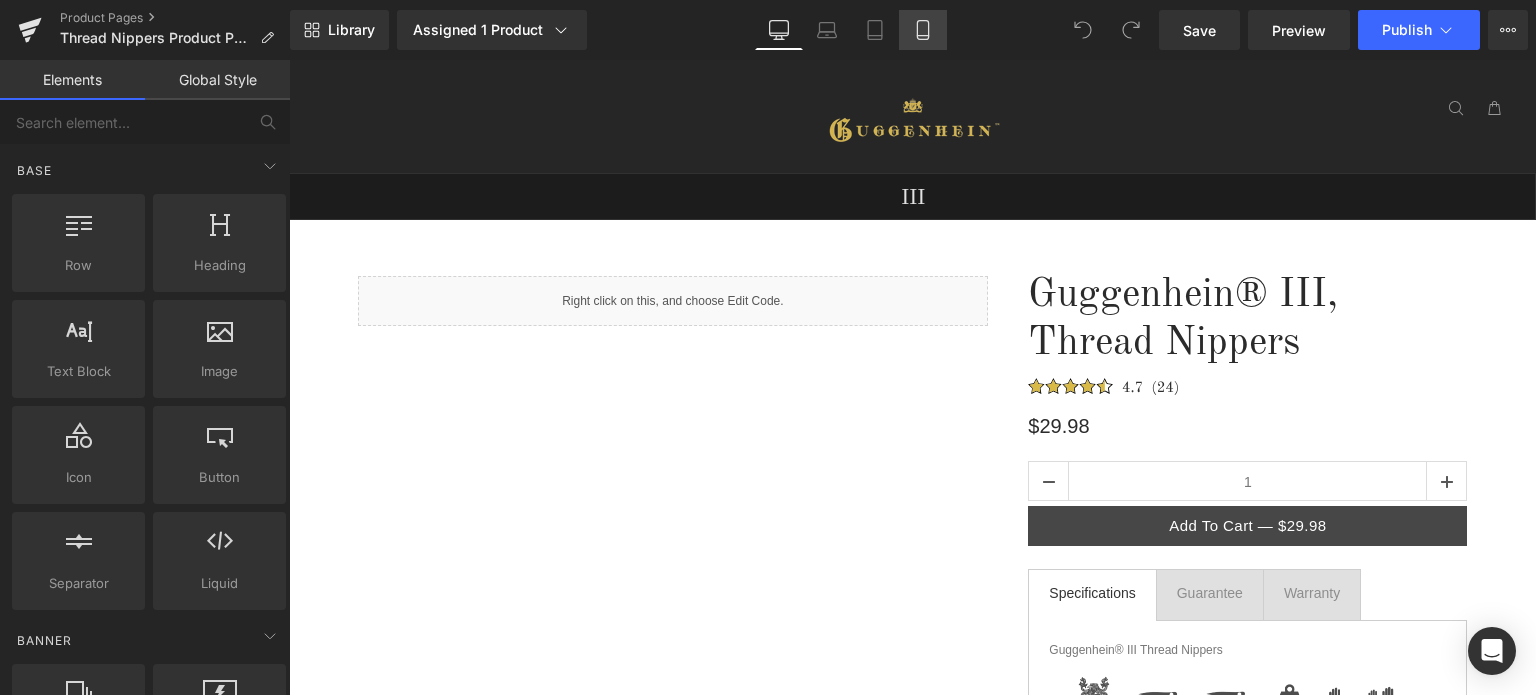 click 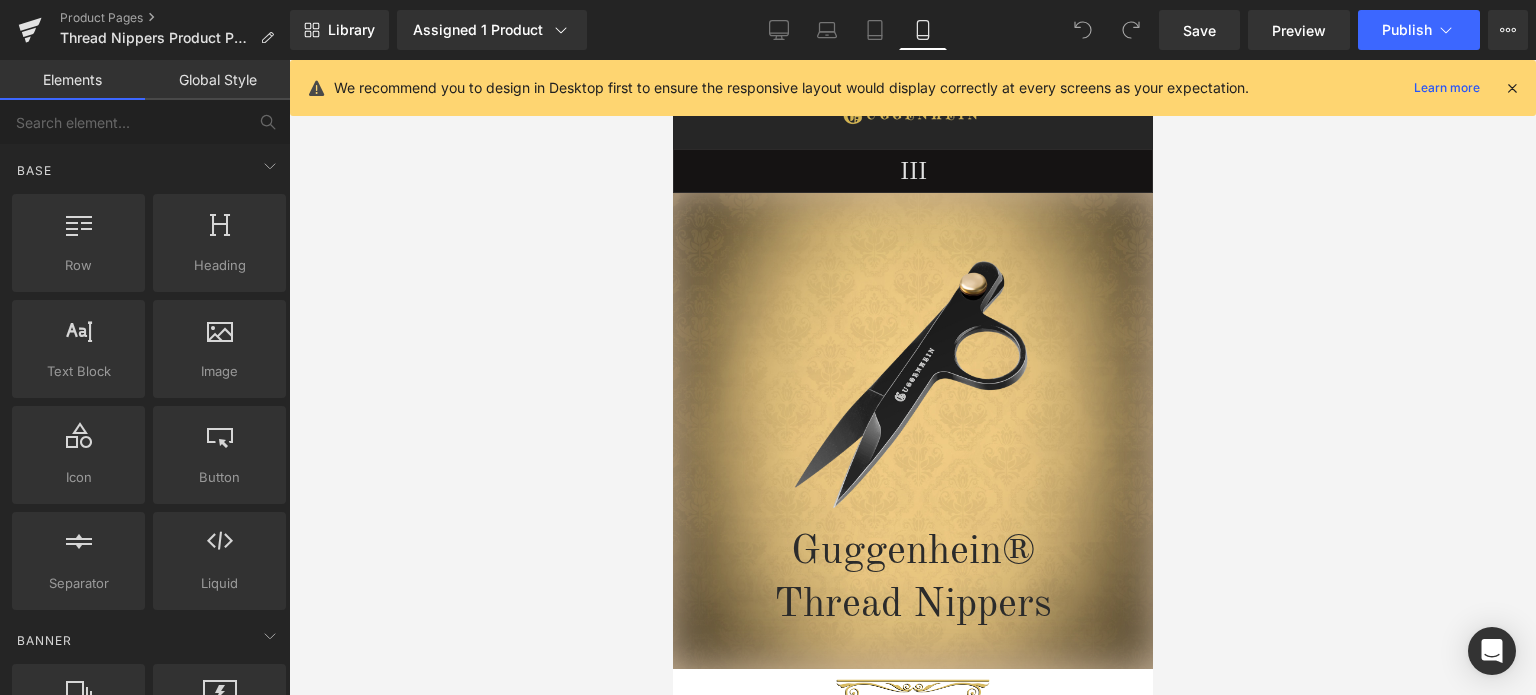 click at bounding box center (1512, 88) 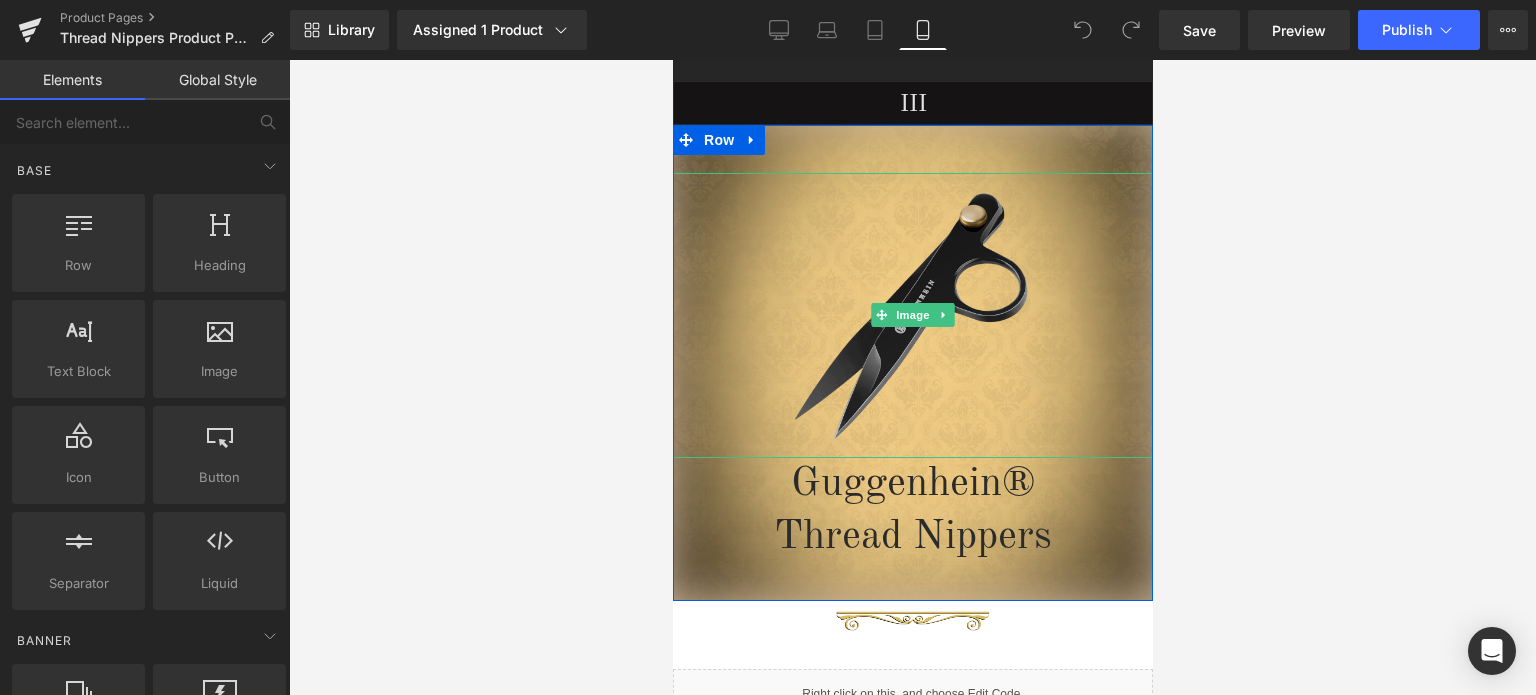 scroll, scrollTop: 100, scrollLeft: 0, axis: vertical 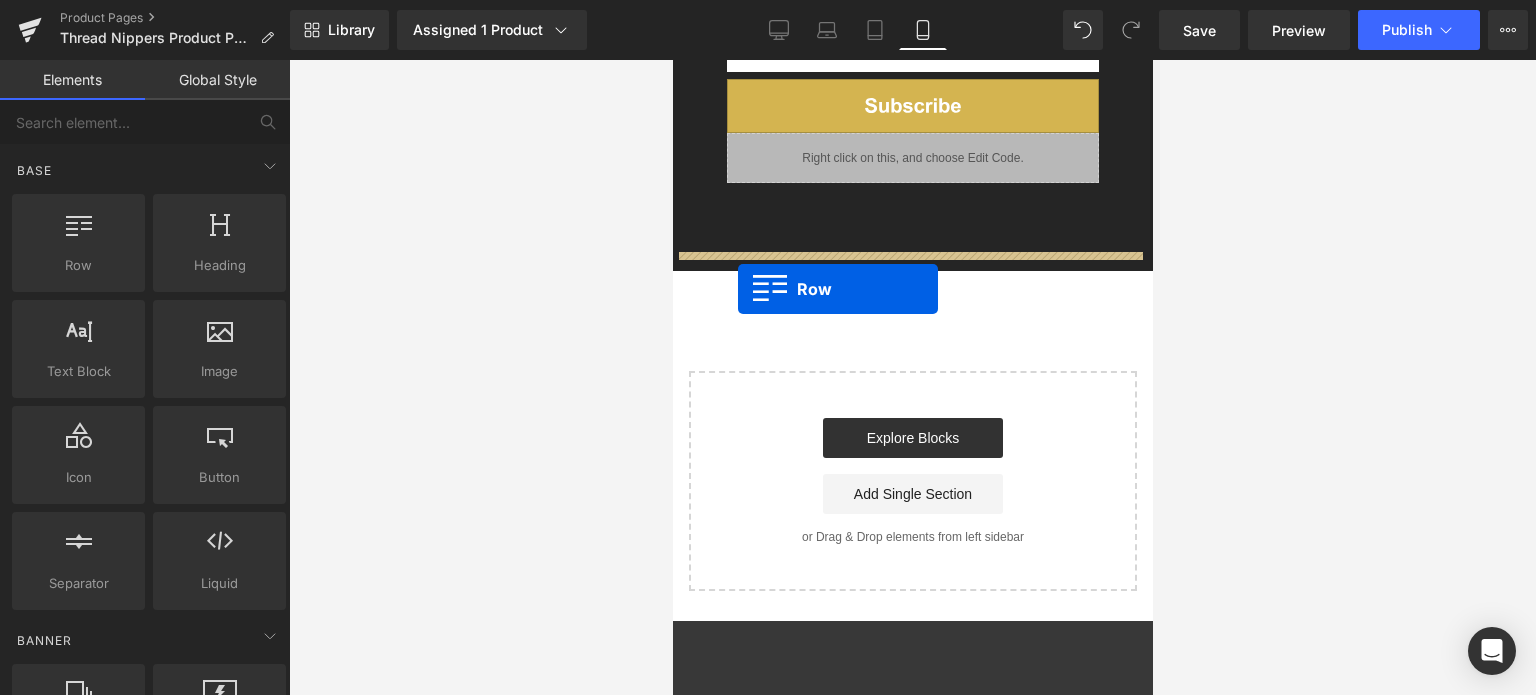 drag, startPoint x: 677, startPoint y: 105, endPoint x: 731, endPoint y: 275, distance: 178.3704 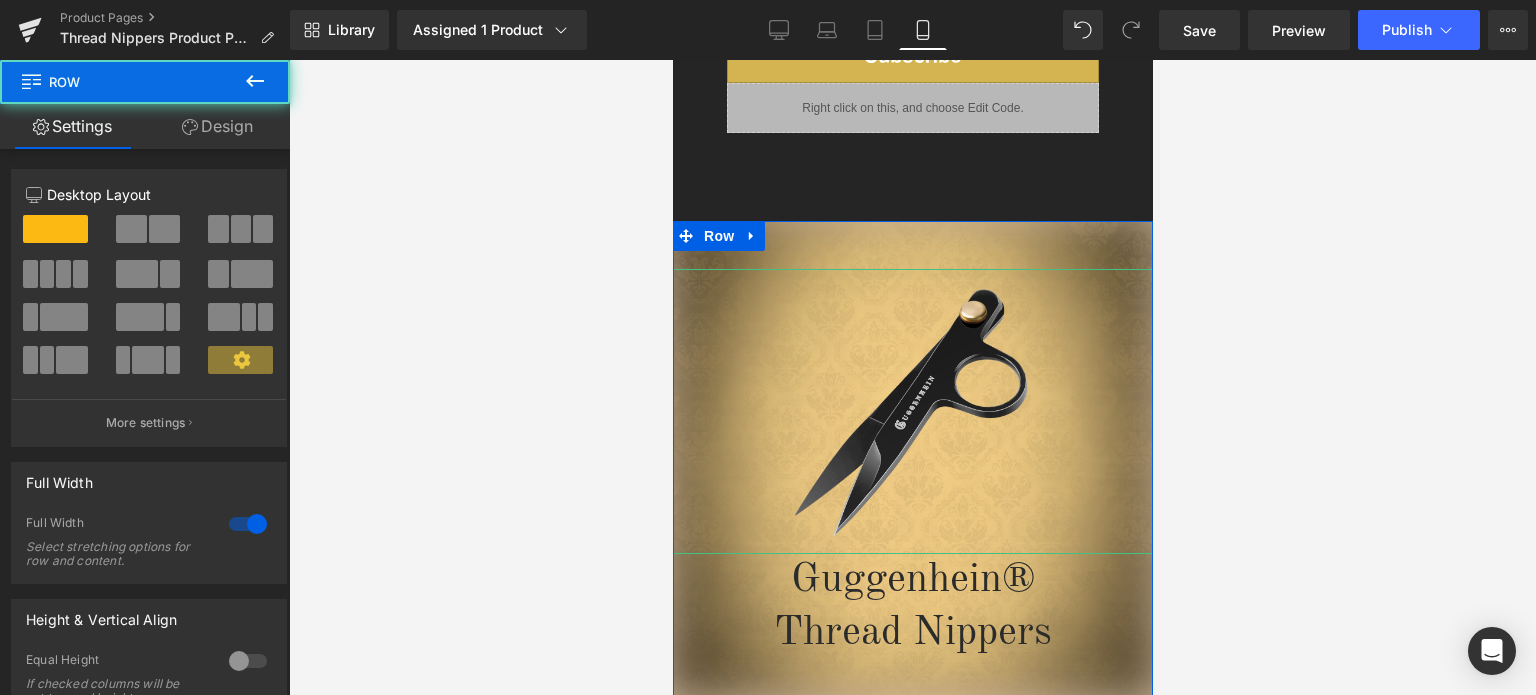 scroll, scrollTop: 3210, scrollLeft: 0, axis: vertical 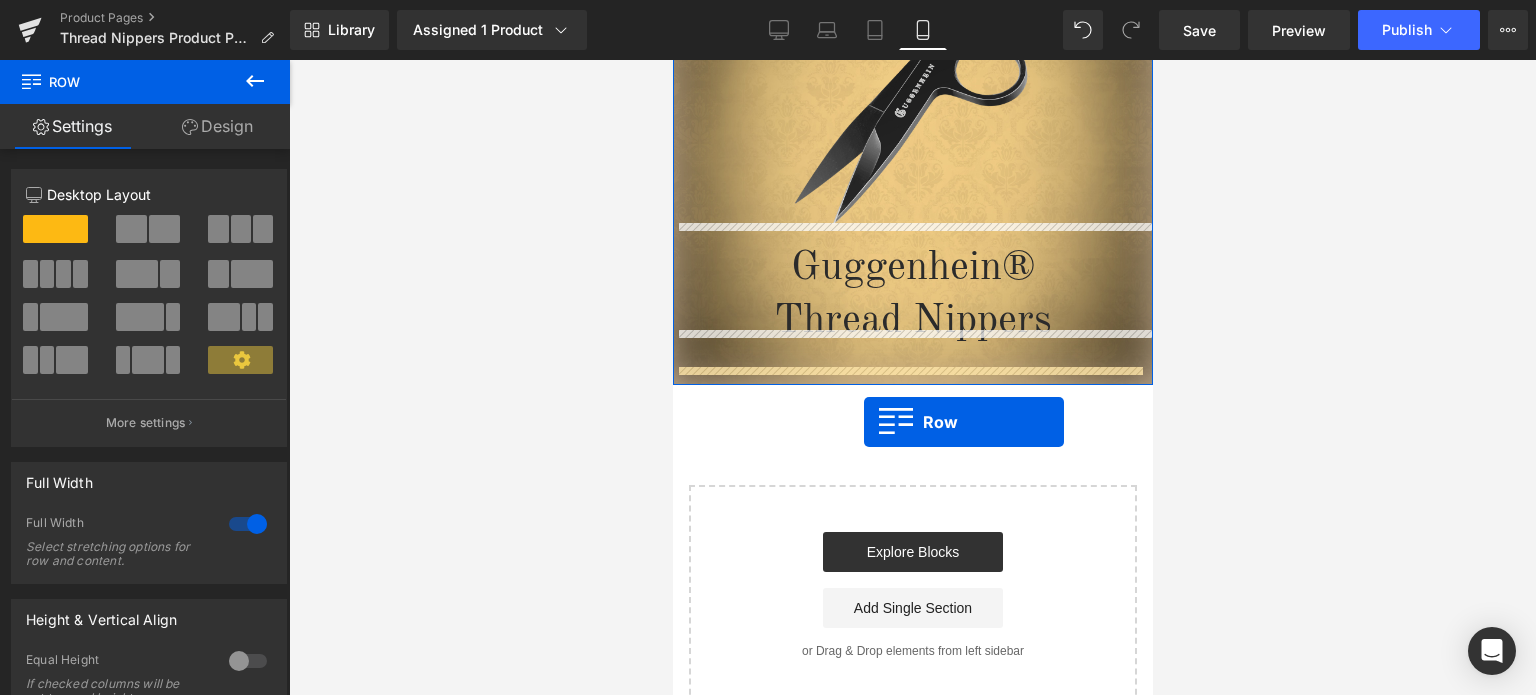 drag, startPoint x: 683, startPoint y: 205, endPoint x: 856, endPoint y: 407, distance: 265.95676 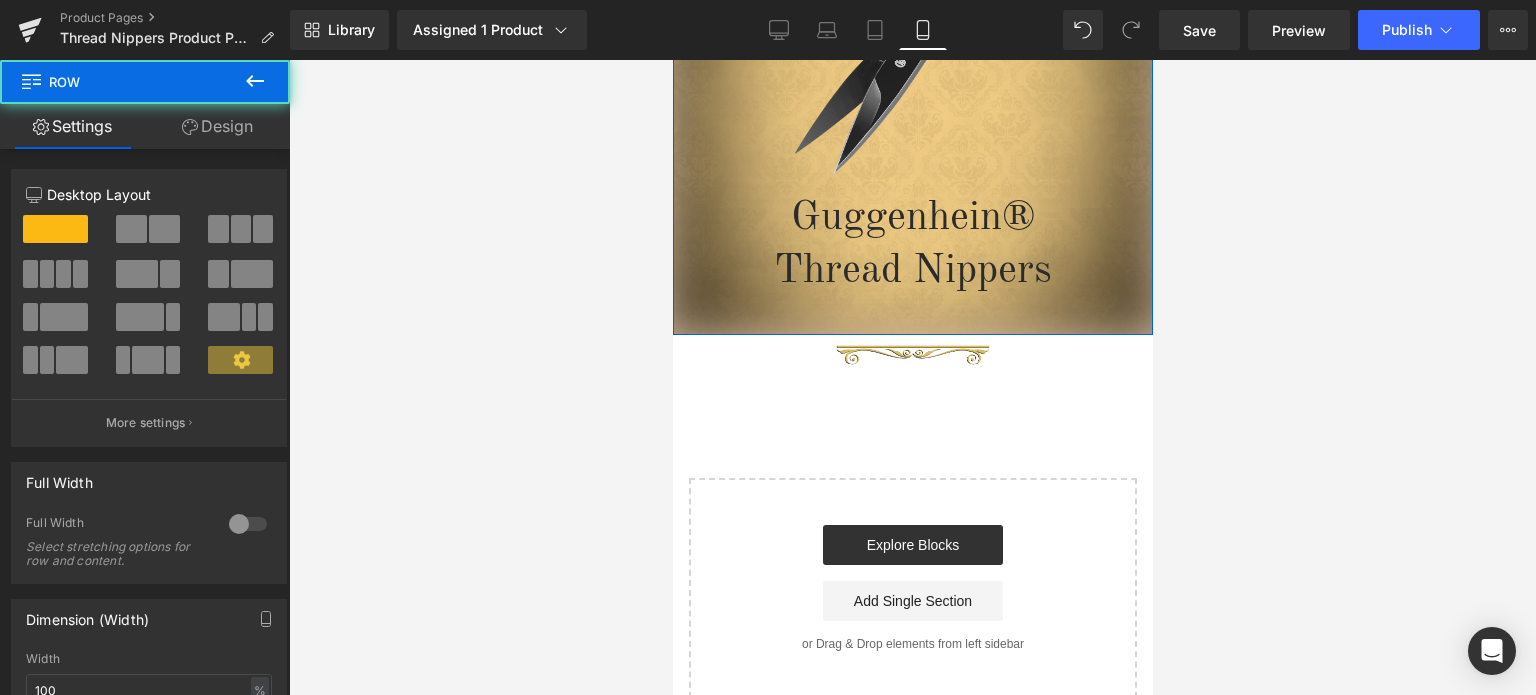scroll, scrollTop: 3530, scrollLeft: 0, axis: vertical 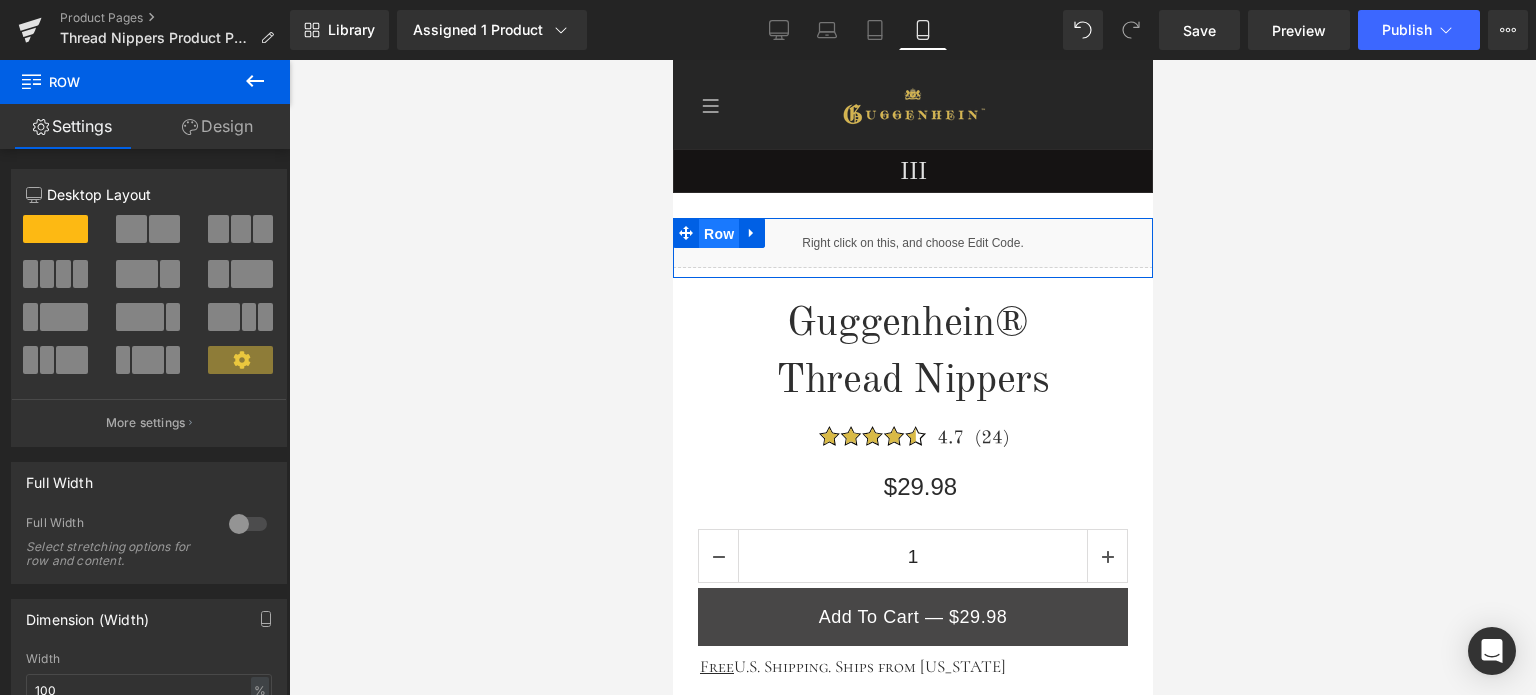 click on "Row" at bounding box center (718, 234) 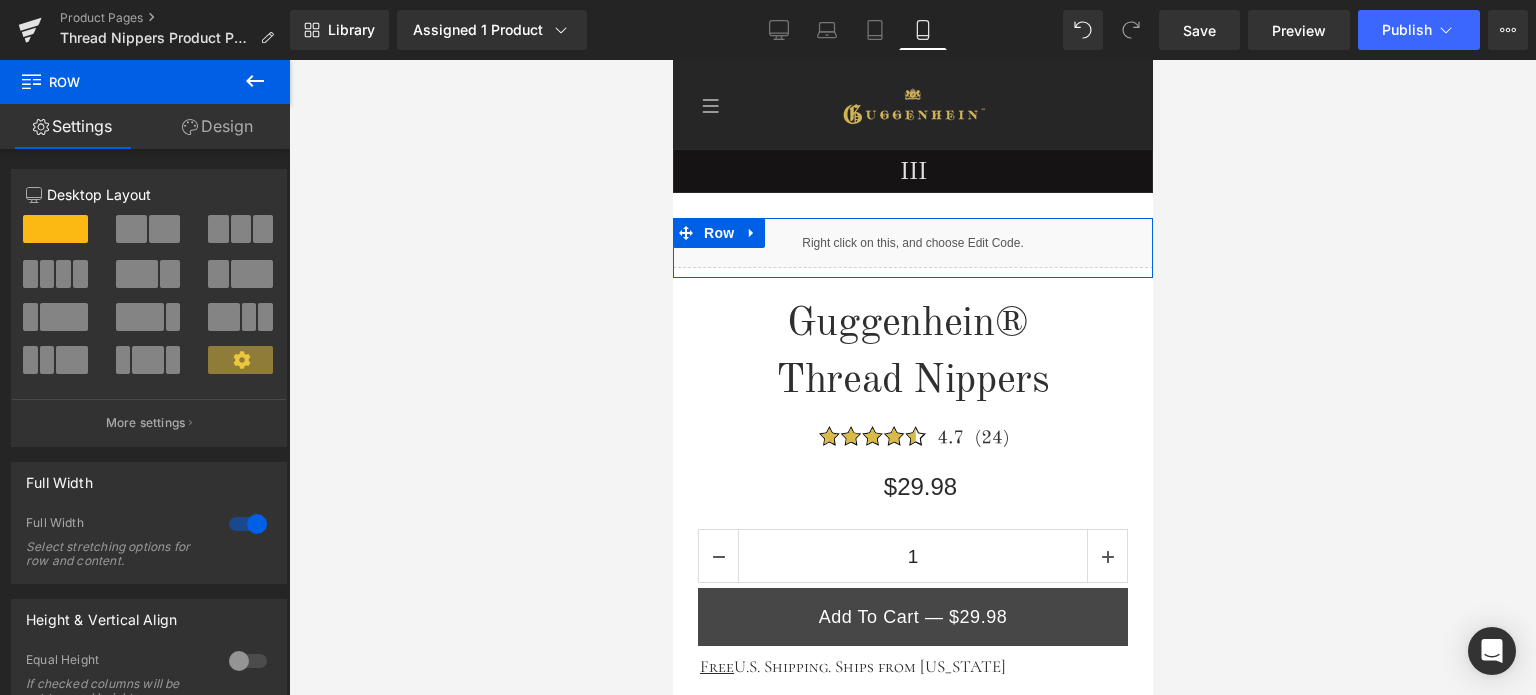 click on "Design" at bounding box center [217, 126] 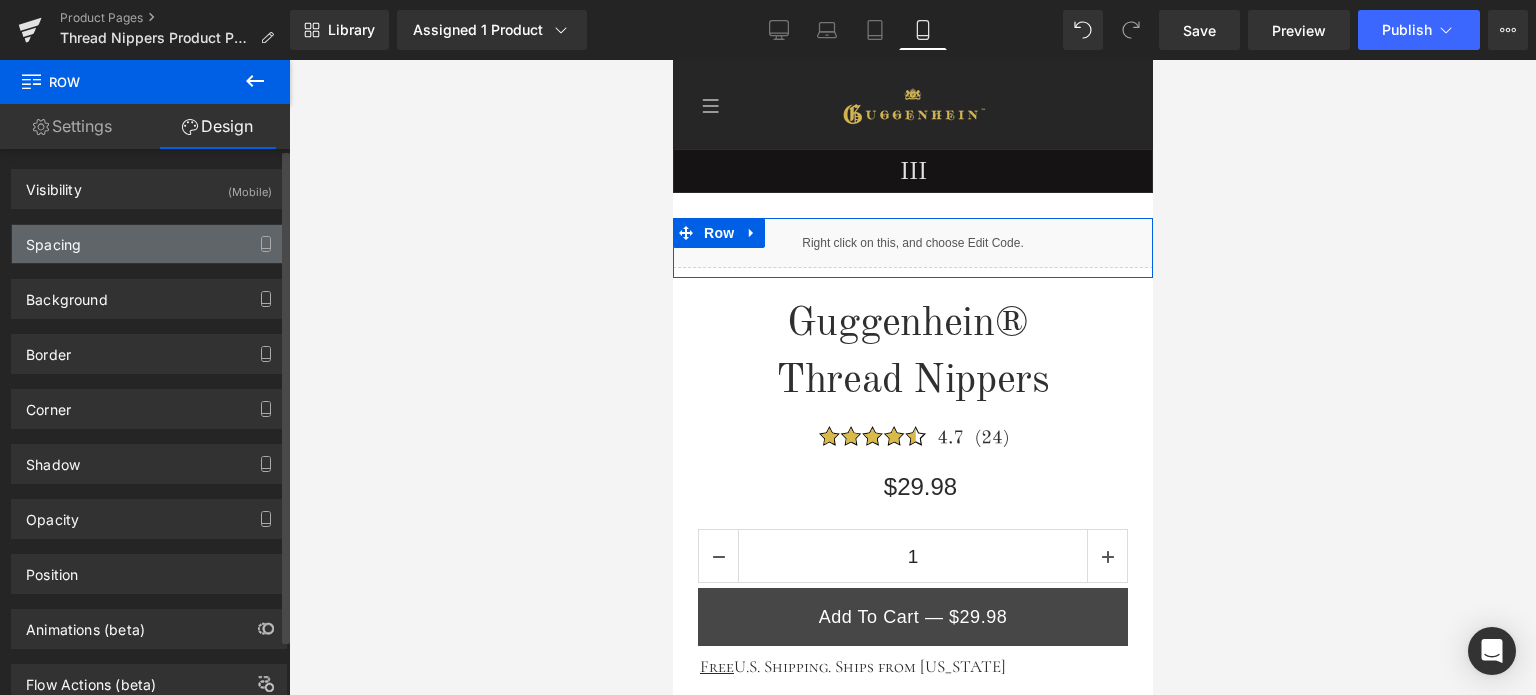 click on "Spacing" at bounding box center [149, 244] 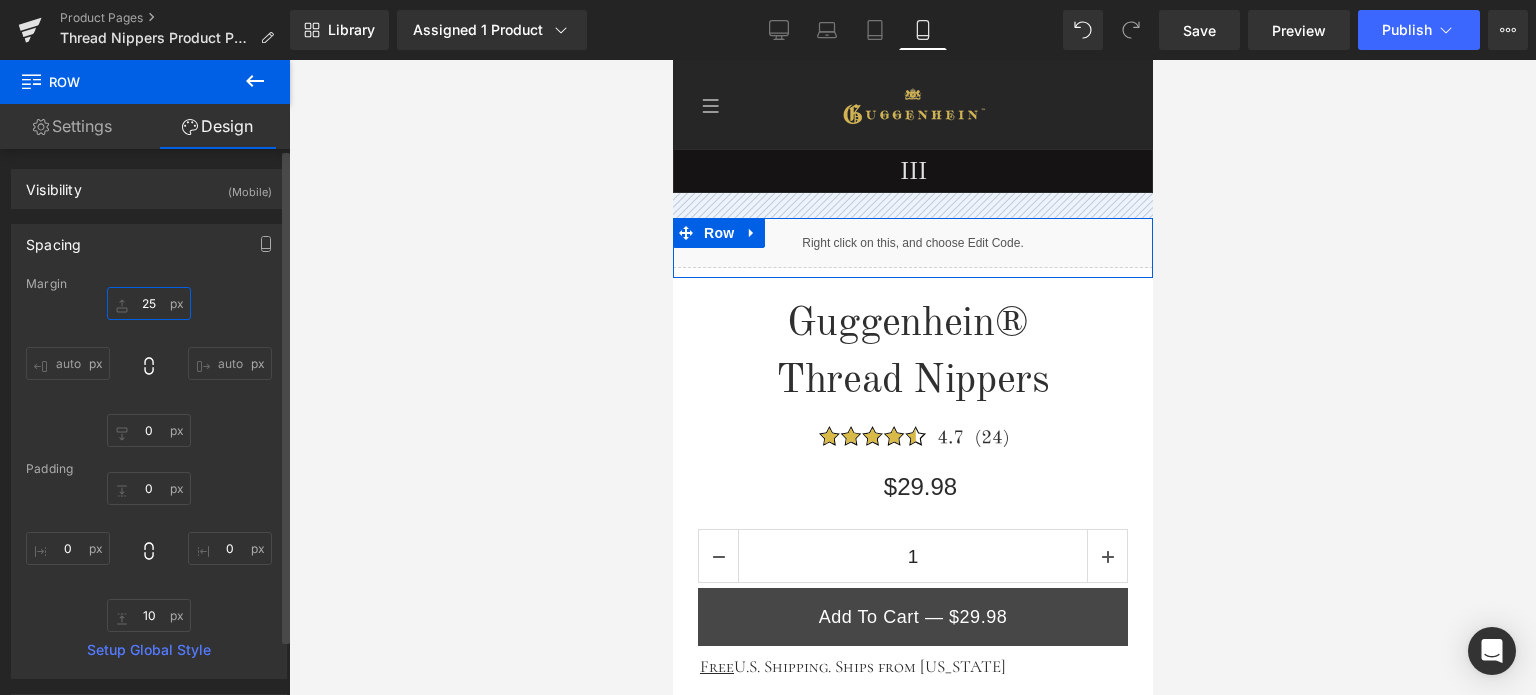 click on "25" at bounding box center [149, 303] 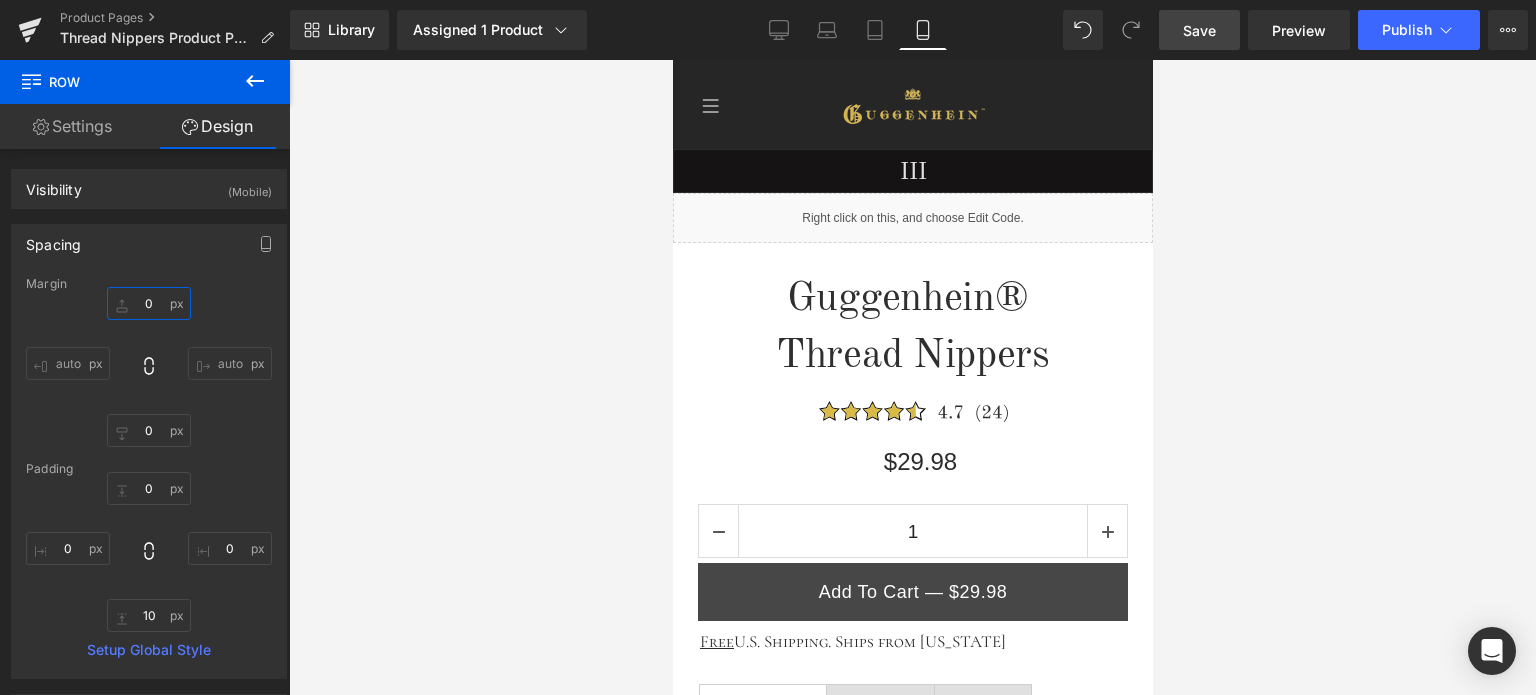 type on "0" 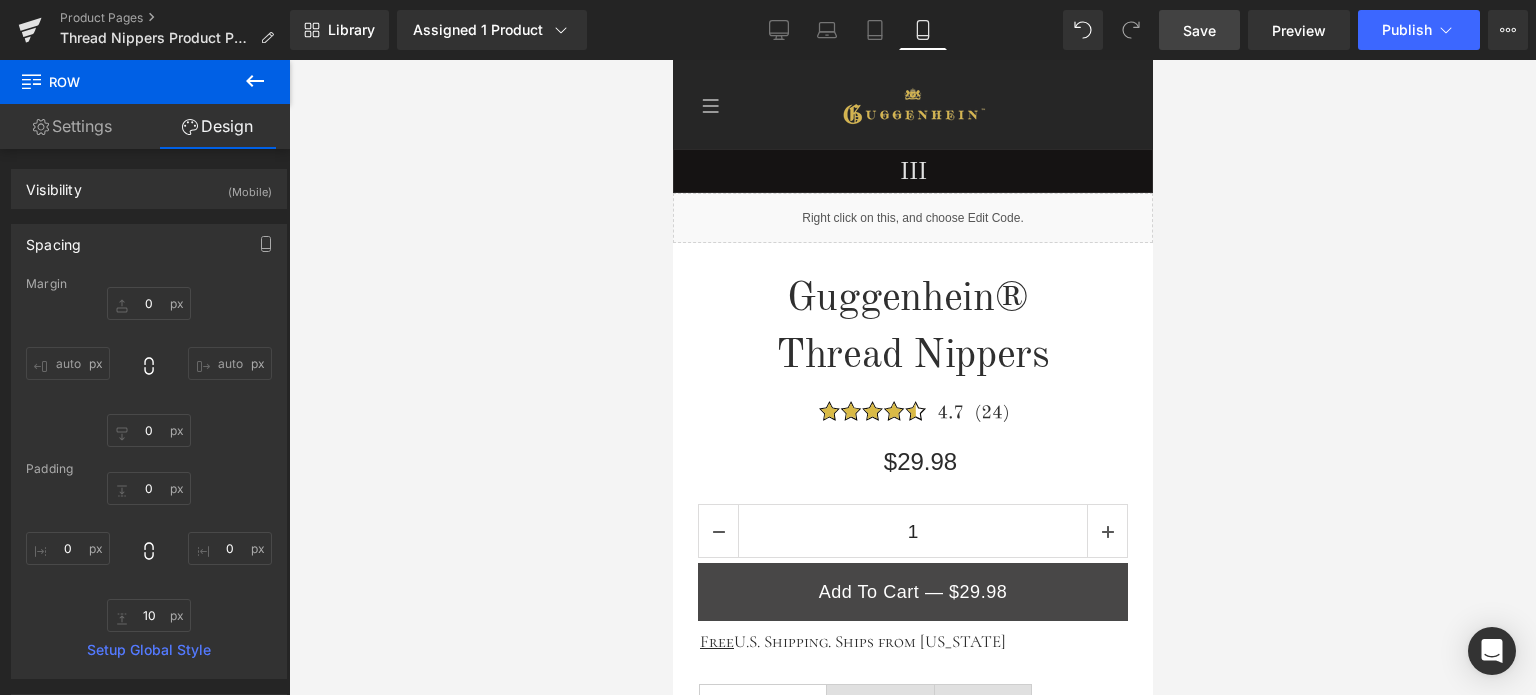 click on "Save" at bounding box center (1199, 30) 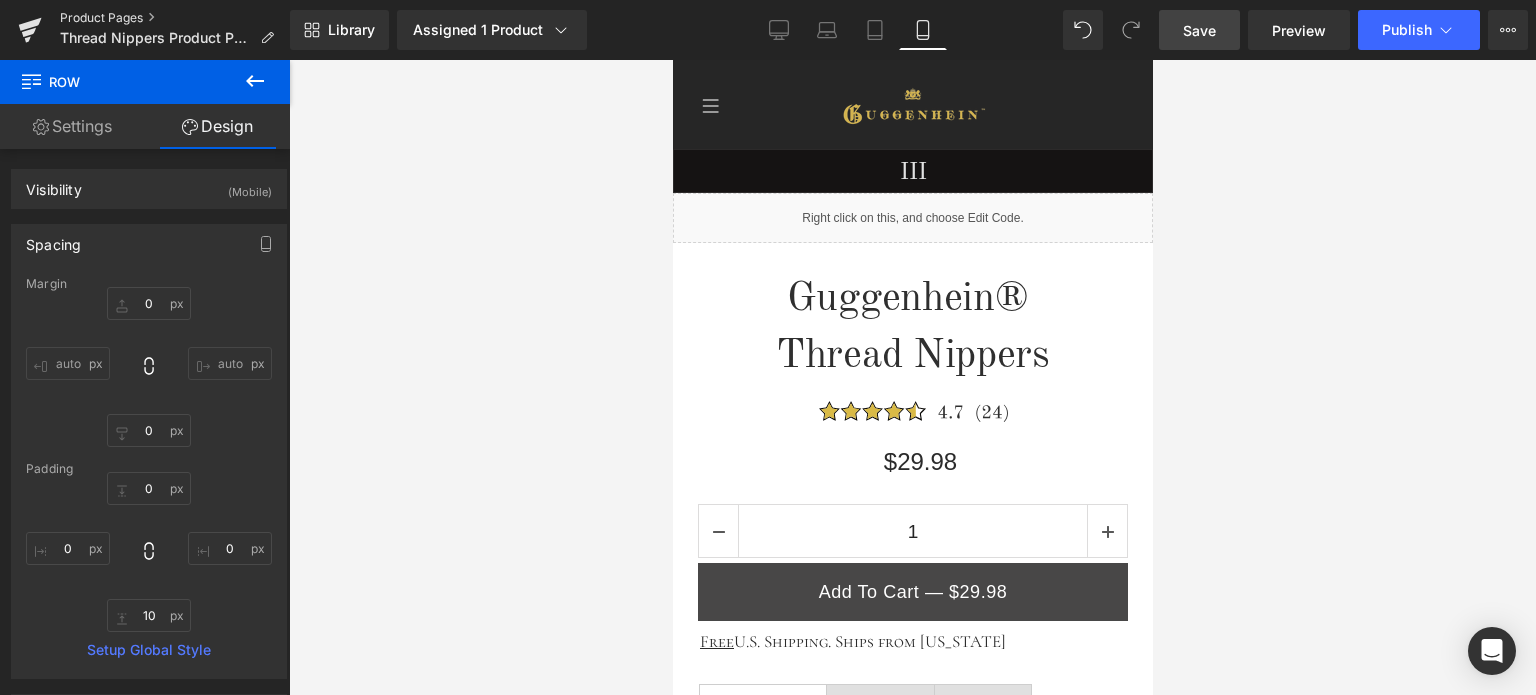 click on "Product Pages" at bounding box center (175, 18) 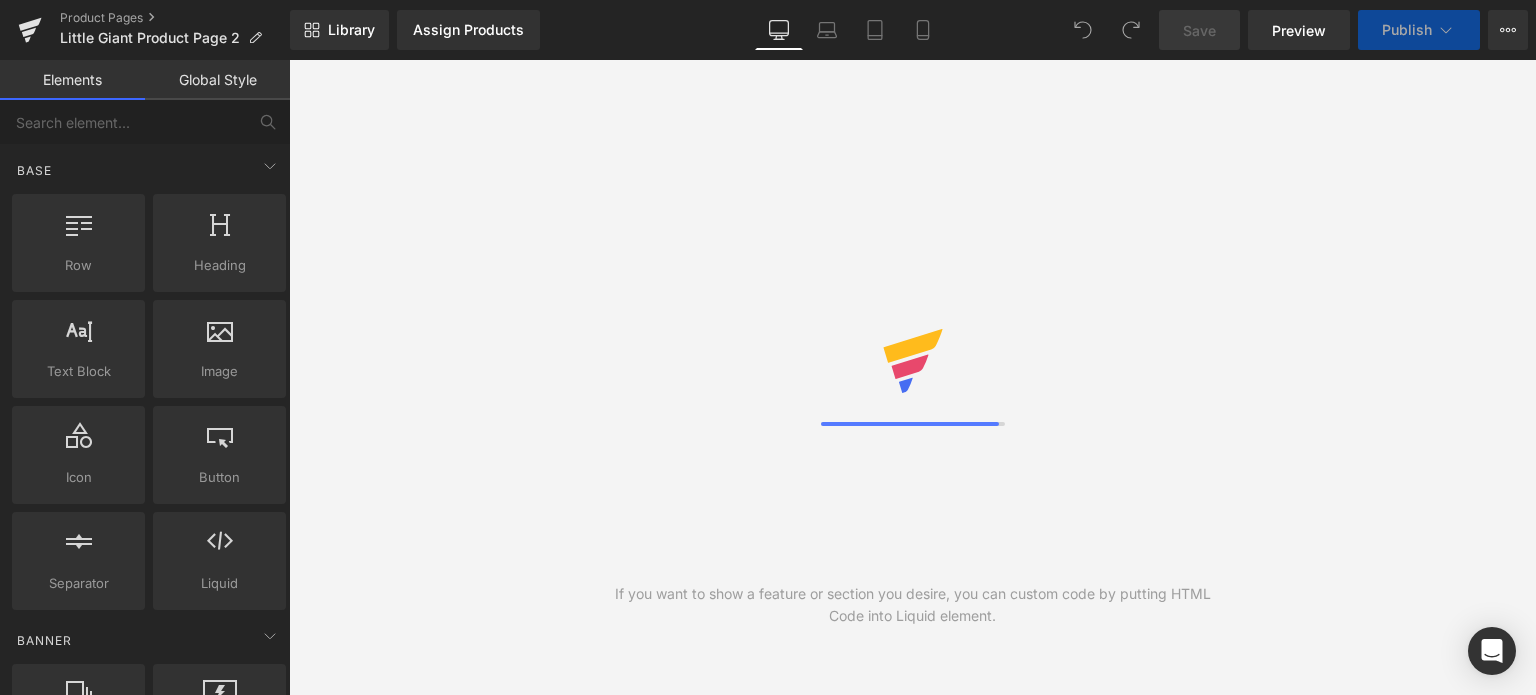 scroll, scrollTop: 0, scrollLeft: 0, axis: both 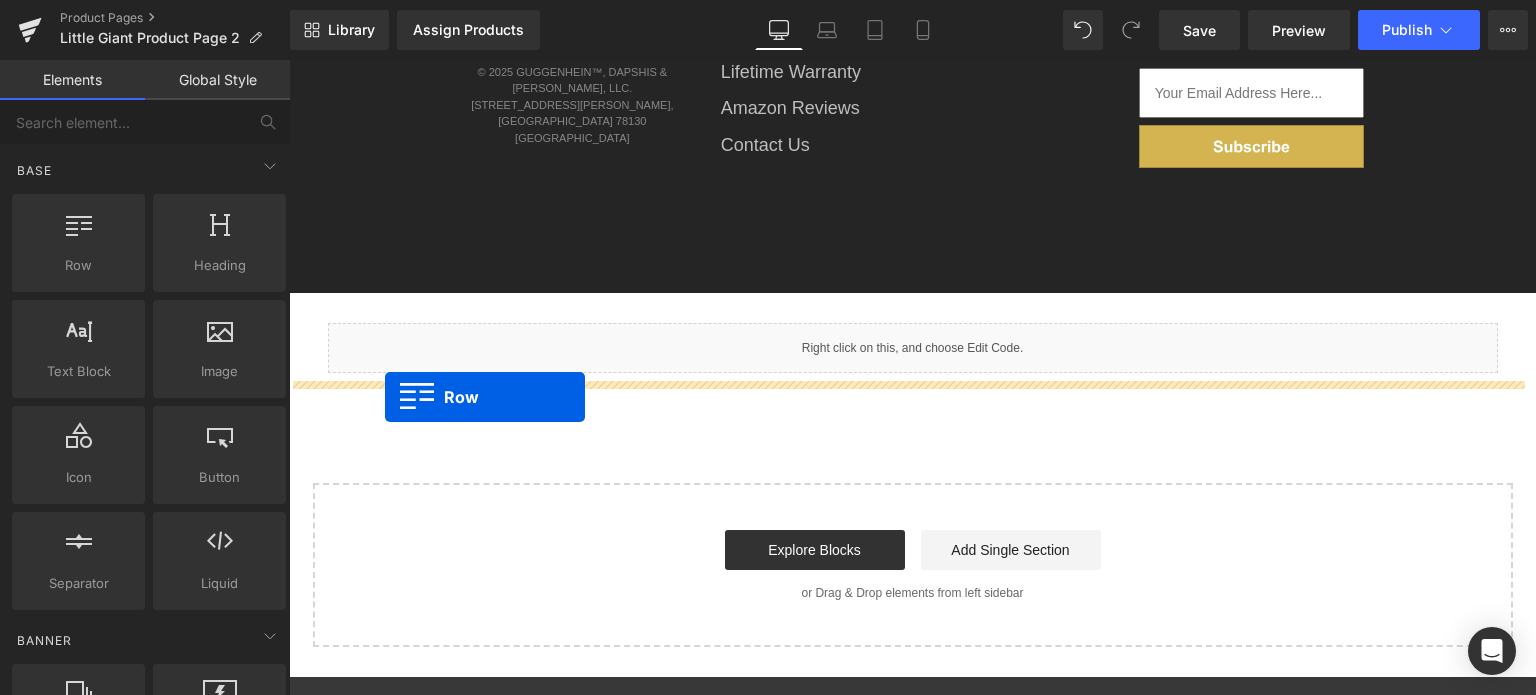 drag, startPoint x: 295, startPoint y: 231, endPoint x: 385, endPoint y: 397, distance: 188.82796 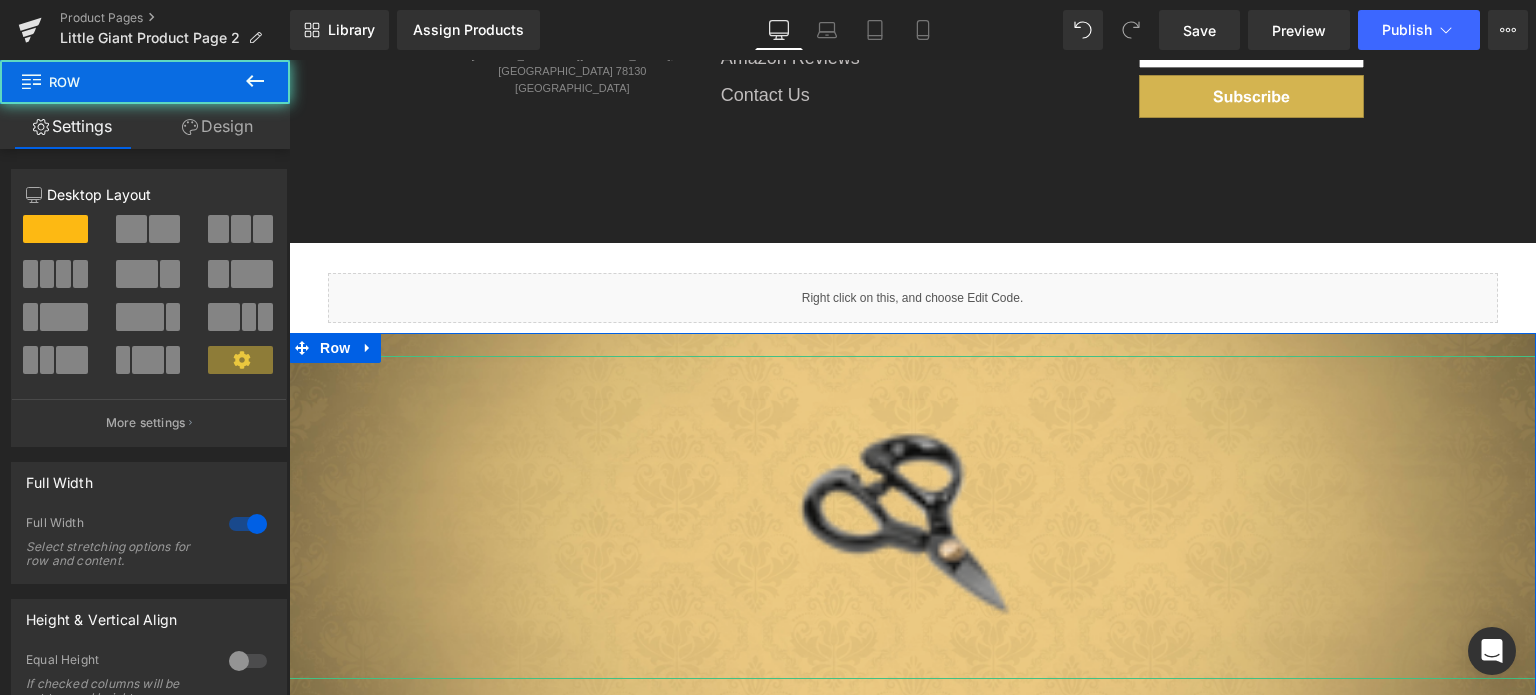 scroll, scrollTop: 1424, scrollLeft: 0, axis: vertical 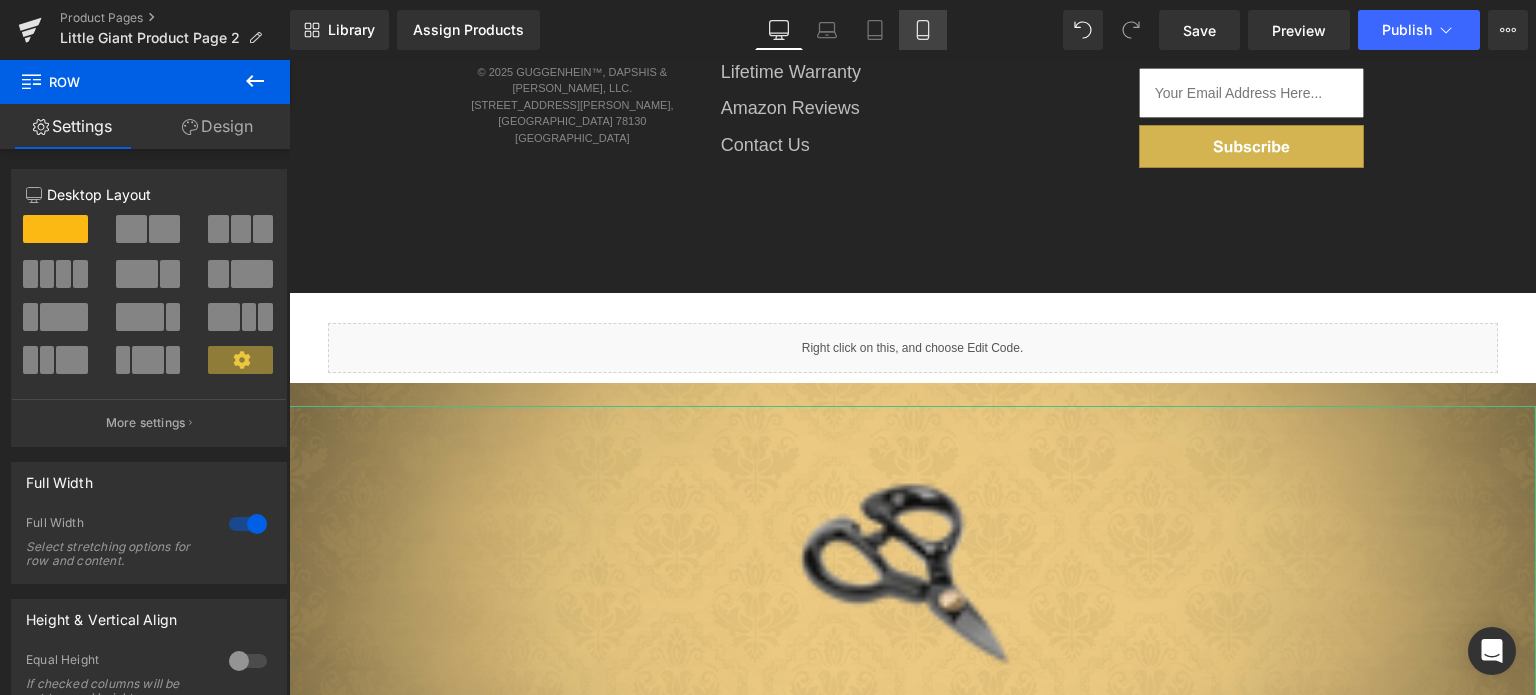click 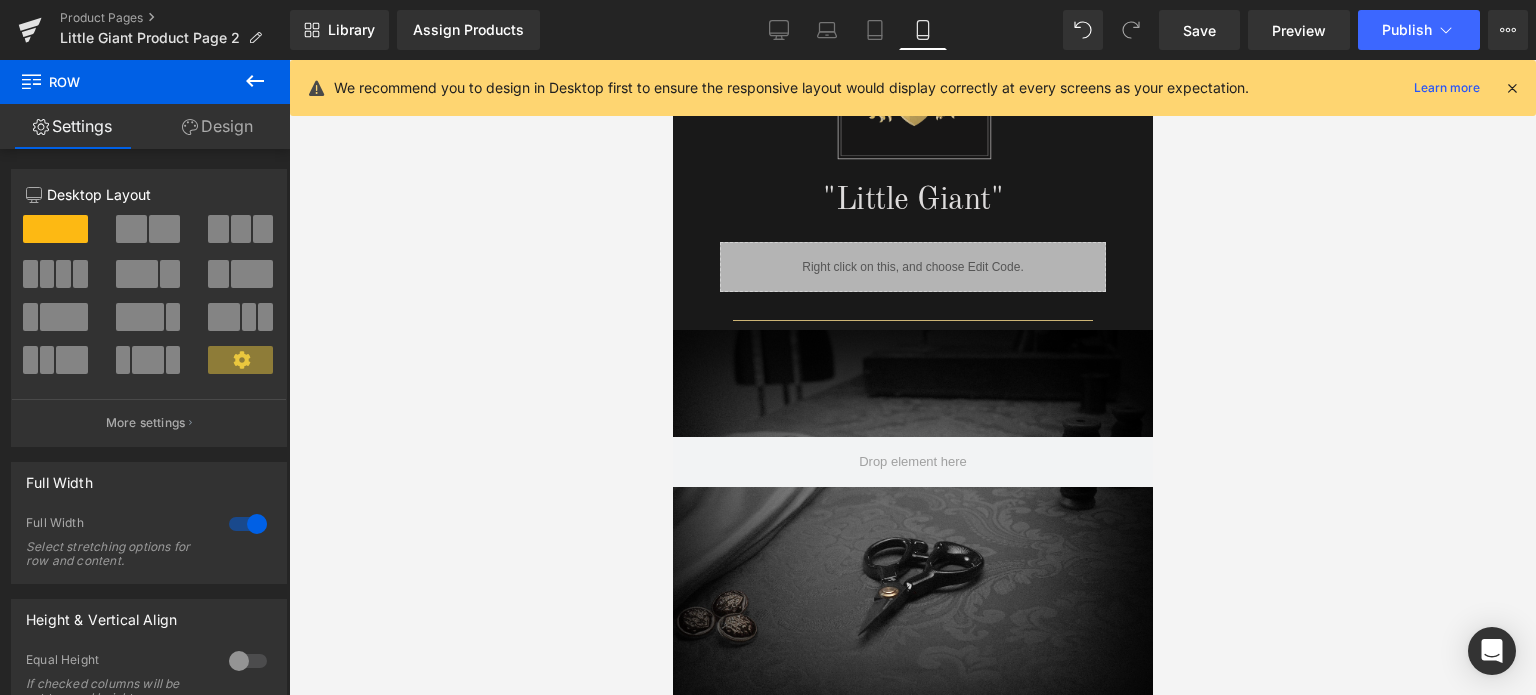 scroll, scrollTop: 0, scrollLeft: 0, axis: both 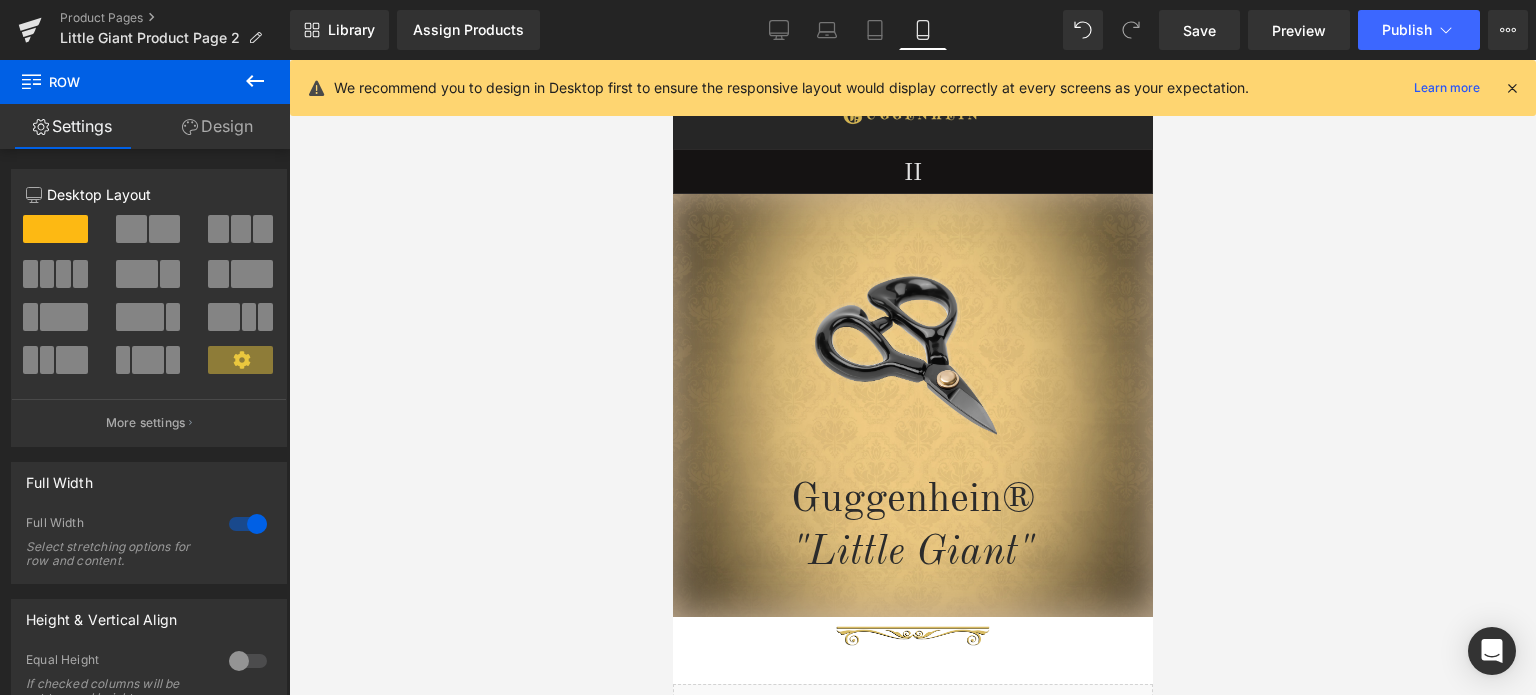 click at bounding box center [1512, 88] 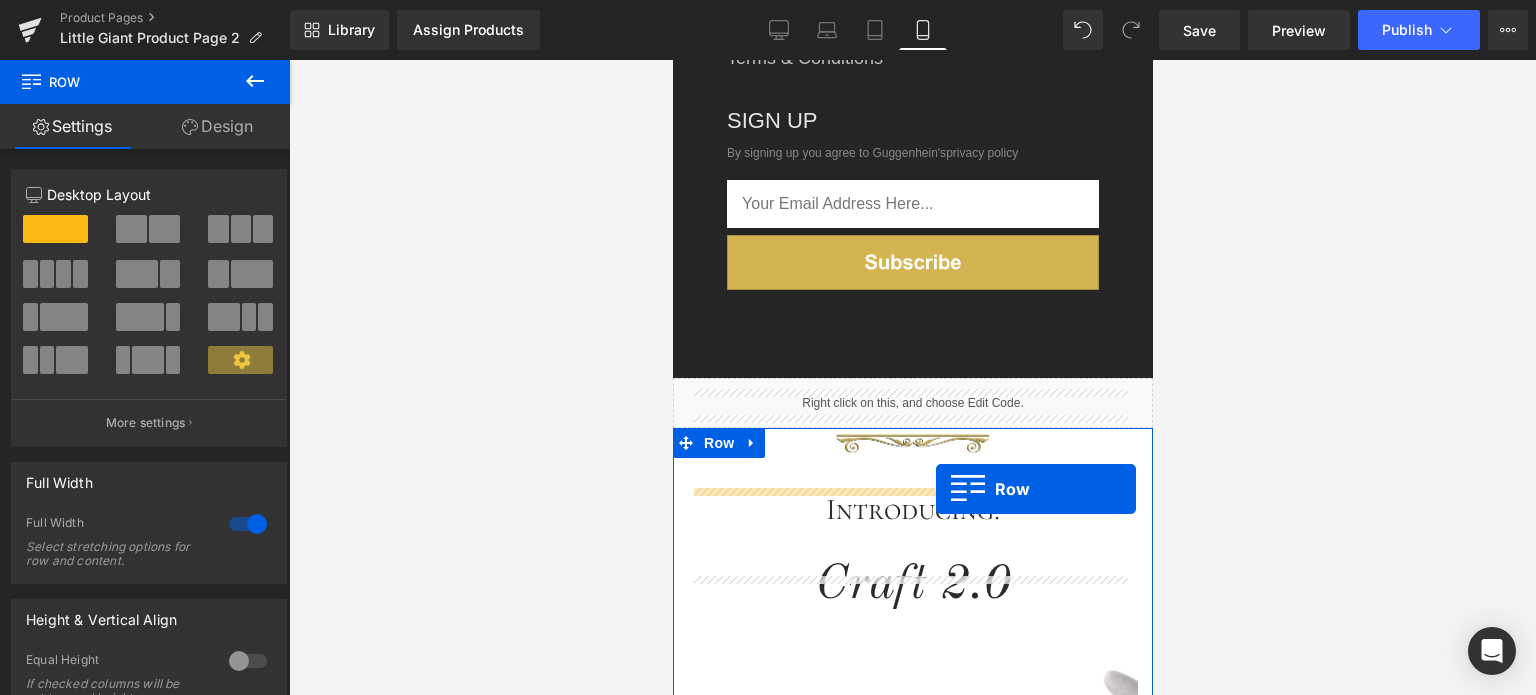 scroll, scrollTop: 3000, scrollLeft: 0, axis: vertical 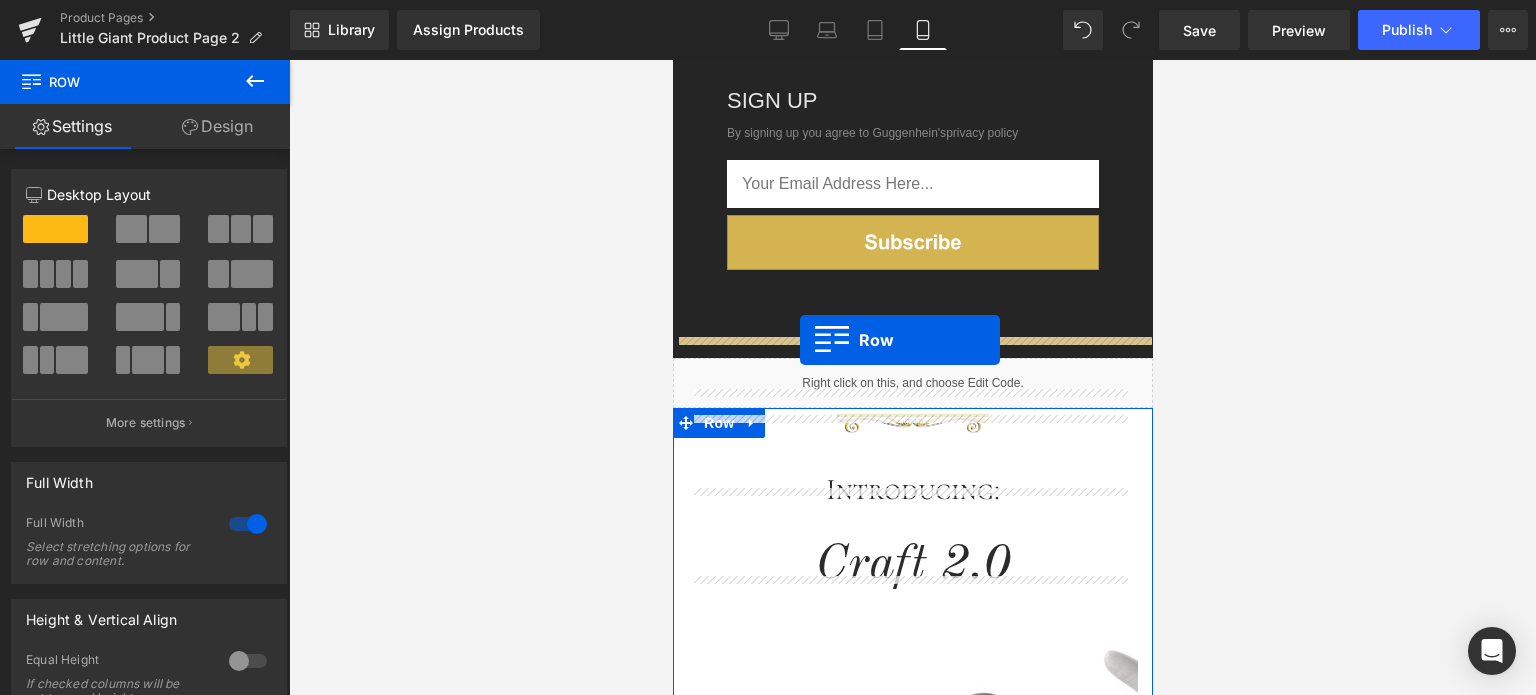 drag, startPoint x: 677, startPoint y: 205, endPoint x: 799, endPoint y: 340, distance: 181.95879 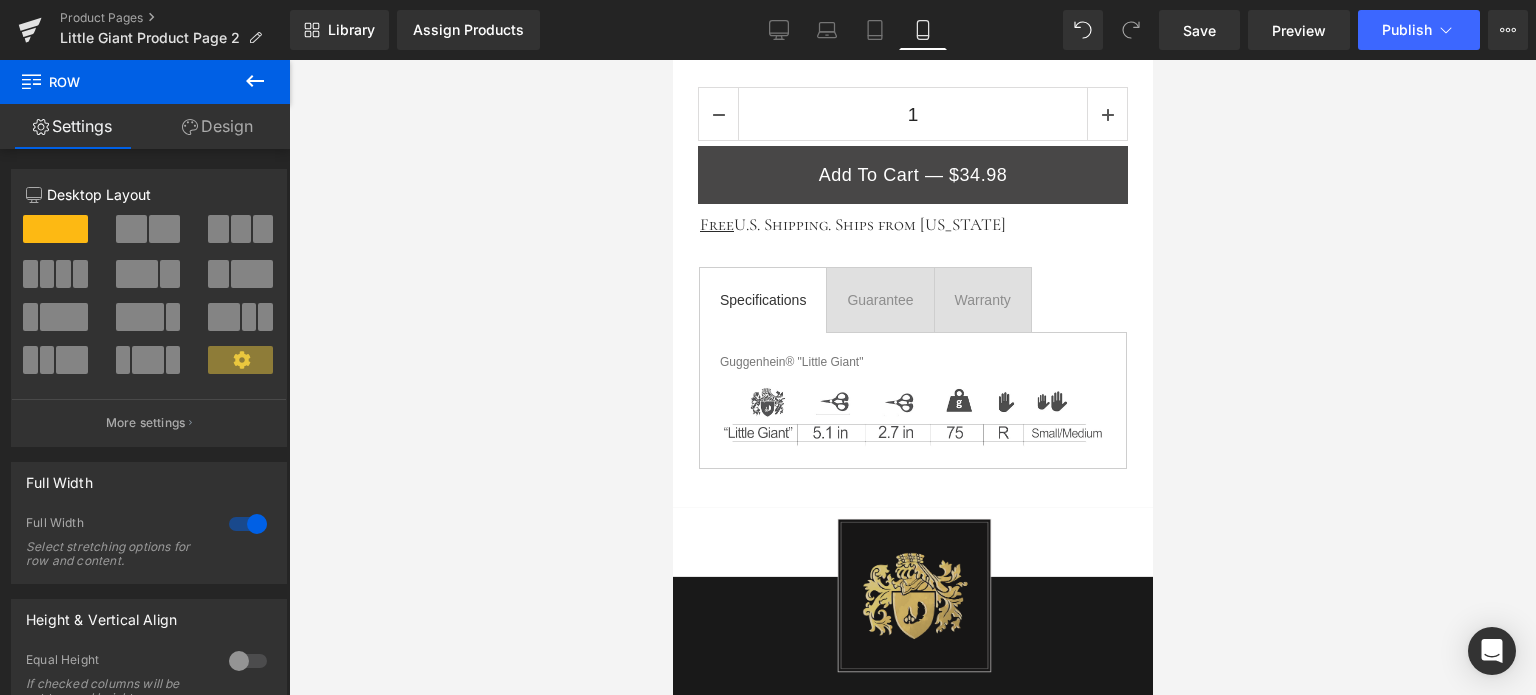 scroll, scrollTop: 0, scrollLeft: 0, axis: both 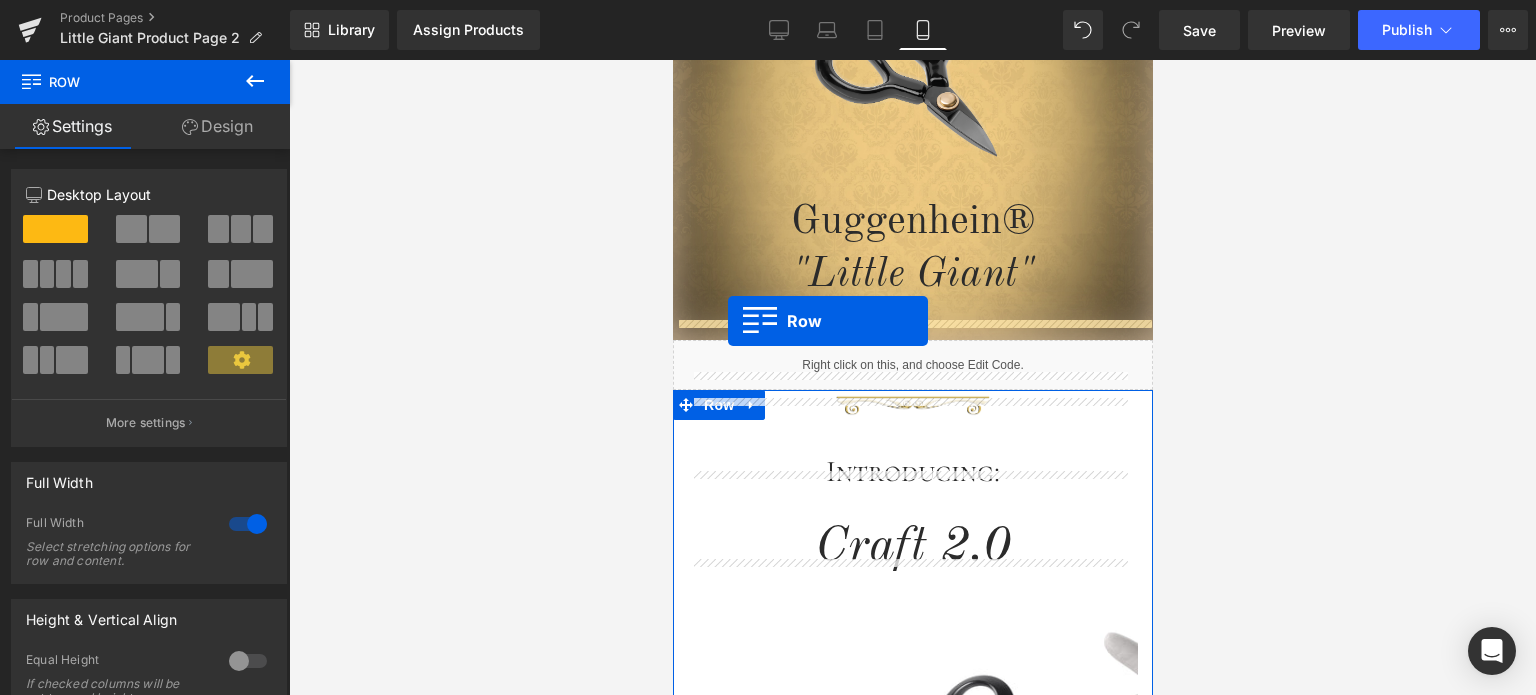 drag, startPoint x: 684, startPoint y: 203, endPoint x: 727, endPoint y: 321, distance: 125.59061 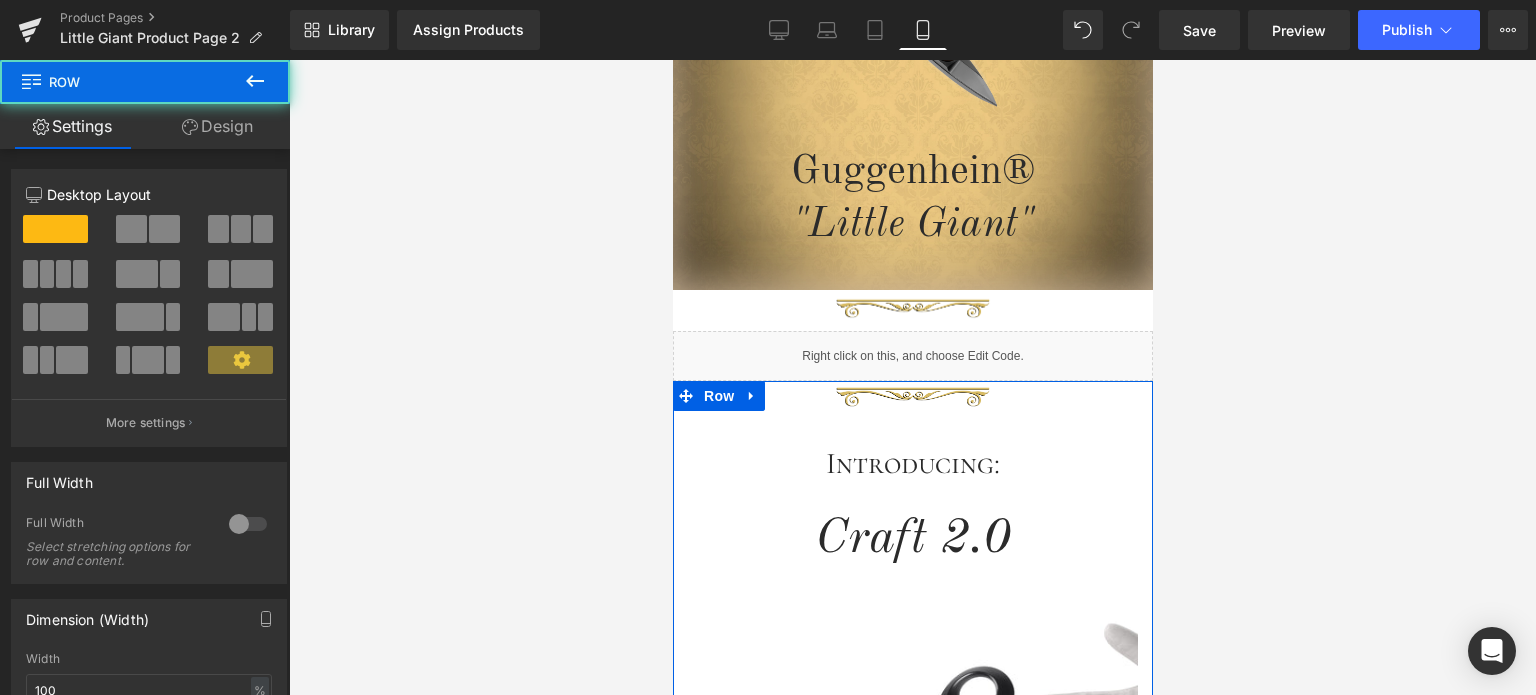 scroll, scrollTop: 3350, scrollLeft: 0, axis: vertical 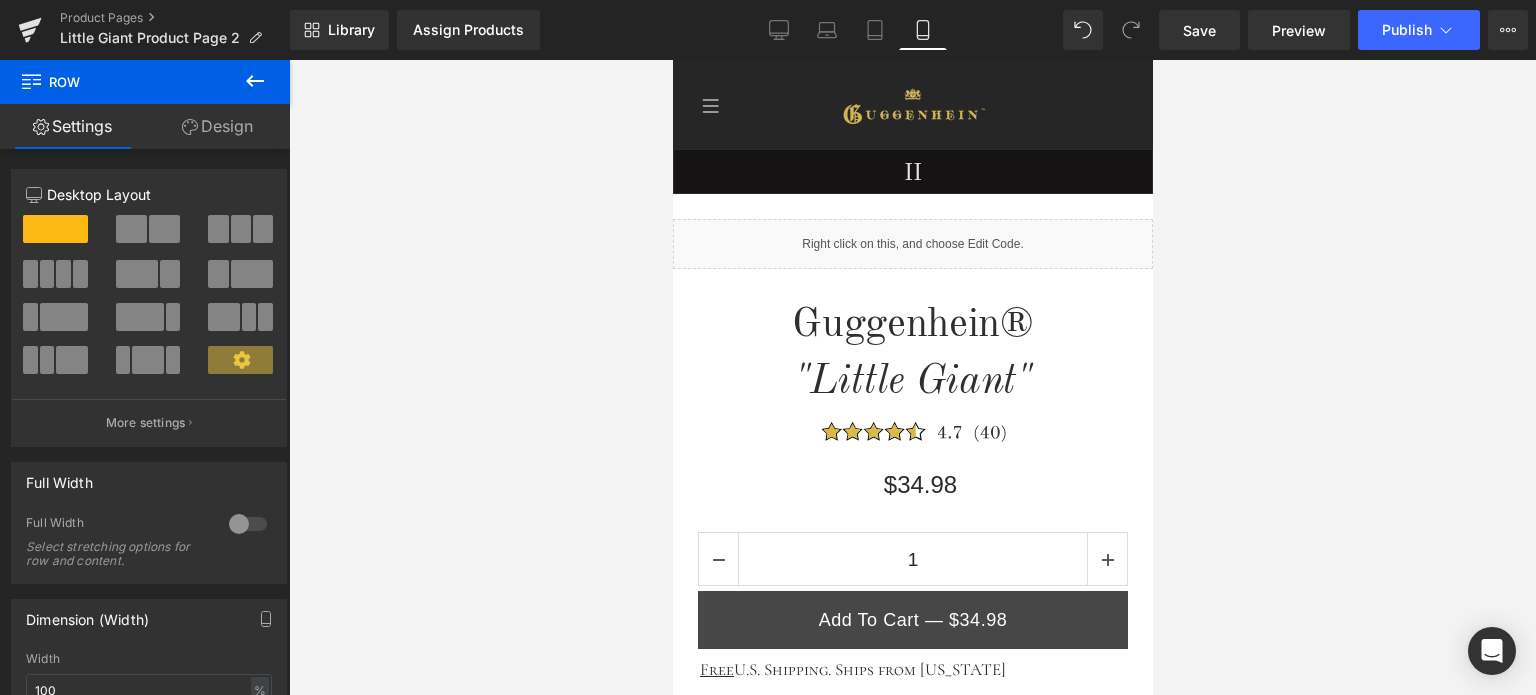 drag, startPoint x: 1144, startPoint y: 386, endPoint x: 1834, endPoint y: 133, distance: 734.9211 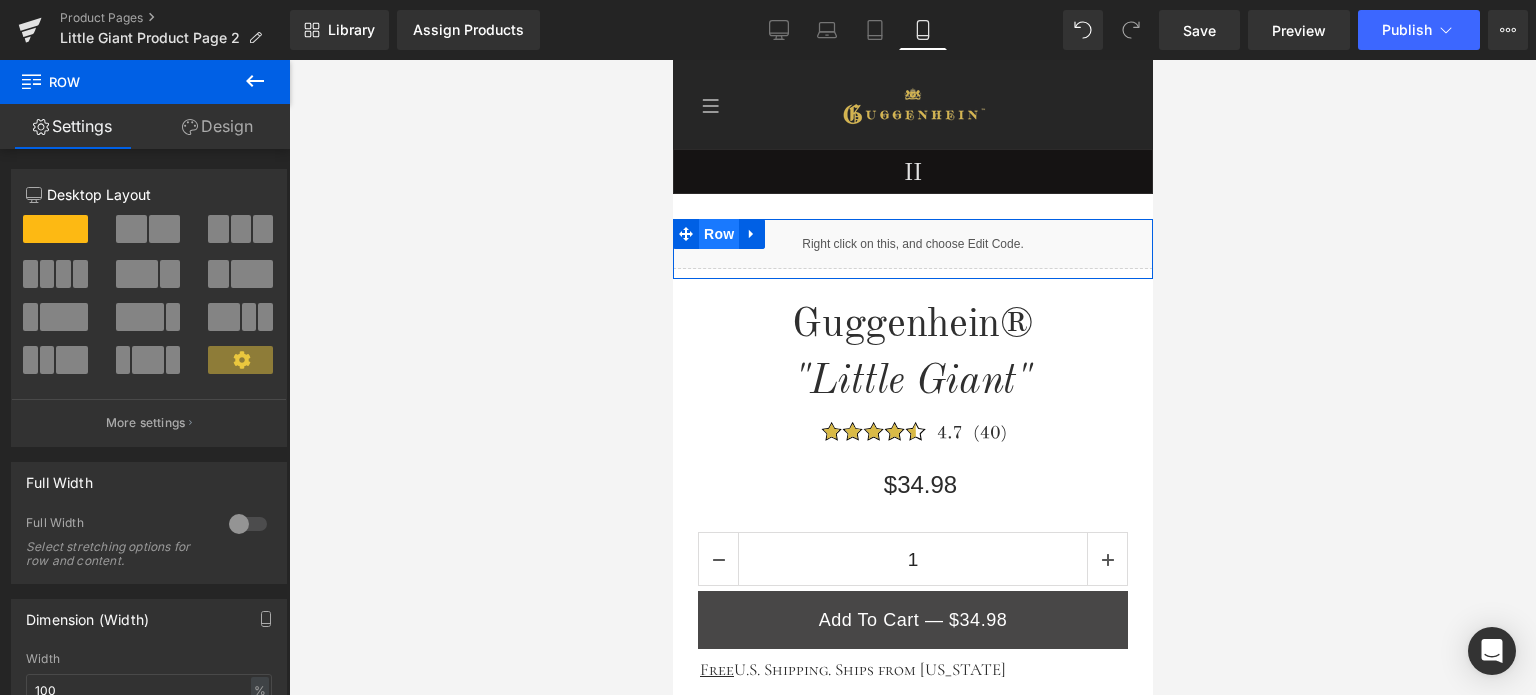 click on "Row" at bounding box center (718, 234) 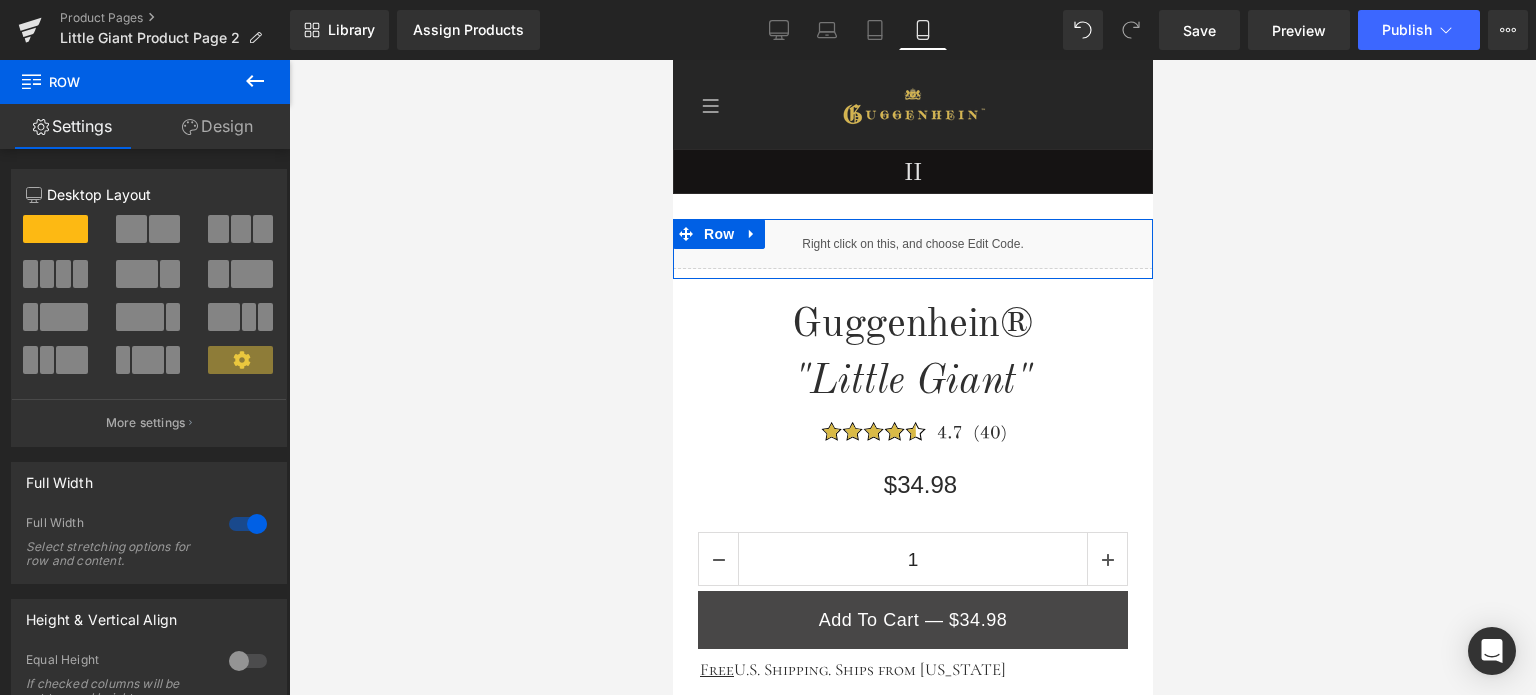 click on "Design" at bounding box center [217, 126] 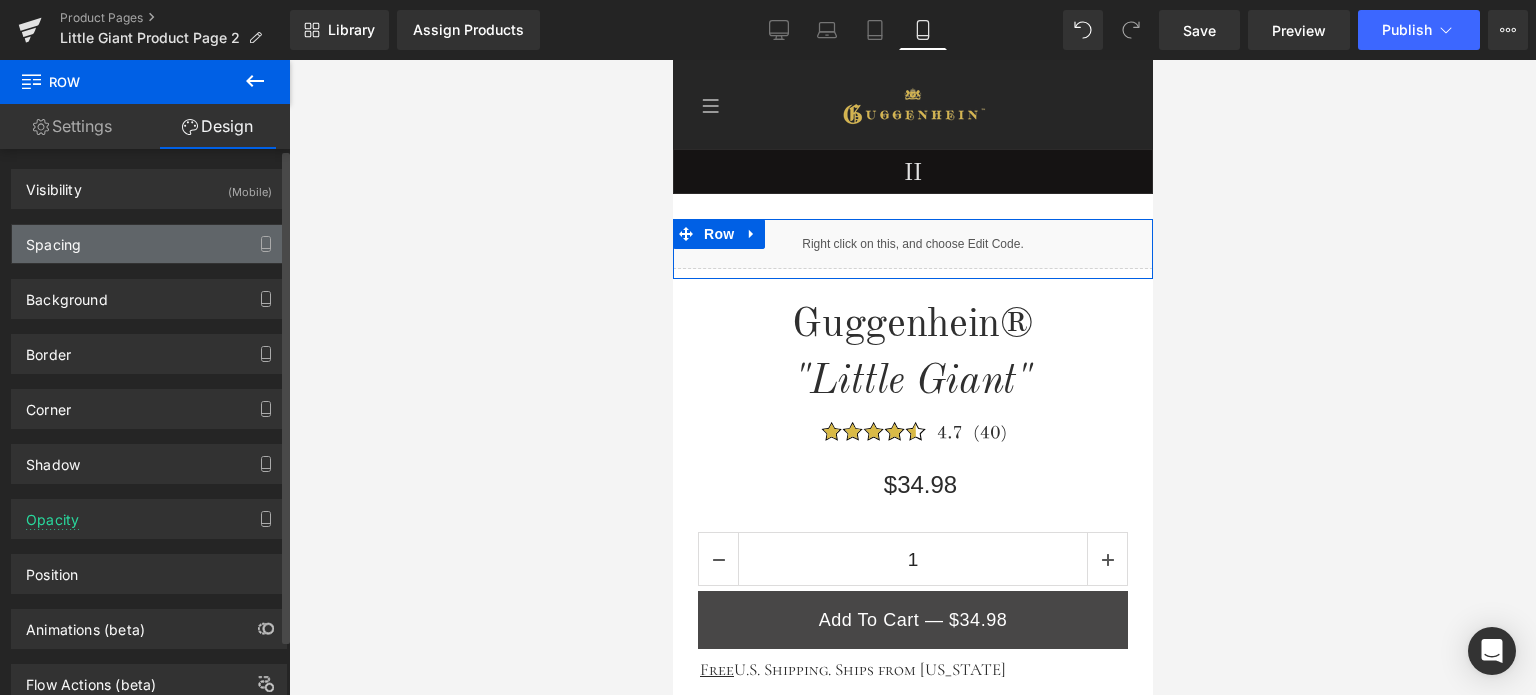 click on "Spacing" at bounding box center [149, 244] 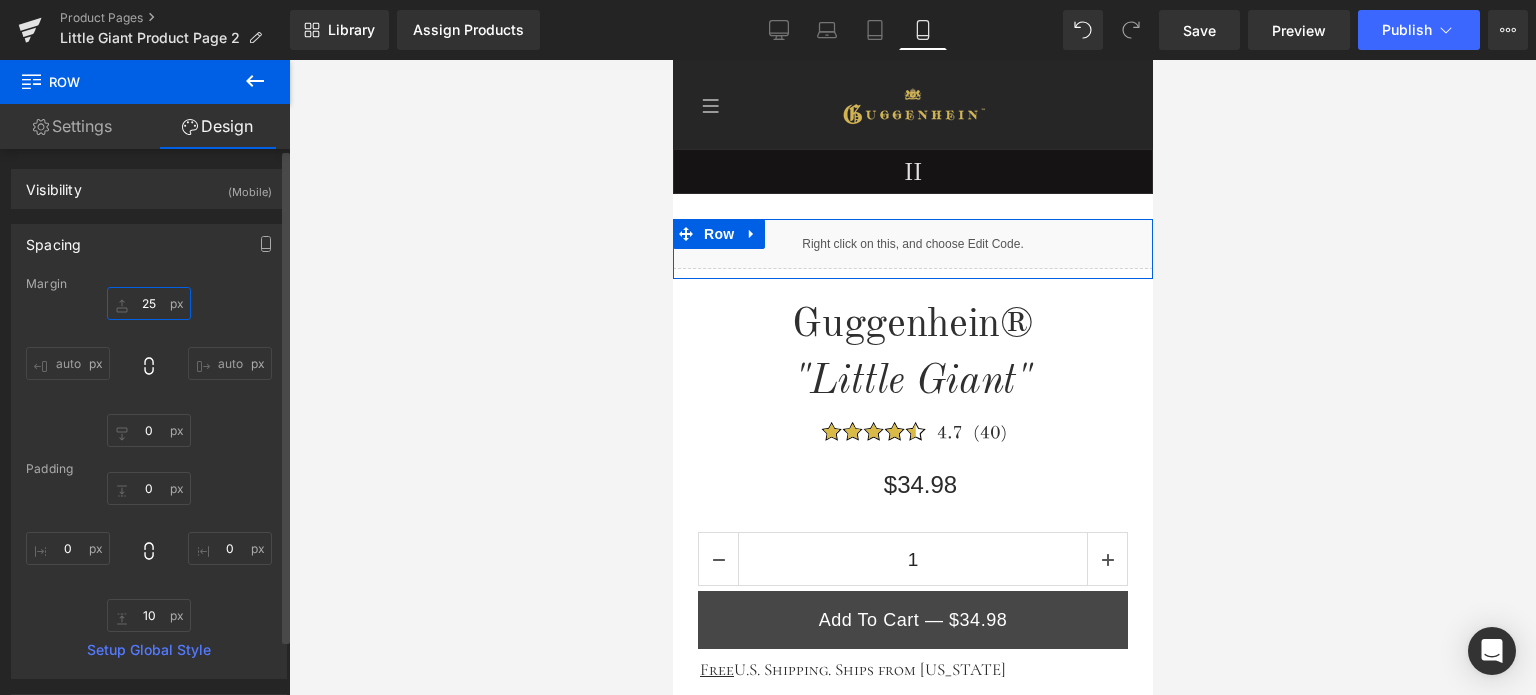 click at bounding box center (149, 303) 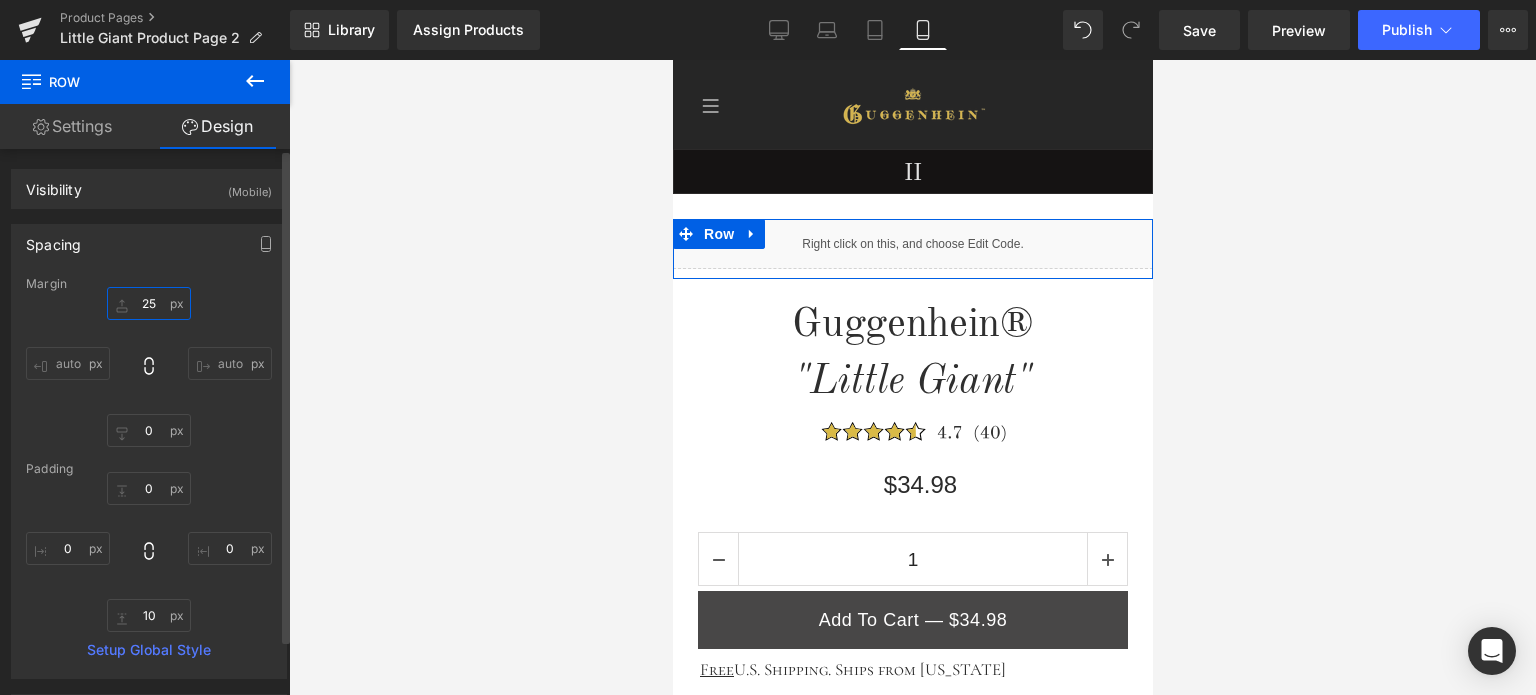 type on "0" 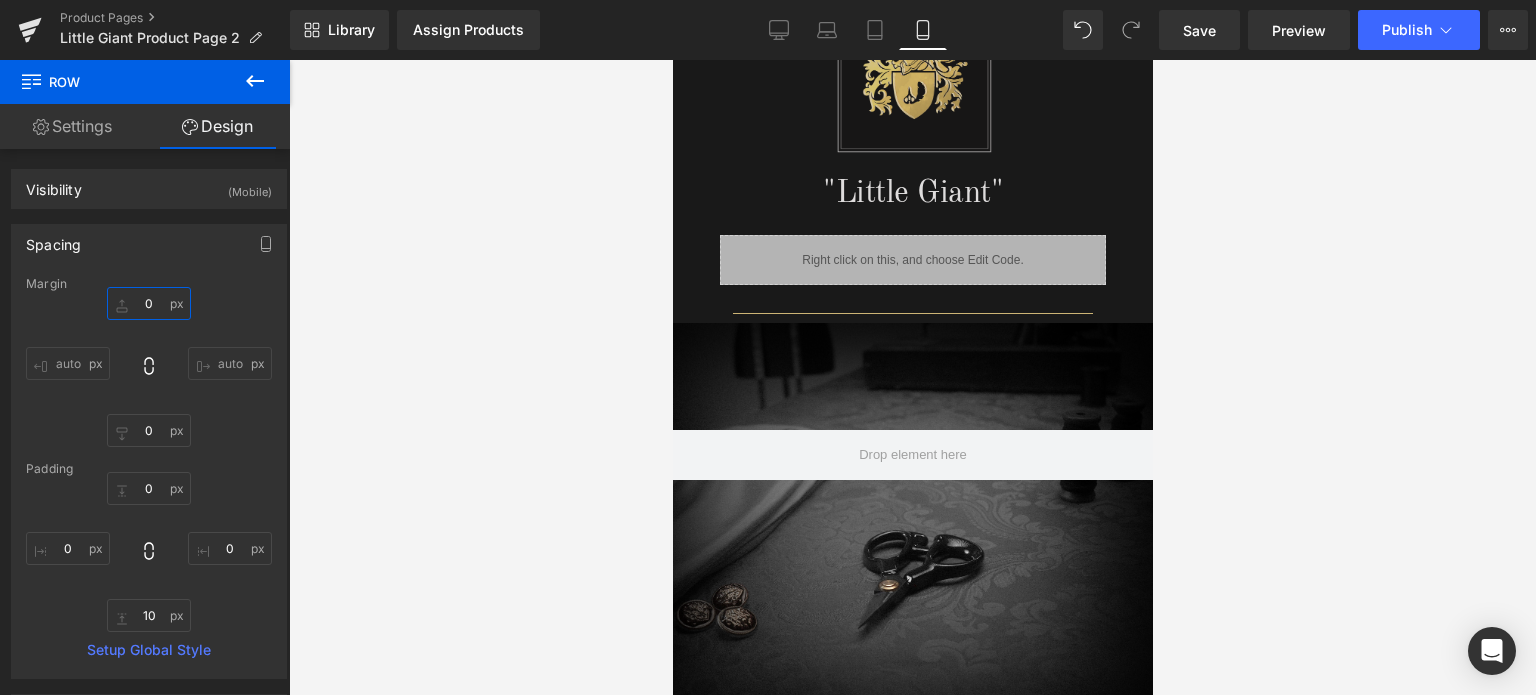 scroll, scrollTop: 1100, scrollLeft: 0, axis: vertical 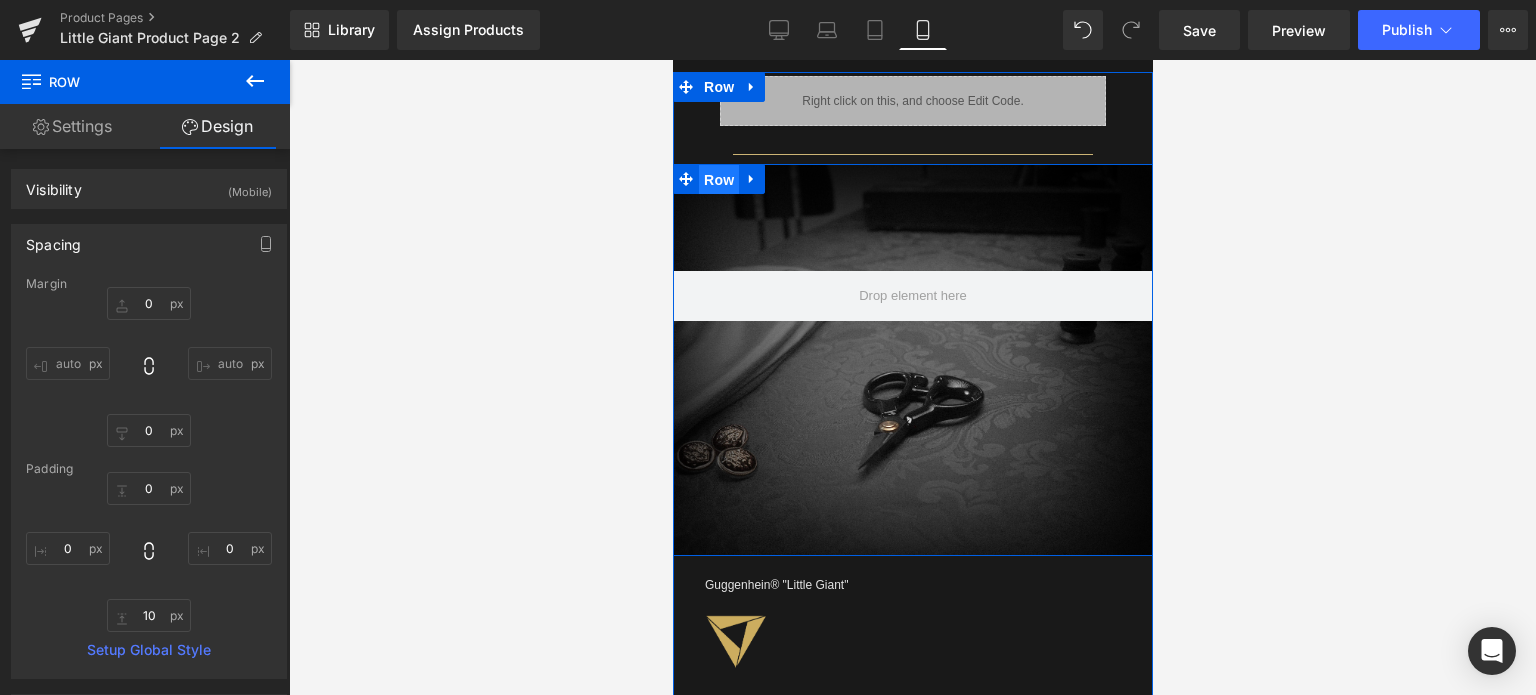 click on "Row" at bounding box center [718, 180] 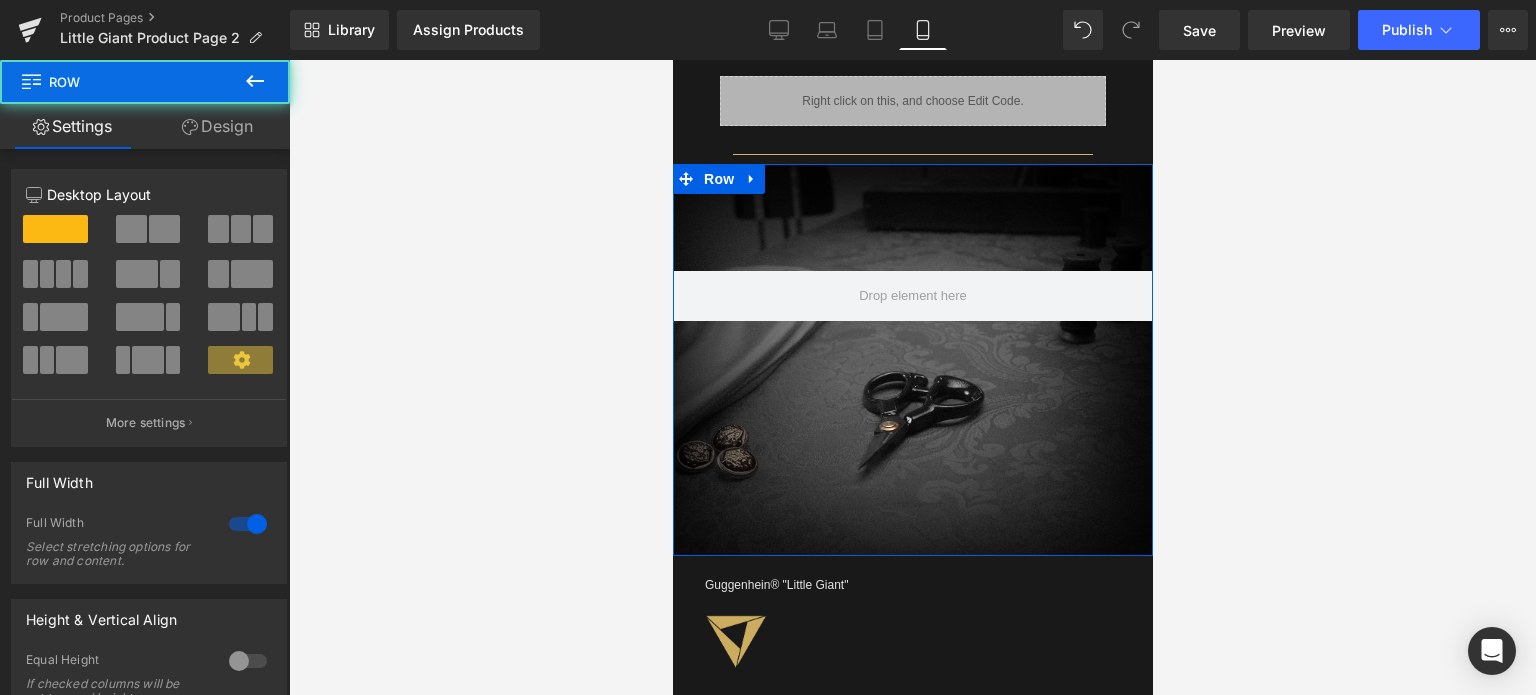 click on "Design" at bounding box center (217, 126) 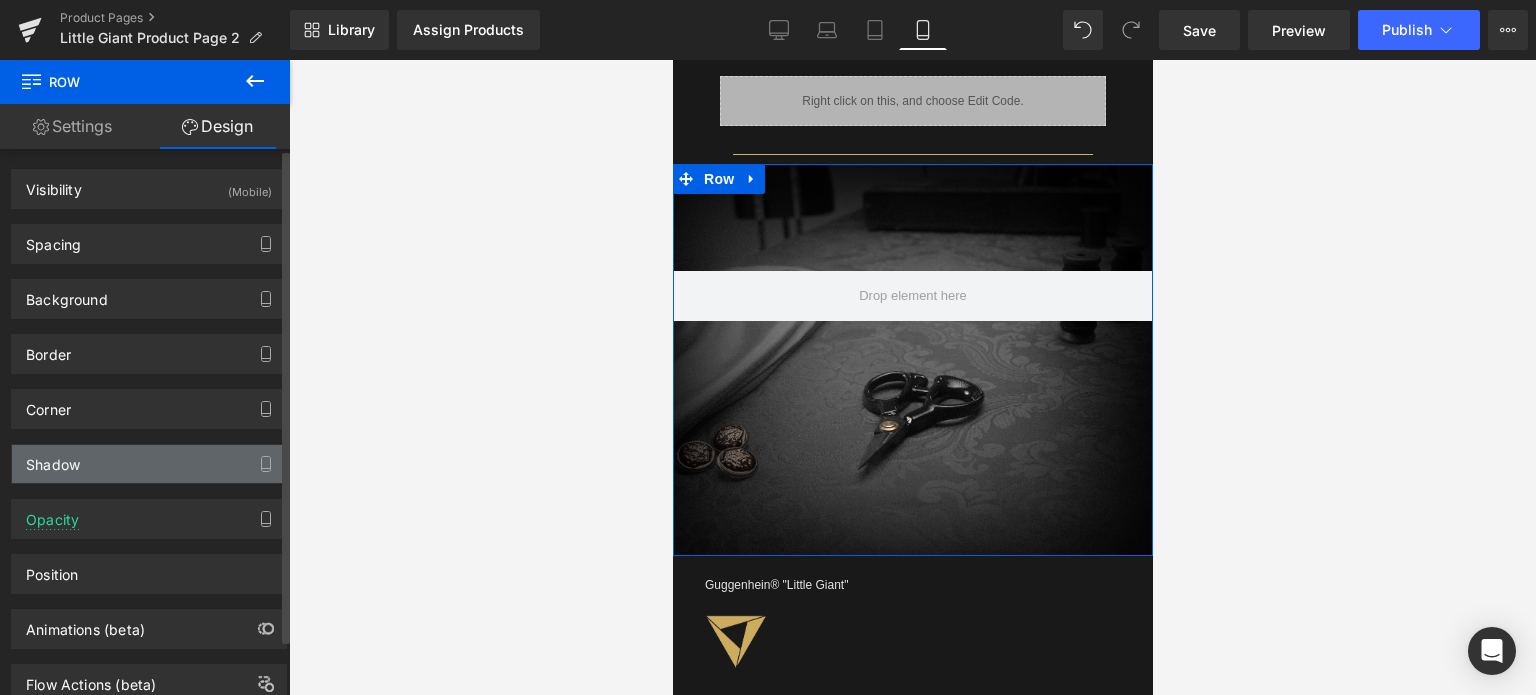 click on "Shadow" at bounding box center [53, 459] 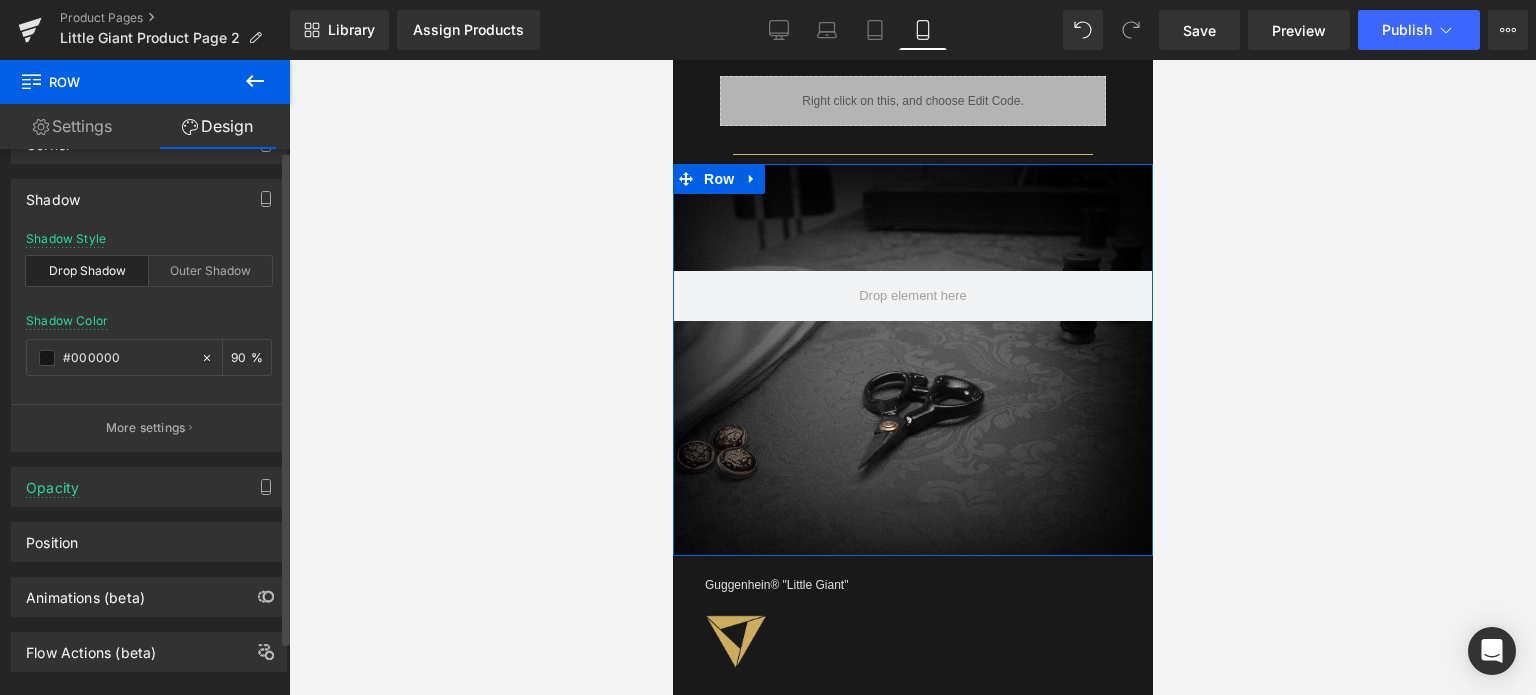scroll, scrollTop: 293, scrollLeft: 0, axis: vertical 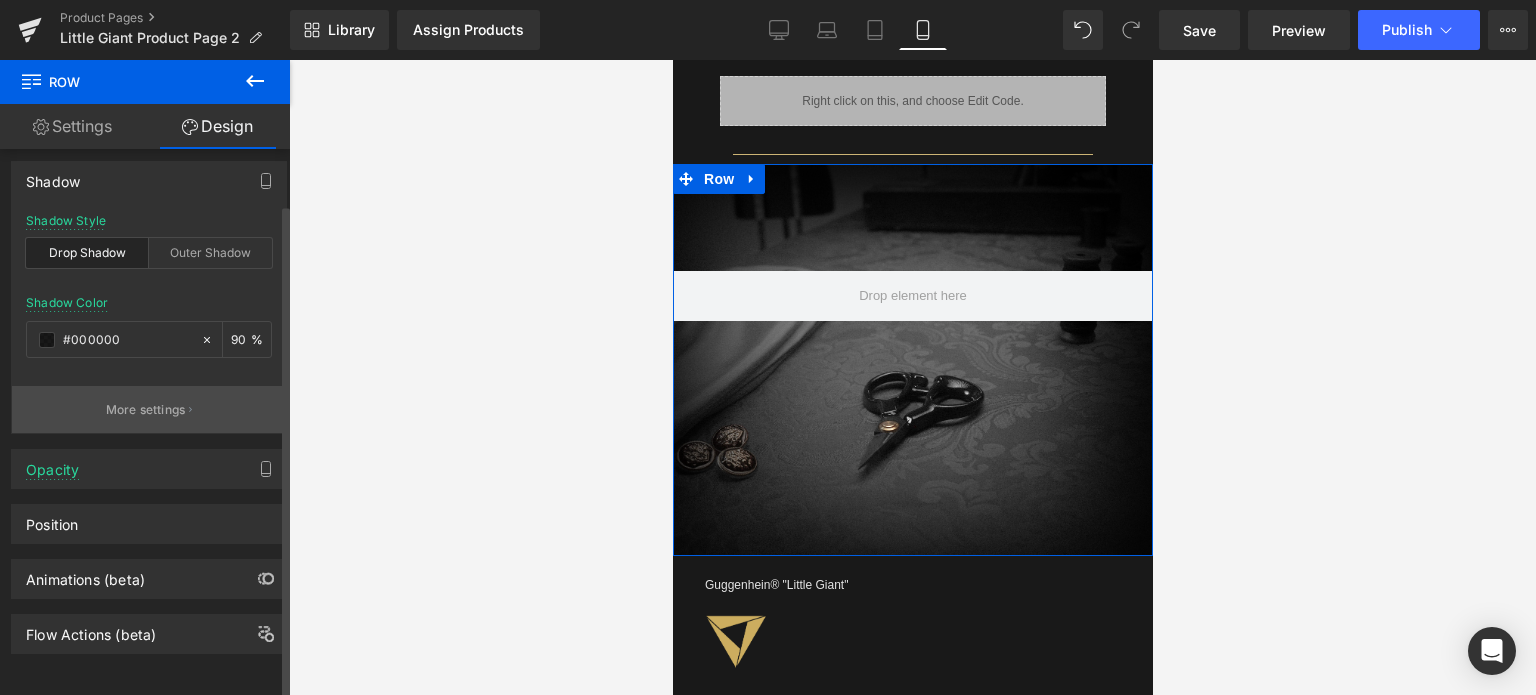 click on "More settings" at bounding box center [146, 410] 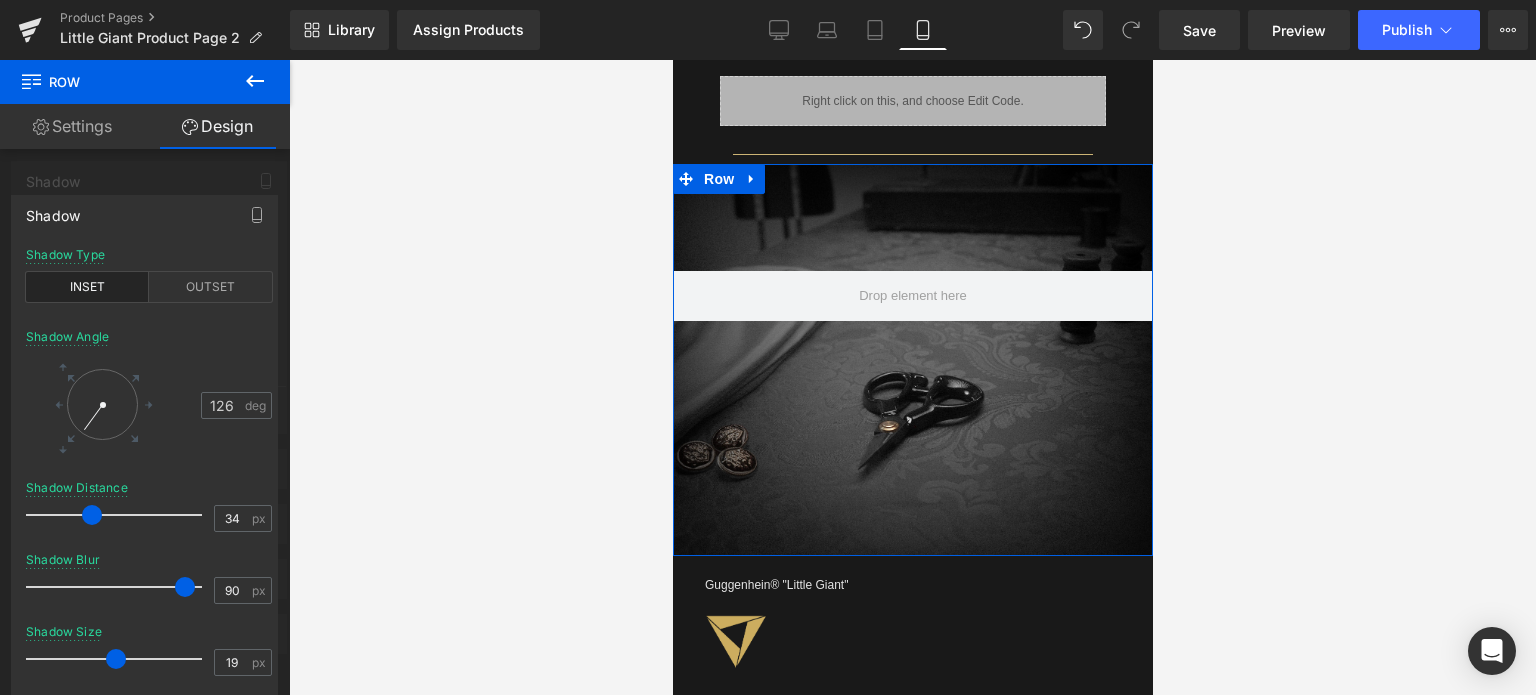 drag, startPoint x: 128, startPoint y: 661, endPoint x: 109, endPoint y: 657, distance: 19.416489 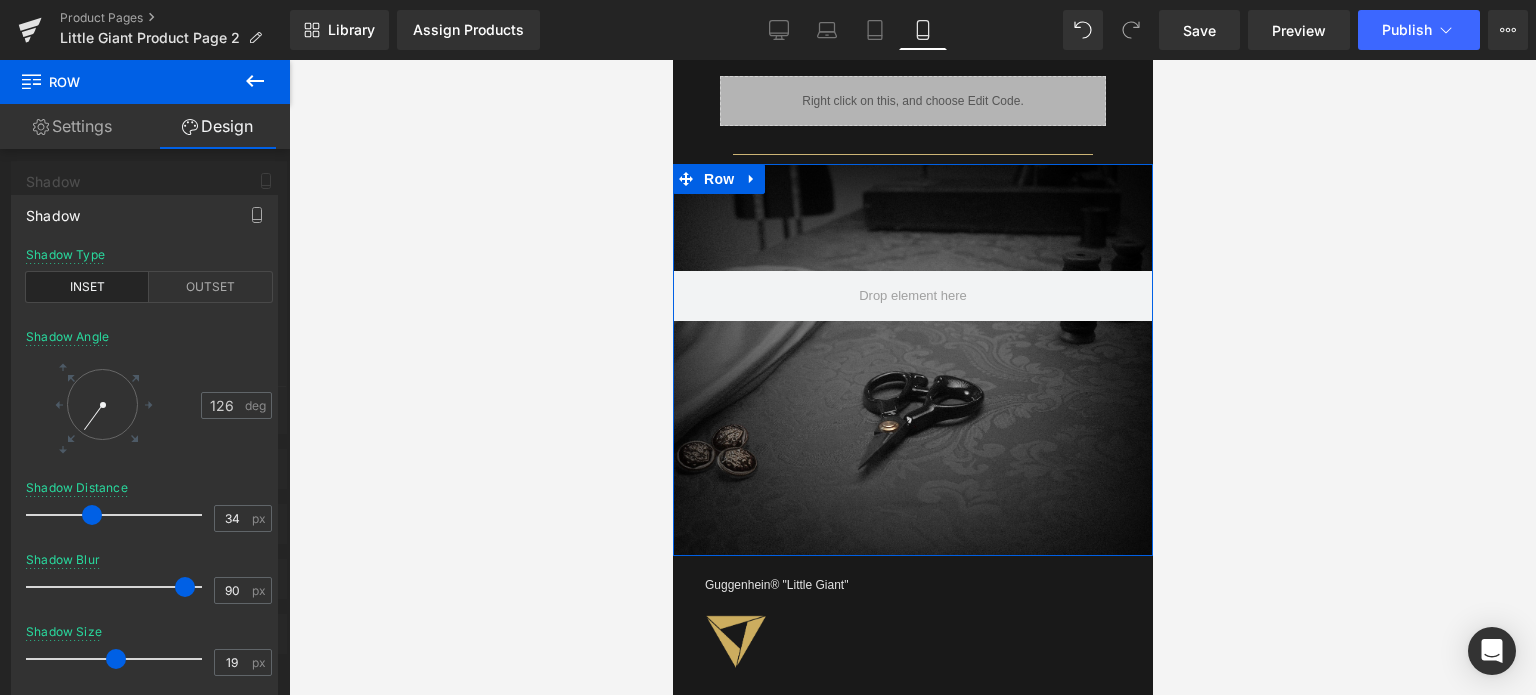 click at bounding box center [116, 659] 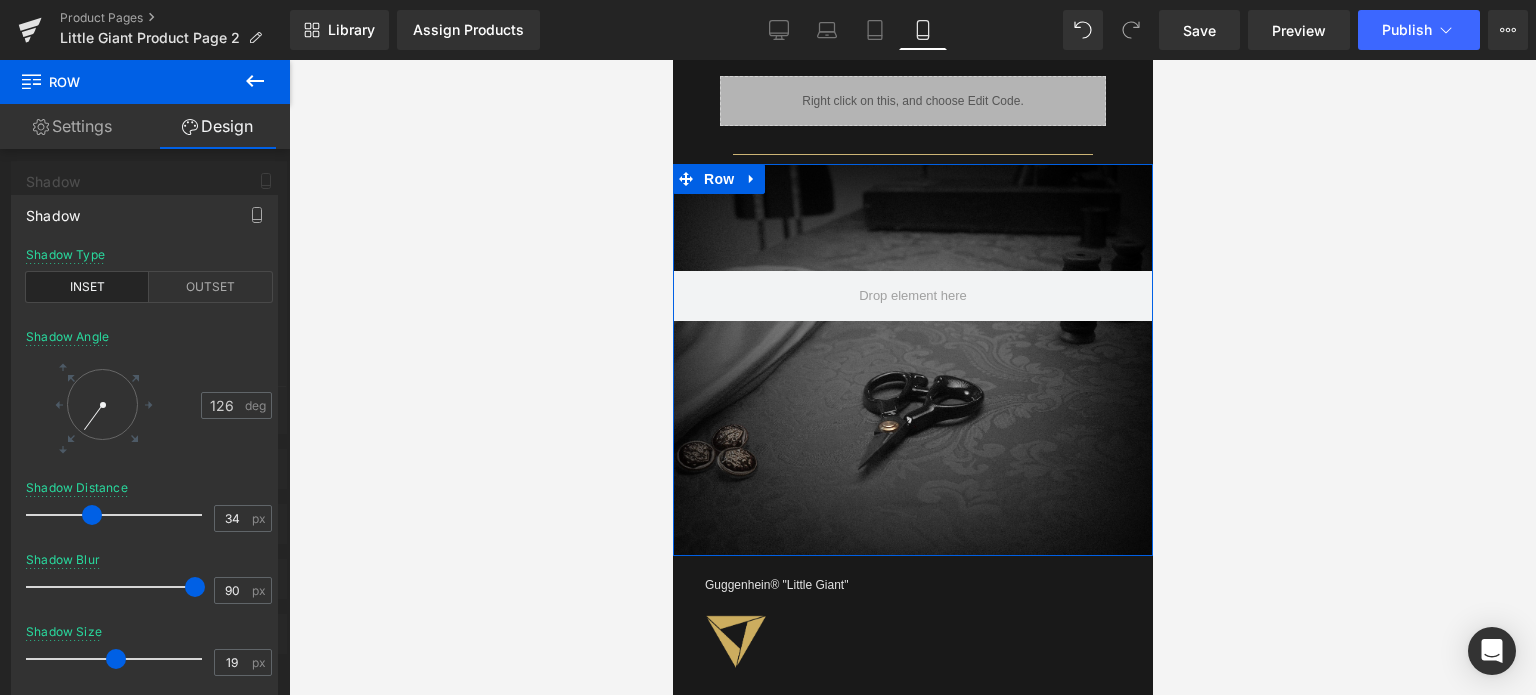 drag, startPoint x: 174, startPoint y: 581, endPoint x: 190, endPoint y: 585, distance: 16.492422 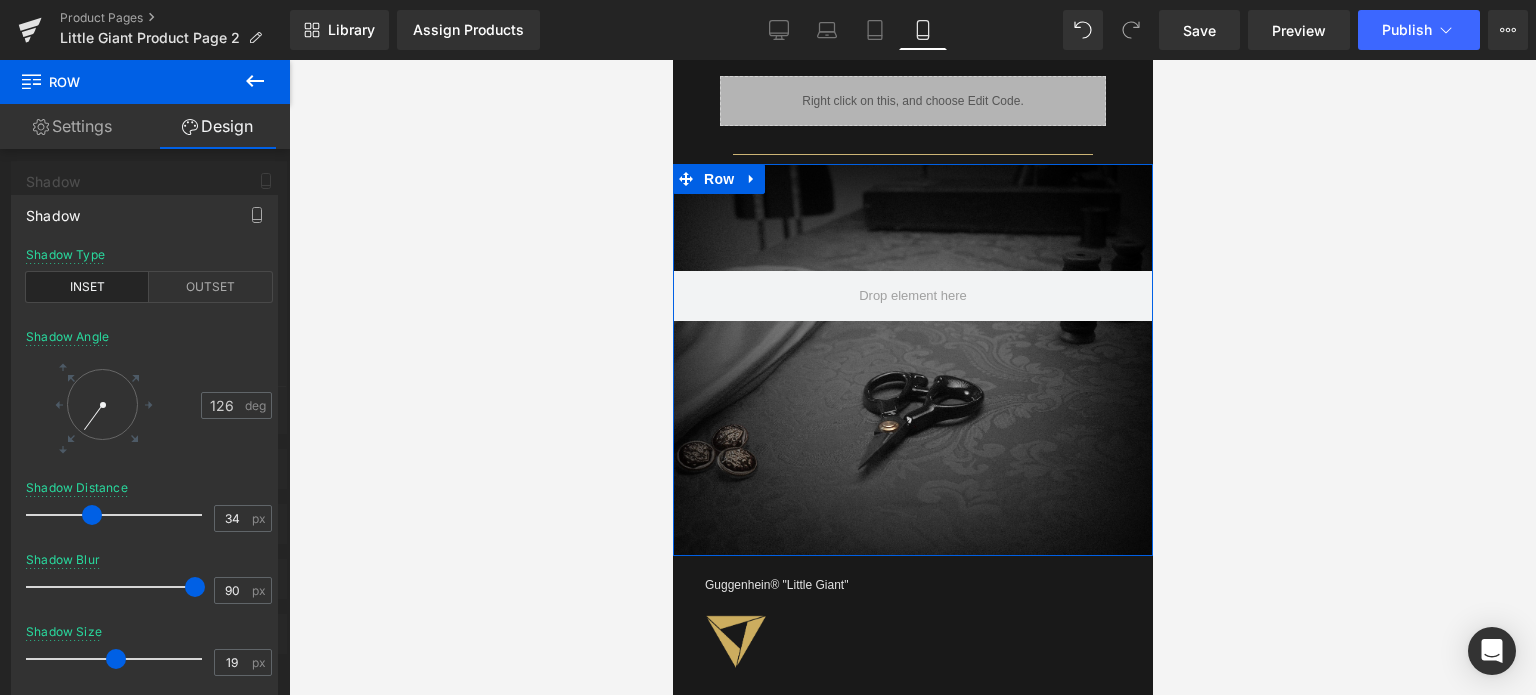 click at bounding box center (195, 587) 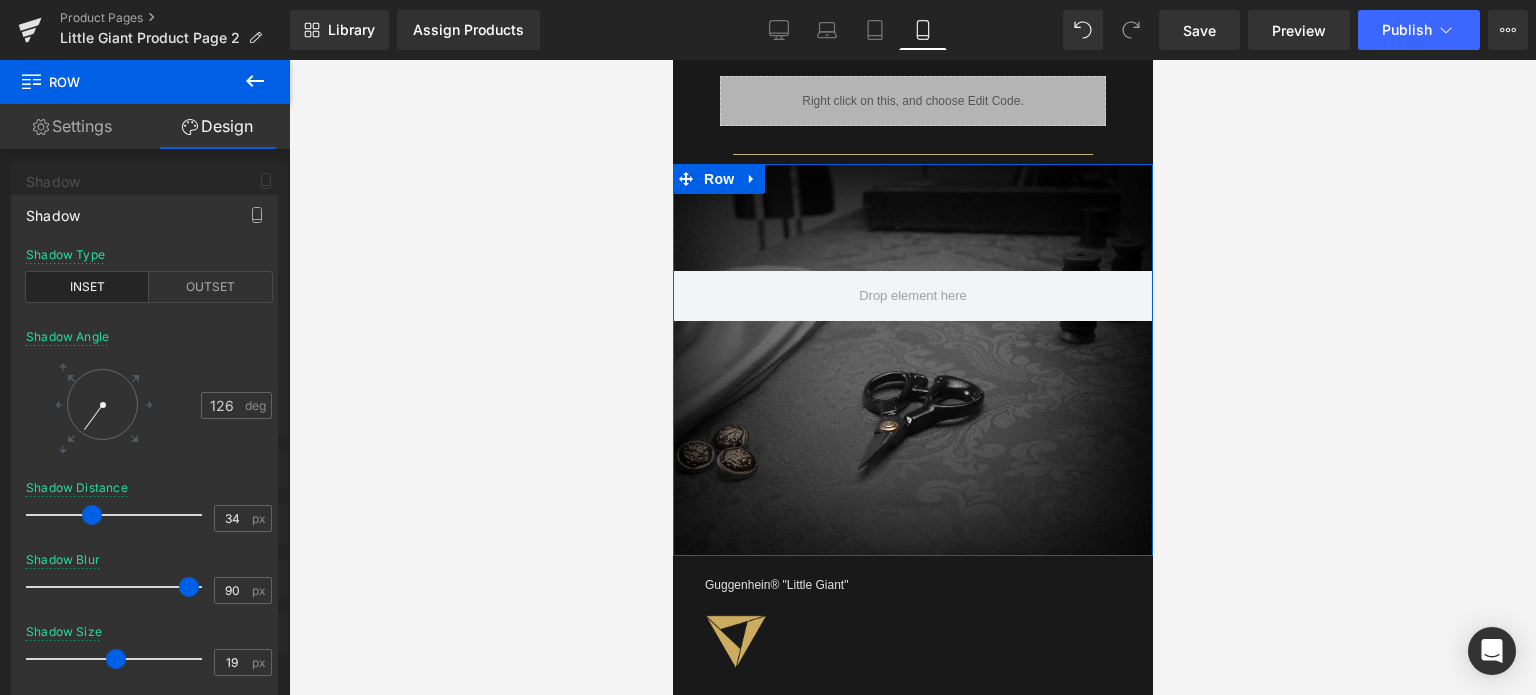 click at bounding box center (189, 587) 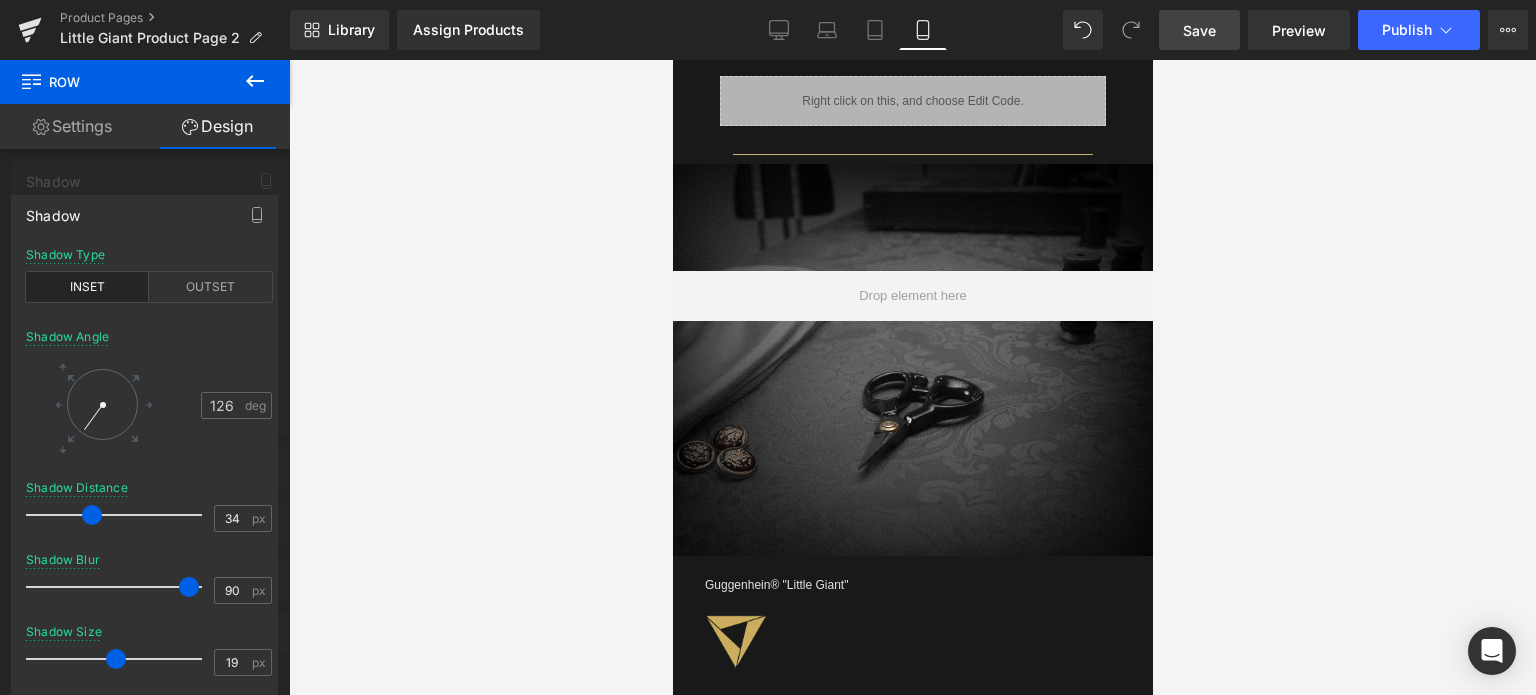 click on "Save" at bounding box center [1199, 30] 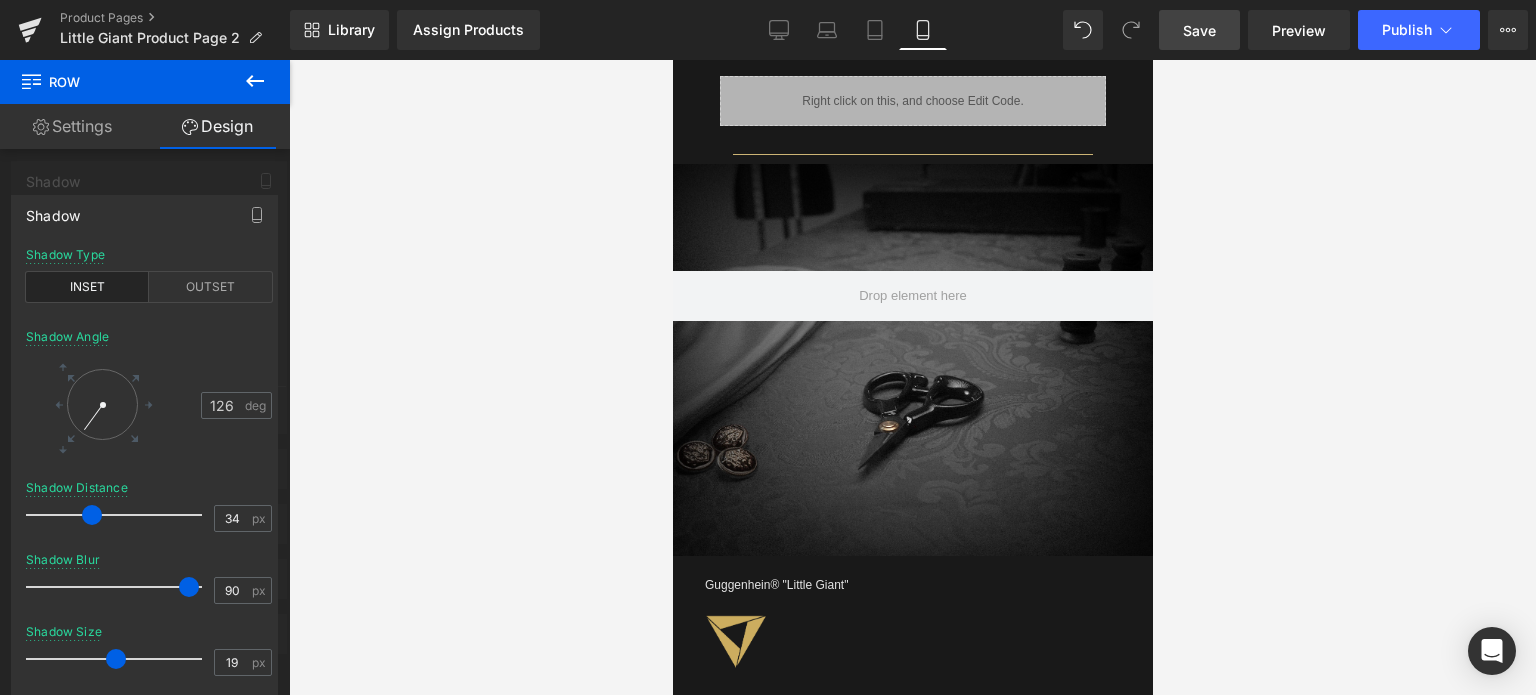 click on "Save" at bounding box center (1199, 30) 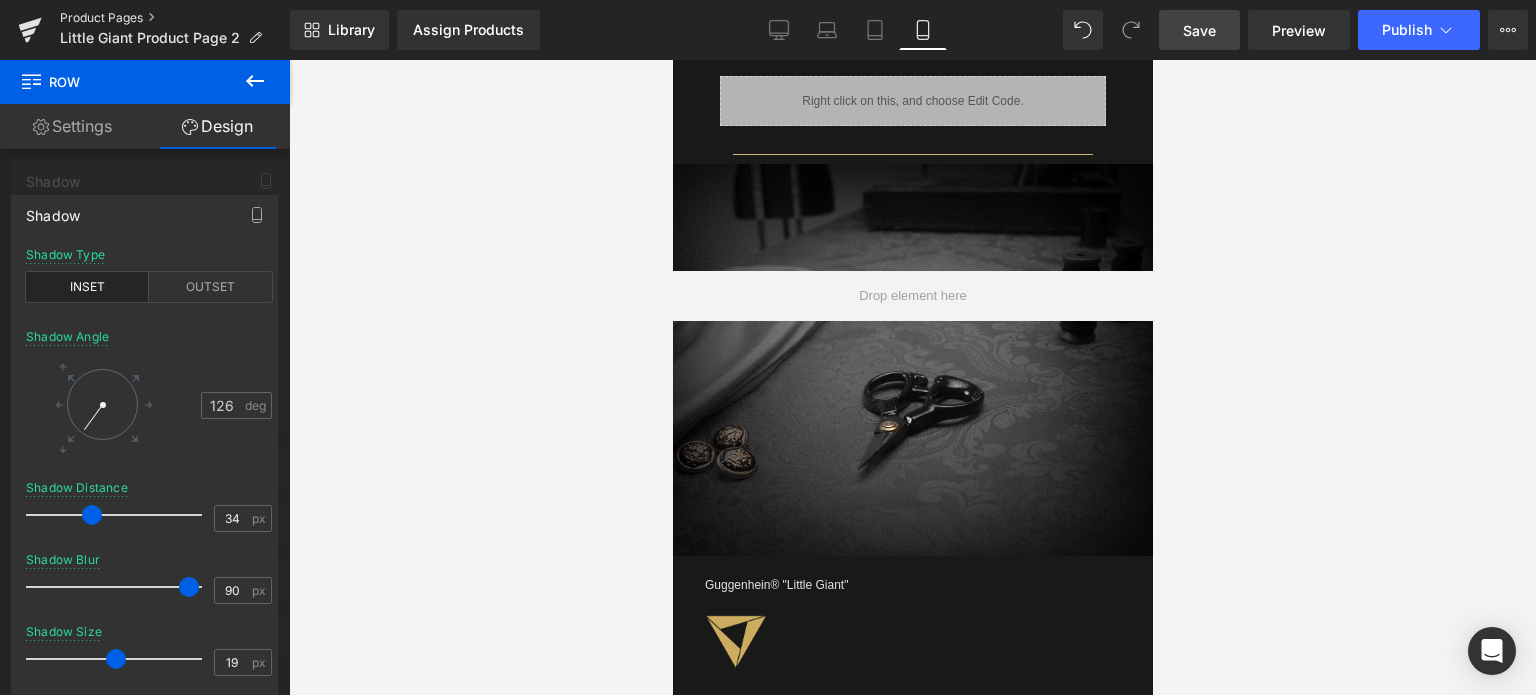 click on "Product Pages" at bounding box center (175, 18) 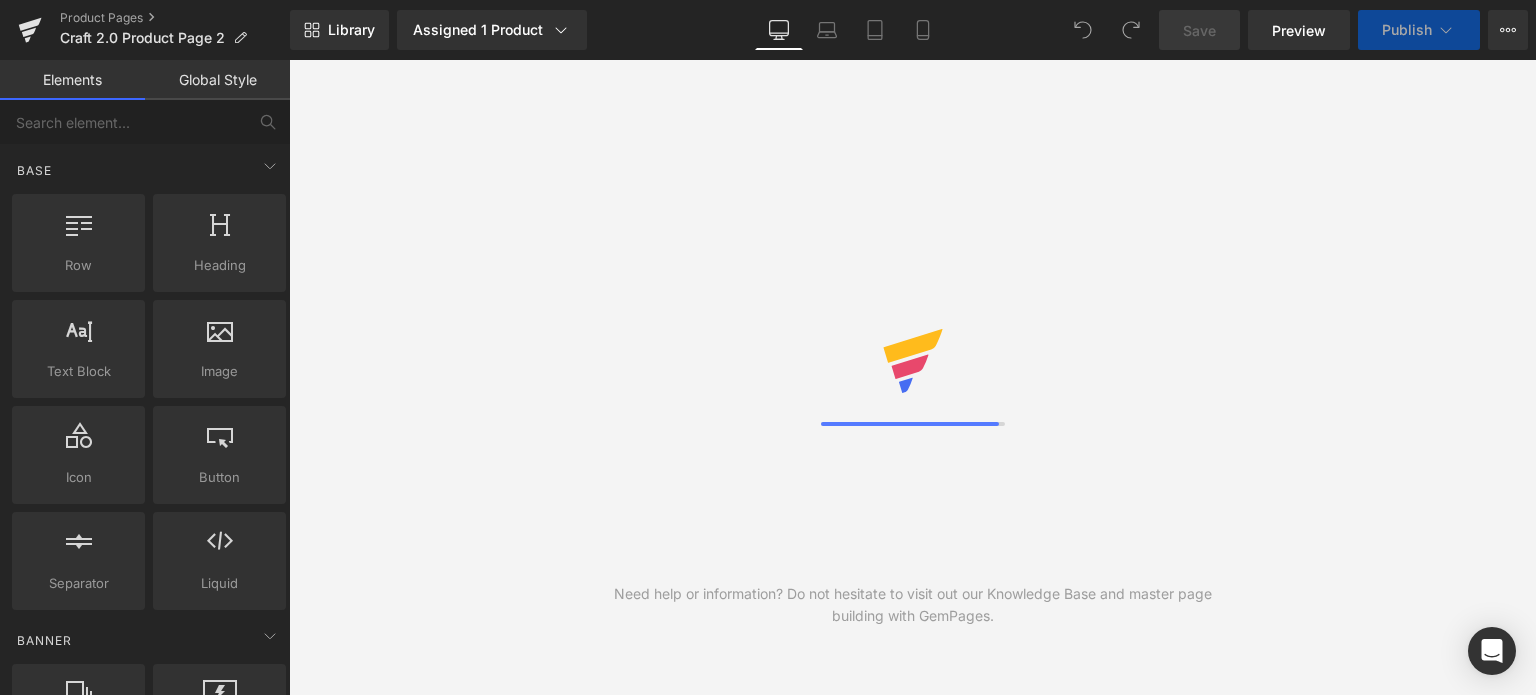 scroll, scrollTop: 0, scrollLeft: 0, axis: both 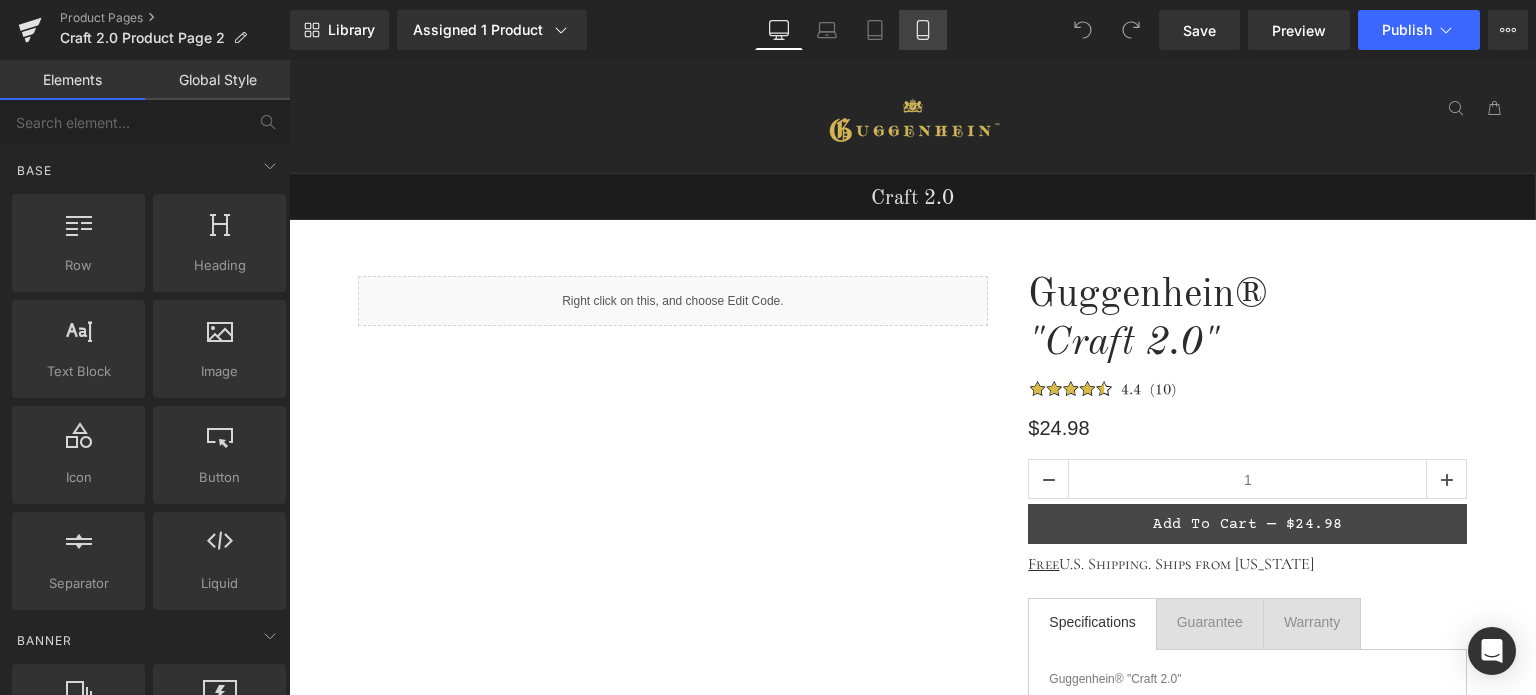click 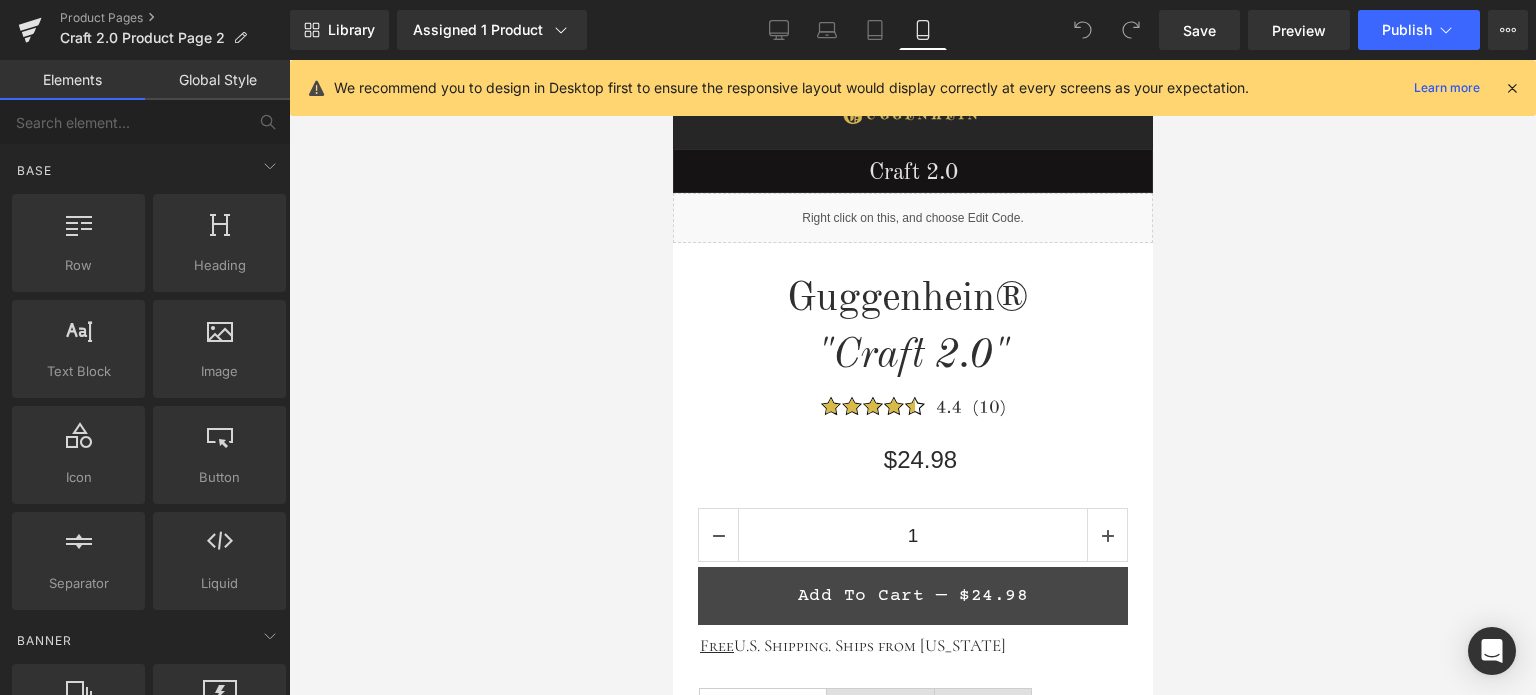 click at bounding box center [1512, 88] 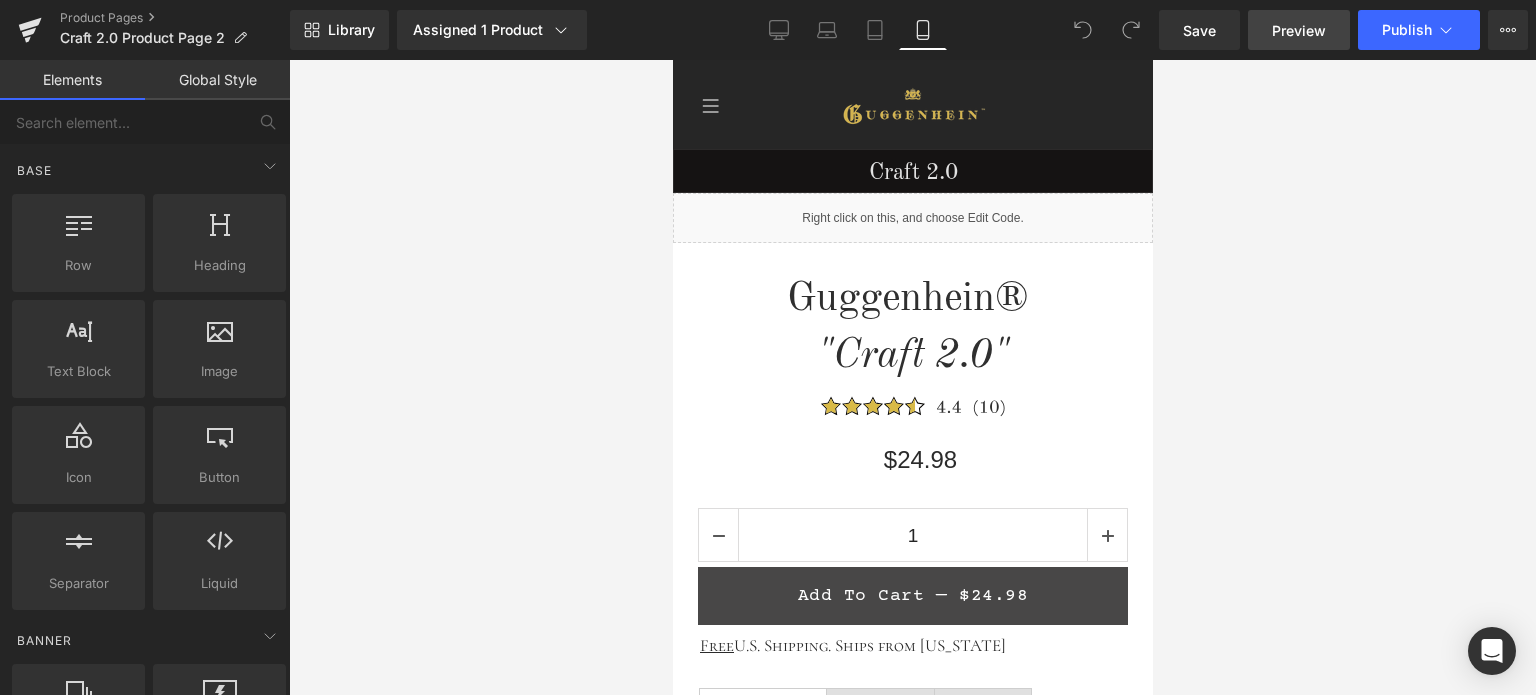 click on "Preview" at bounding box center (1299, 30) 